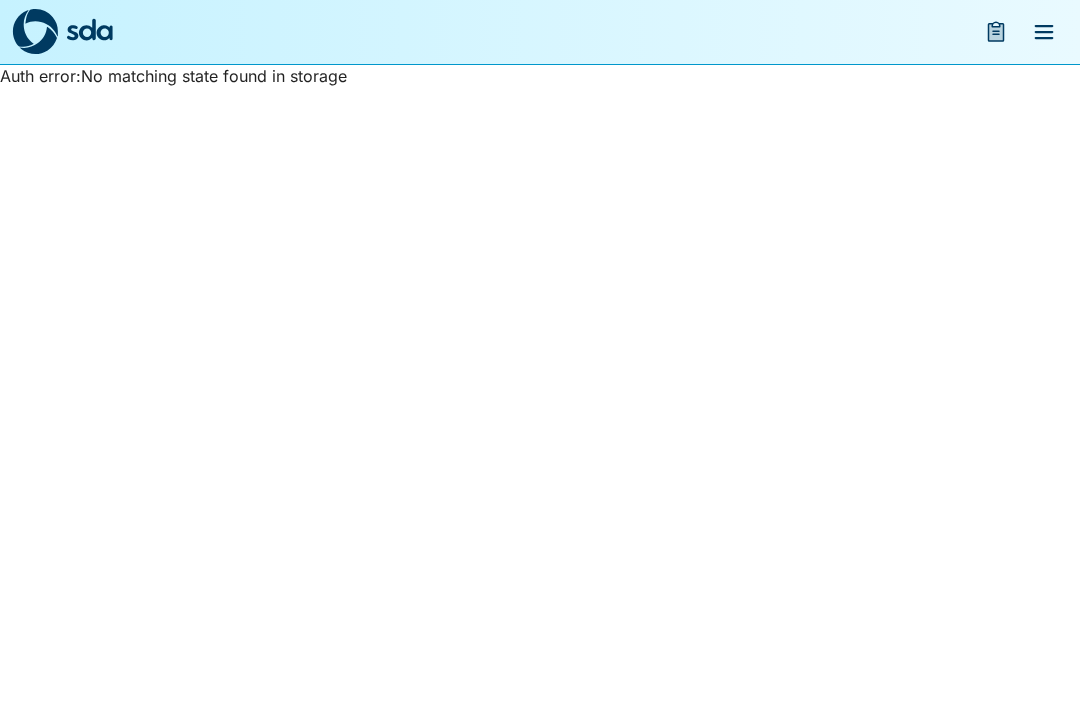 scroll, scrollTop: 0, scrollLeft: 0, axis: both 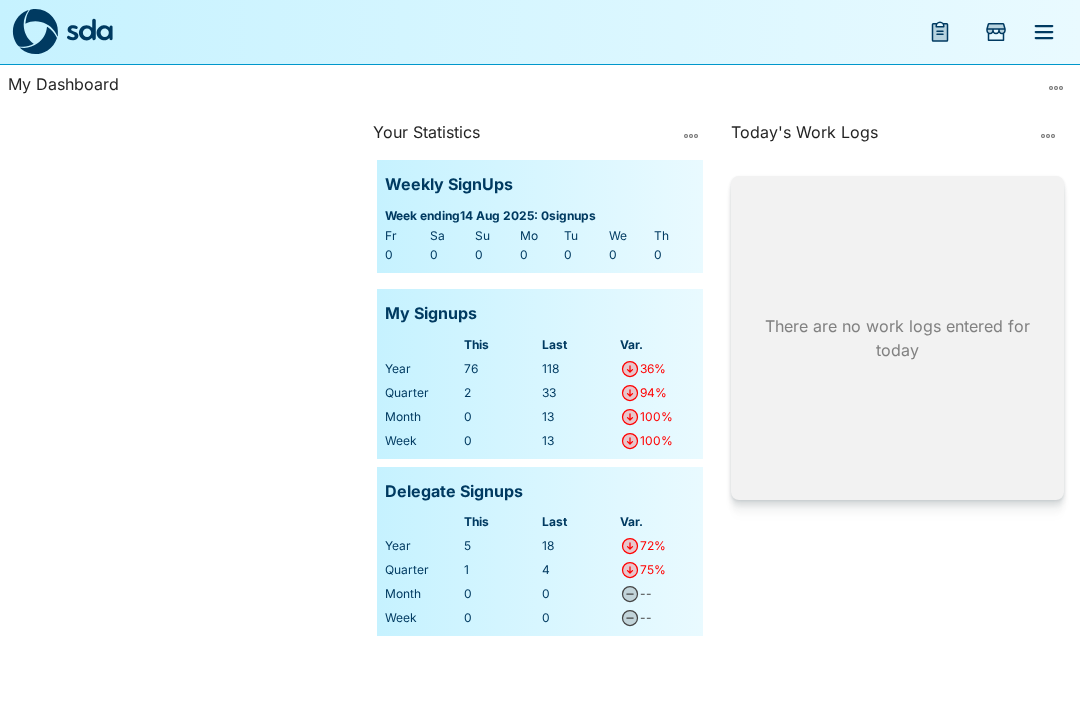 click 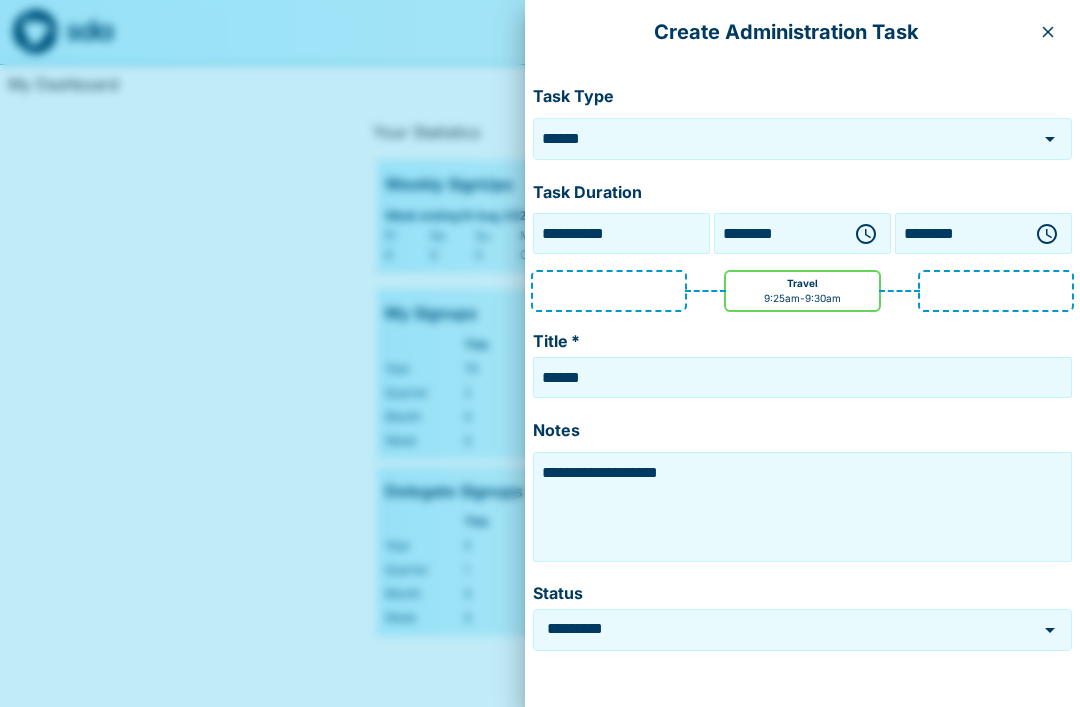 click 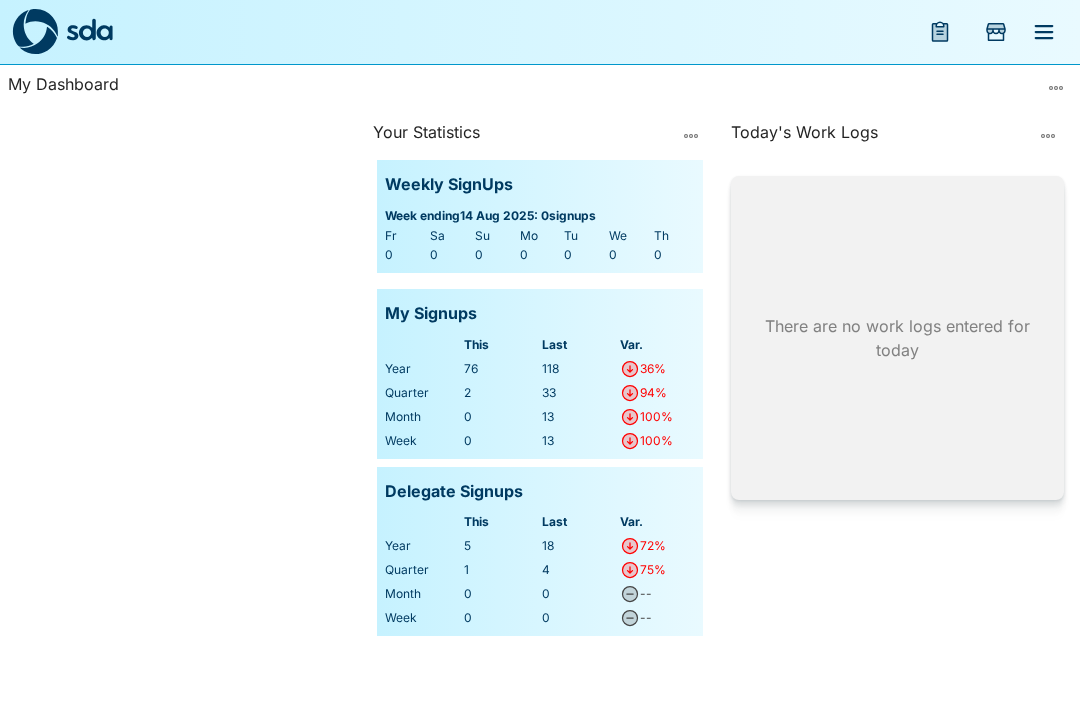 click 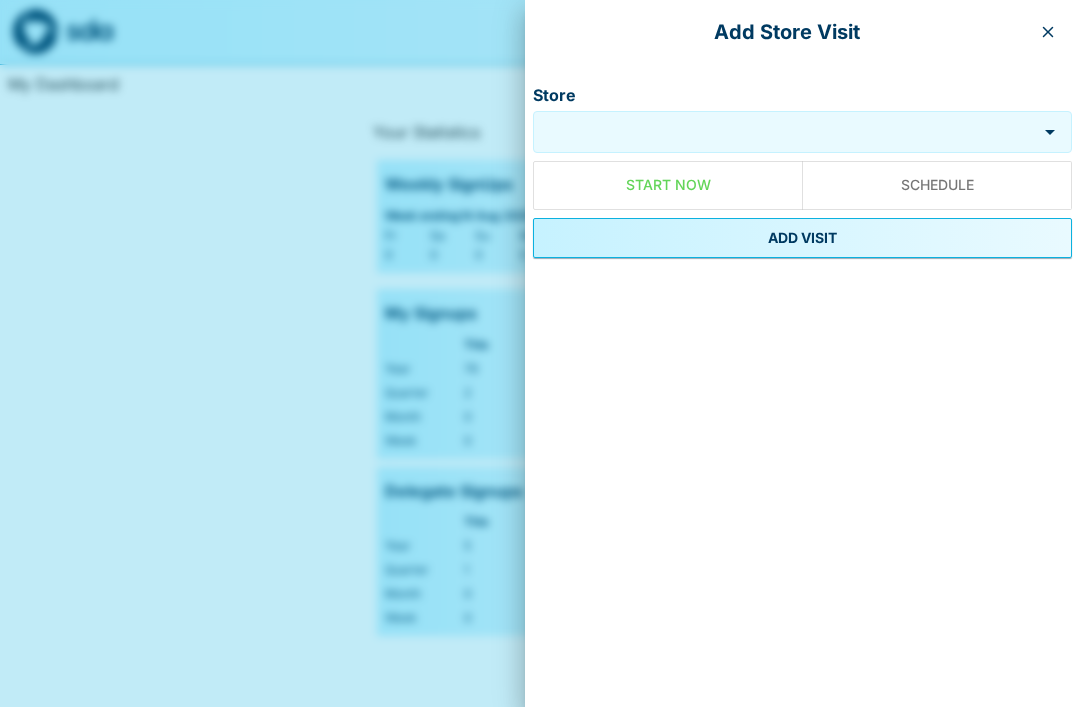 click 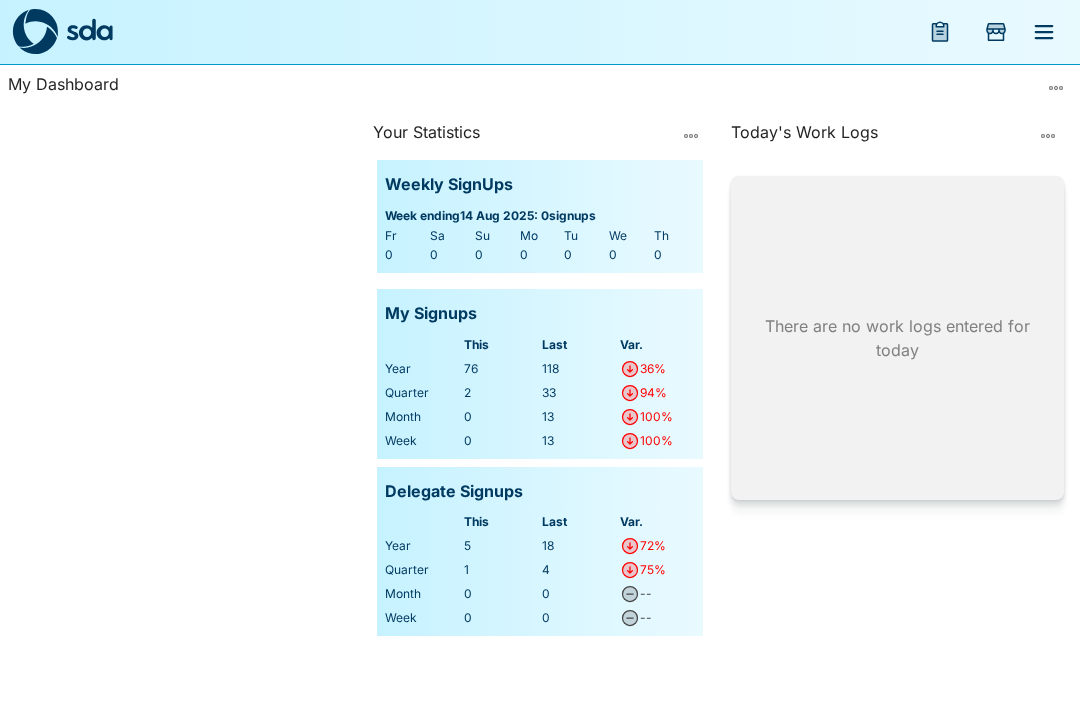click on "My Dashboard" at bounding box center (524, 88) 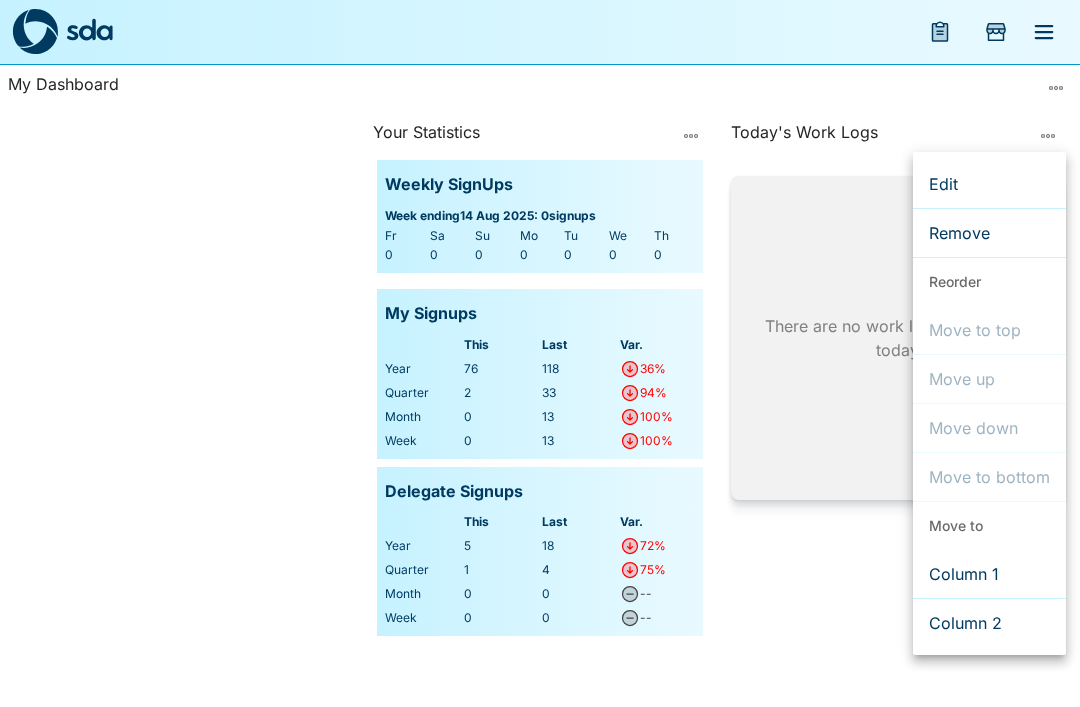 click at bounding box center (540, 353) 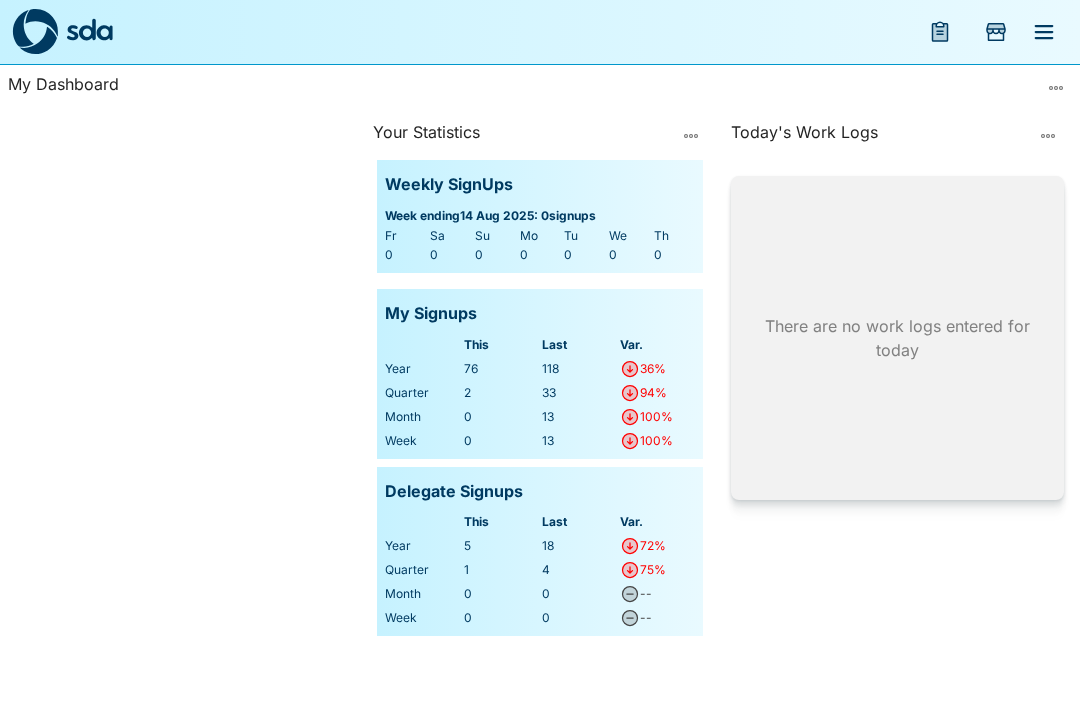 click 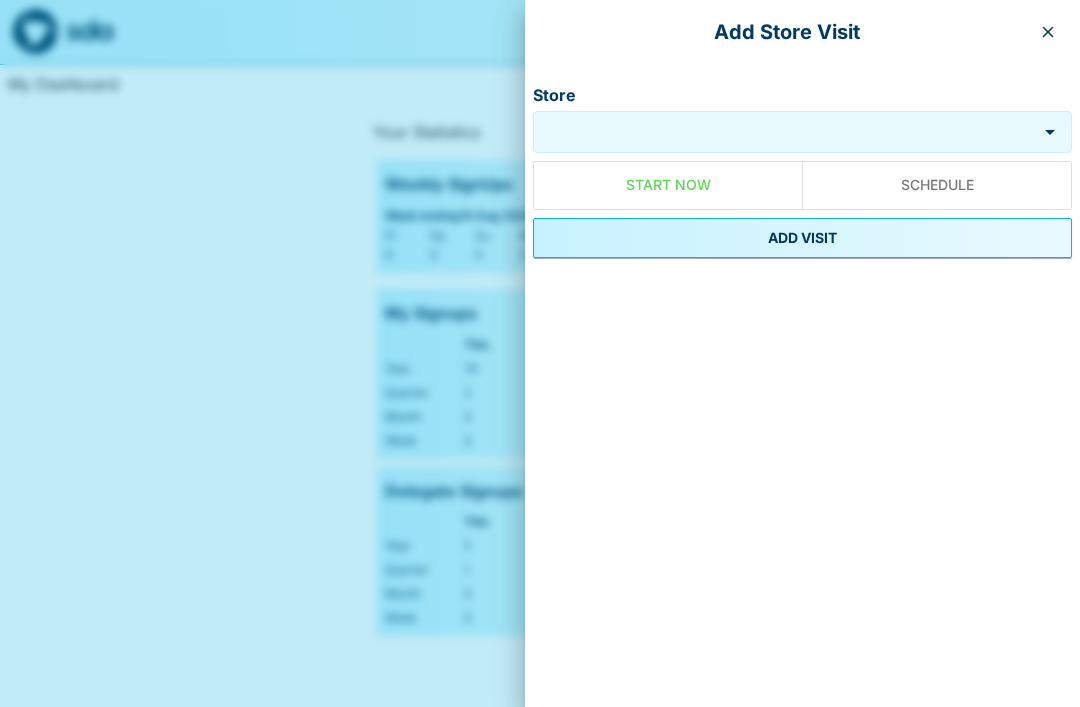 click 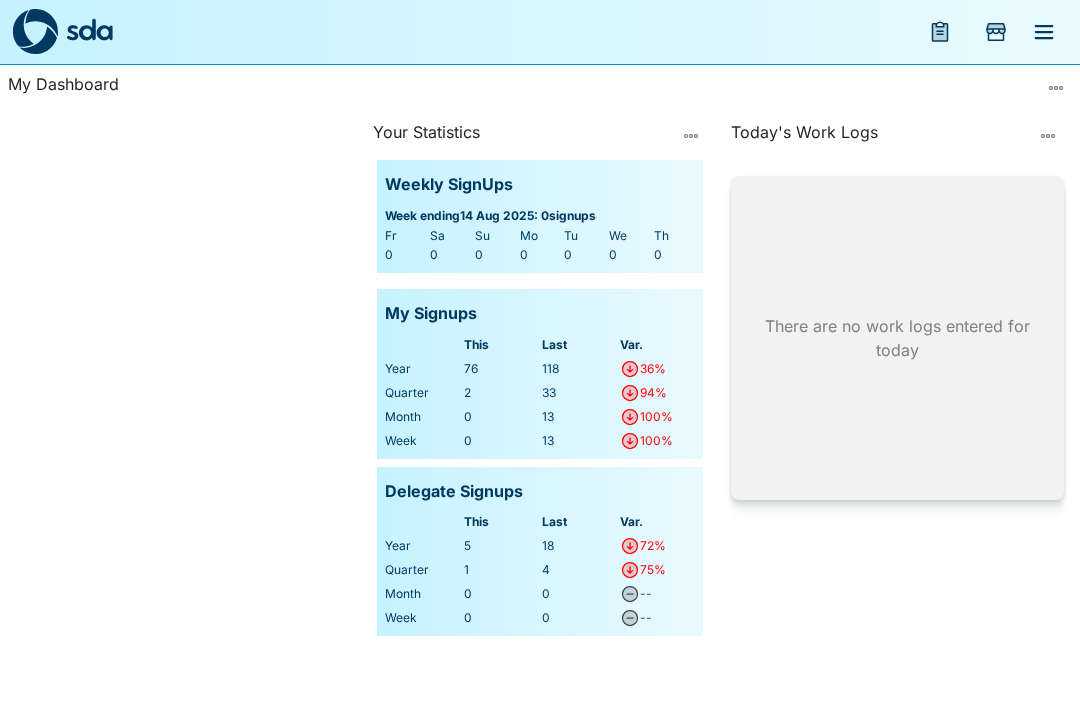 click 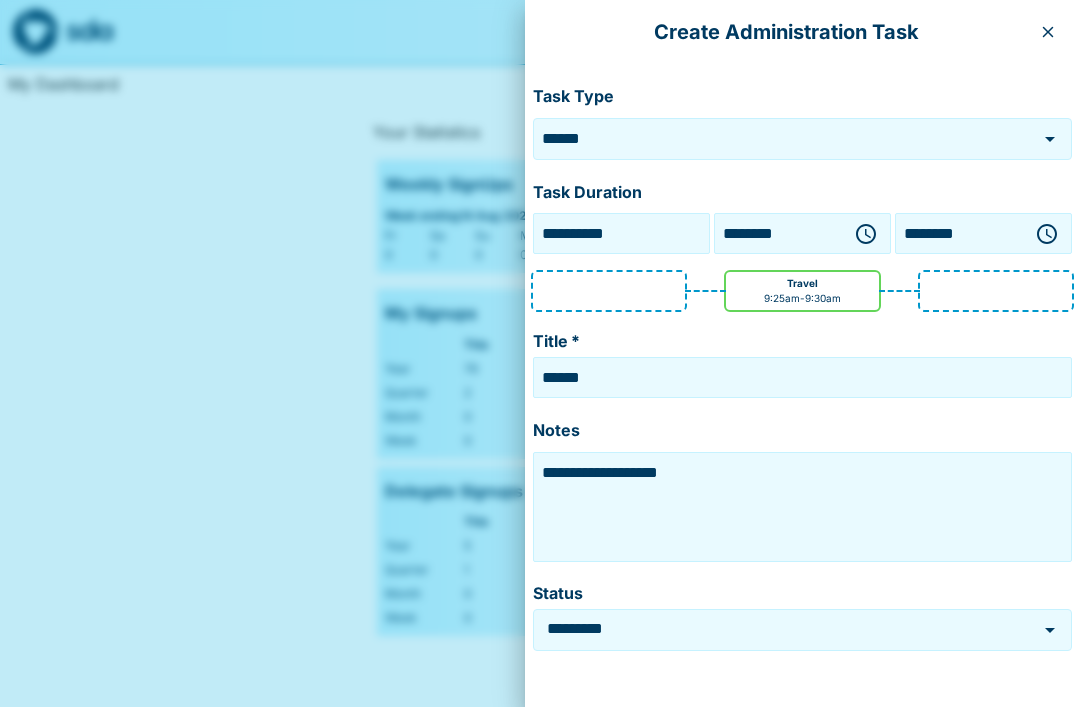 click 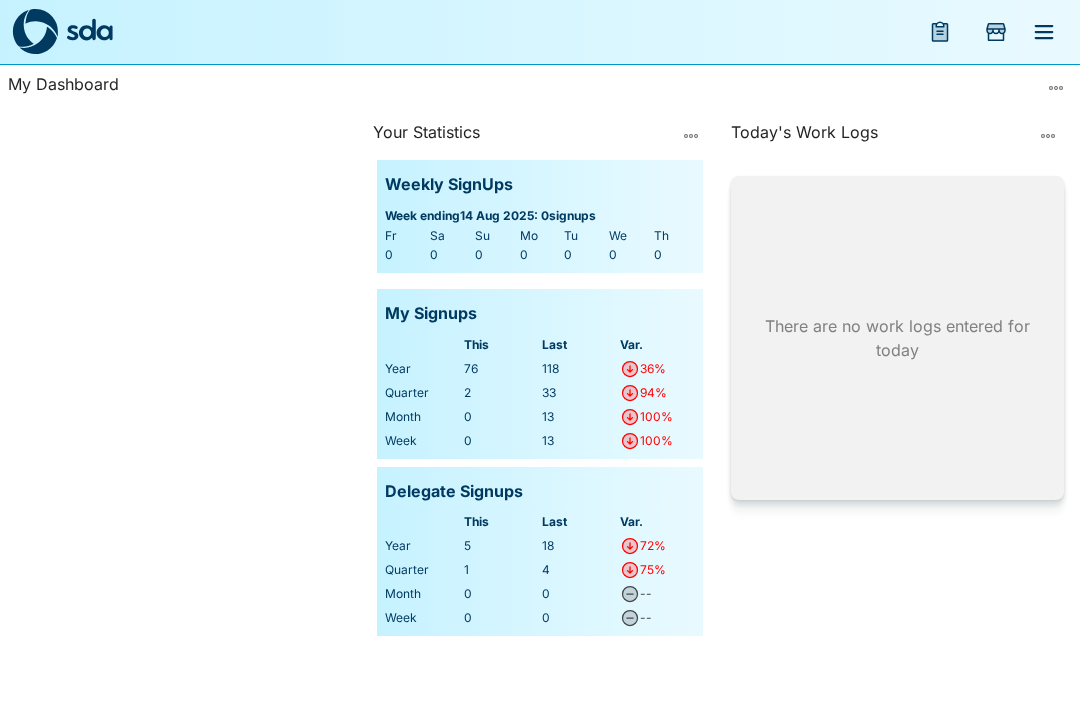 click 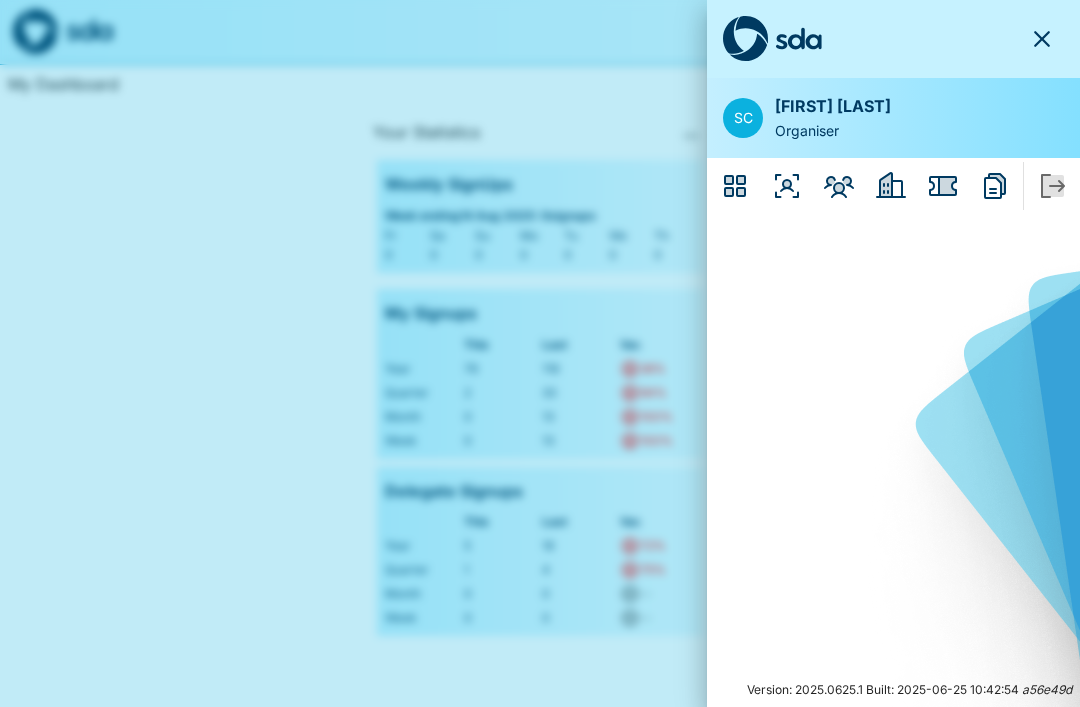 click 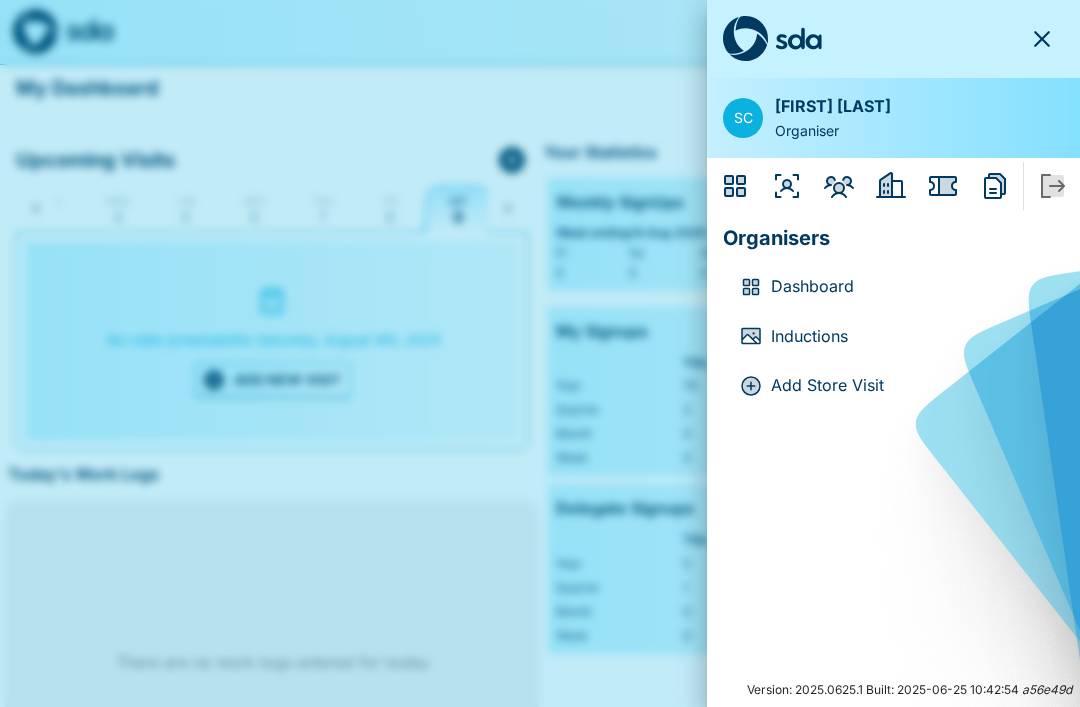 scroll, scrollTop: 0, scrollLeft: 40, axis: horizontal 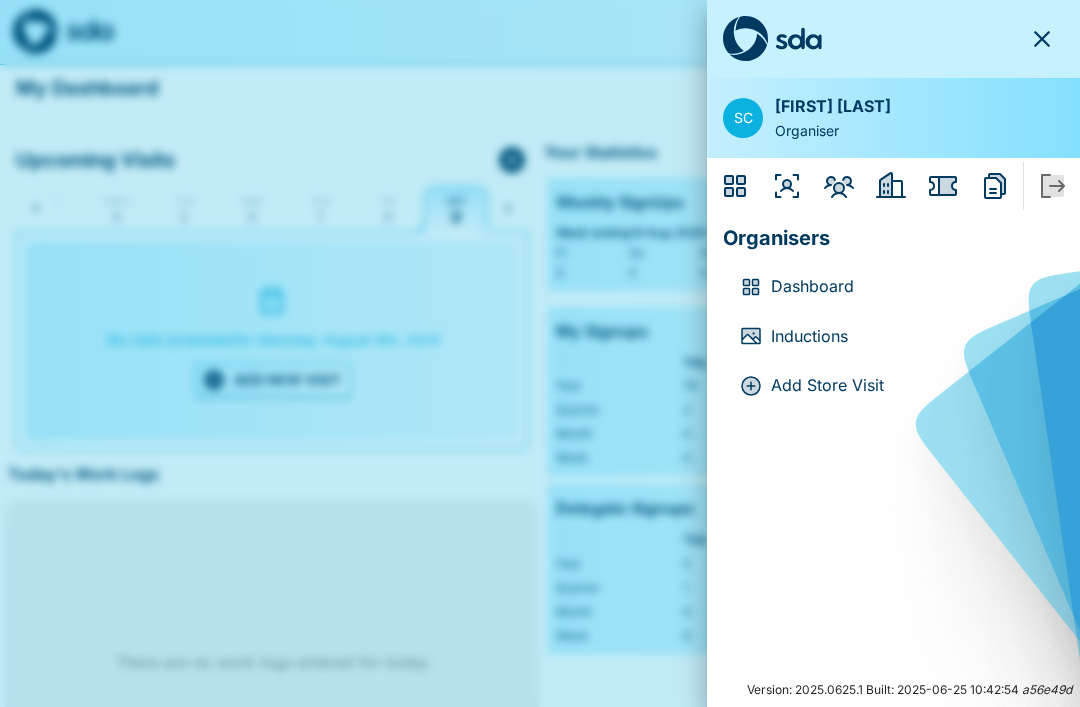 click 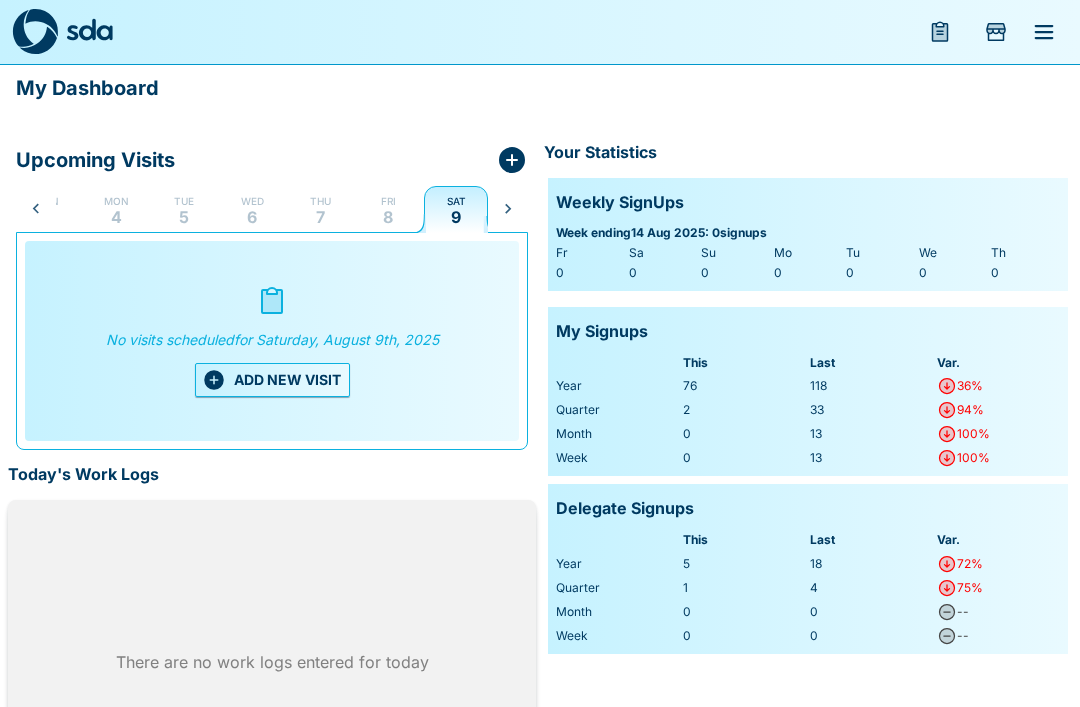 click on "8" at bounding box center (388, 217) 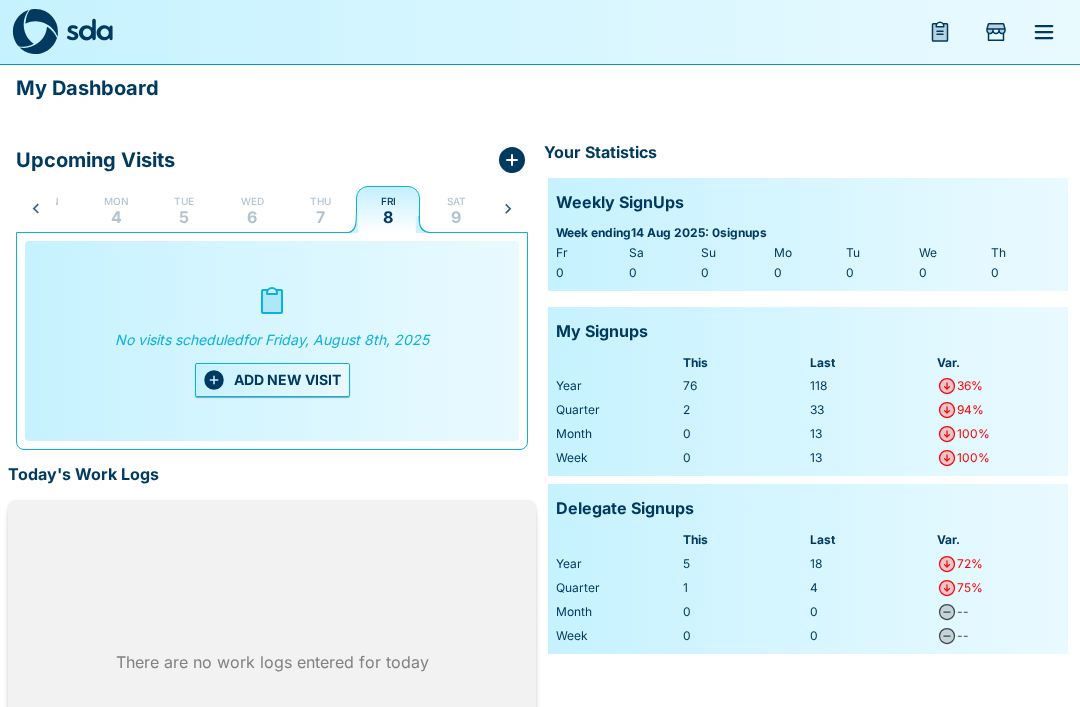 click on "ADD NEW VISIT" at bounding box center [272, 380] 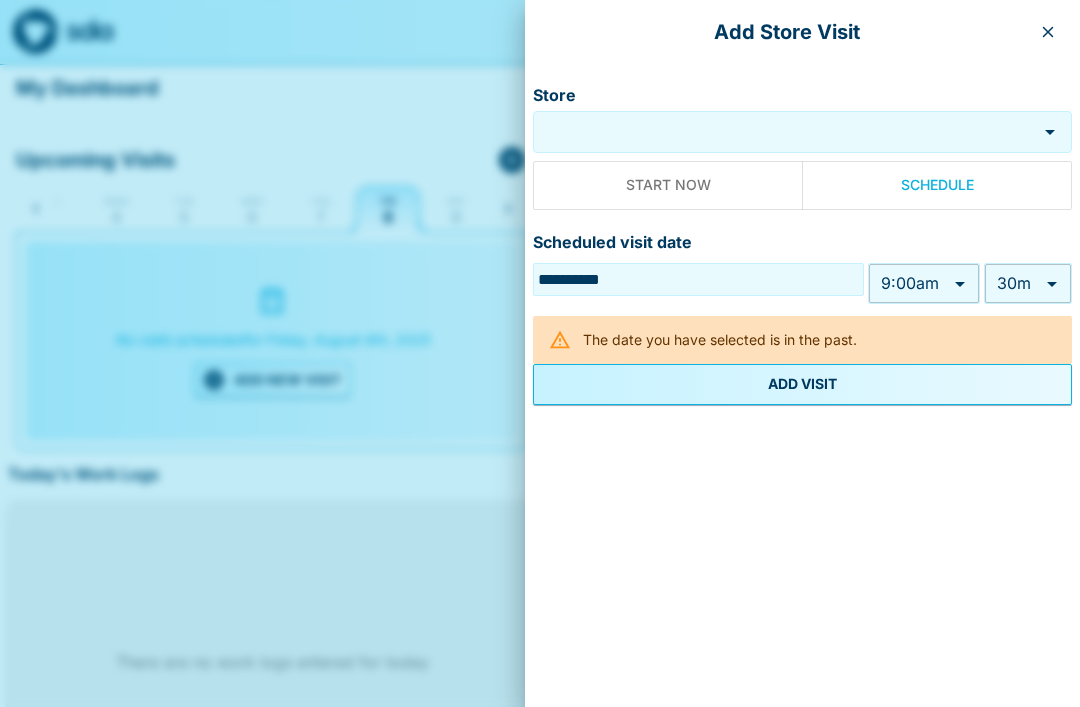click on "Store" at bounding box center [787, 131] 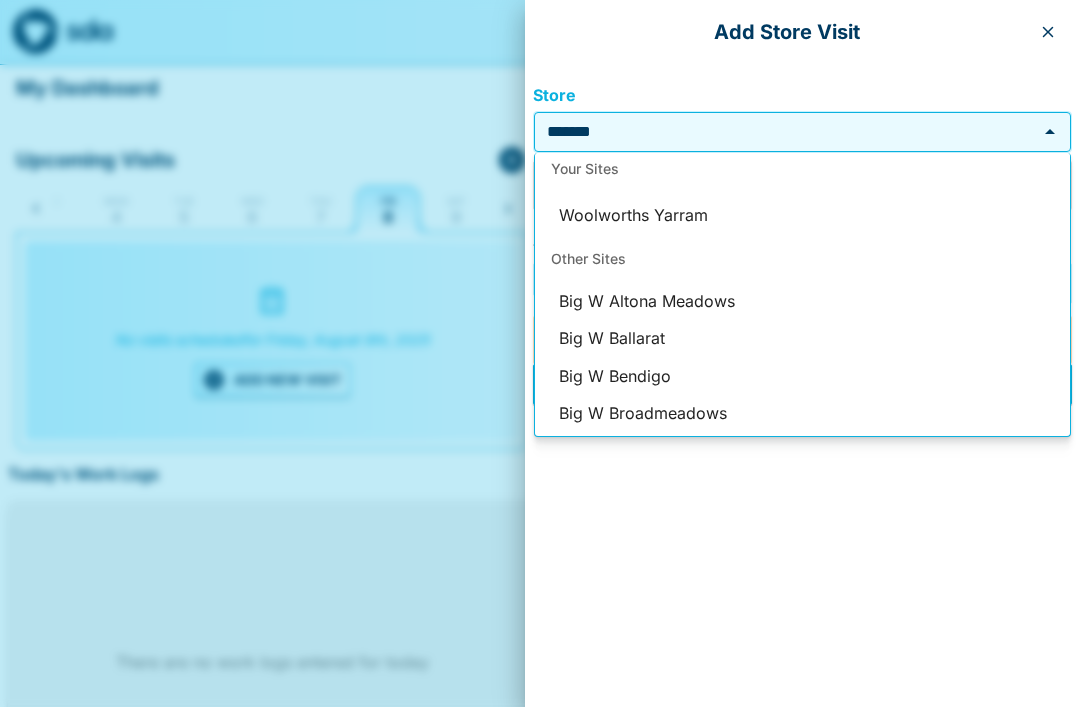 scroll, scrollTop: 0, scrollLeft: 0, axis: both 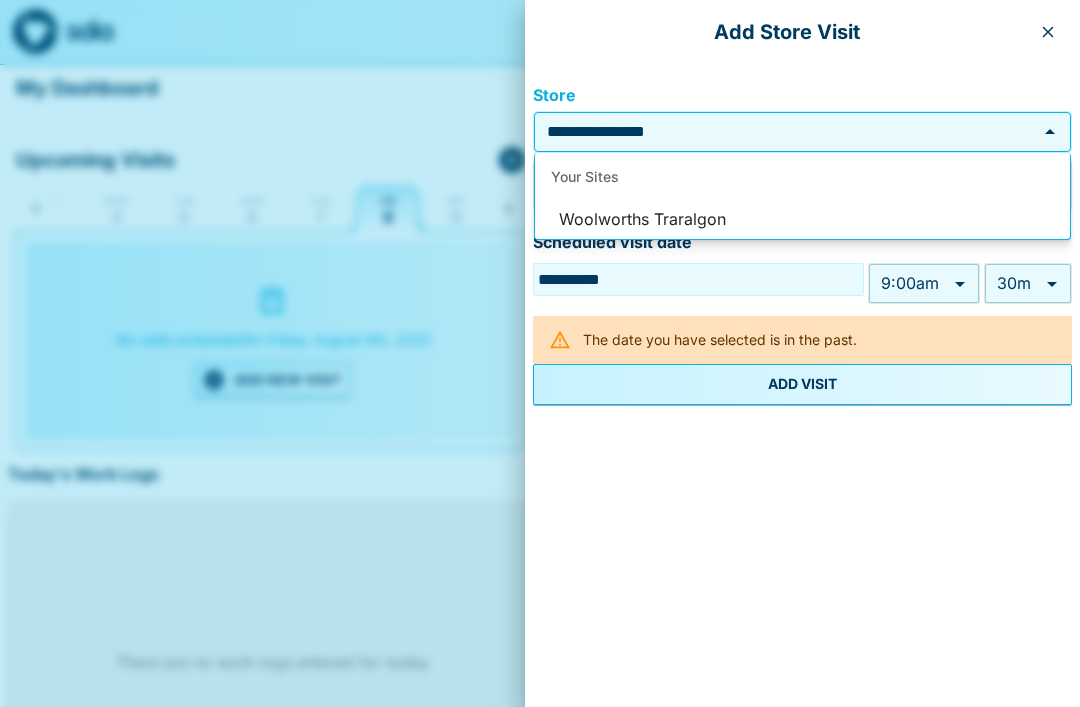 click on "Woolworths Traralgon" at bounding box center (802, 220) 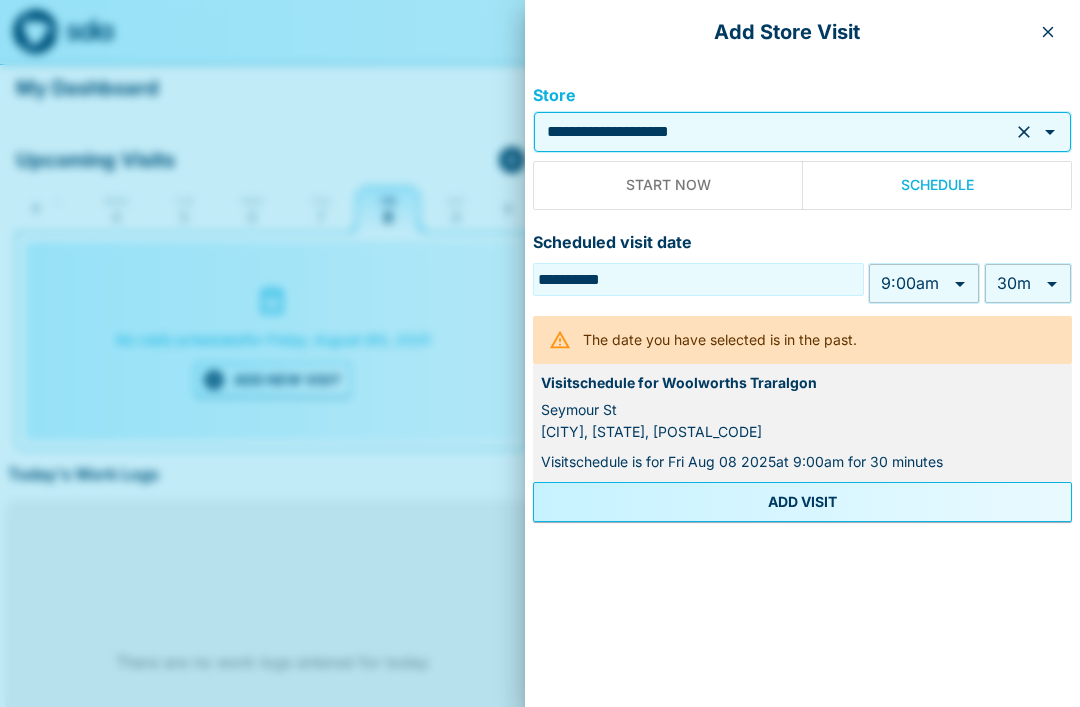 click on "**********" at bounding box center [540, 422] 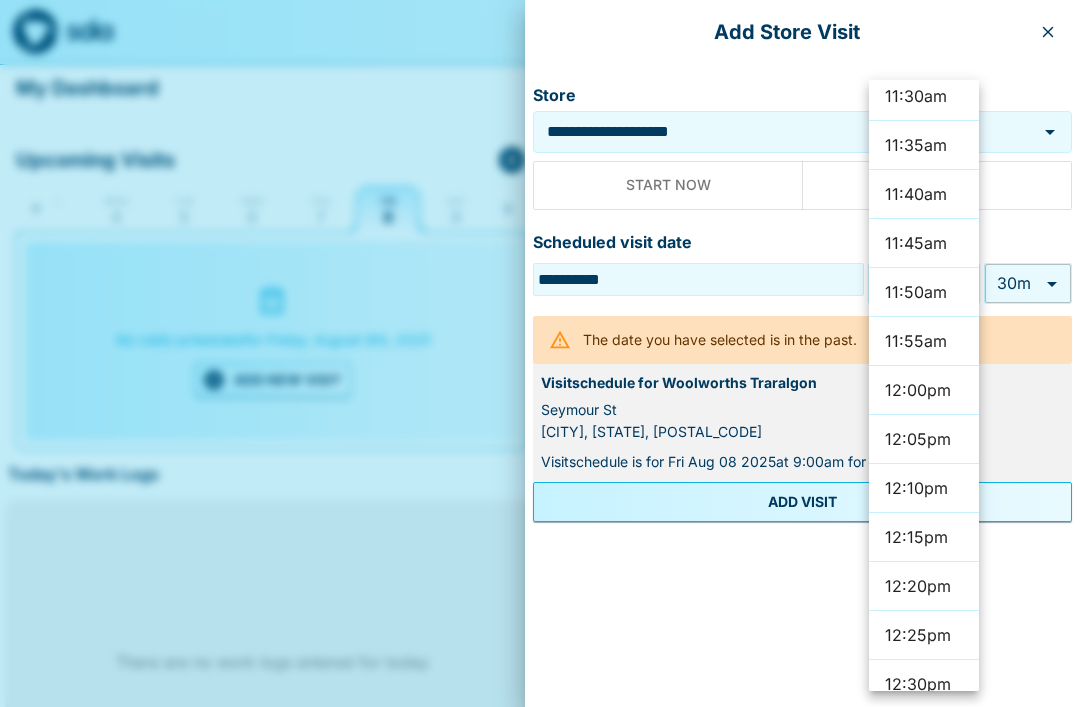 scroll, scrollTop: 6782, scrollLeft: 0, axis: vertical 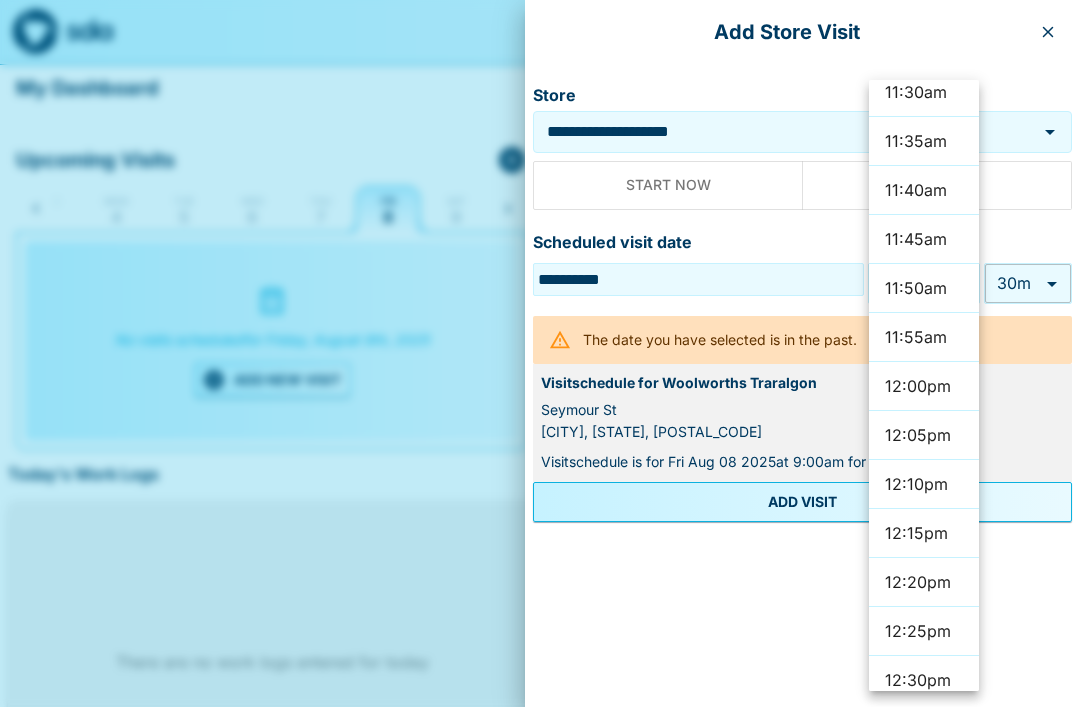 click on "12:00pm" at bounding box center [924, 386] 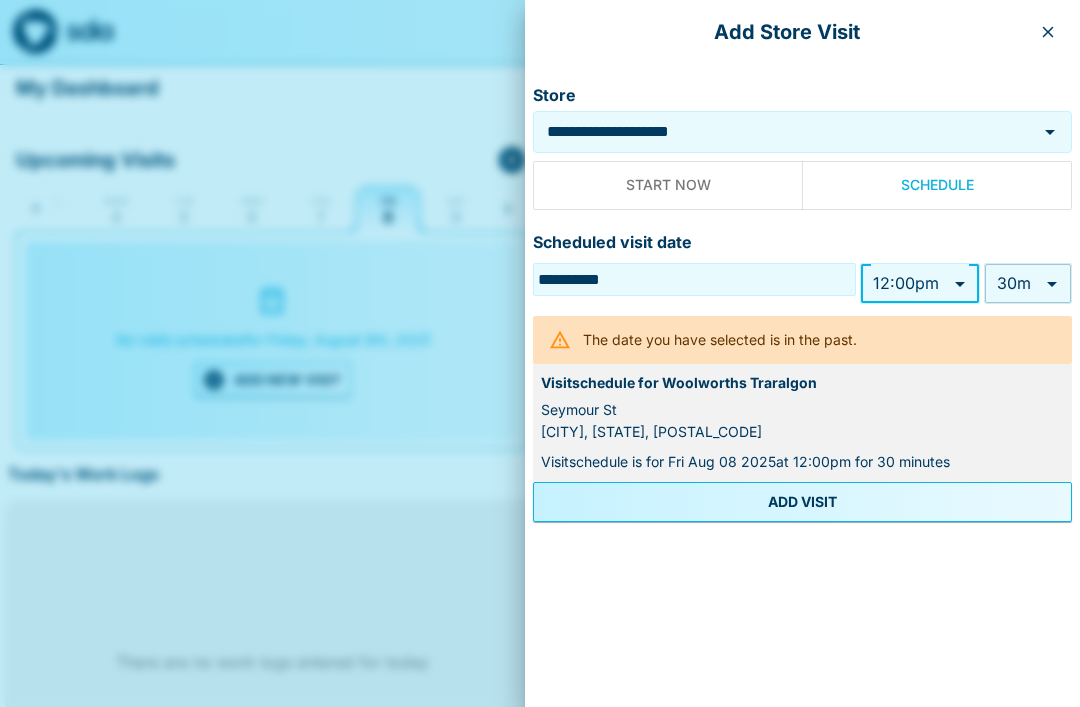 type on "*******" 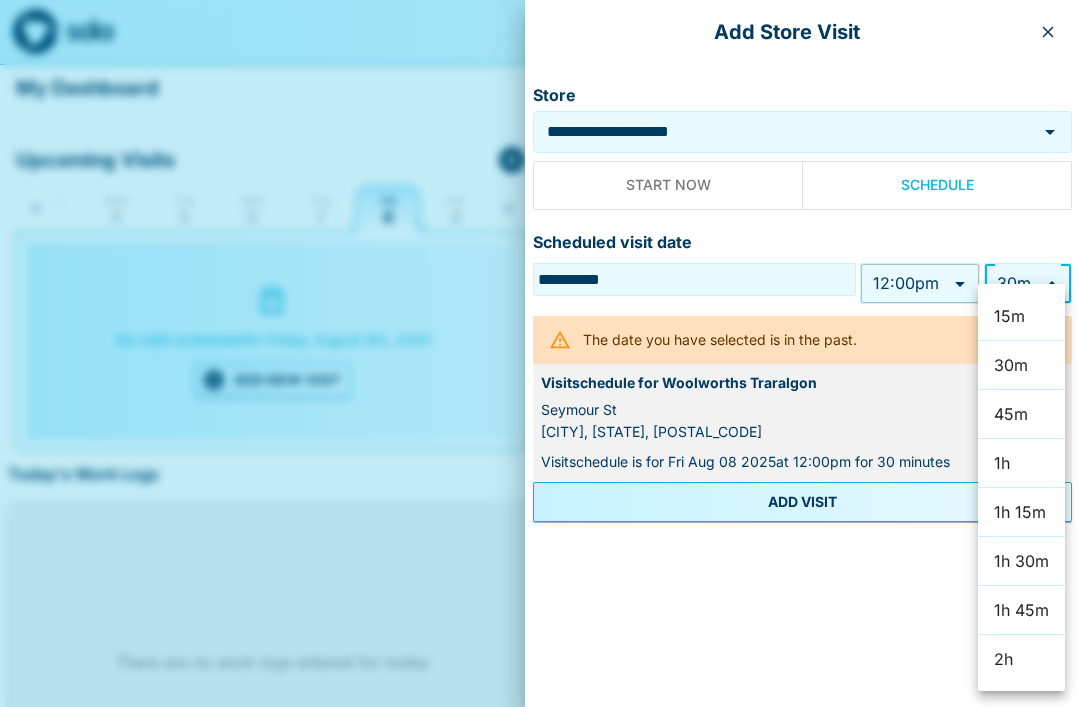 click on "1h" at bounding box center [1021, 463] 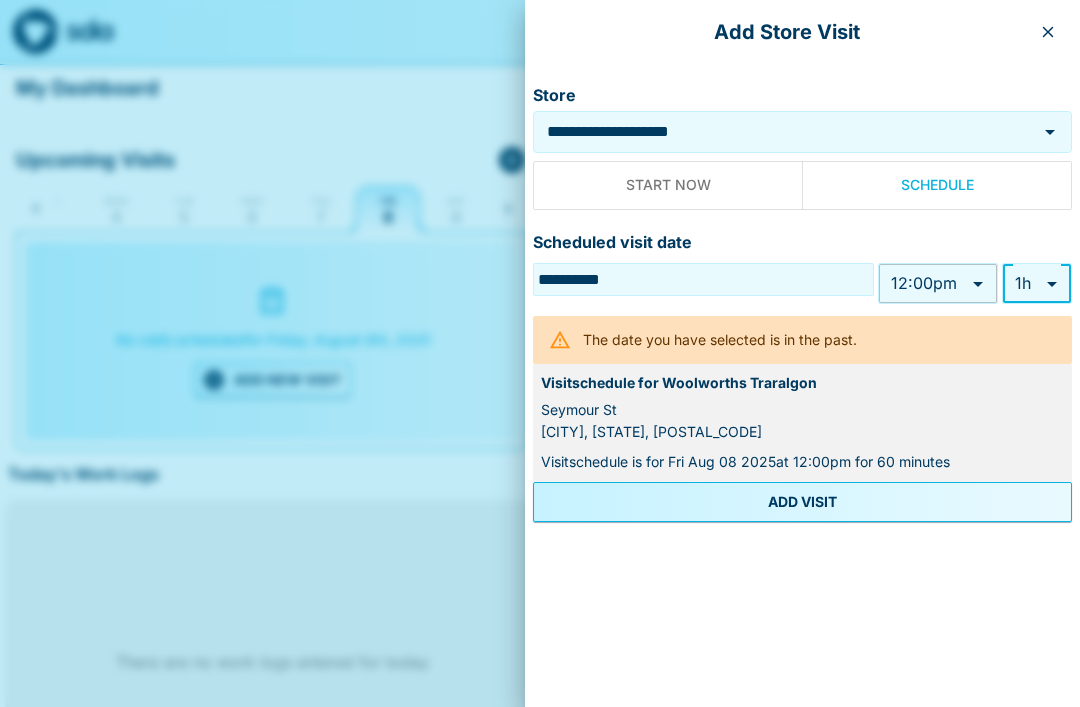 click 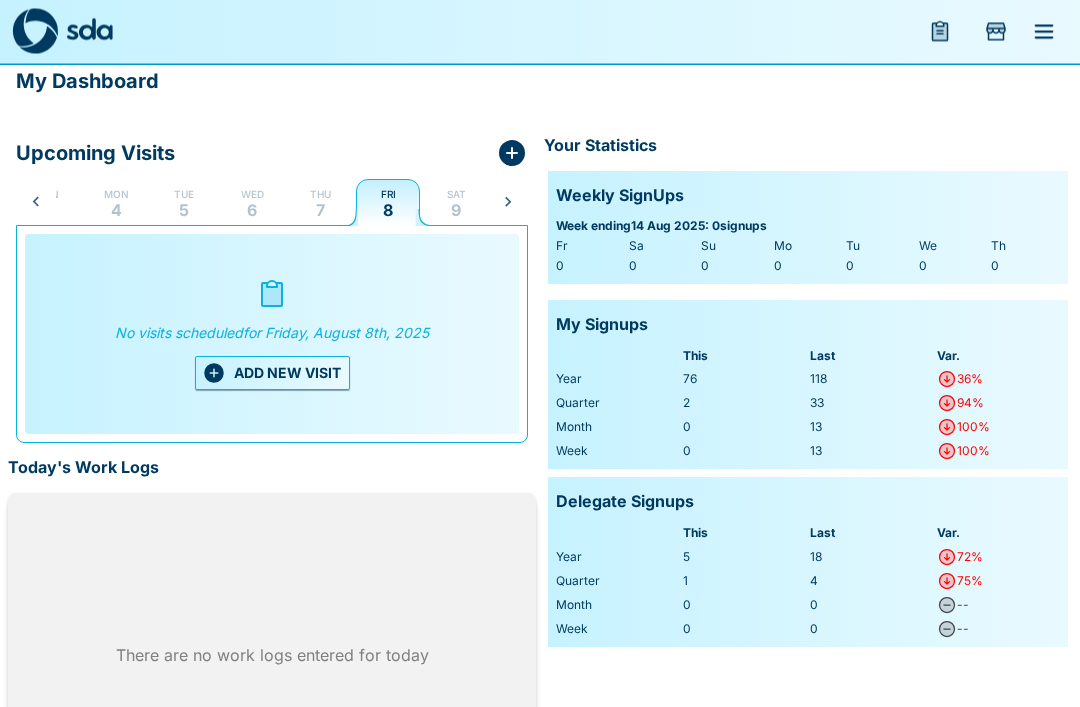 scroll, scrollTop: 0, scrollLeft: 0, axis: both 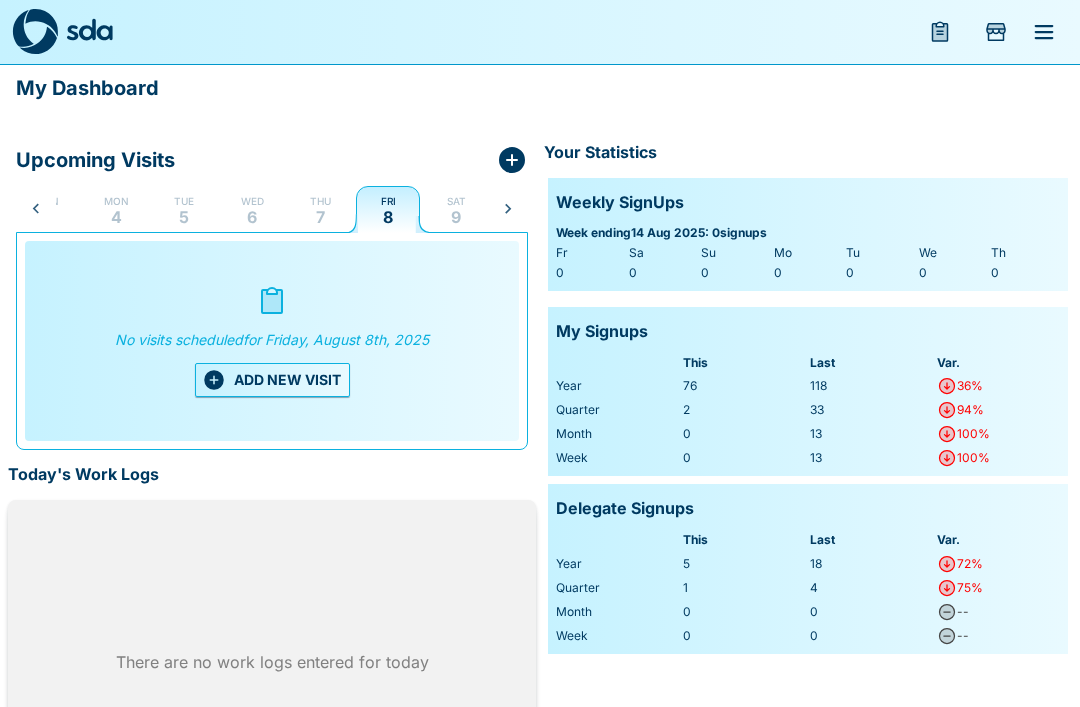 click 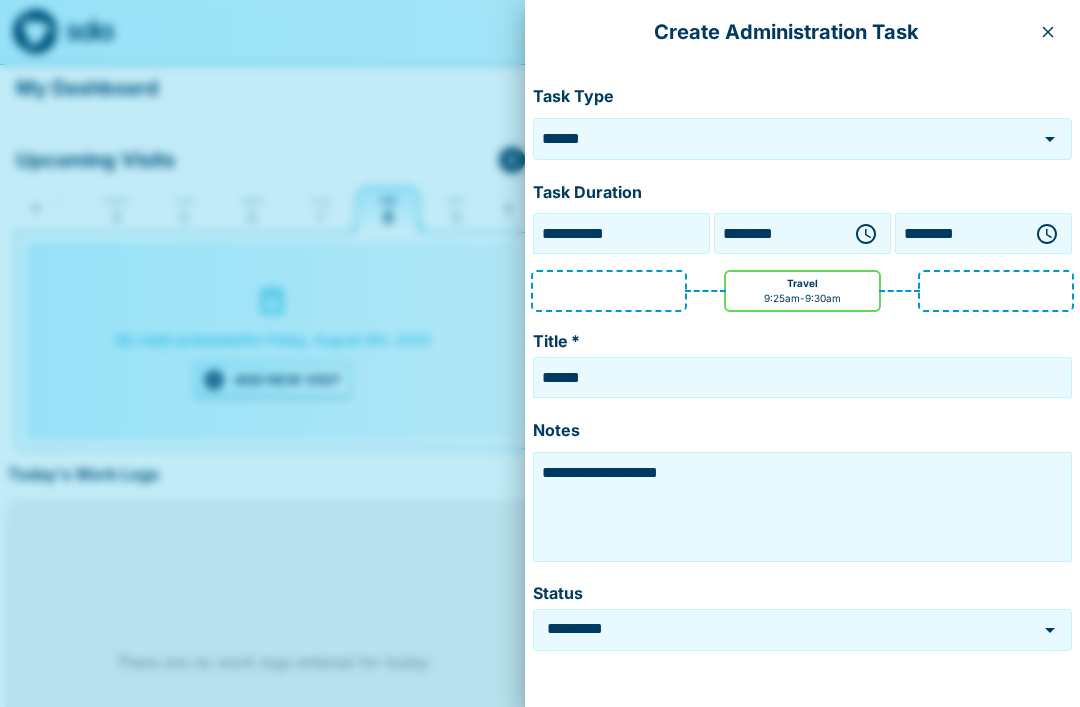 click on "Create Administration Task" at bounding box center [802, 32] 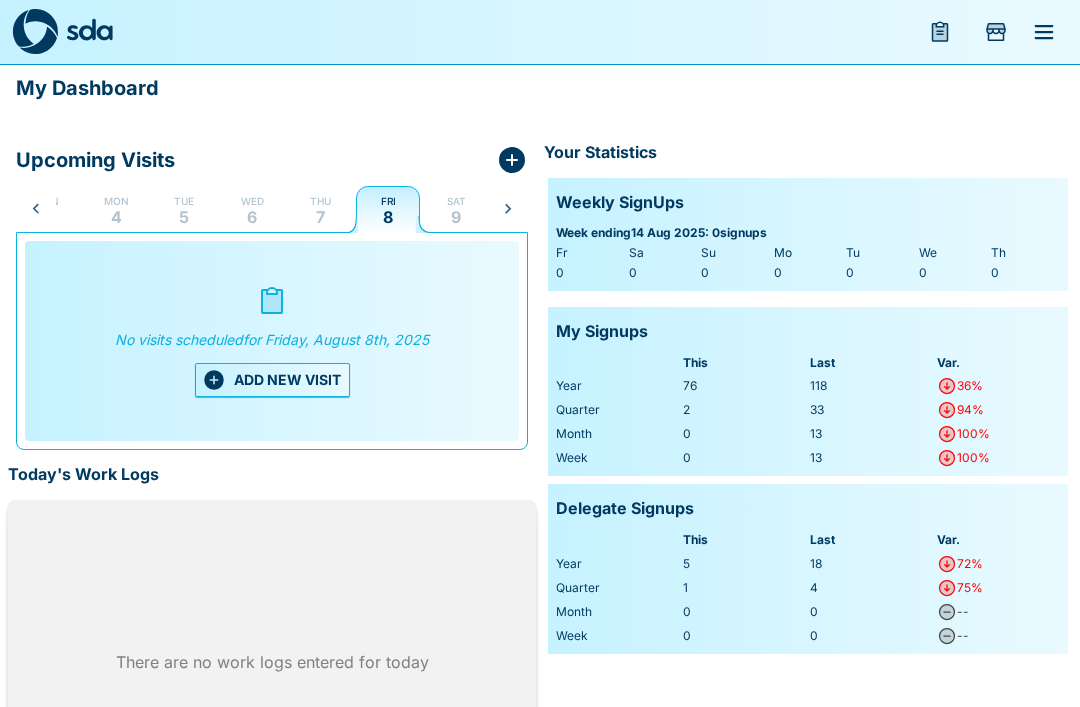 click 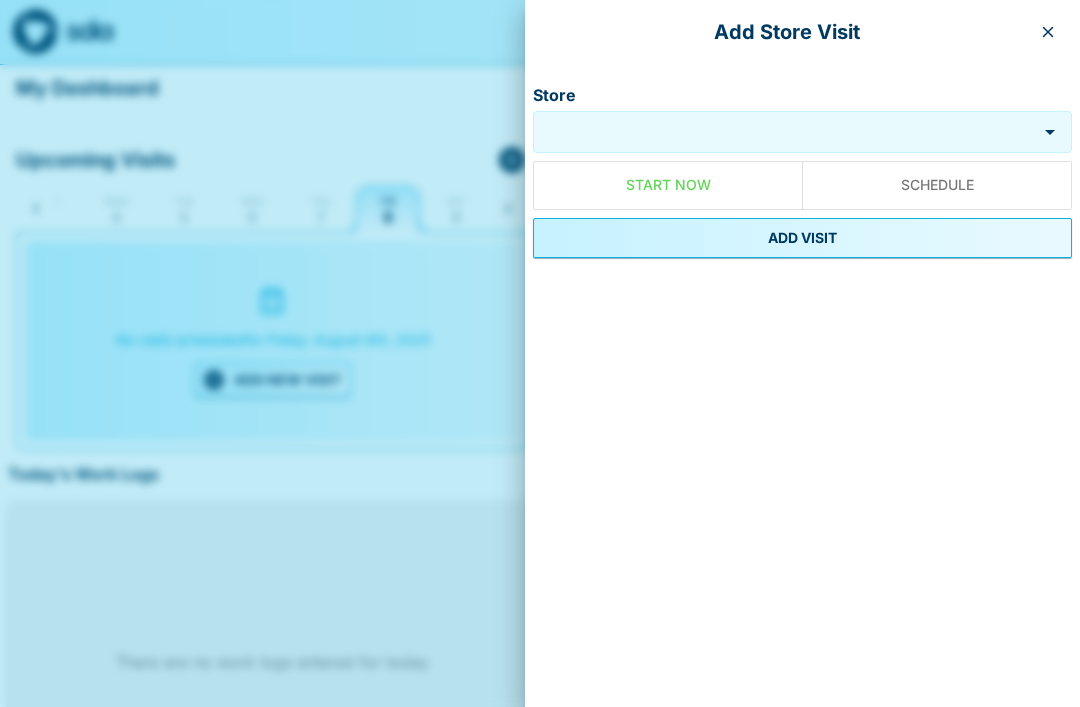click on "Store" at bounding box center (787, 131) 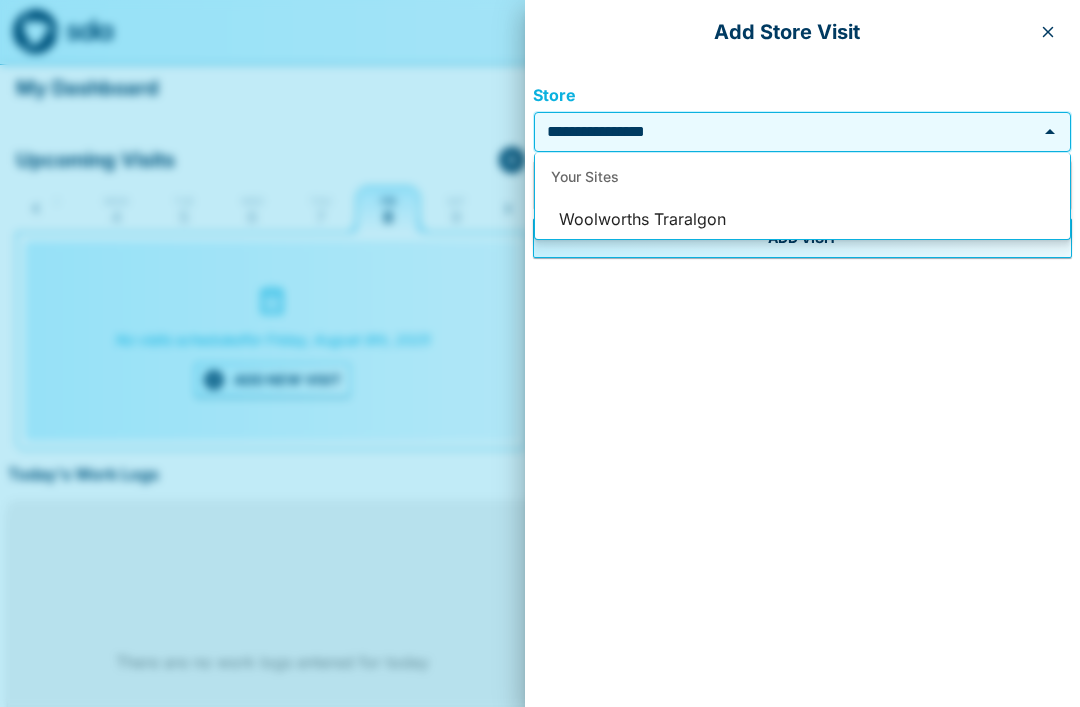 click on "Woolworths Traralgon" at bounding box center (802, 220) 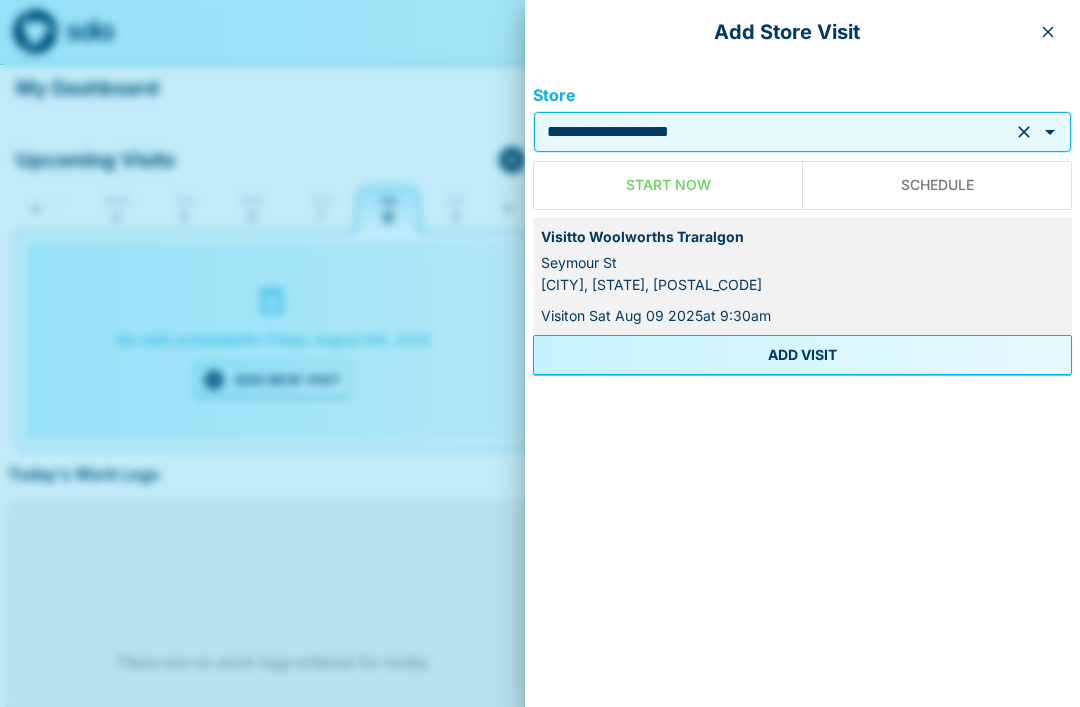 click on "Start Now" at bounding box center (668, 185) 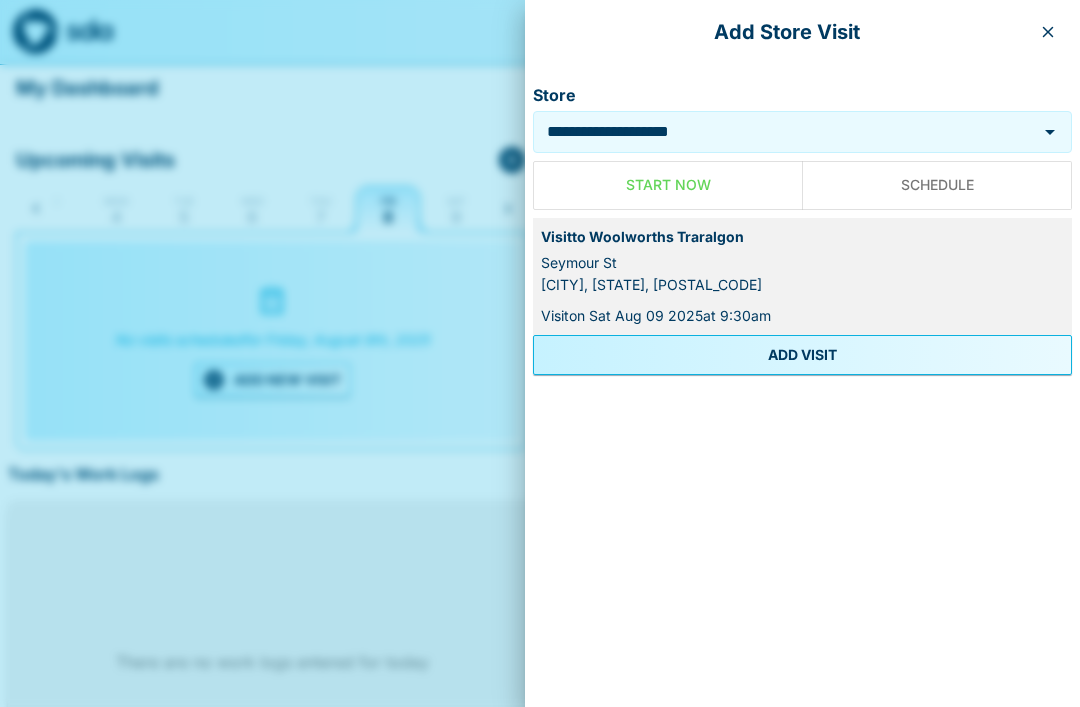 click on "ADD VISIT" at bounding box center (802, 355) 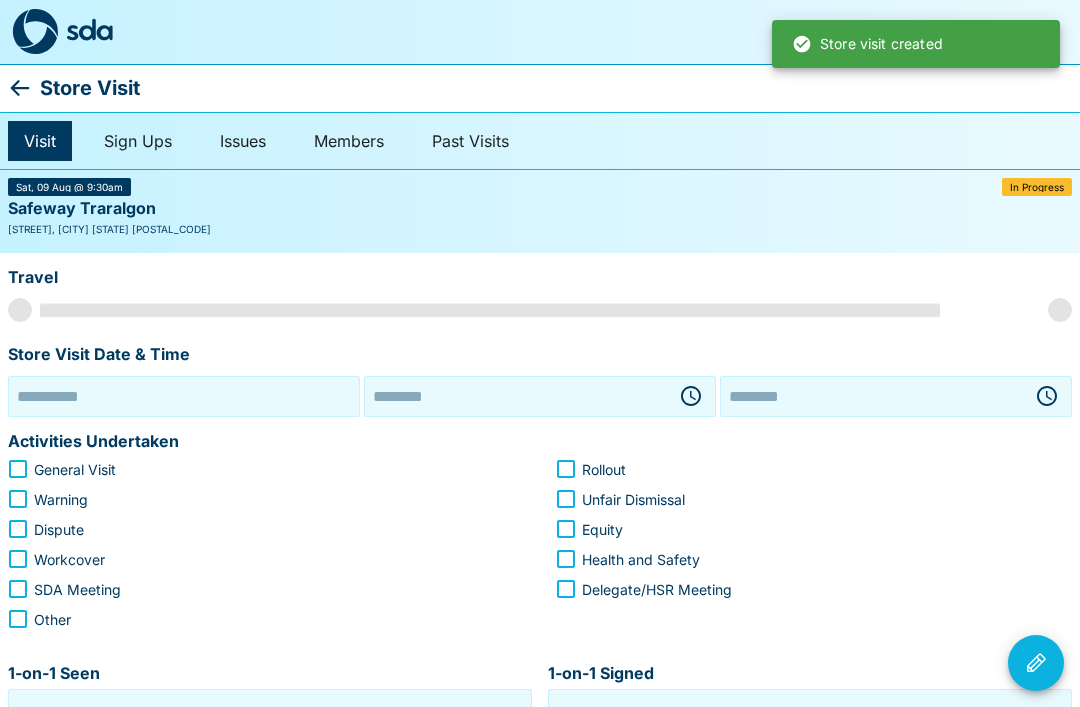 type on "**********" 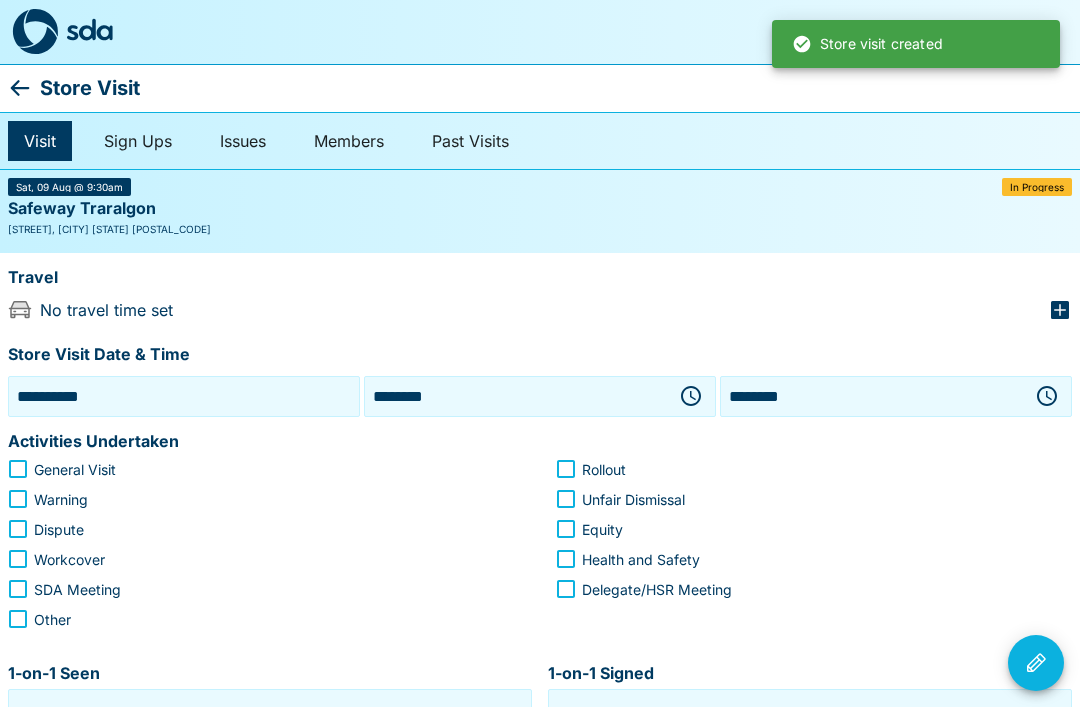 click on "********" at bounding box center [516, 396] 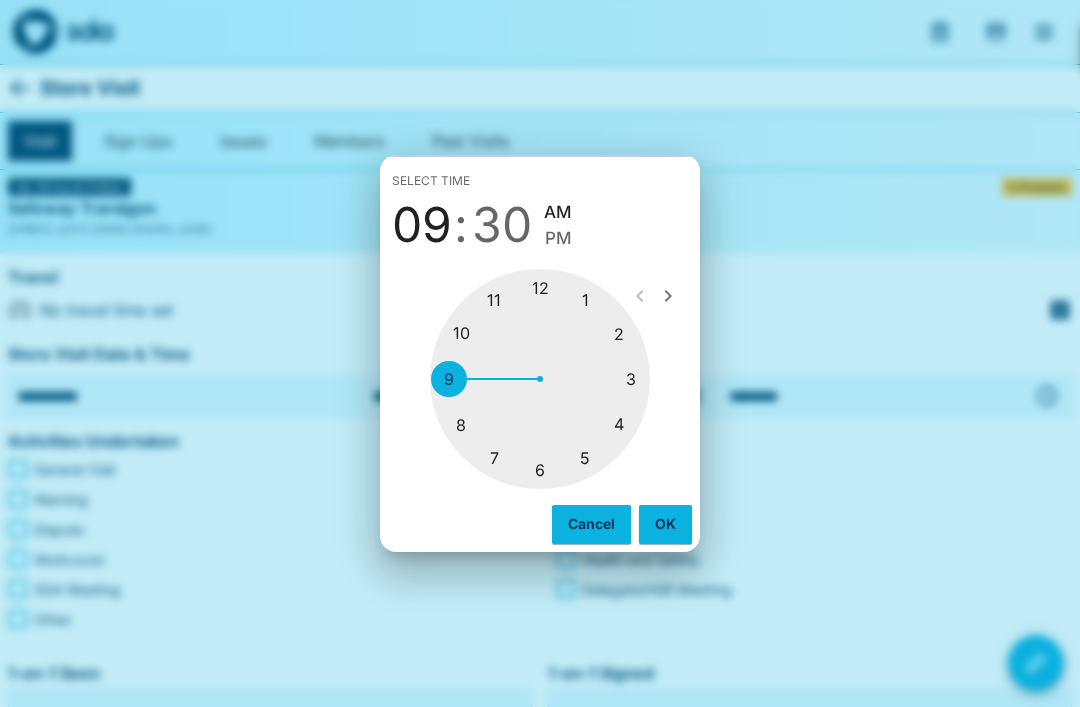 click at bounding box center (540, 379) 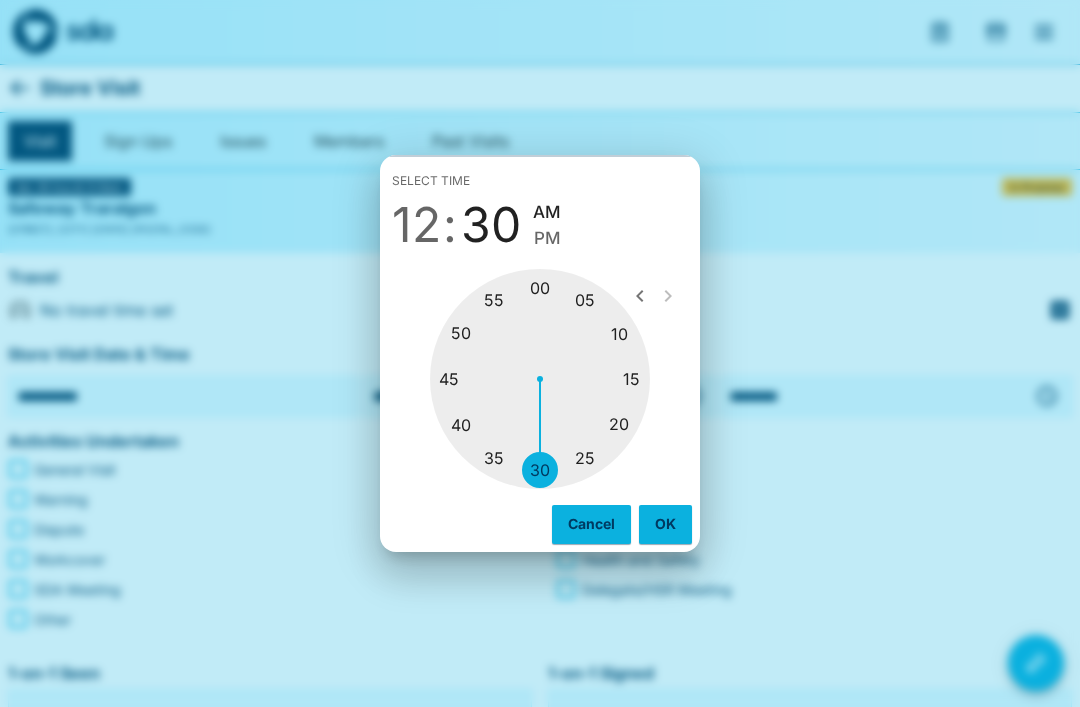 click at bounding box center [540, 379] 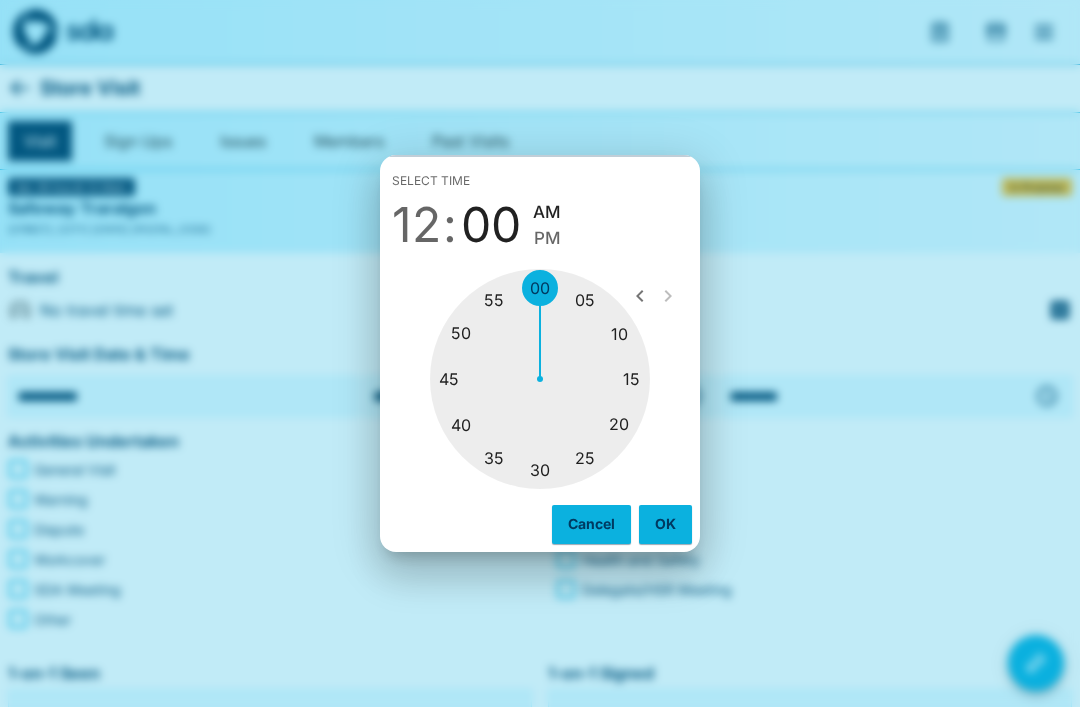 click on "PM" at bounding box center [547, 238] 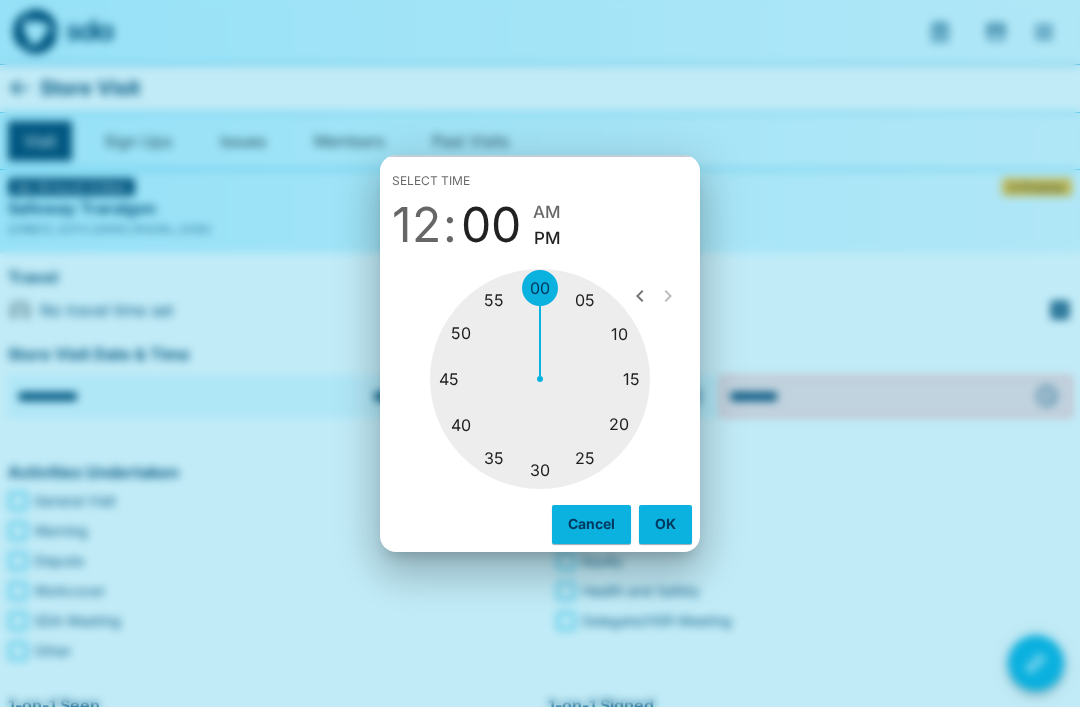 click on "OK" at bounding box center (665, 524) 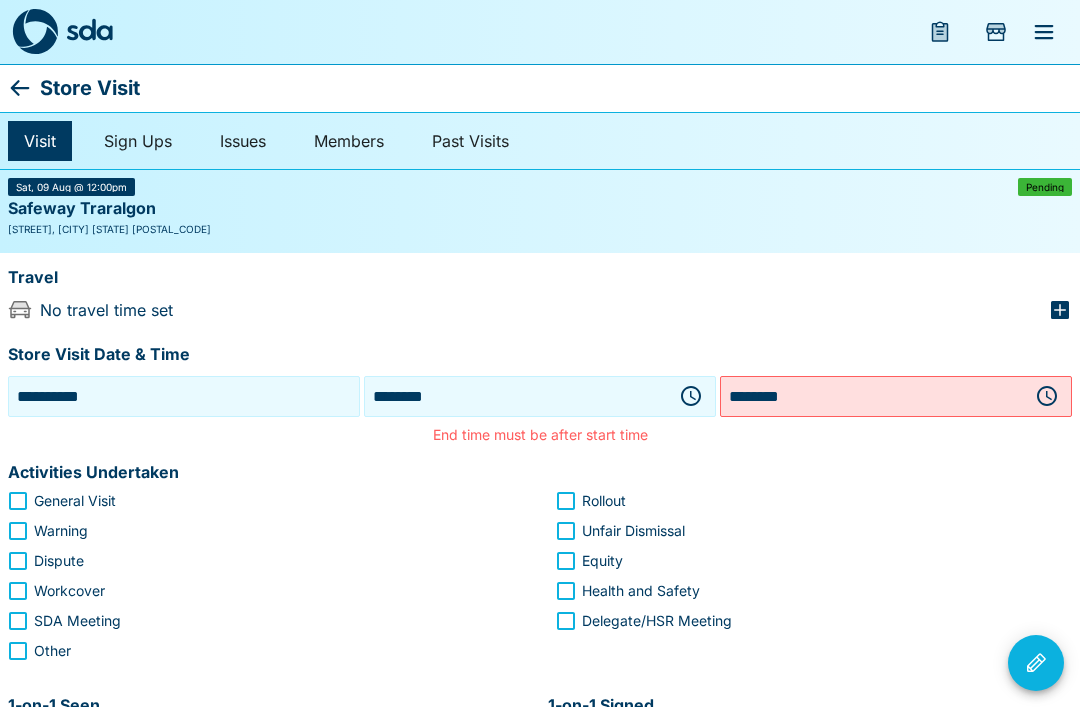 click on "********" at bounding box center [872, 396] 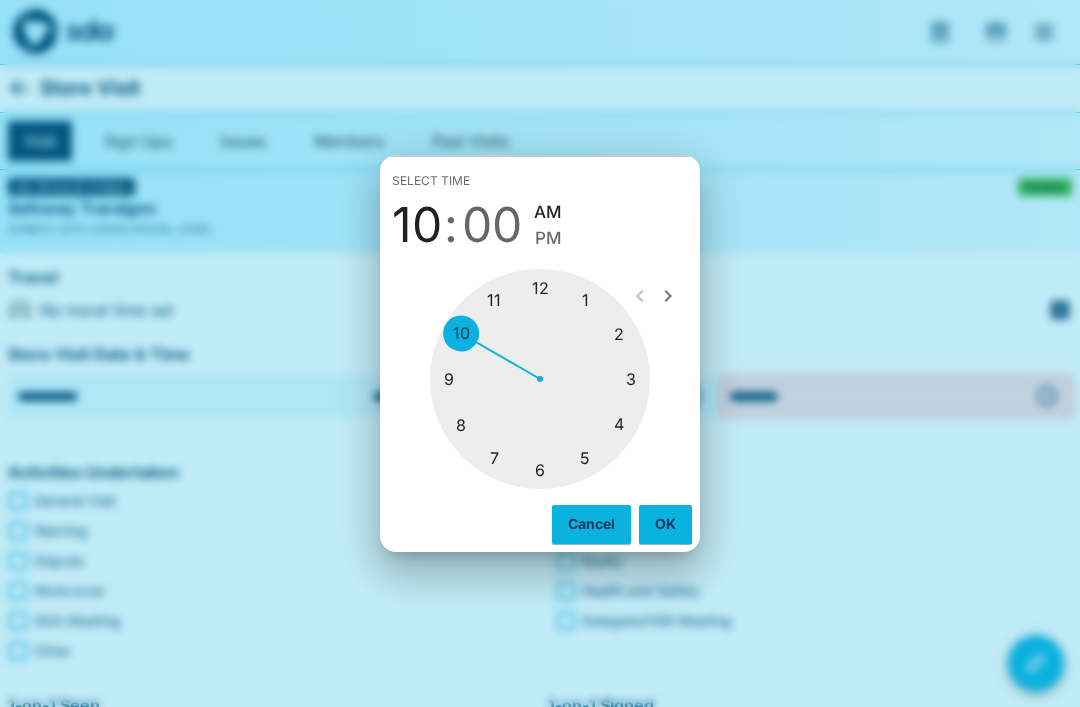 click at bounding box center (540, 379) 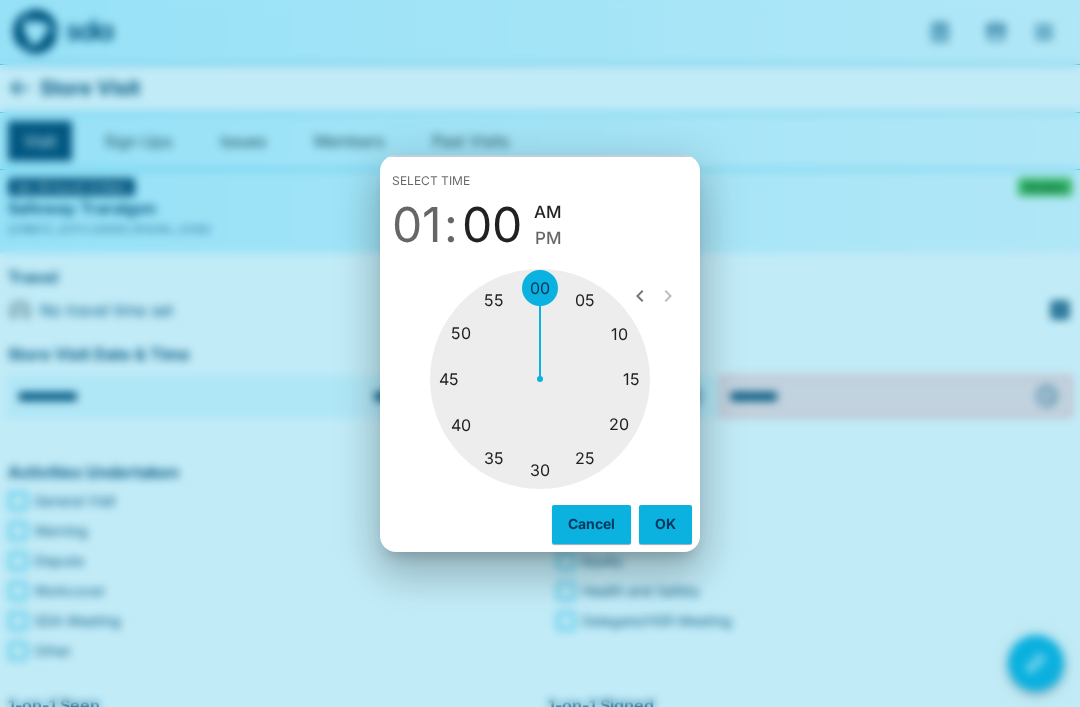 click at bounding box center (540, 379) 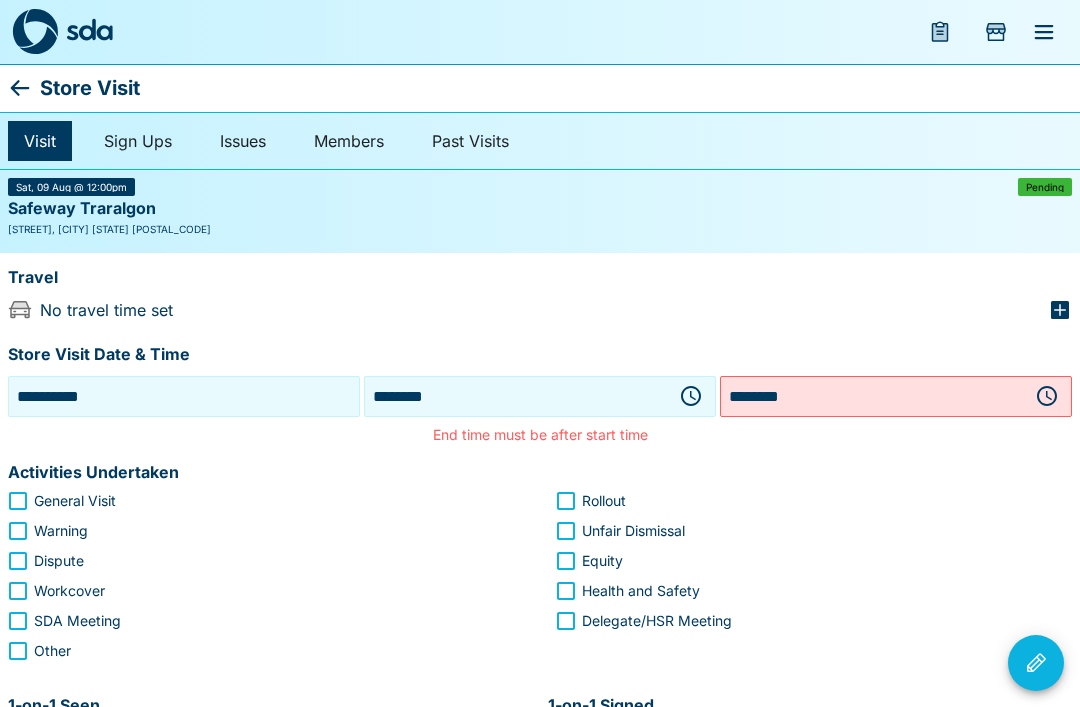 click 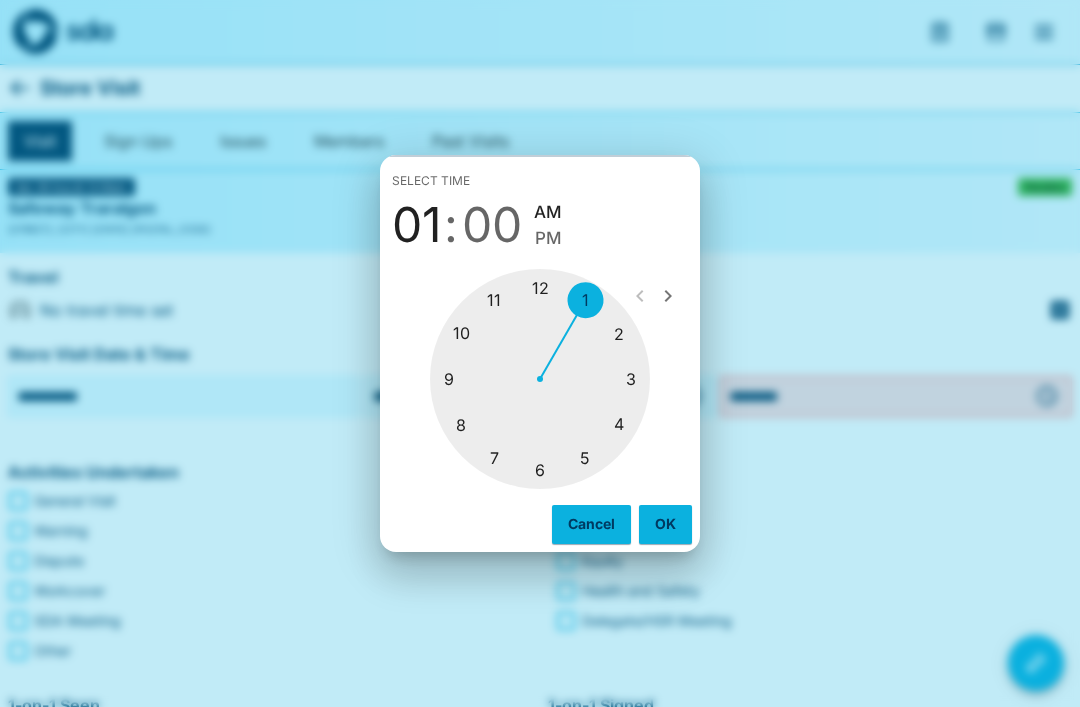 click on "PM" at bounding box center (548, 238) 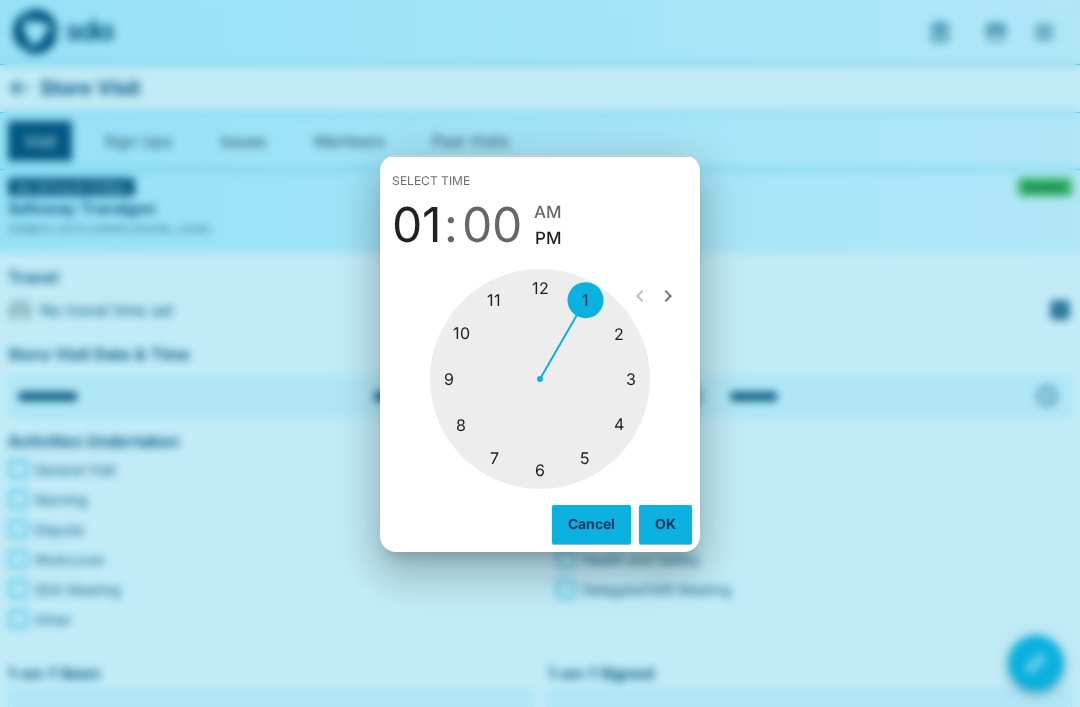 click on "OK" at bounding box center [665, 524] 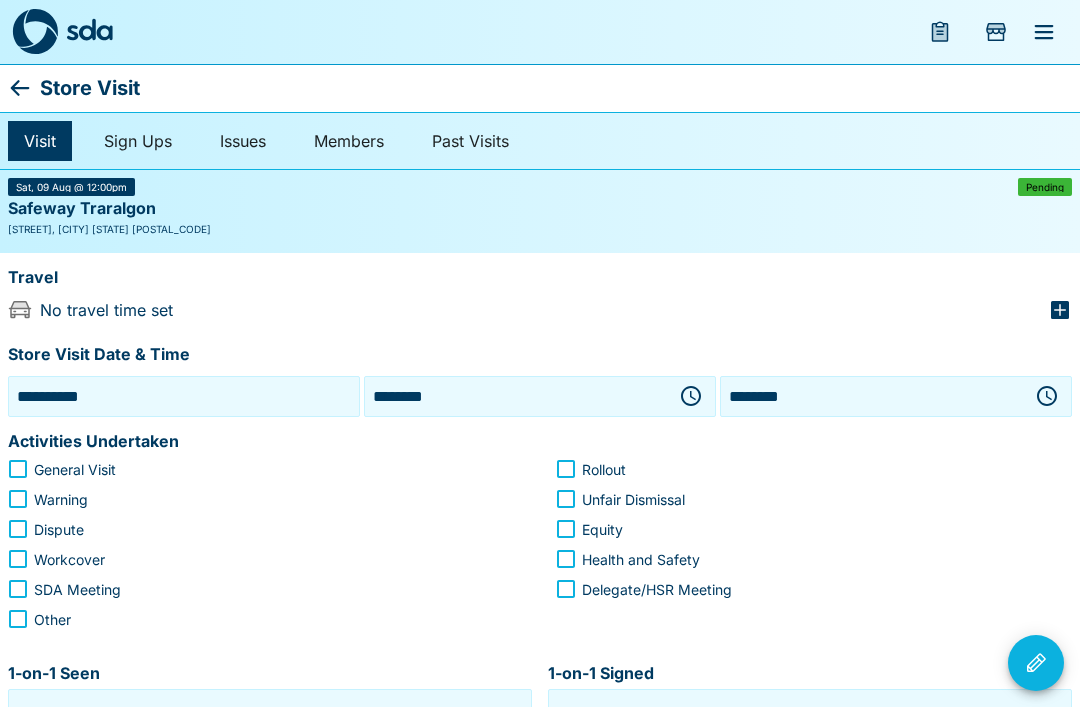 click on "**********" at bounding box center [184, 396] 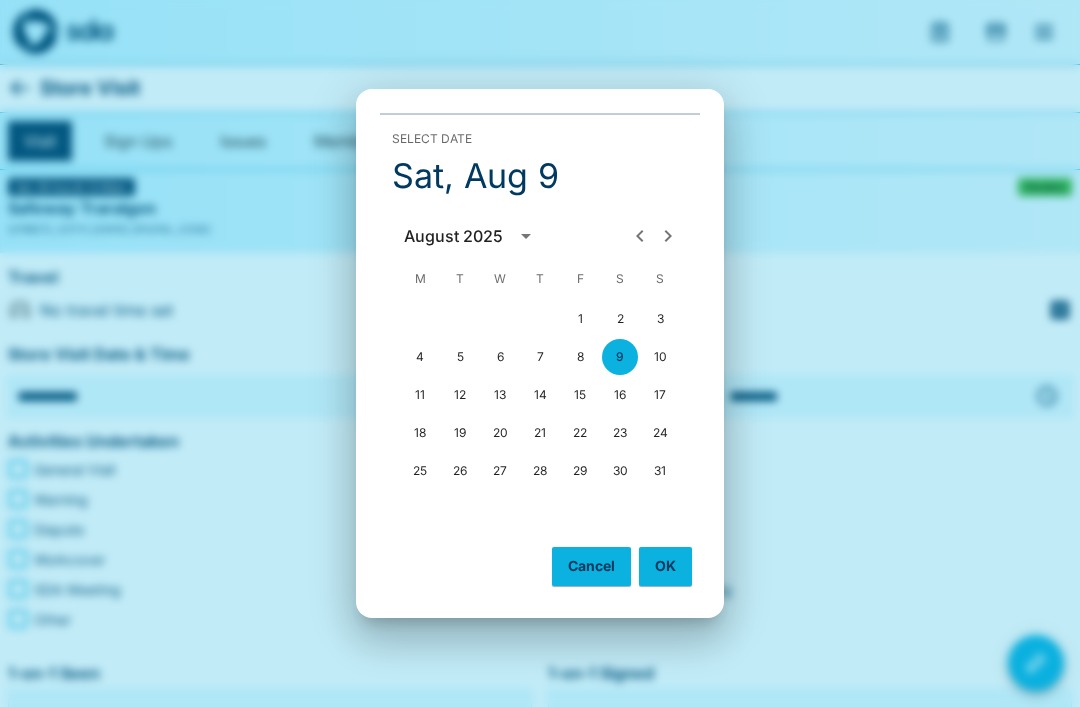 click on "8" at bounding box center (580, 357) 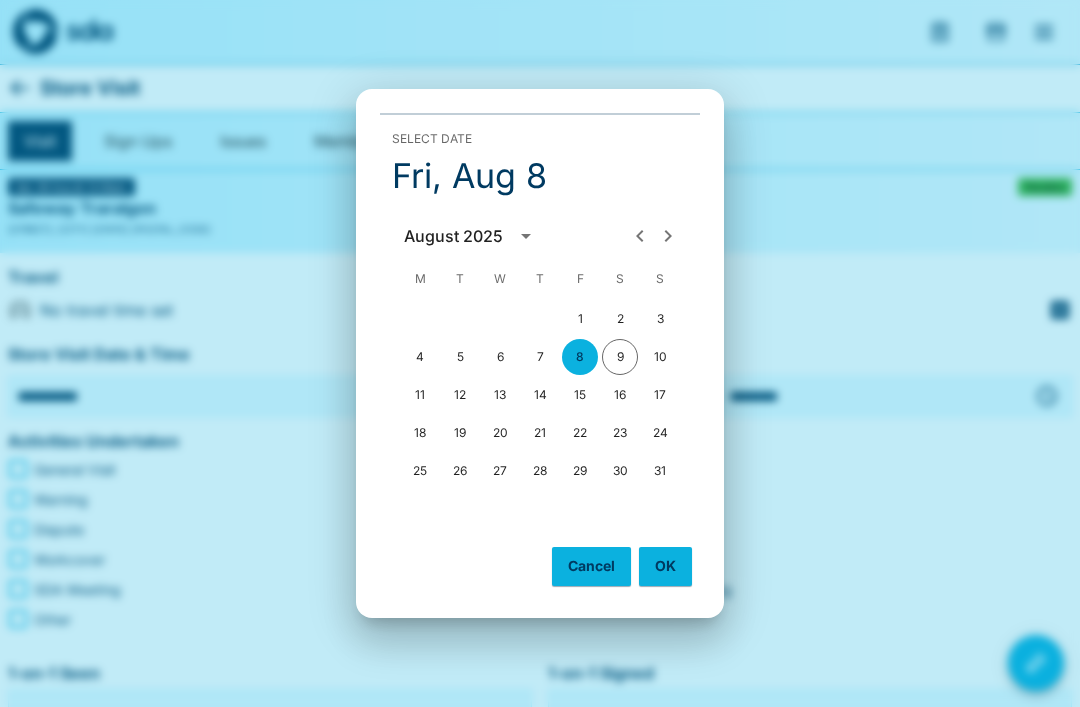 click on "OK" at bounding box center (665, 566) 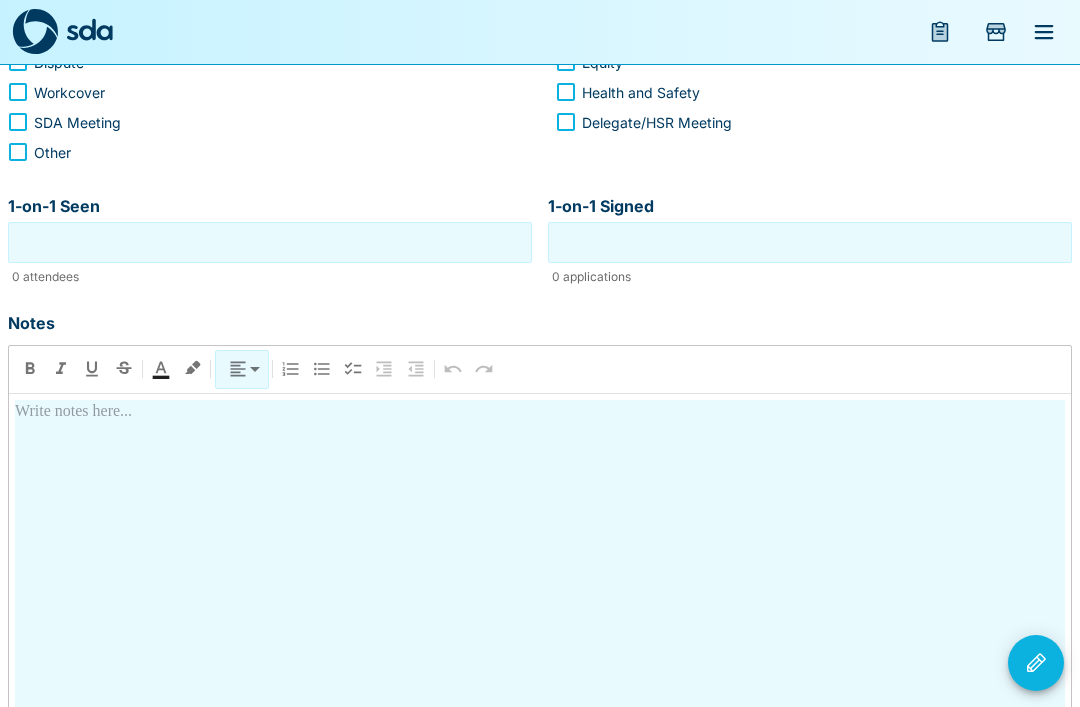 scroll, scrollTop: 500, scrollLeft: 0, axis: vertical 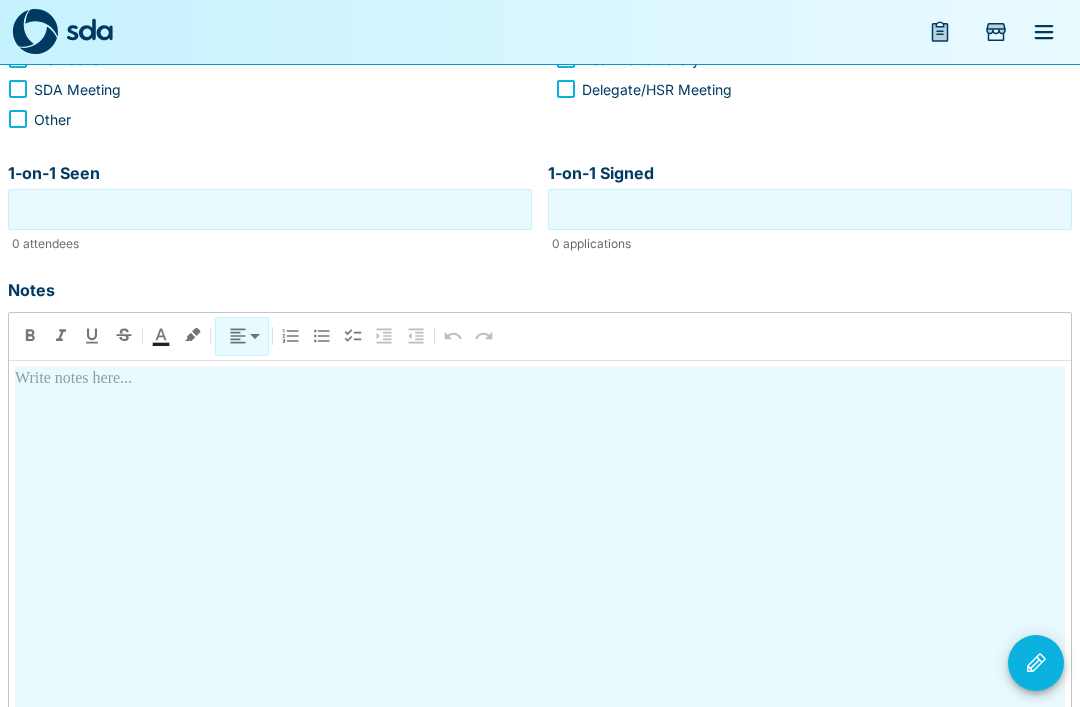 click at bounding box center [540, 544] 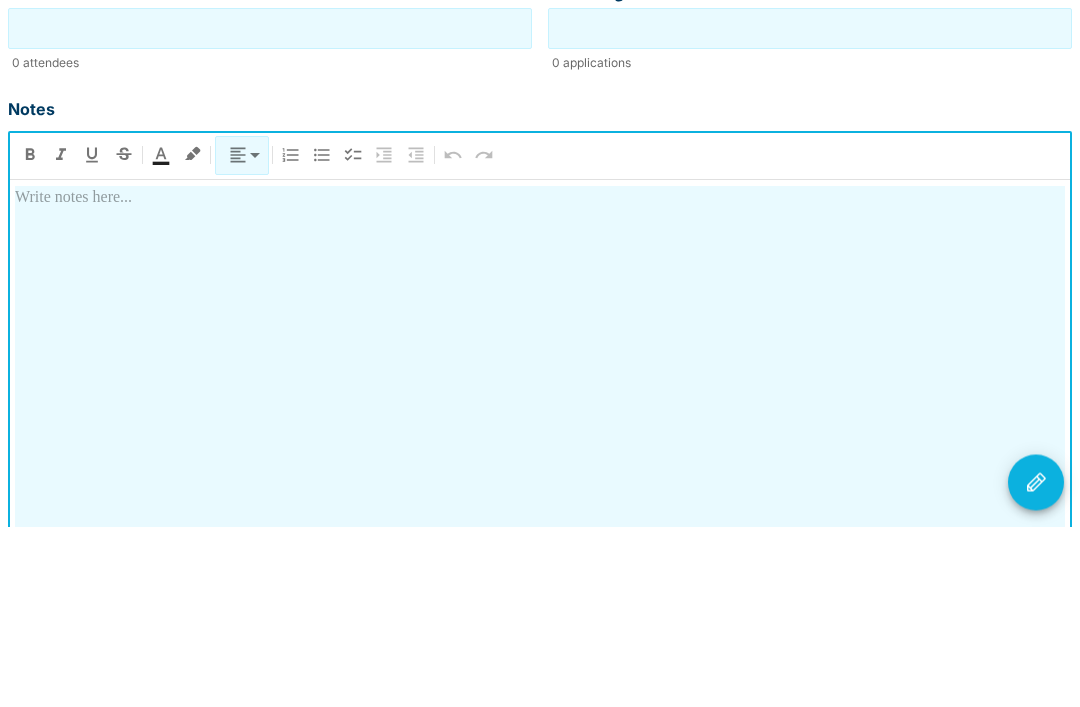 type 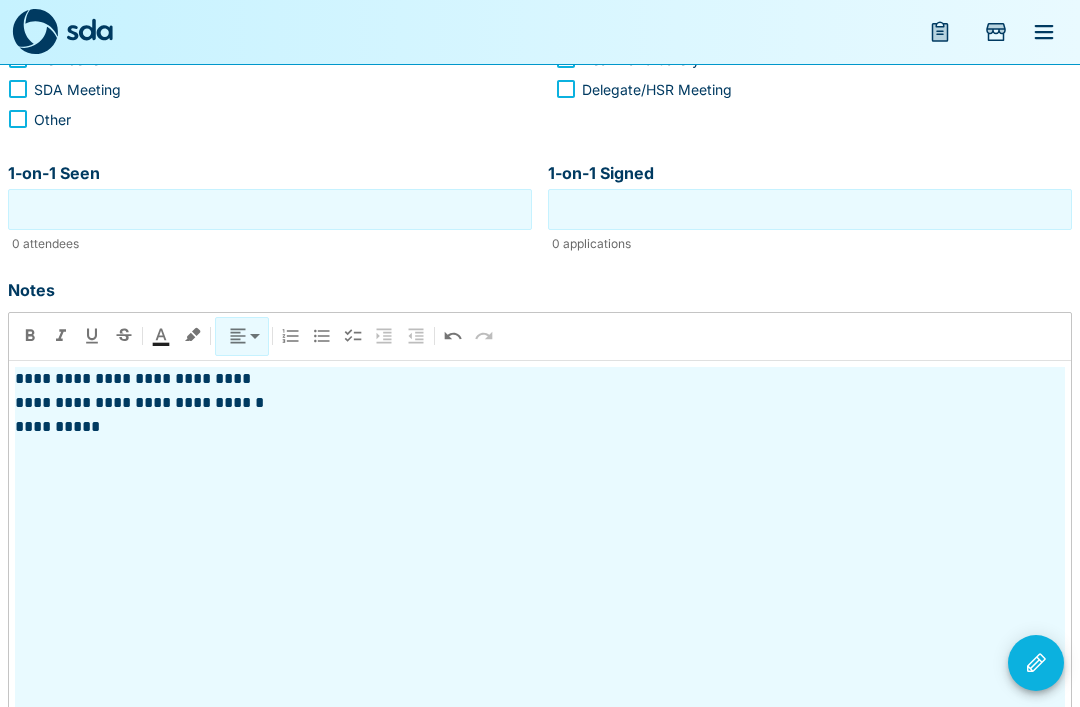 click 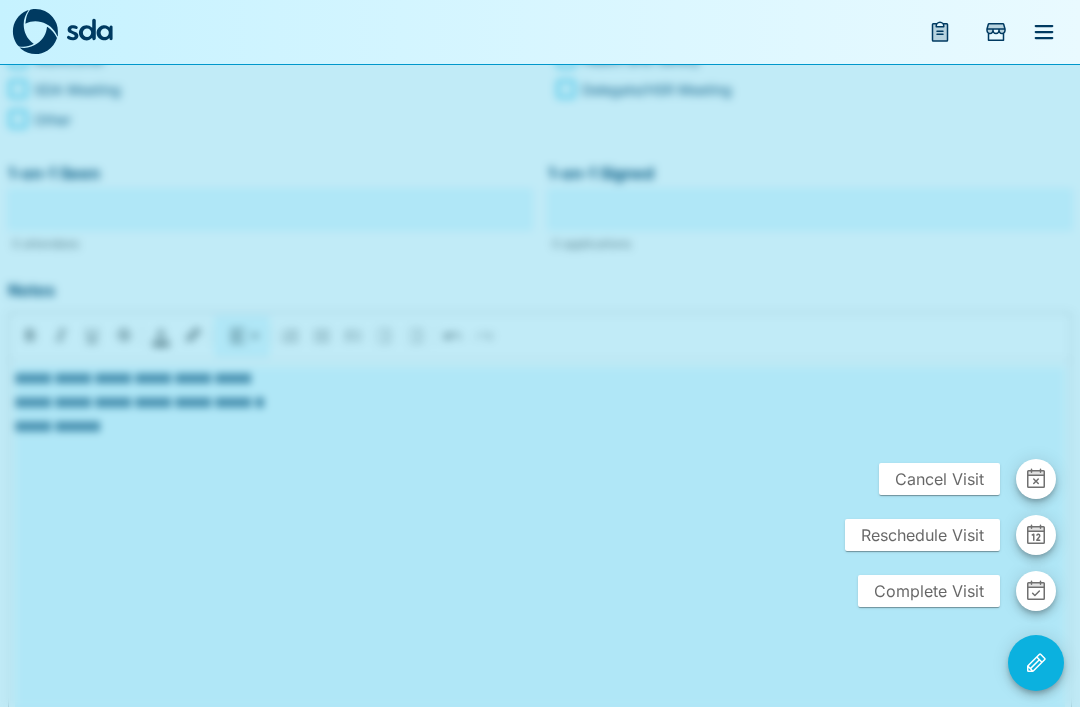 click 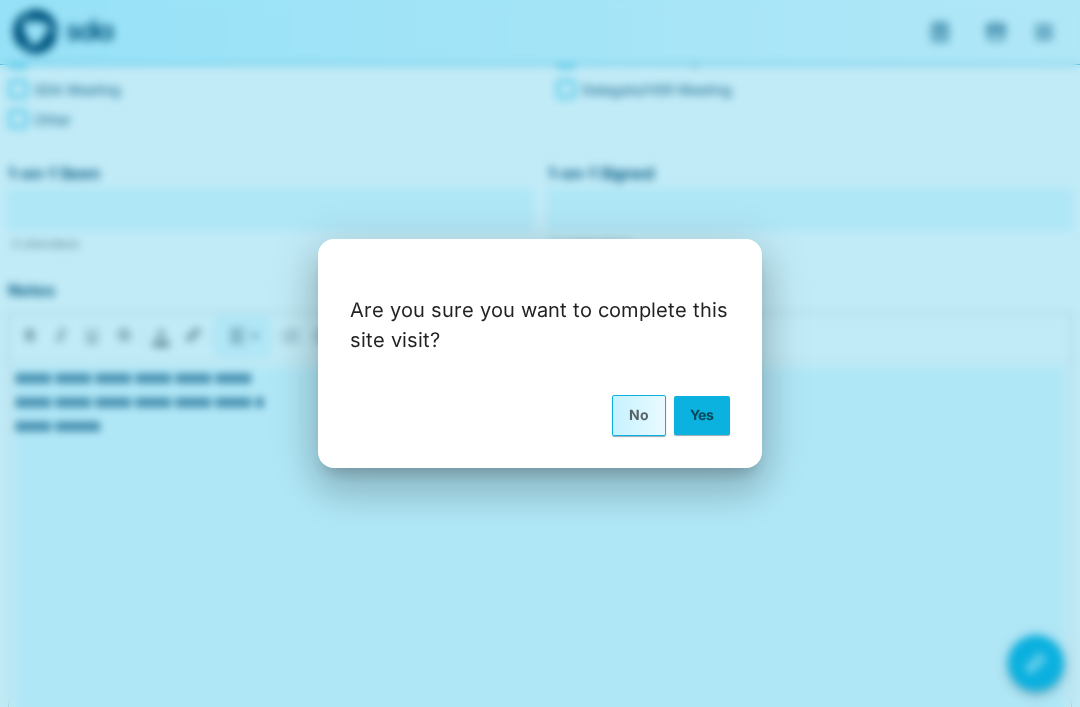 click on "Yes" at bounding box center (702, 415) 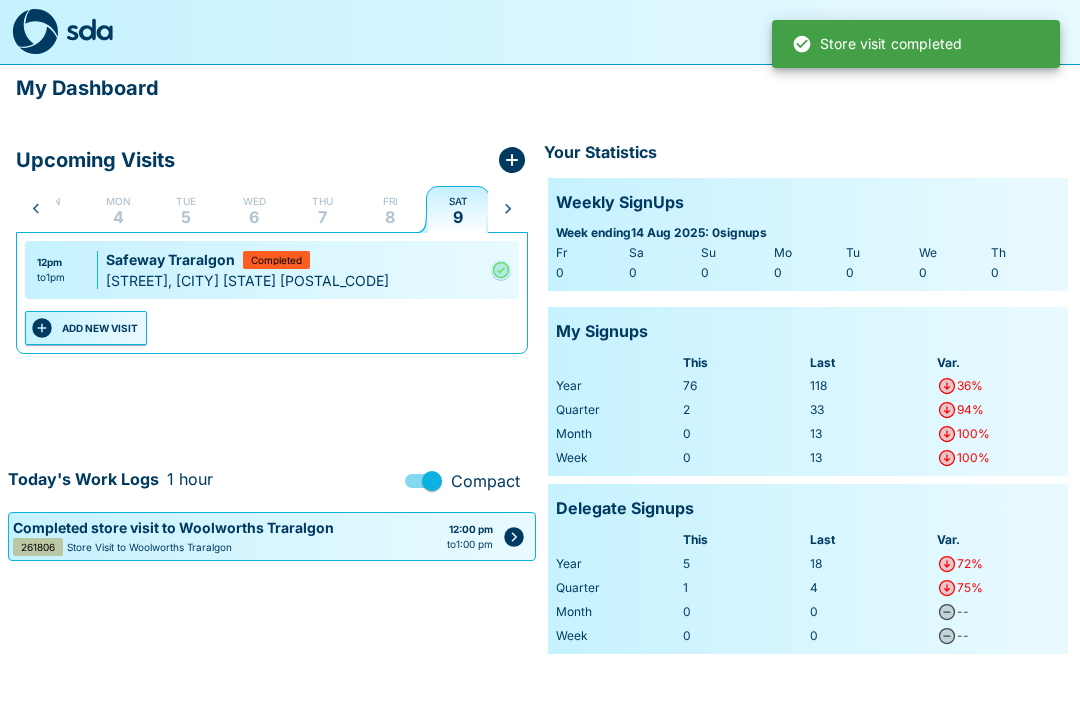 scroll, scrollTop: 0, scrollLeft: 40, axis: horizontal 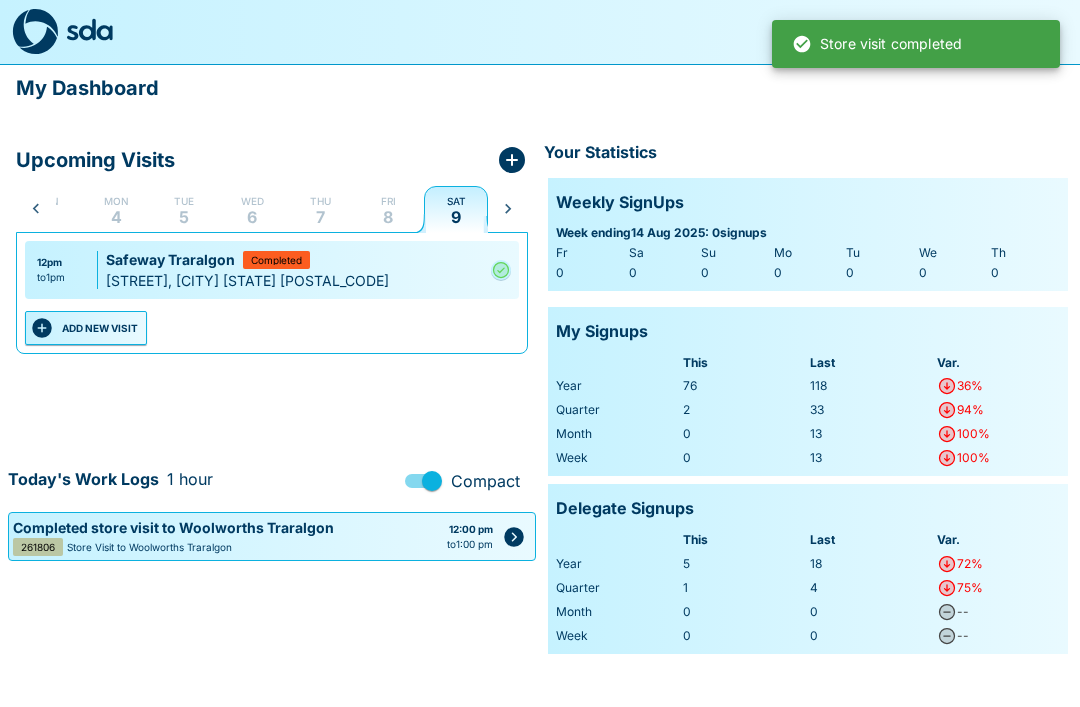 click on "Fri 8" at bounding box center [388, 209] 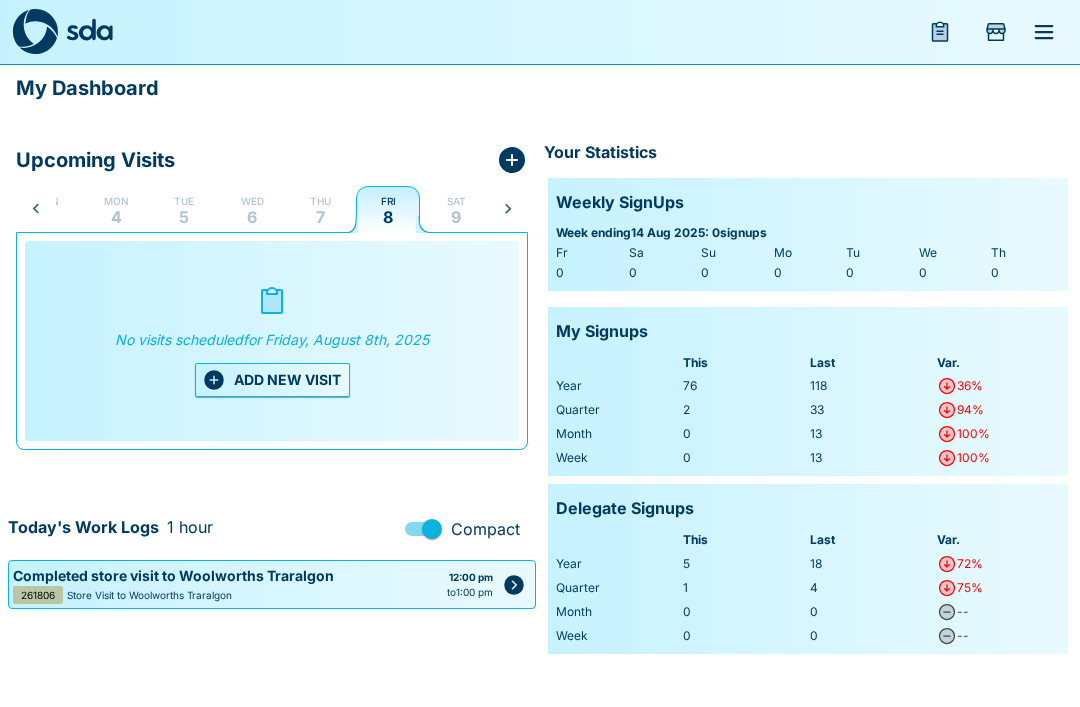 click 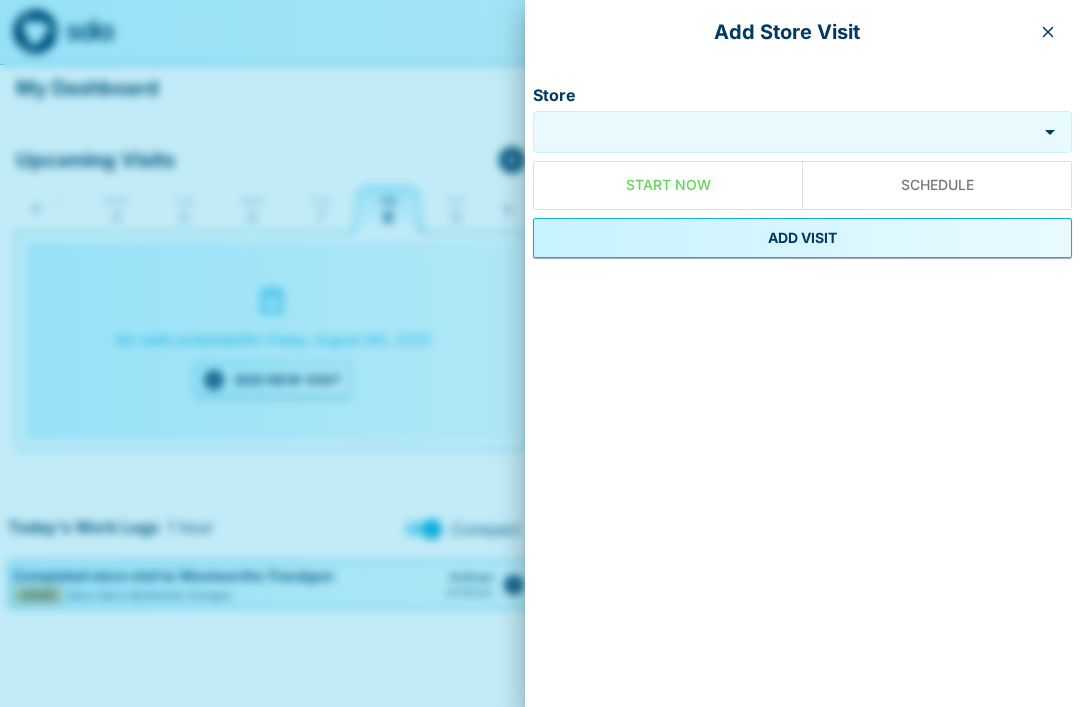 click on "Store" at bounding box center (787, 131) 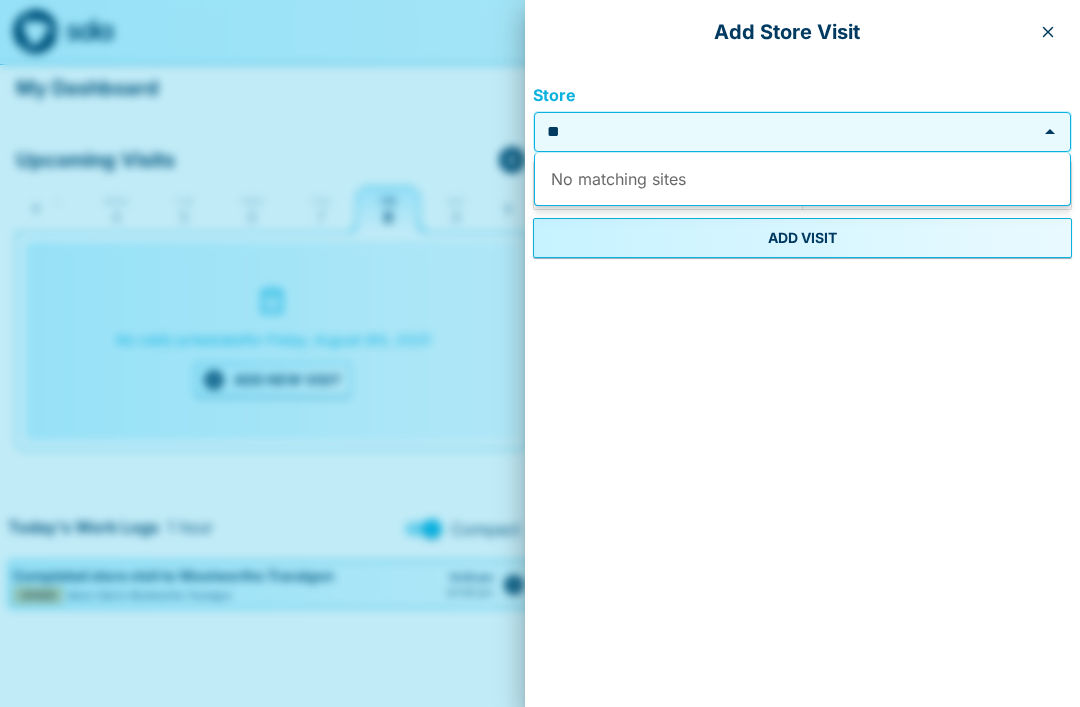 type on "*" 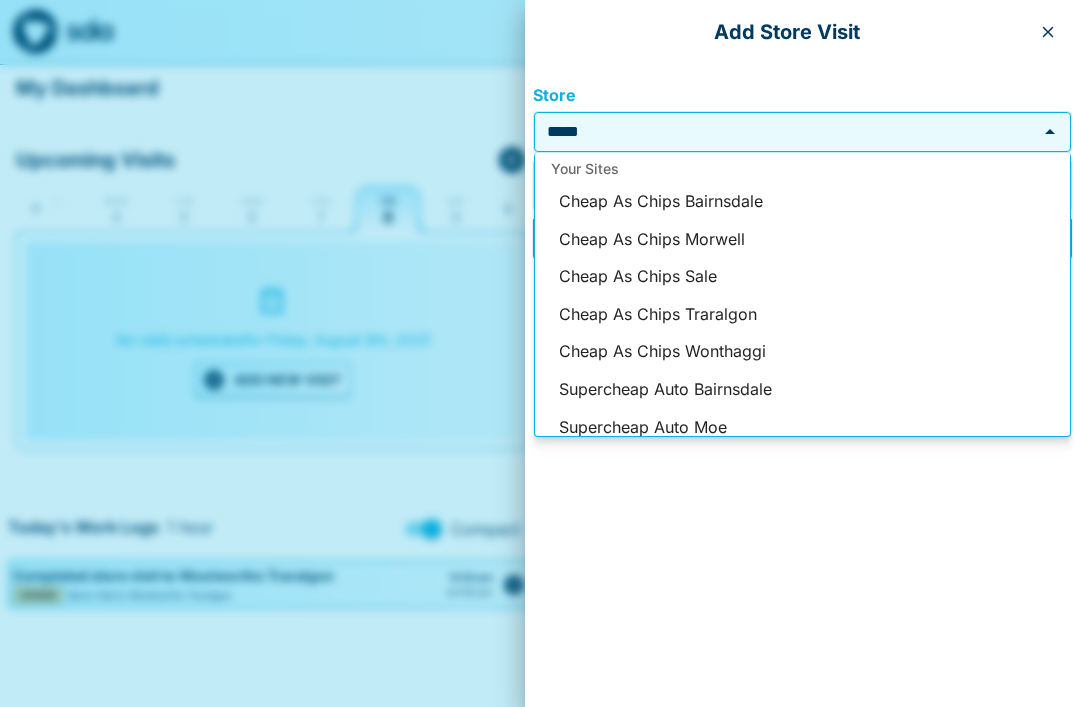 scroll, scrollTop: 16, scrollLeft: 0, axis: vertical 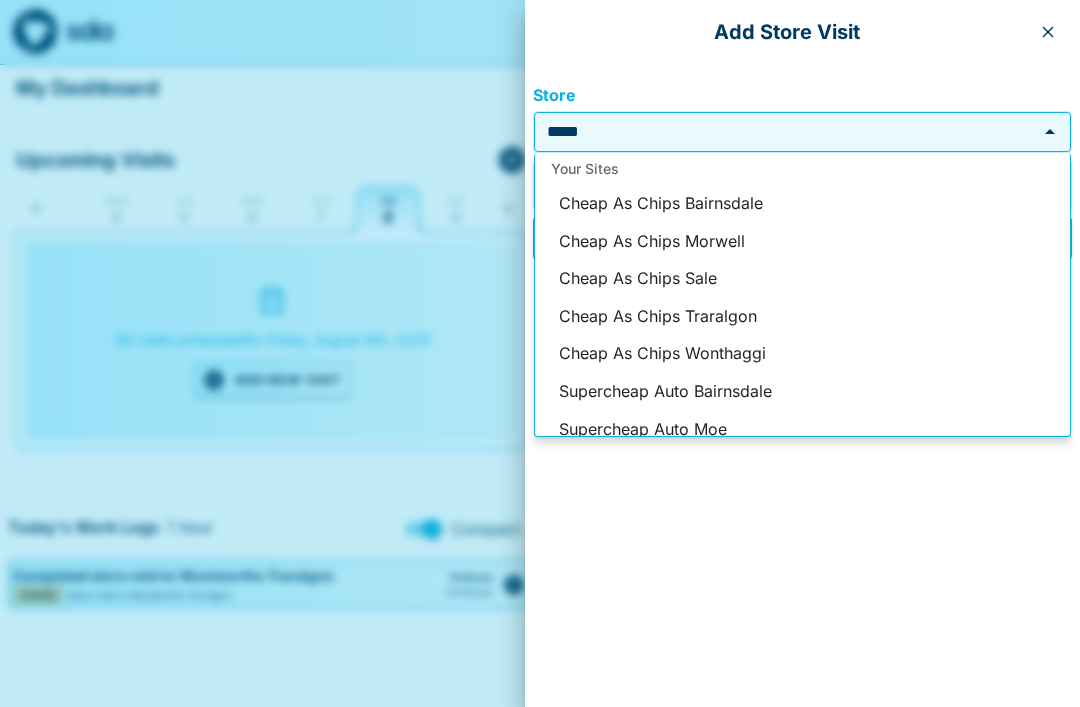click on "Cheap As Chips Morwell" at bounding box center [802, 242] 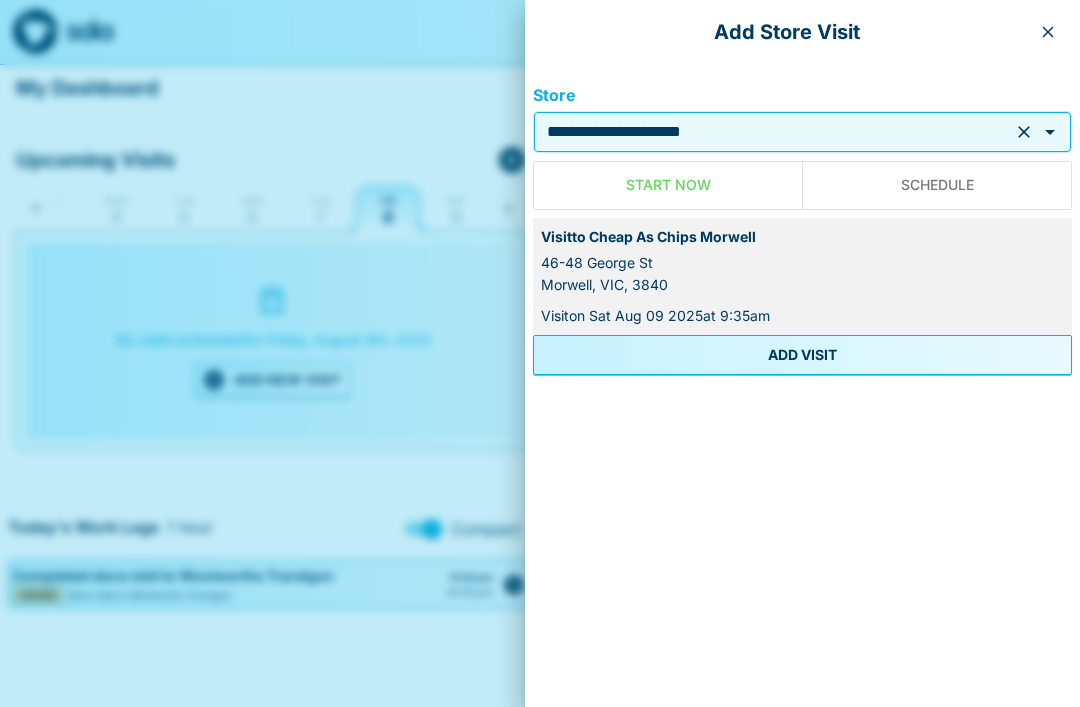 click on "ADD VISIT" at bounding box center (802, 355) 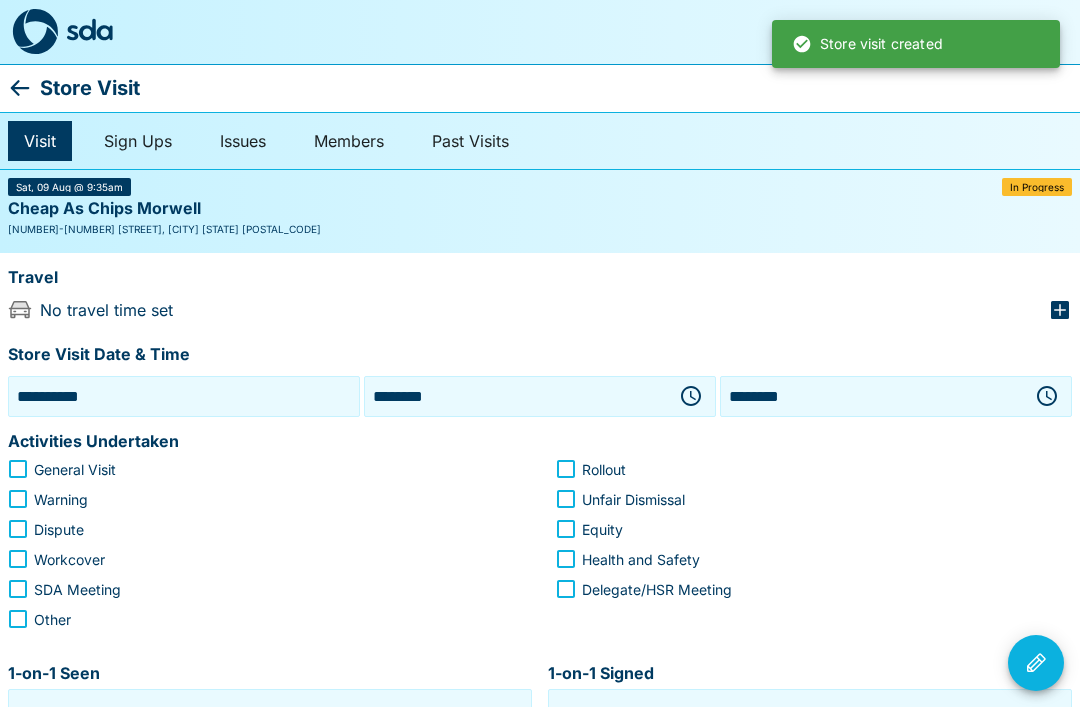 click on "**********" at bounding box center (184, 396) 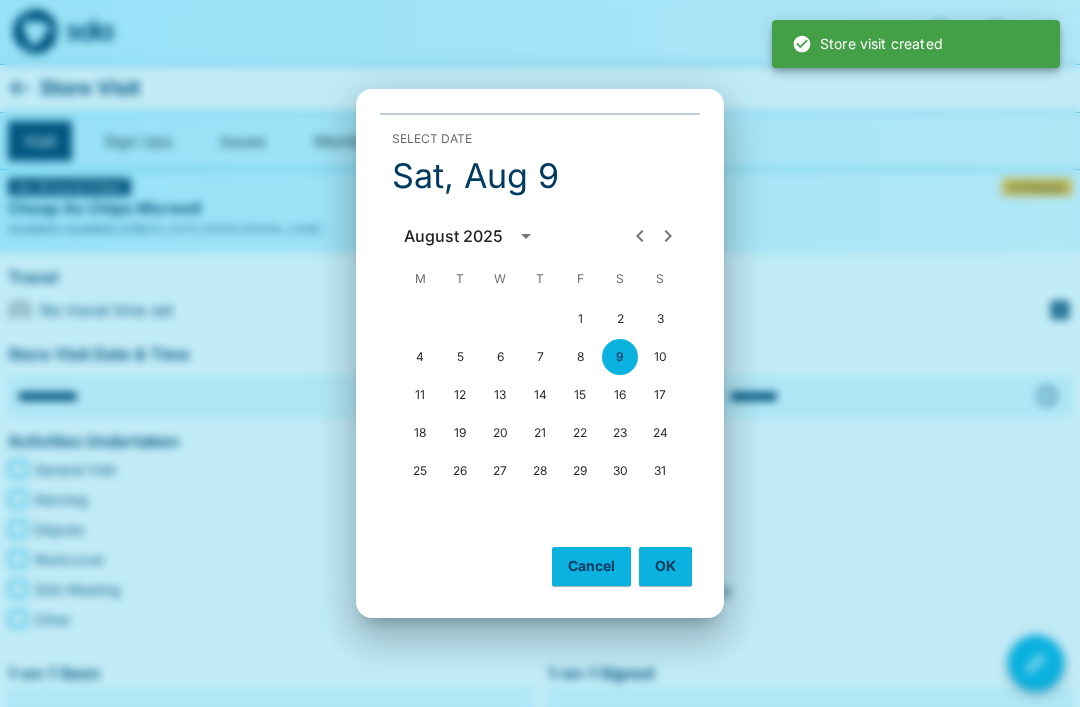 click on "8" at bounding box center [580, 357] 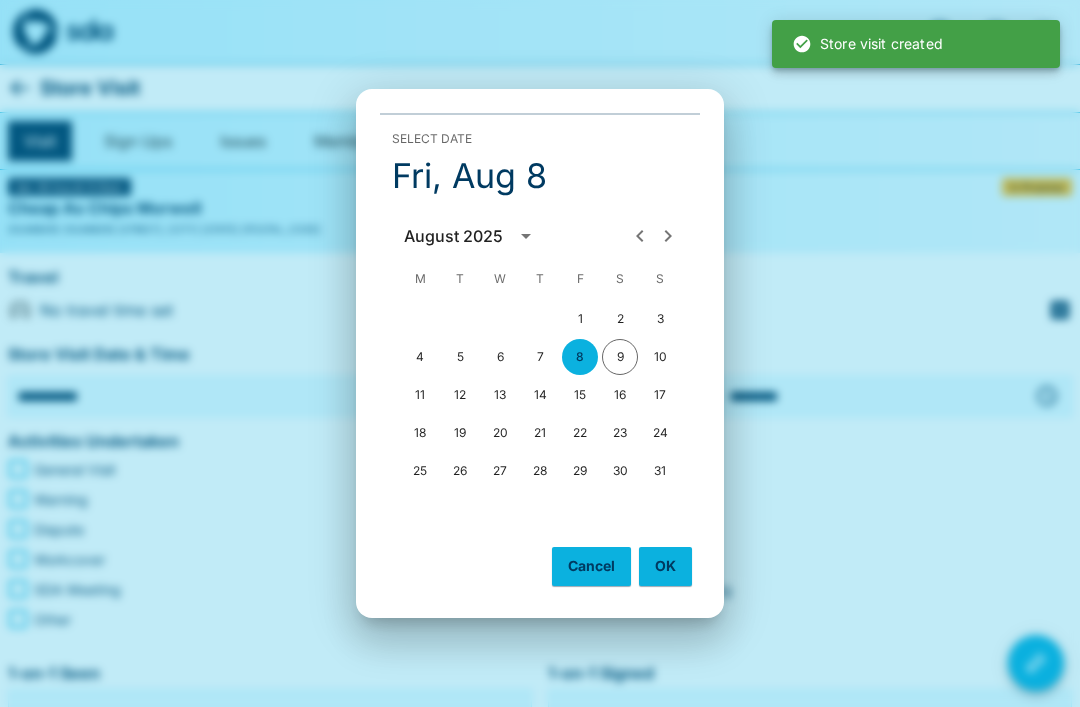 click on "OK" at bounding box center (665, 566) 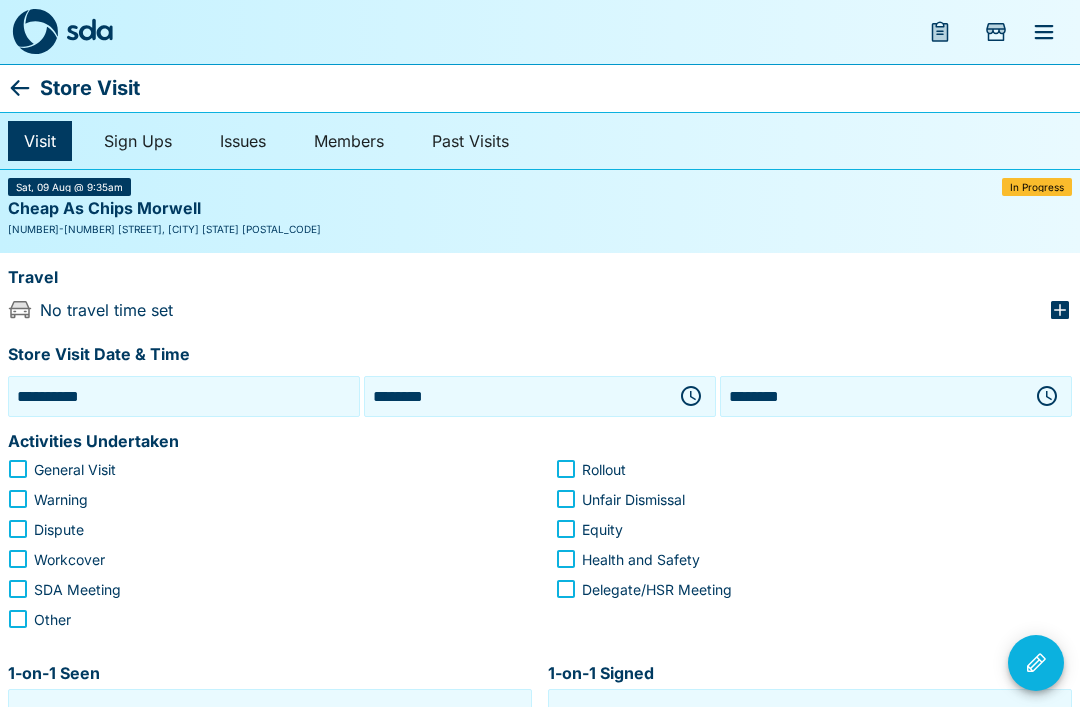 click on "********" at bounding box center (516, 396) 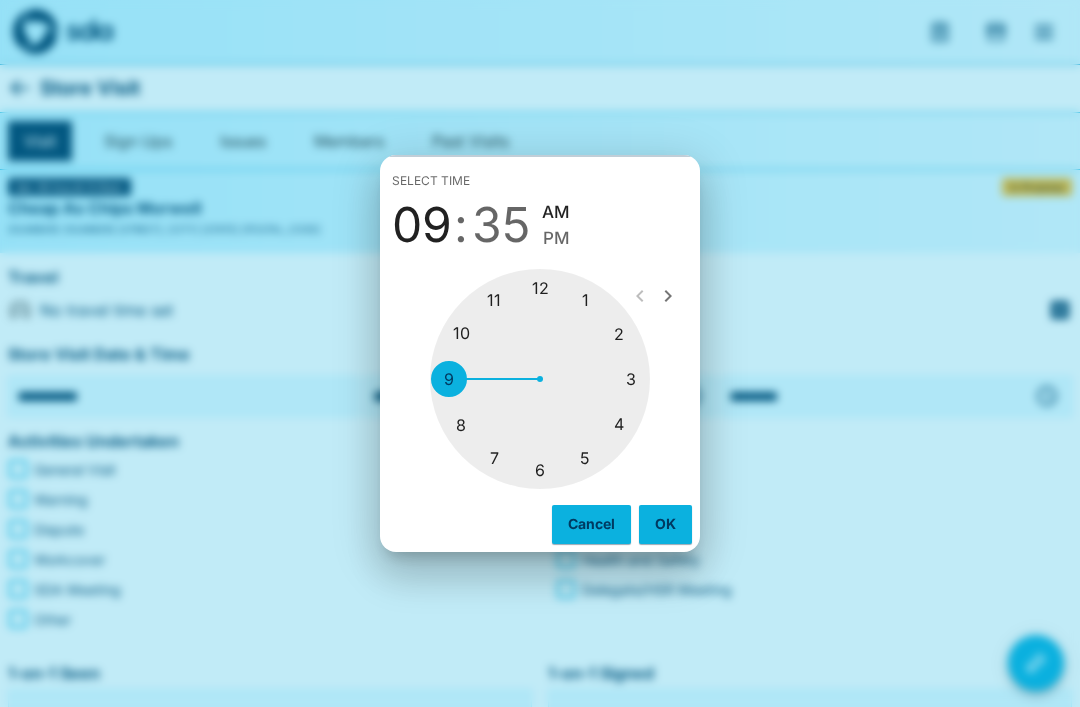 click at bounding box center [540, 379] 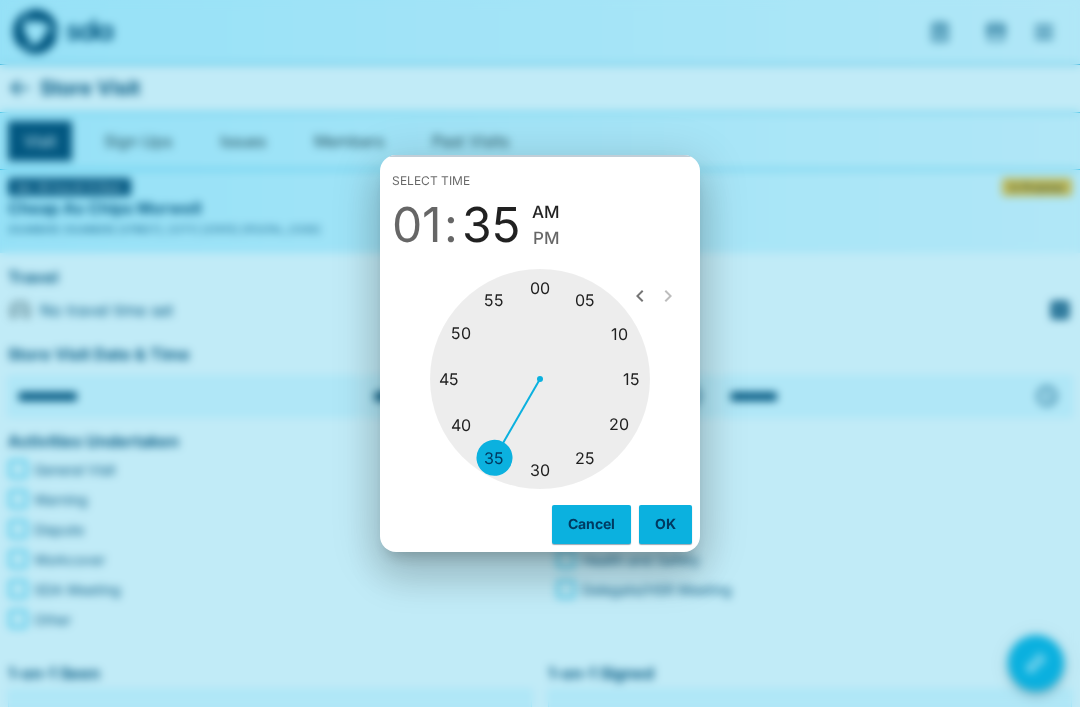 click at bounding box center (540, 379) 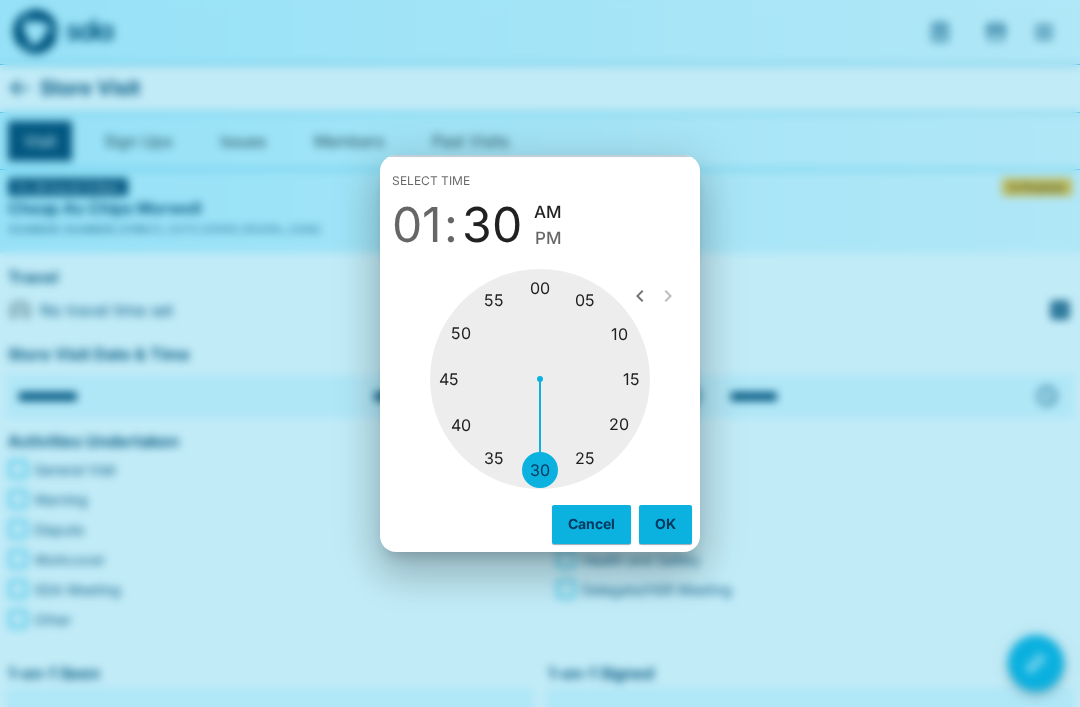 click on "PM" at bounding box center [548, 238] 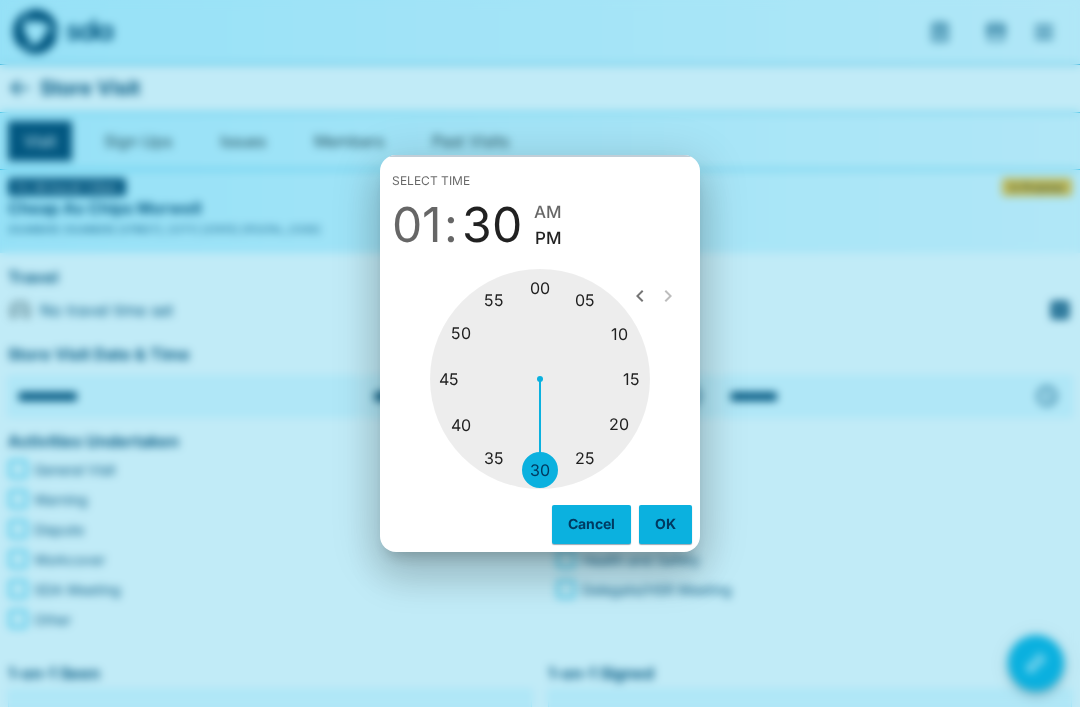 click on "OK" at bounding box center (665, 524) 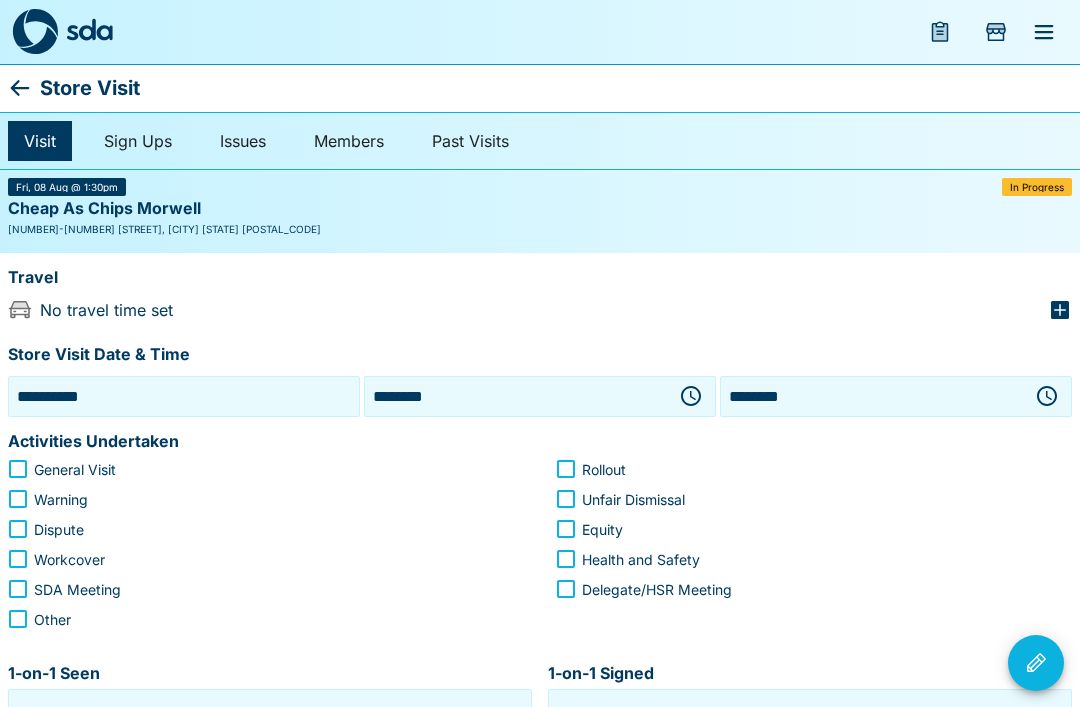 click on "********" at bounding box center (872, 396) 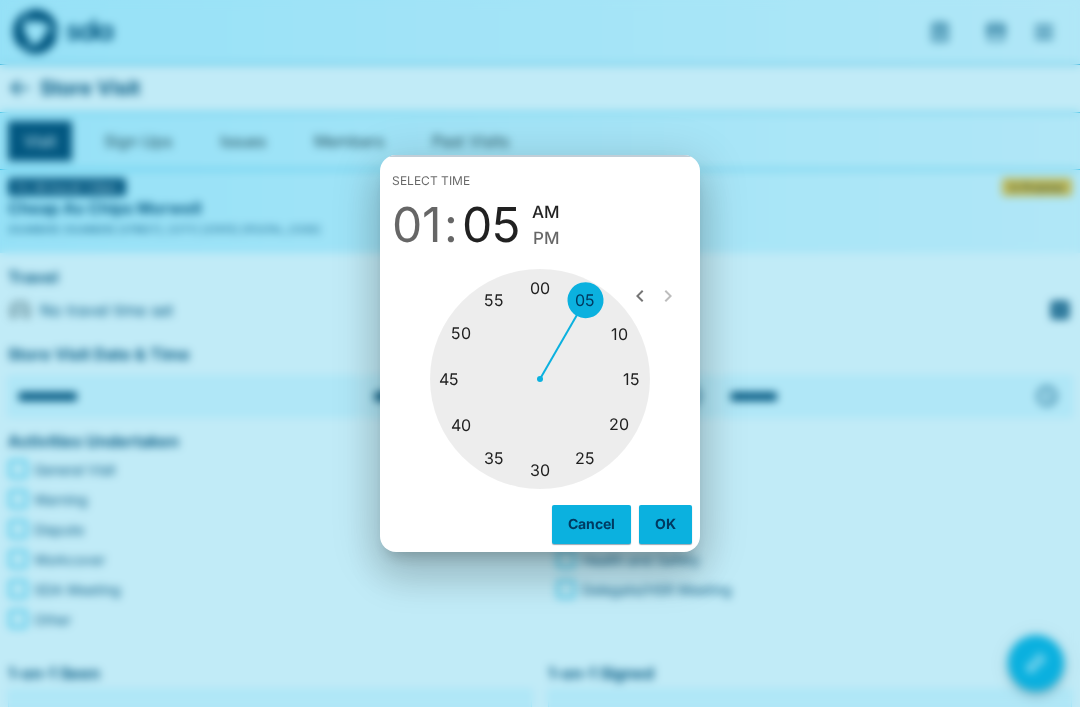 click at bounding box center (540, 379) 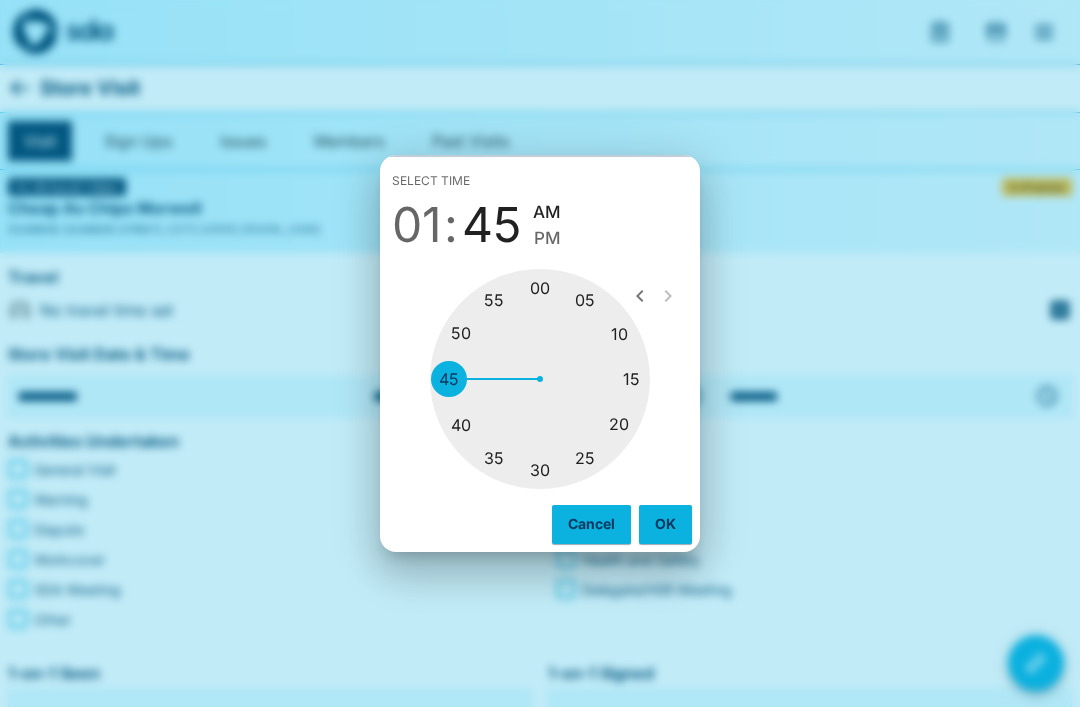 click on "PM" at bounding box center [547, 238] 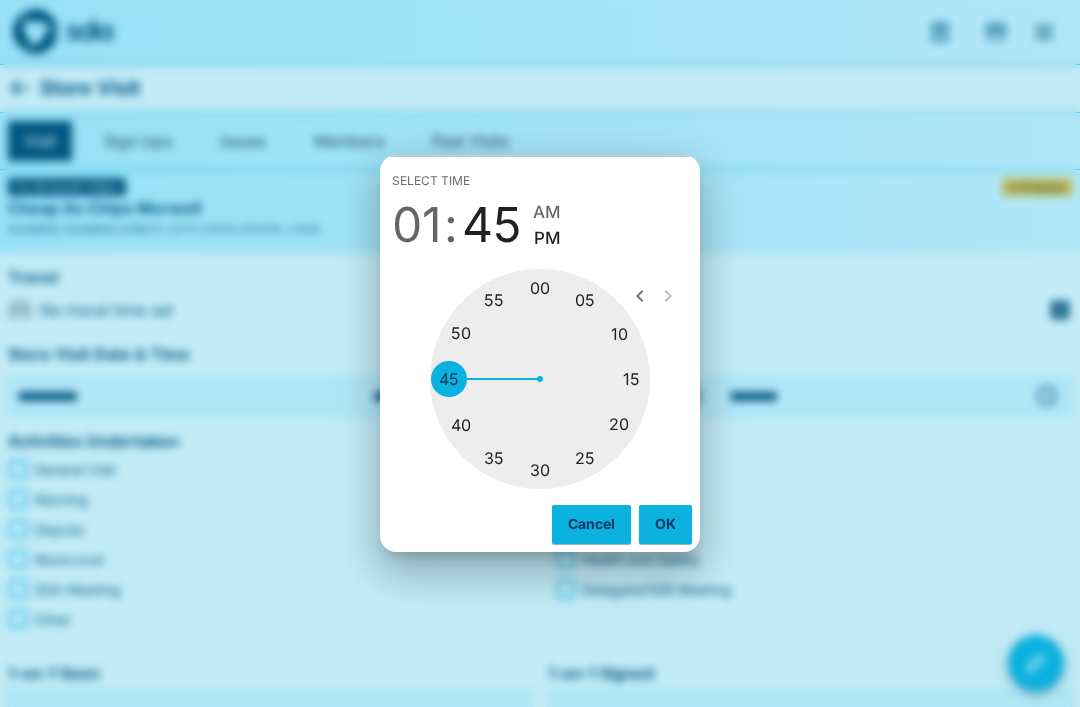 click on "OK" at bounding box center (665, 524) 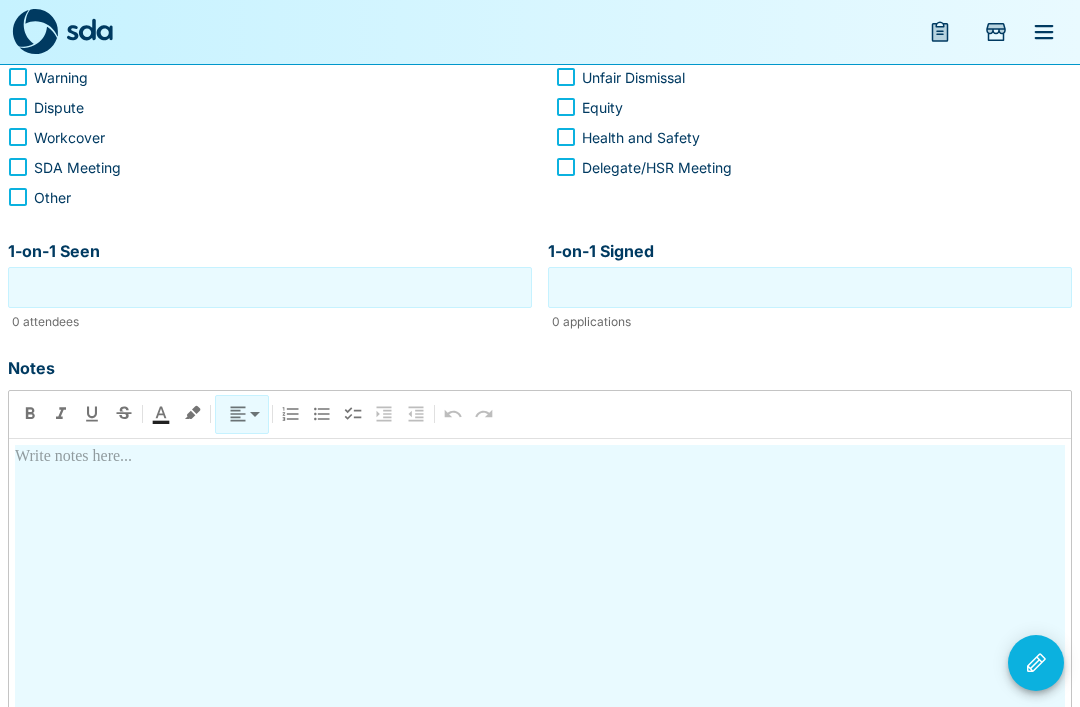 scroll, scrollTop: 435, scrollLeft: 0, axis: vertical 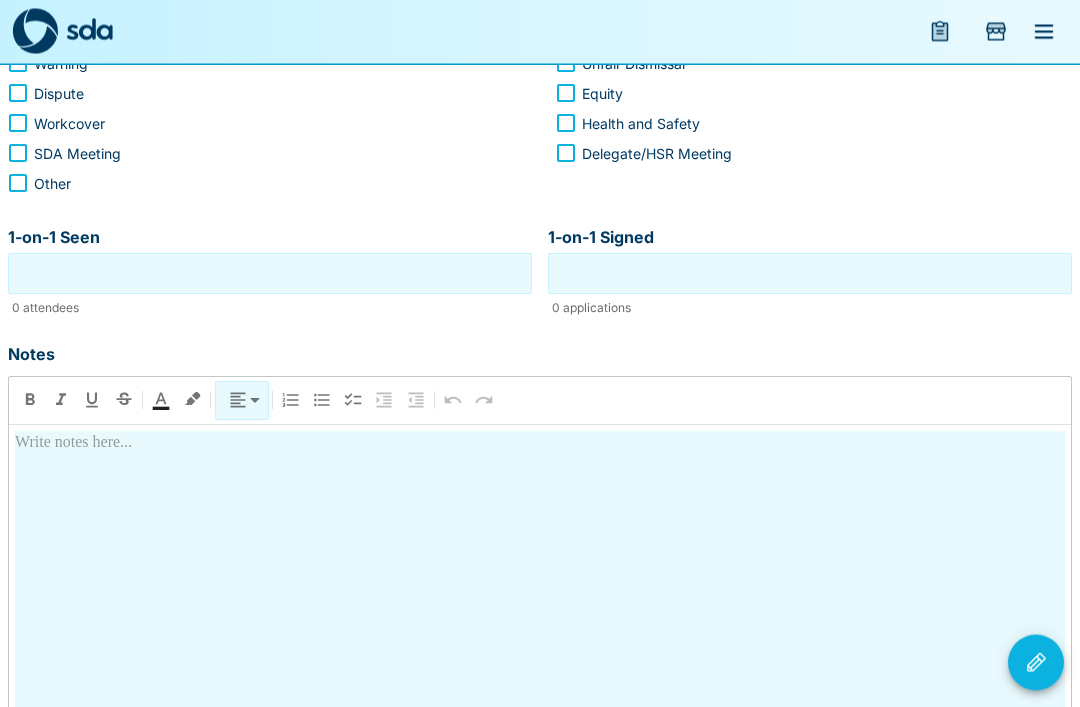 click at bounding box center (540, 609) 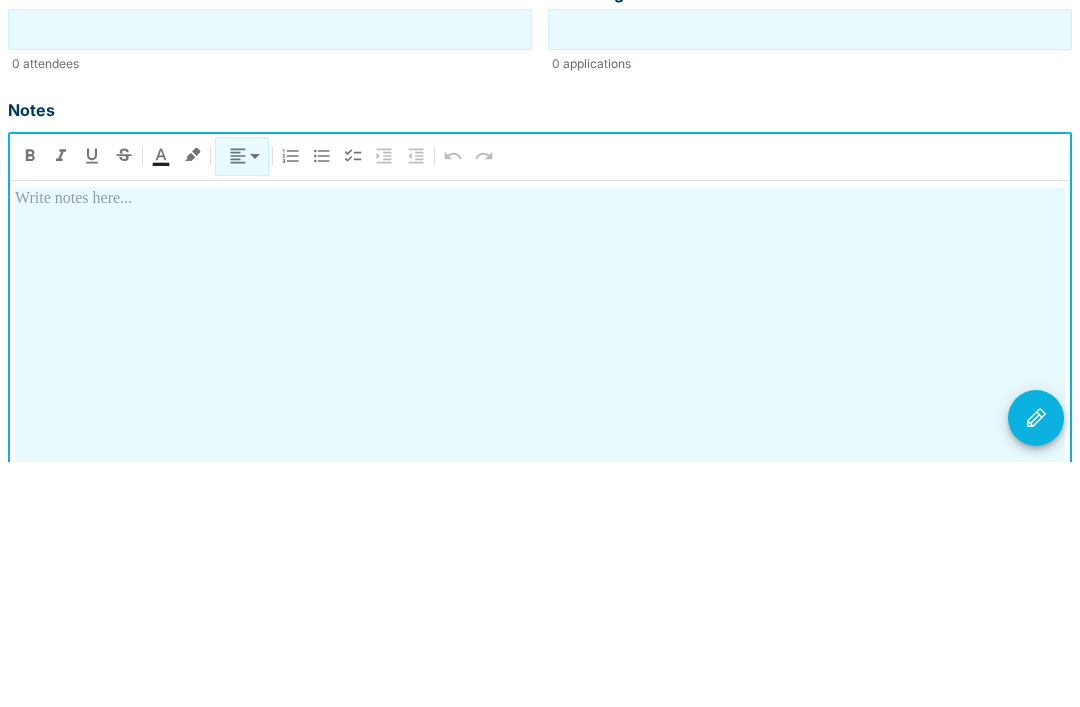 type 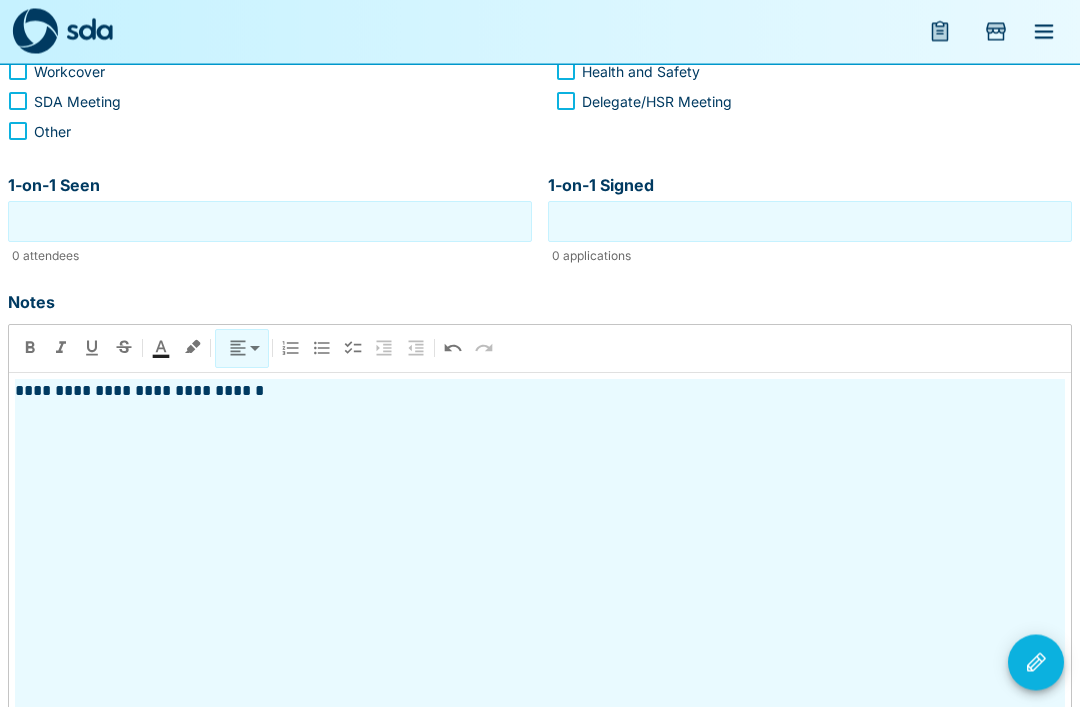 scroll, scrollTop: 500, scrollLeft: 0, axis: vertical 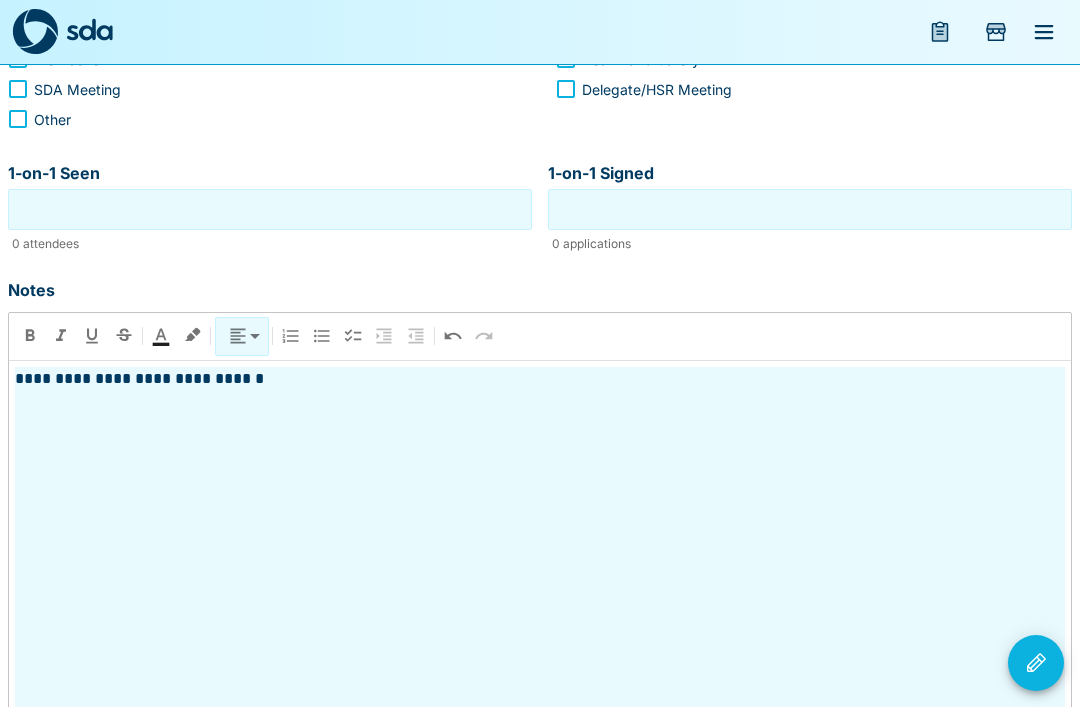 click 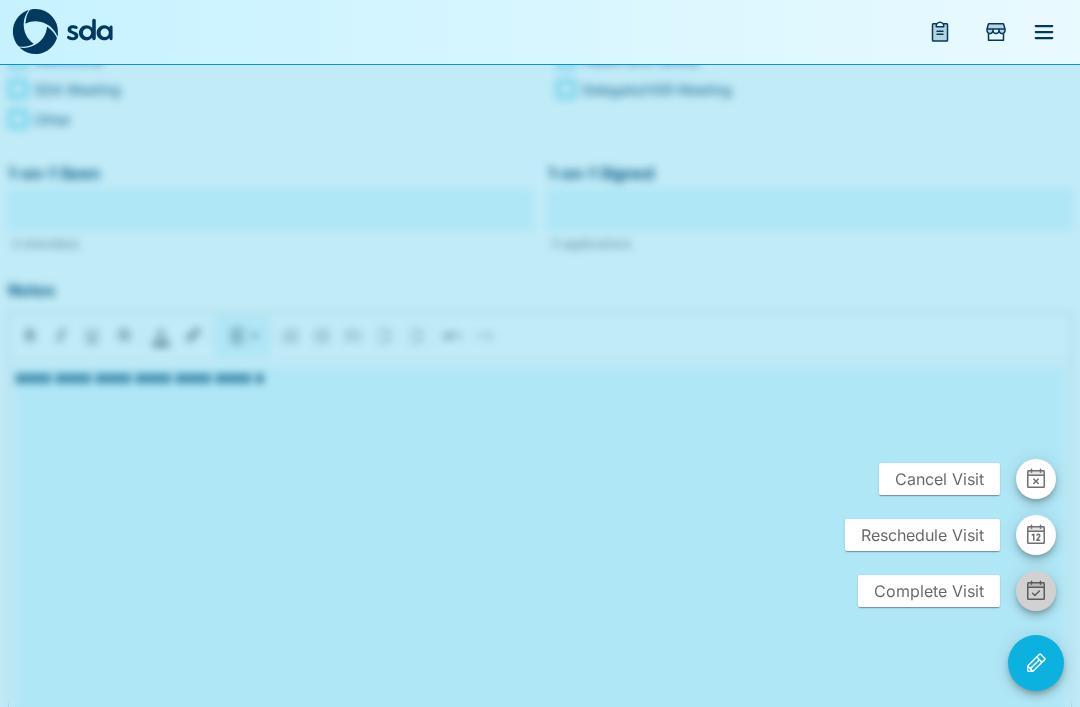 click 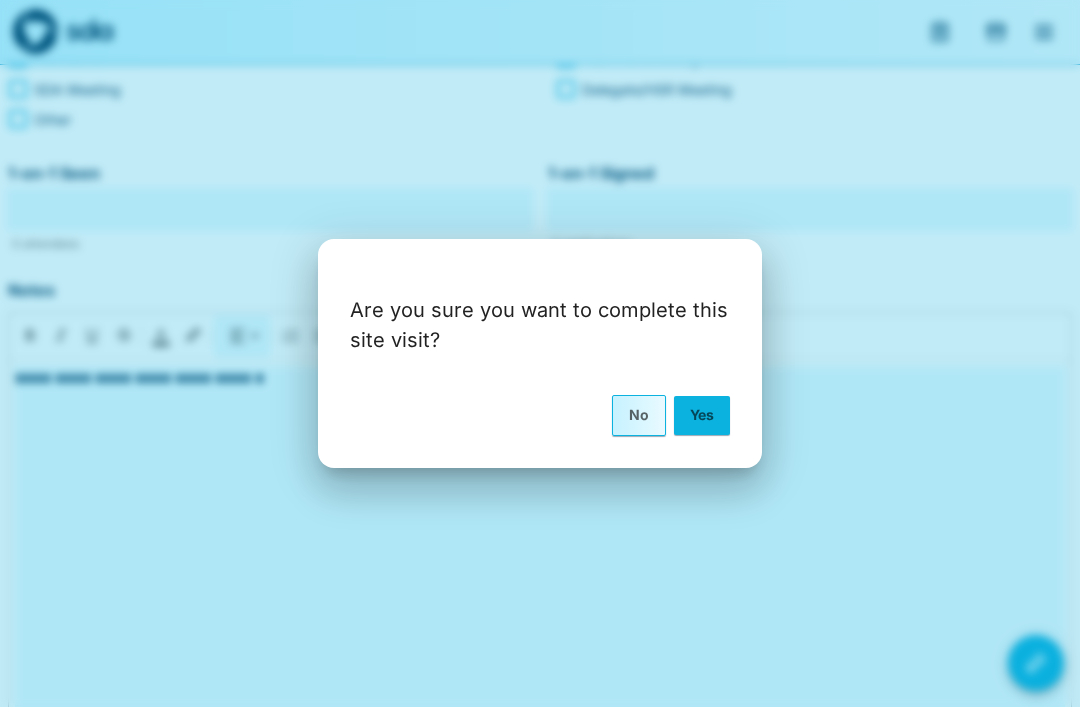 click on "Yes" at bounding box center [702, 415] 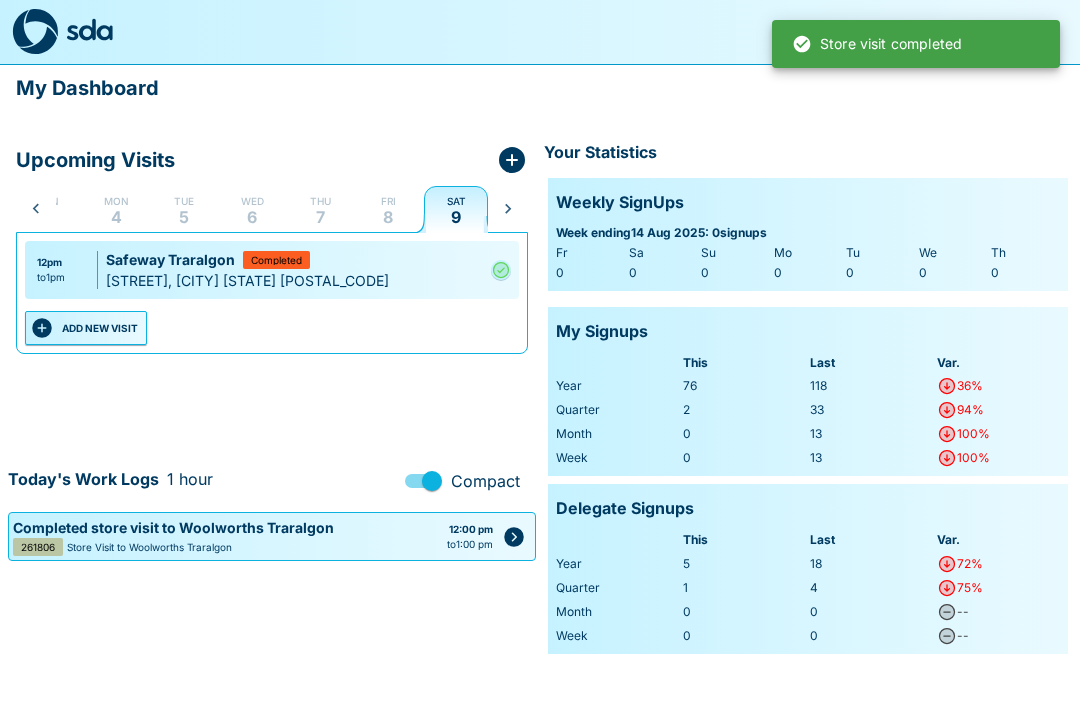 scroll, scrollTop: 0, scrollLeft: 40, axis: horizontal 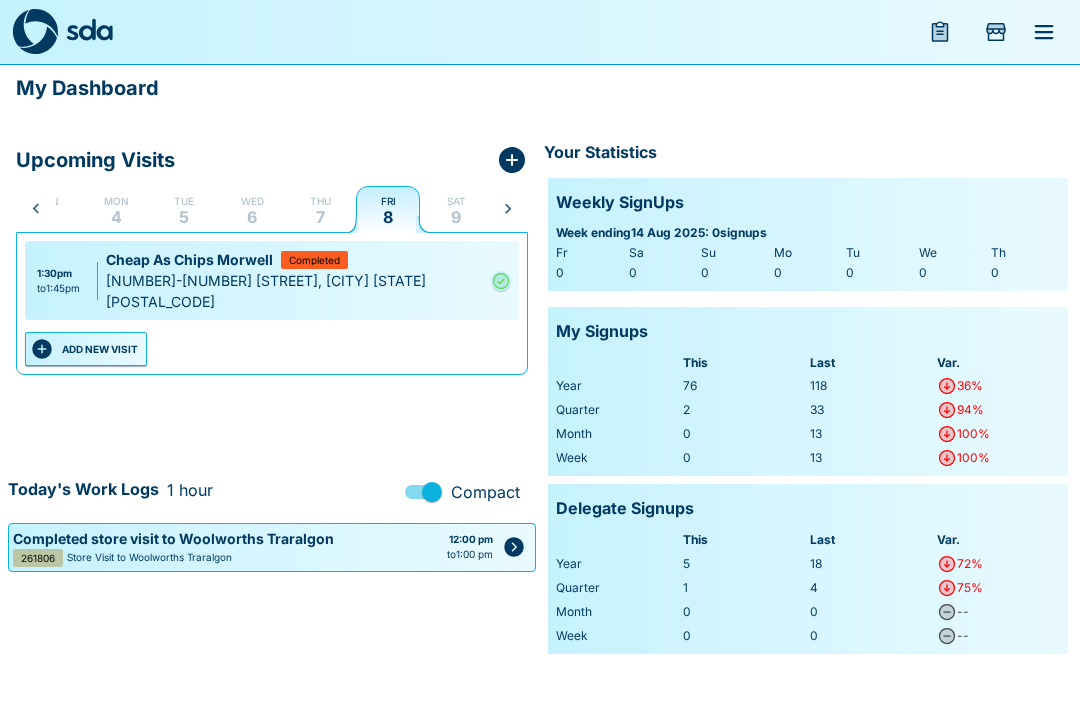 click on "Sat" at bounding box center [456, 201] 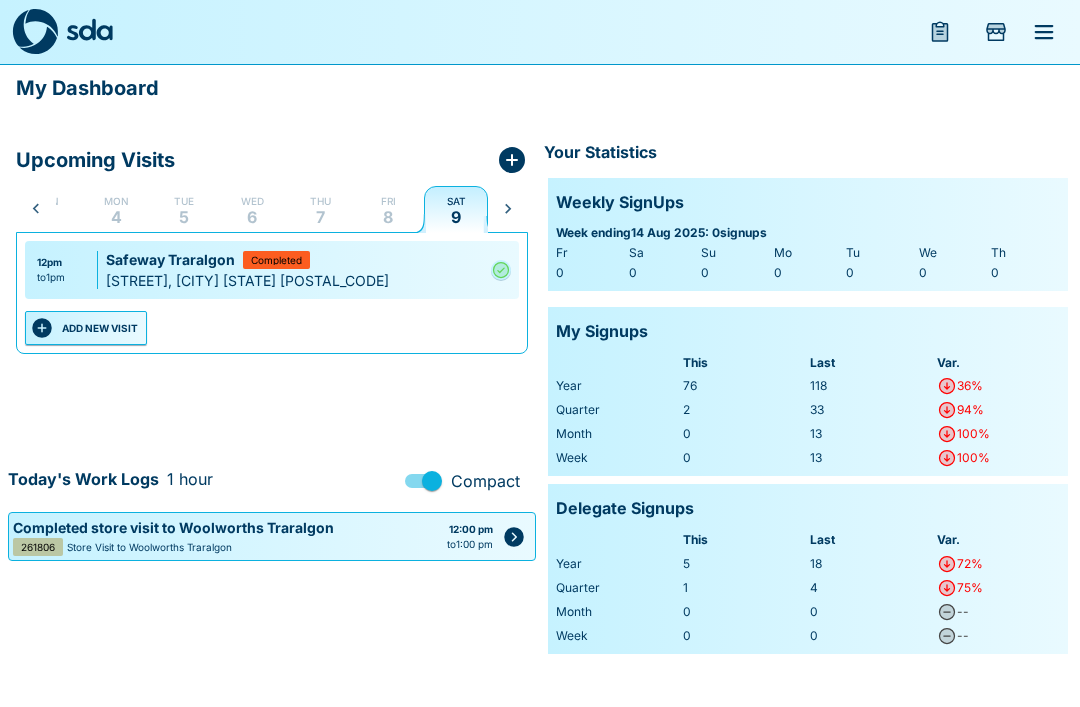 click on "8" at bounding box center [388, 217] 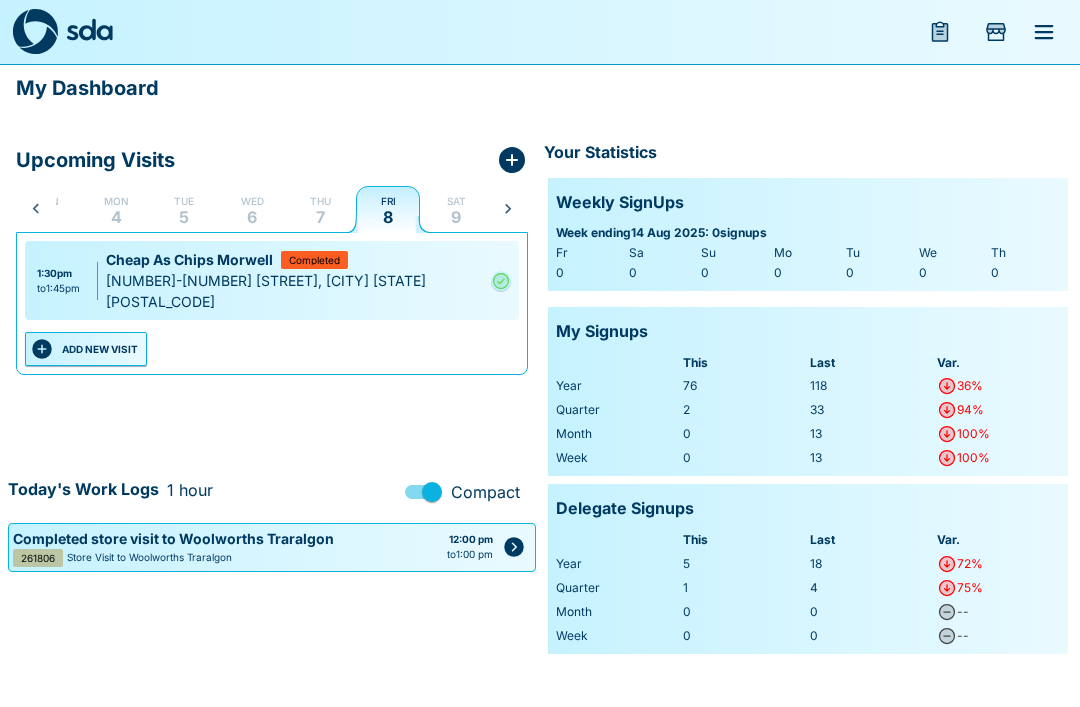 click on "9" at bounding box center [456, 217] 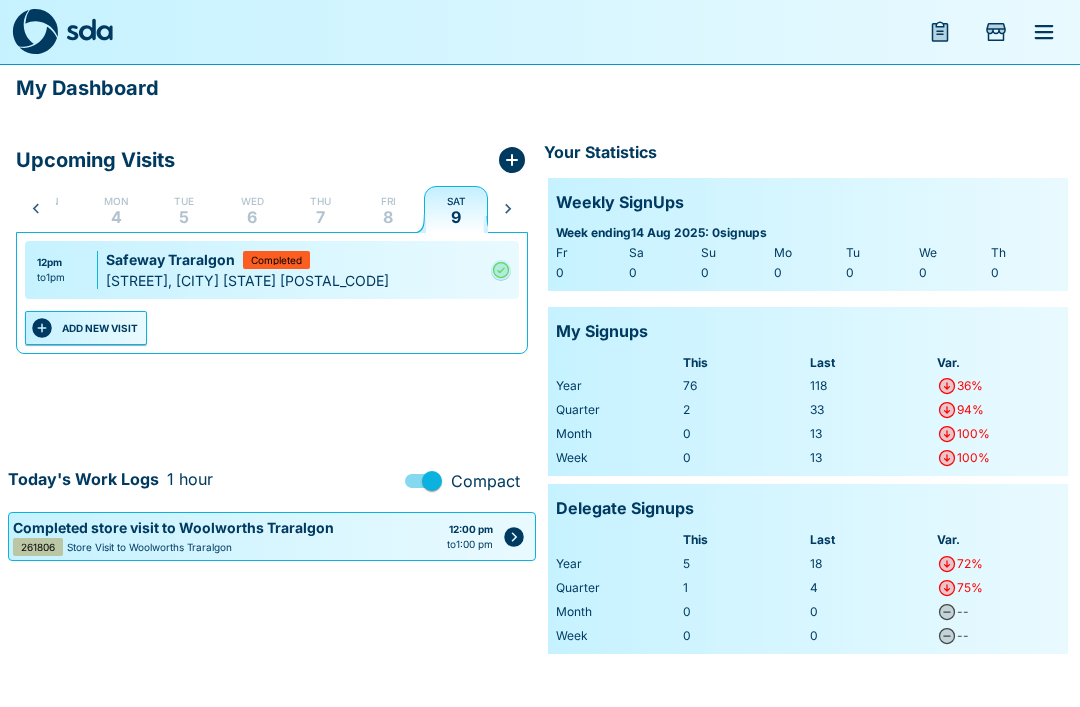 click on "Completed store visit to Woolworths Traralgon 261806 Store Visit to Woolworths Traralgon 12:00 pm to  1:00 pm" at bounding box center [272, 536] 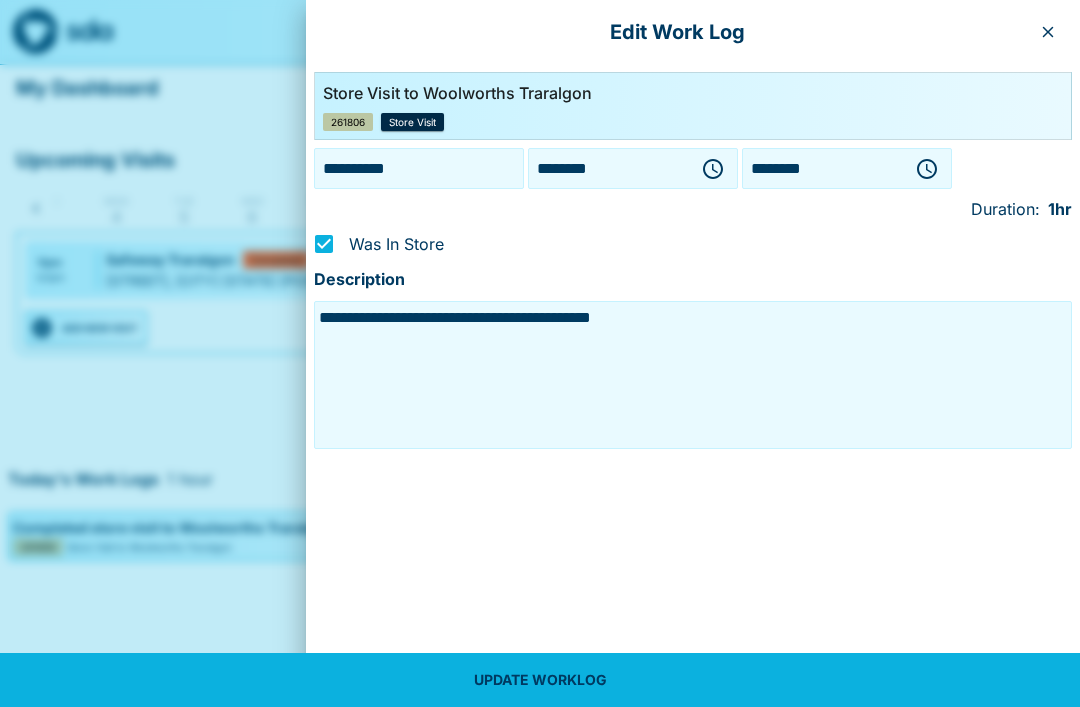 click on "**********" at bounding box center [419, 168] 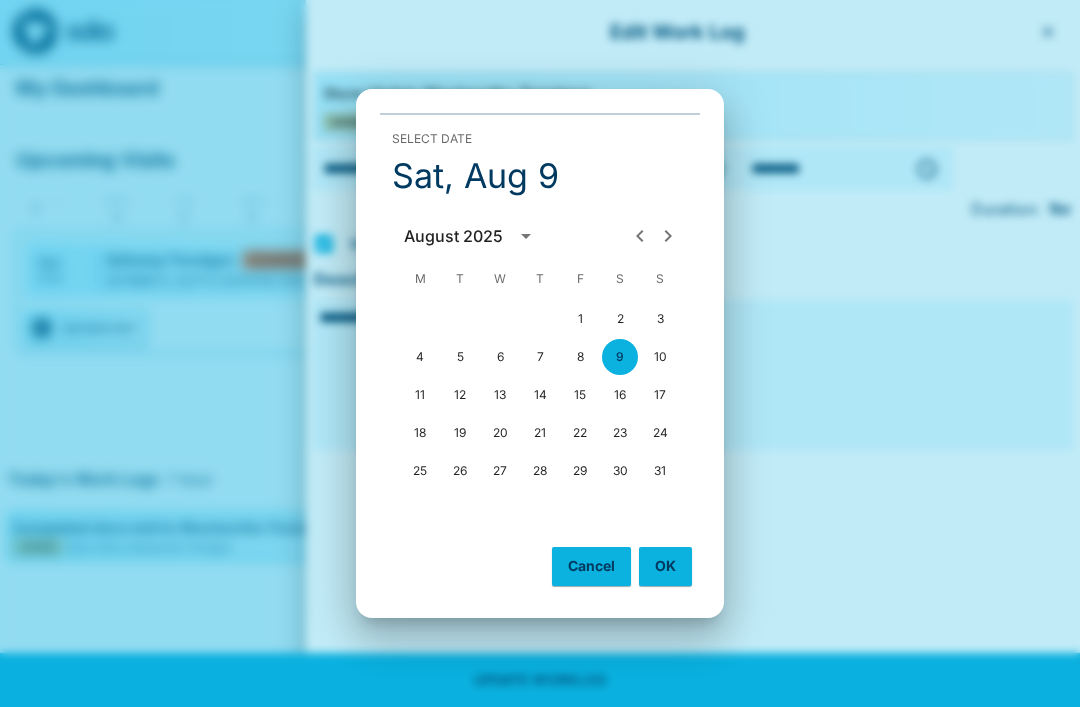 click on "8" at bounding box center (580, 357) 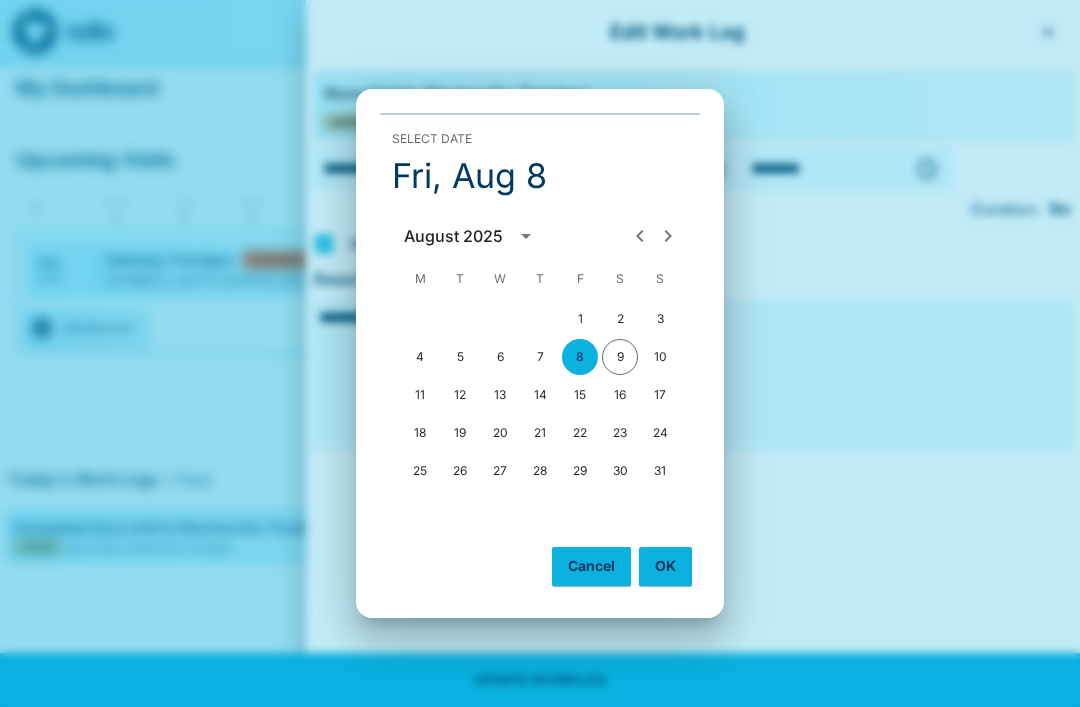 click on "OK" at bounding box center (665, 566) 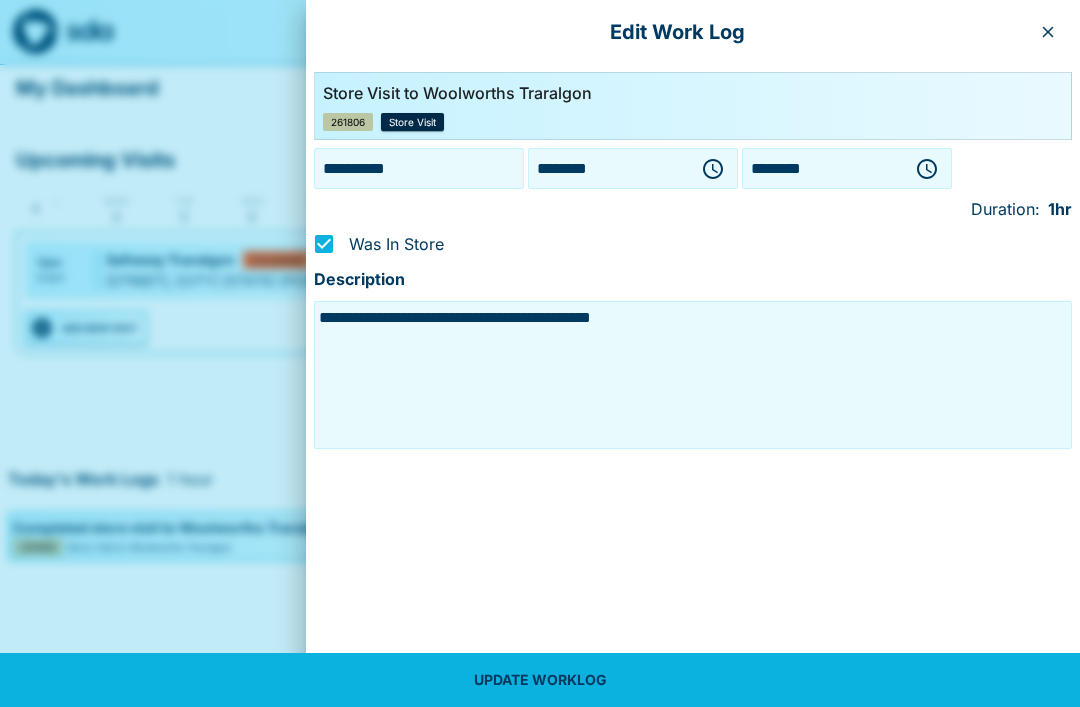 click on "UPDATE WORKLOG" at bounding box center [540, 680] 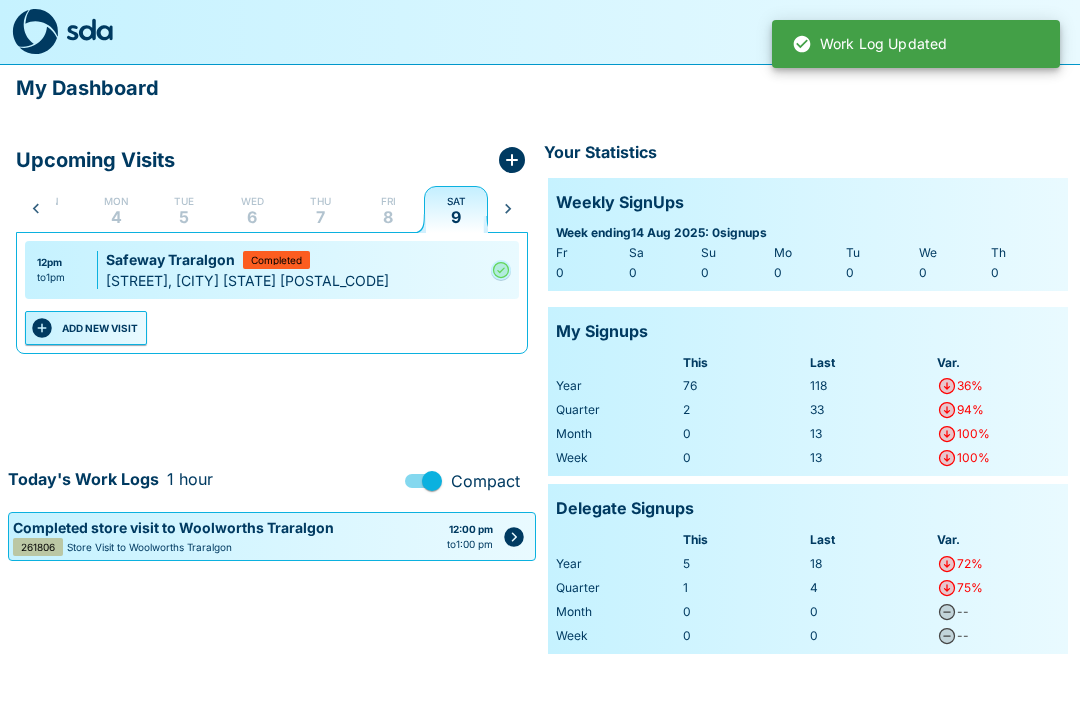 click on "8" at bounding box center [388, 217] 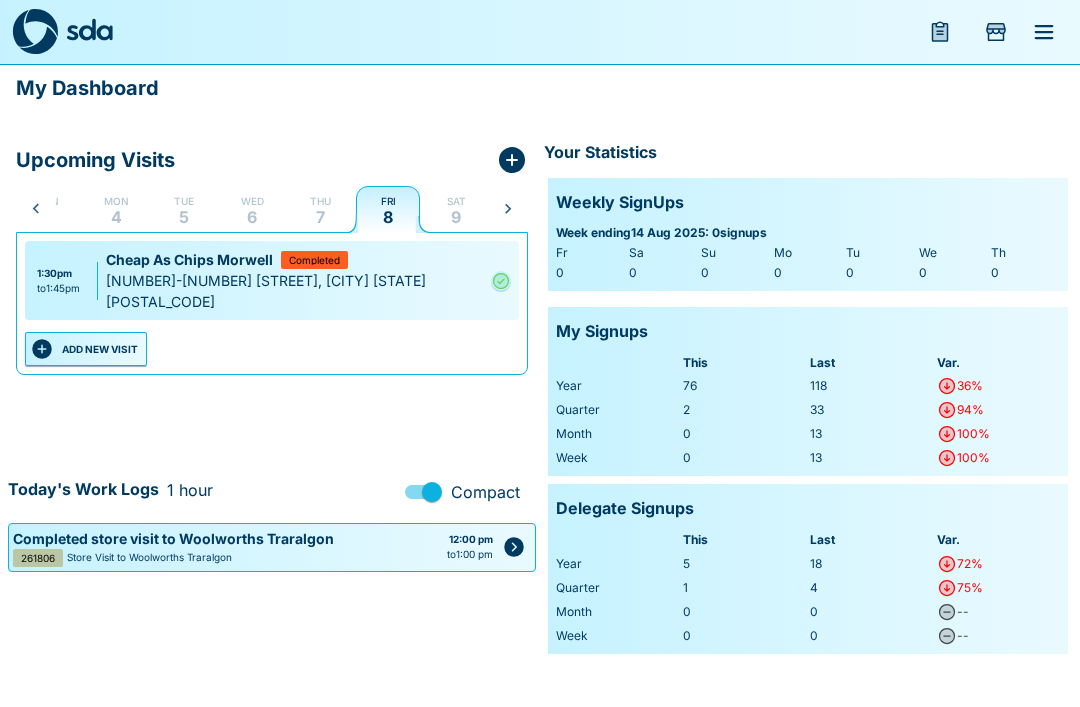 click 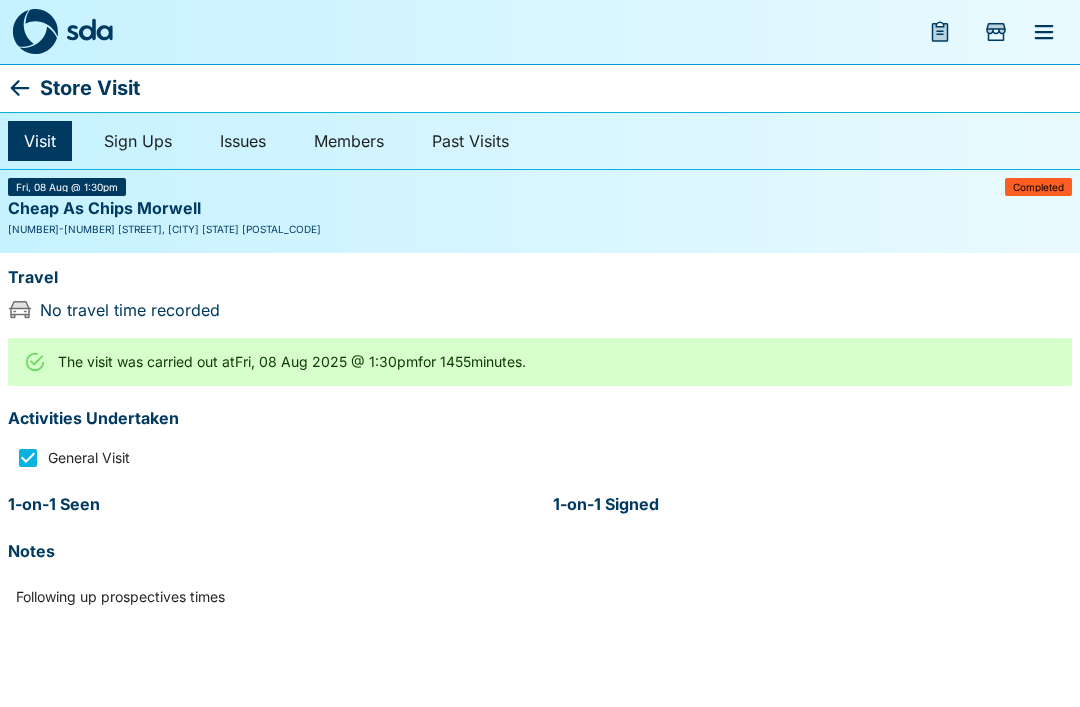 click 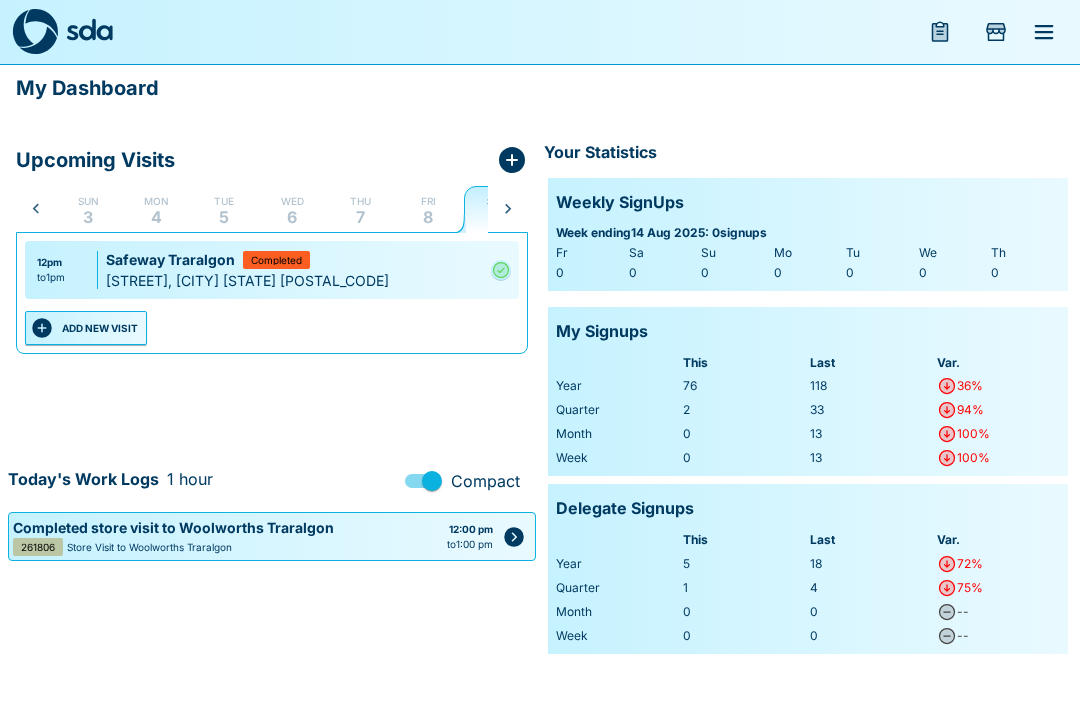 scroll, scrollTop: 0, scrollLeft: 40, axis: horizontal 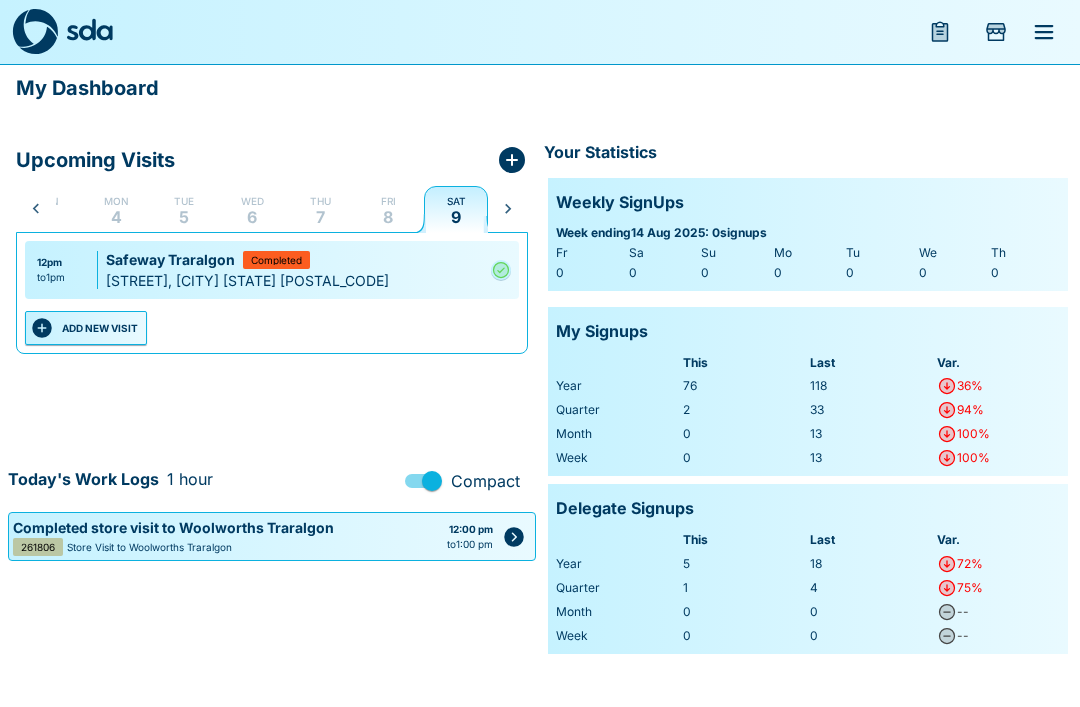 click 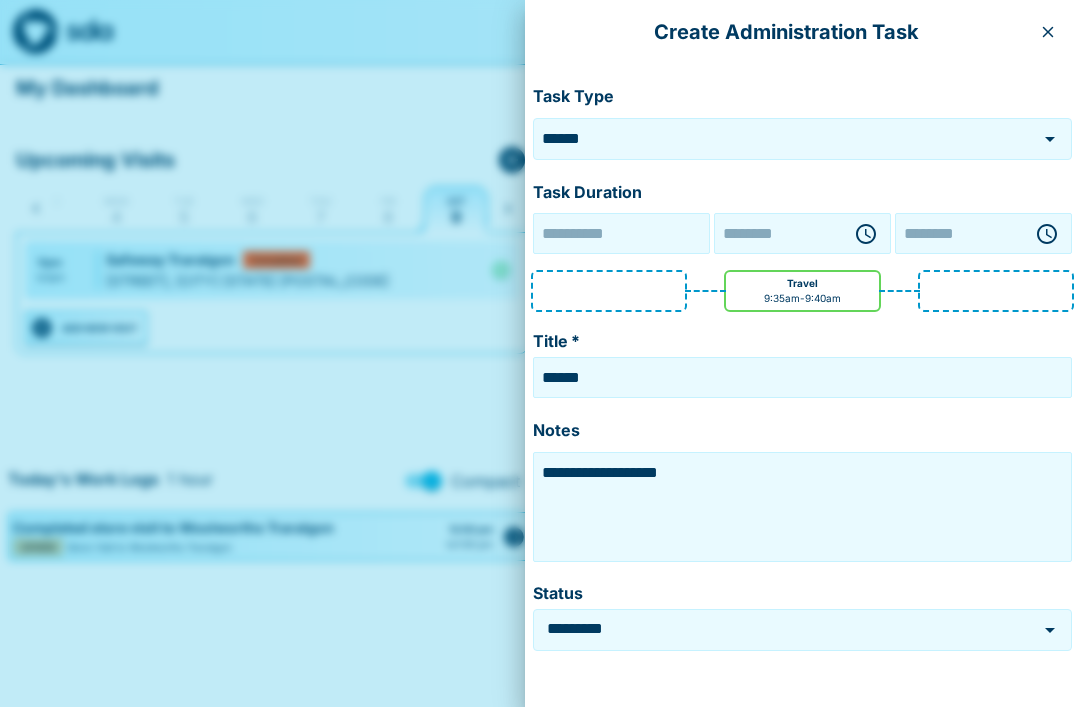 type on "**********" 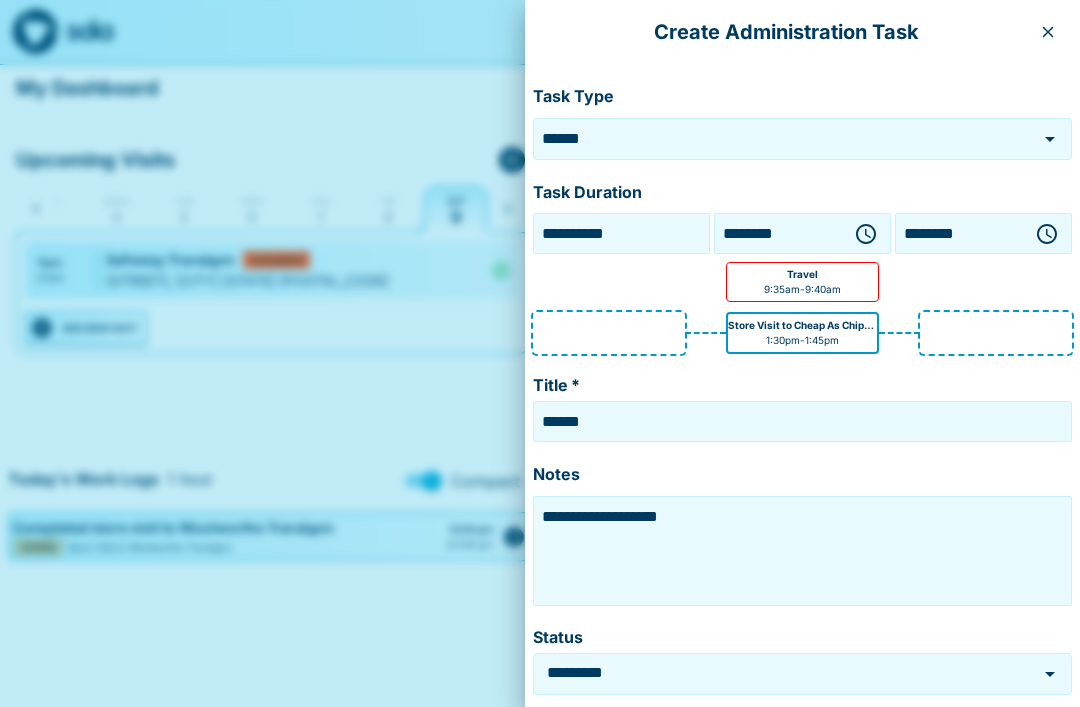 click 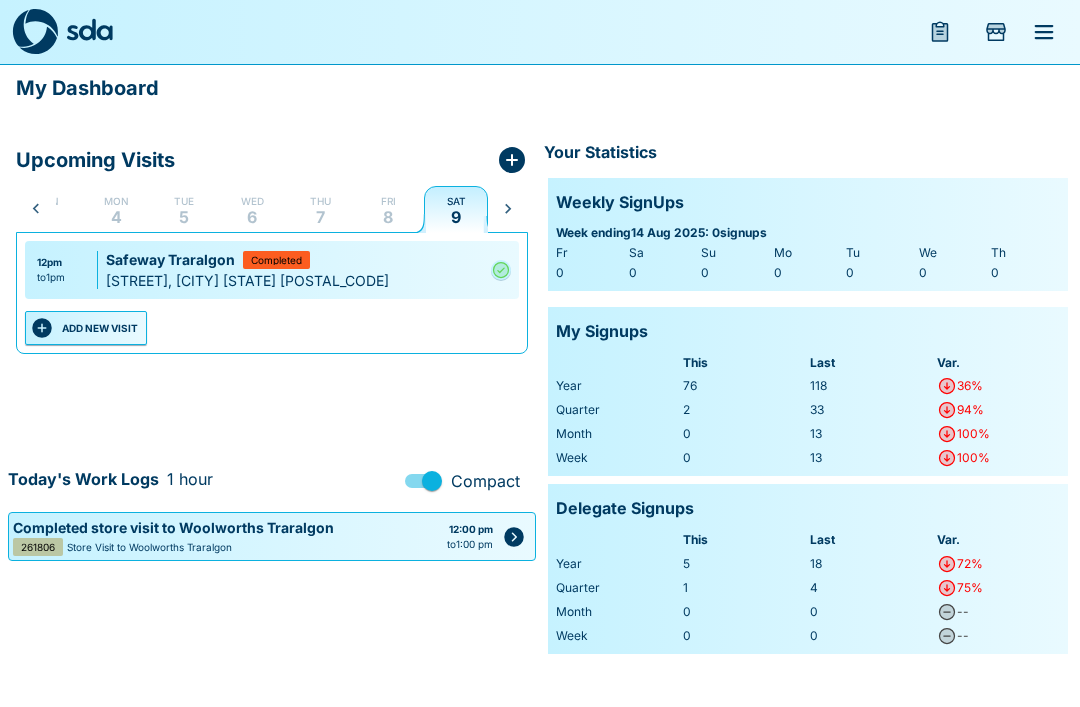 click 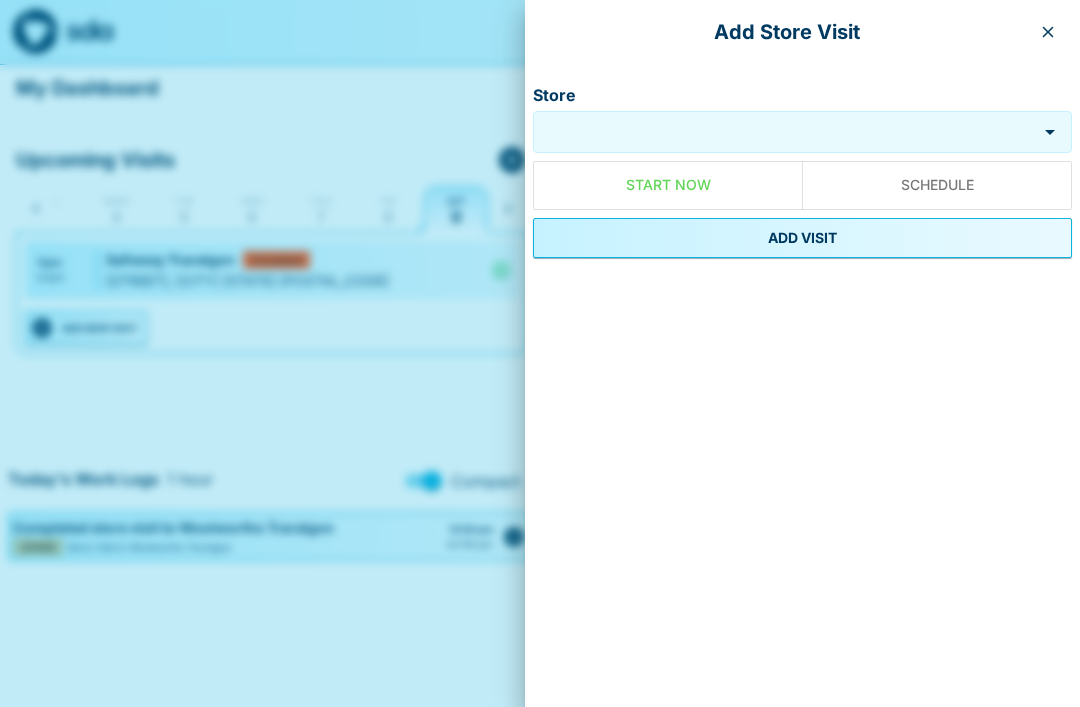 click on "Store" at bounding box center (787, 131) 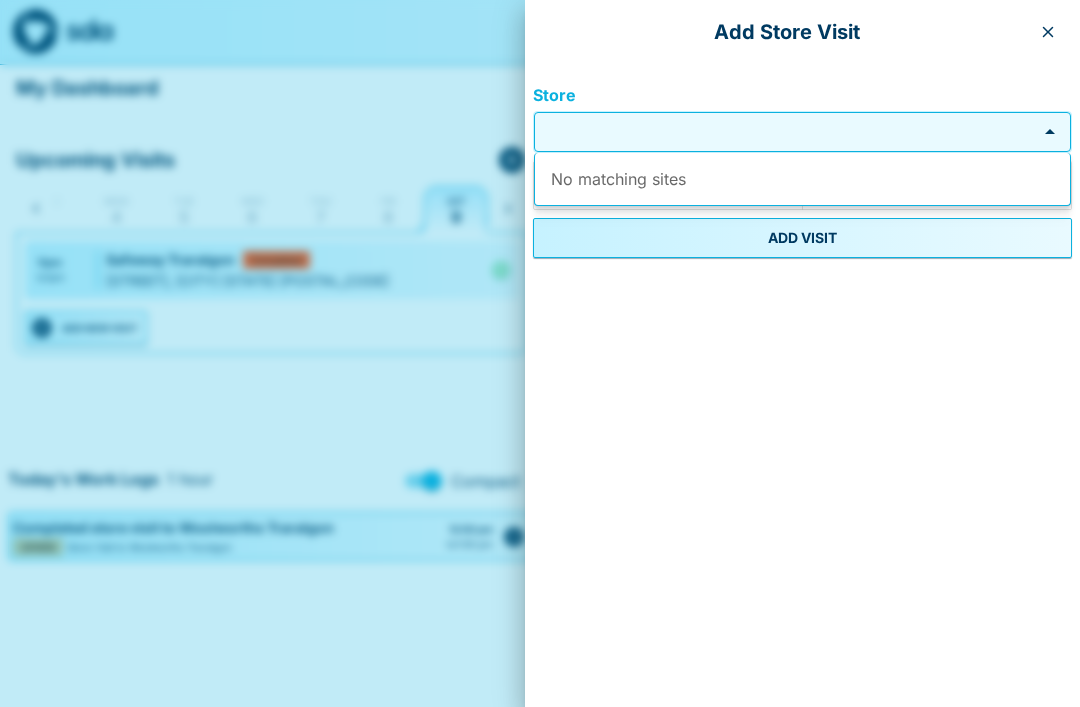 type on "*" 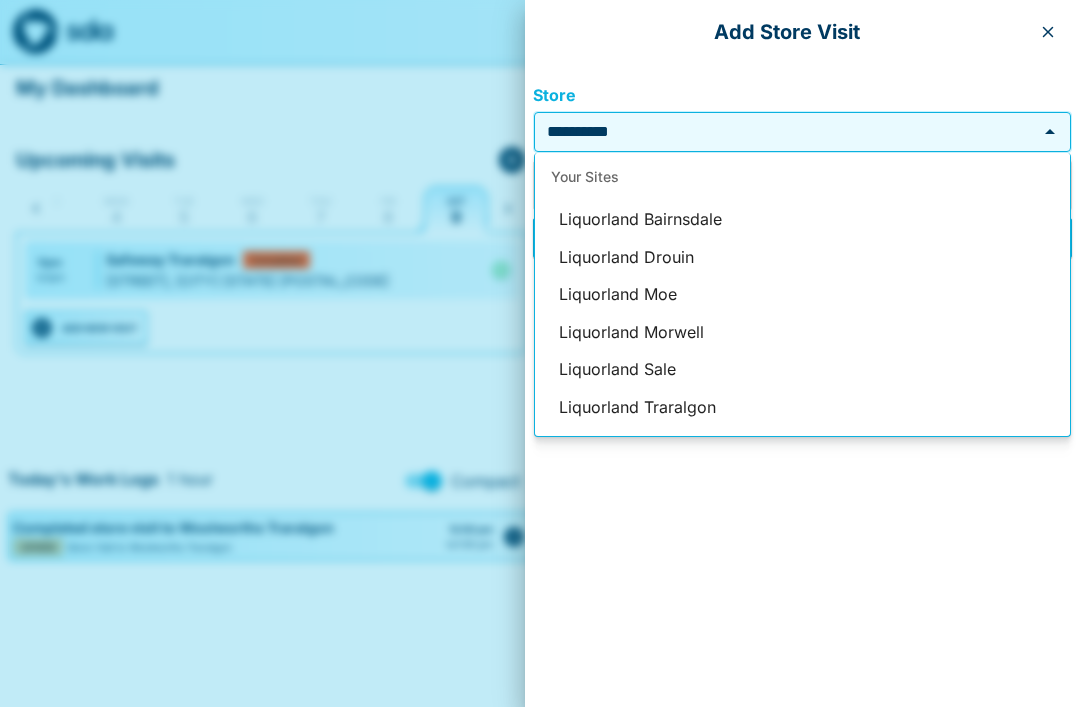 click on "Liquorland Drouin" at bounding box center [802, 258] 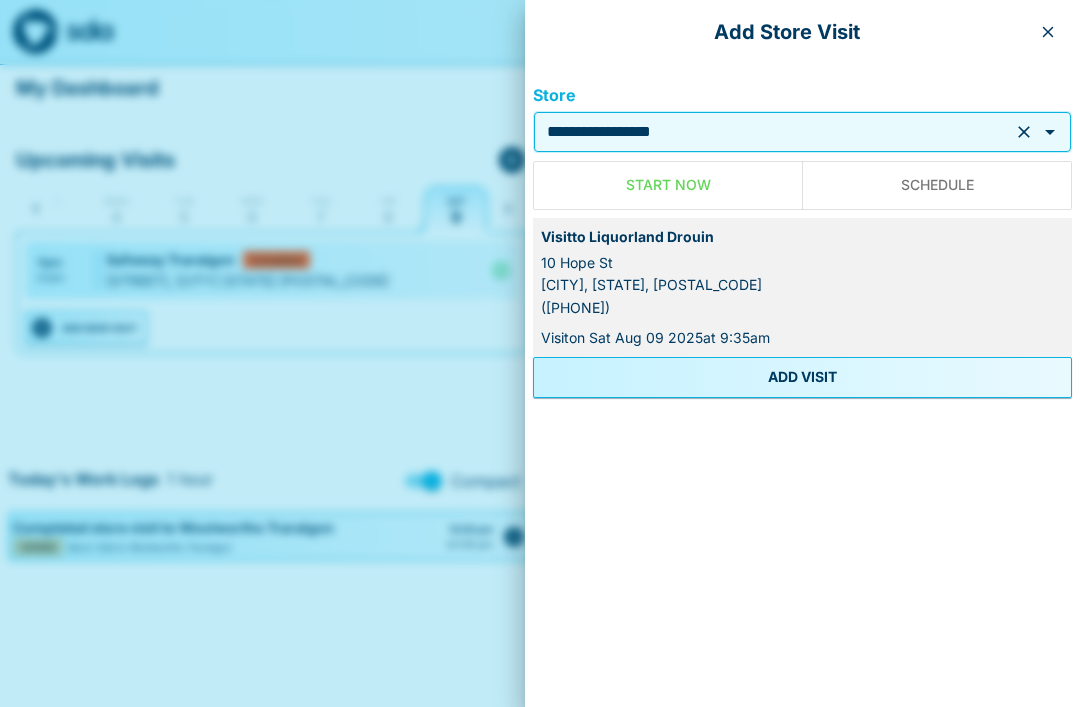 click on "ADD VISIT" at bounding box center (802, 377) 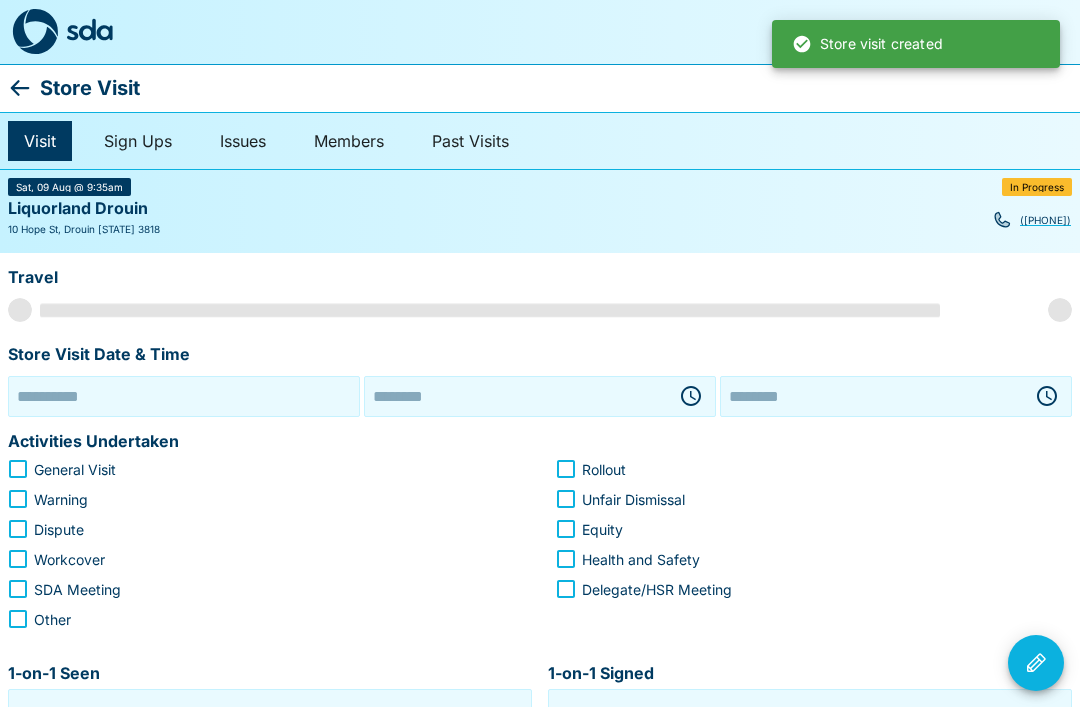 type on "**********" 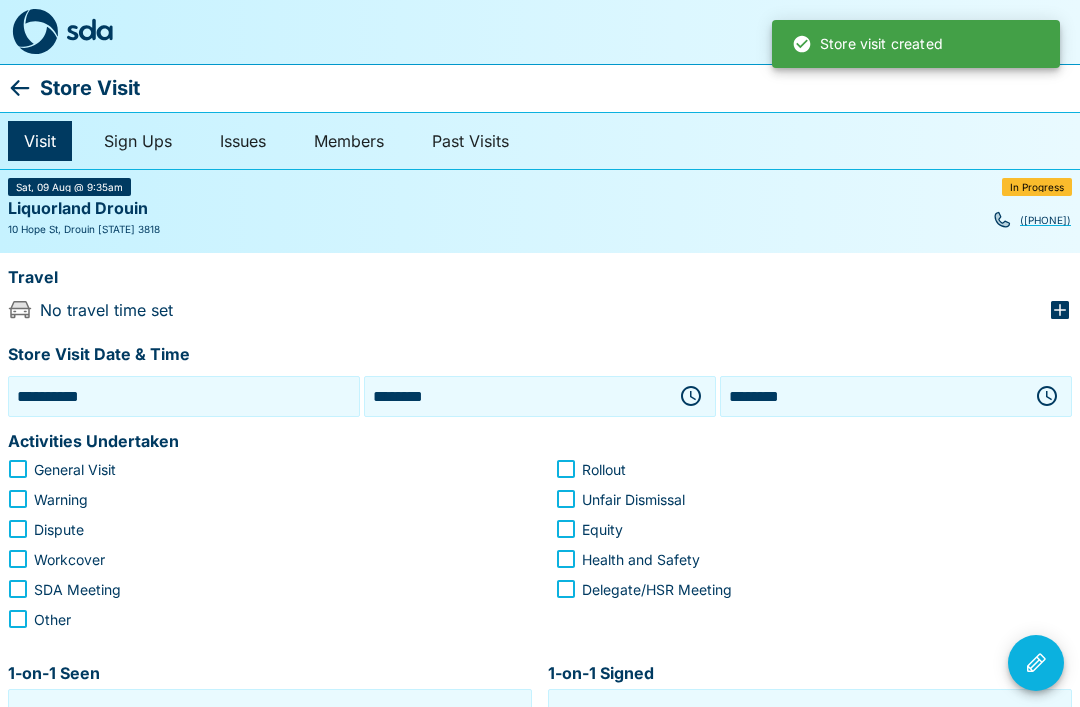 click on "**********" at bounding box center [184, 396] 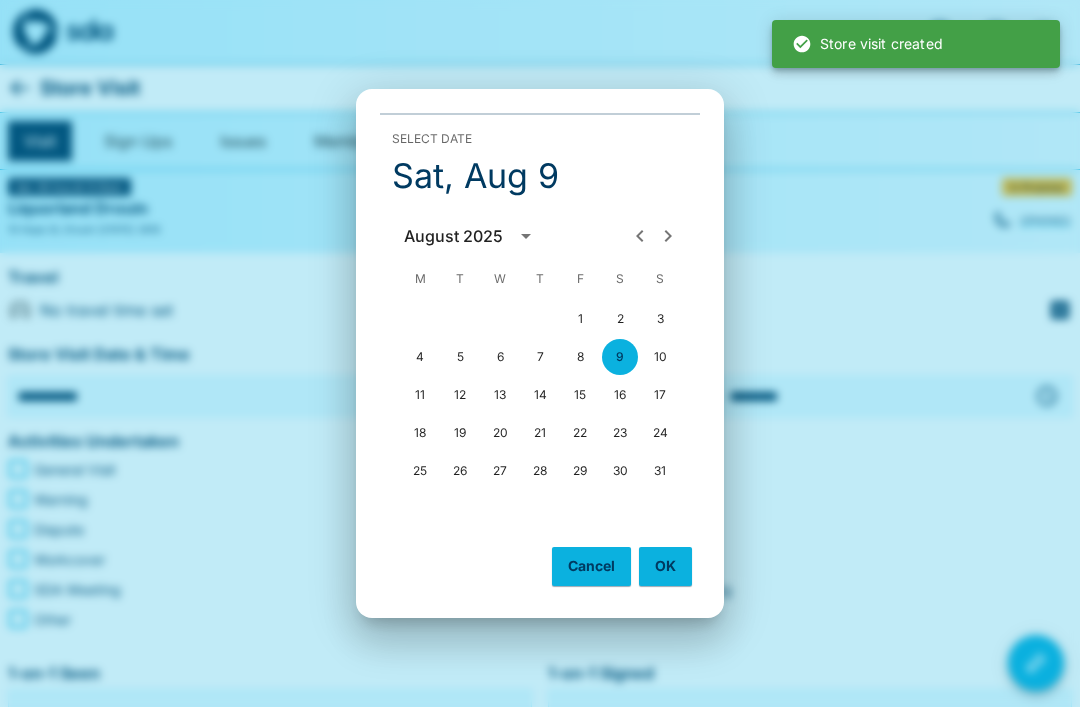 click on "8" at bounding box center [580, 357] 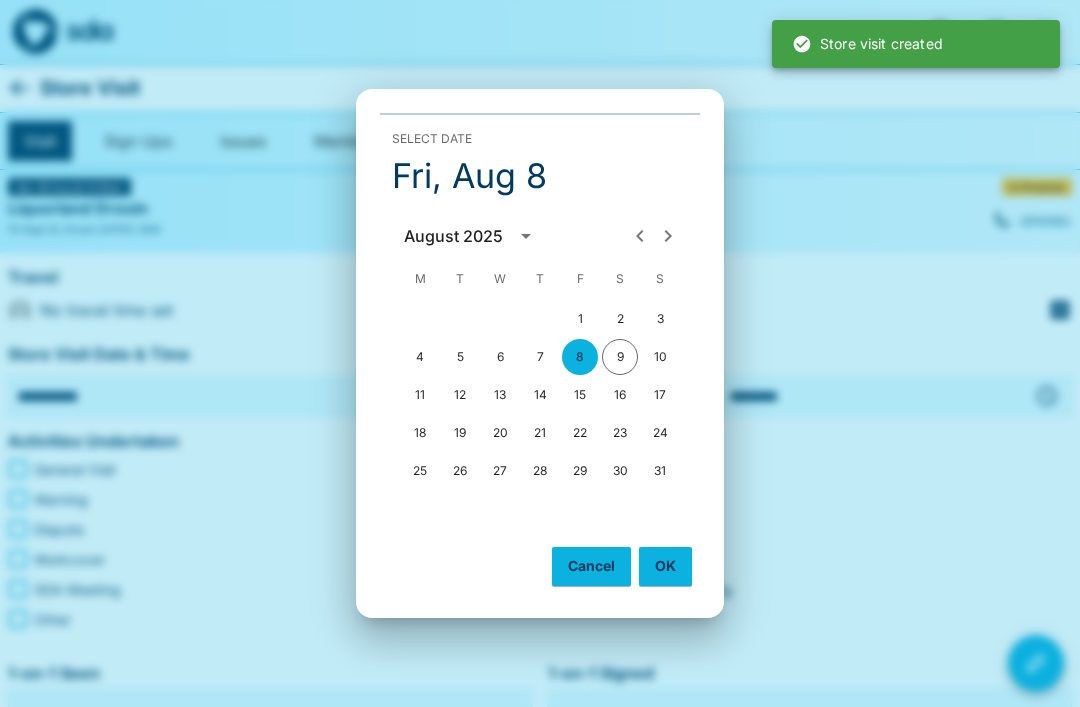 click on "OK" at bounding box center [665, 566] 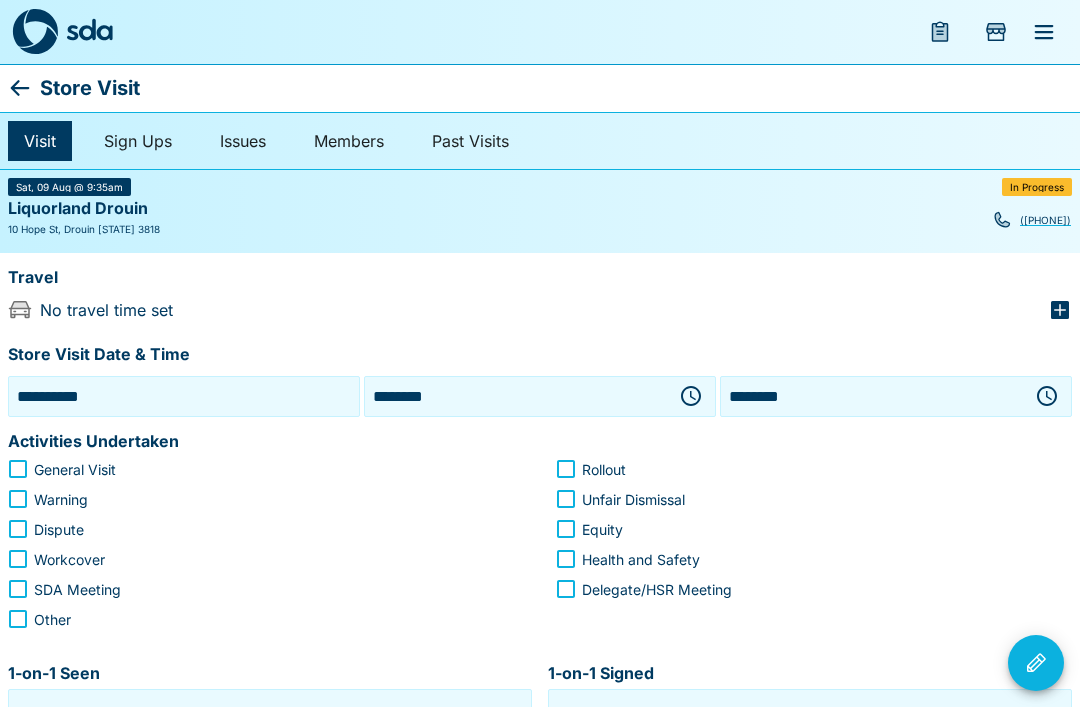 click on "********" at bounding box center (516, 396) 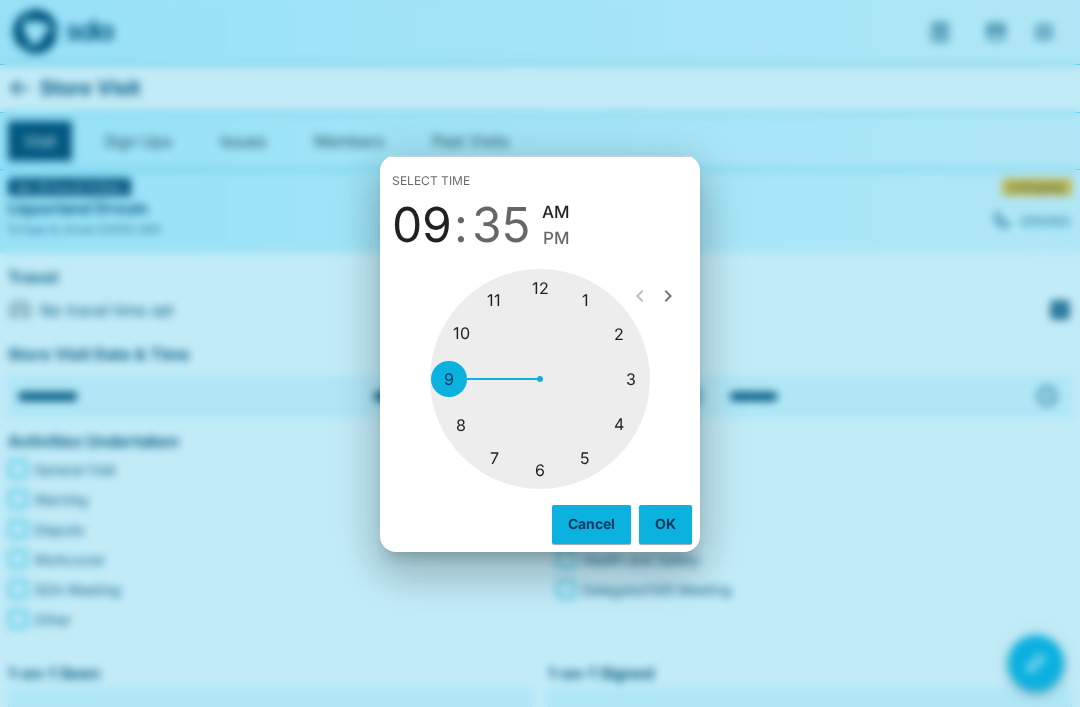 click at bounding box center [540, 379] 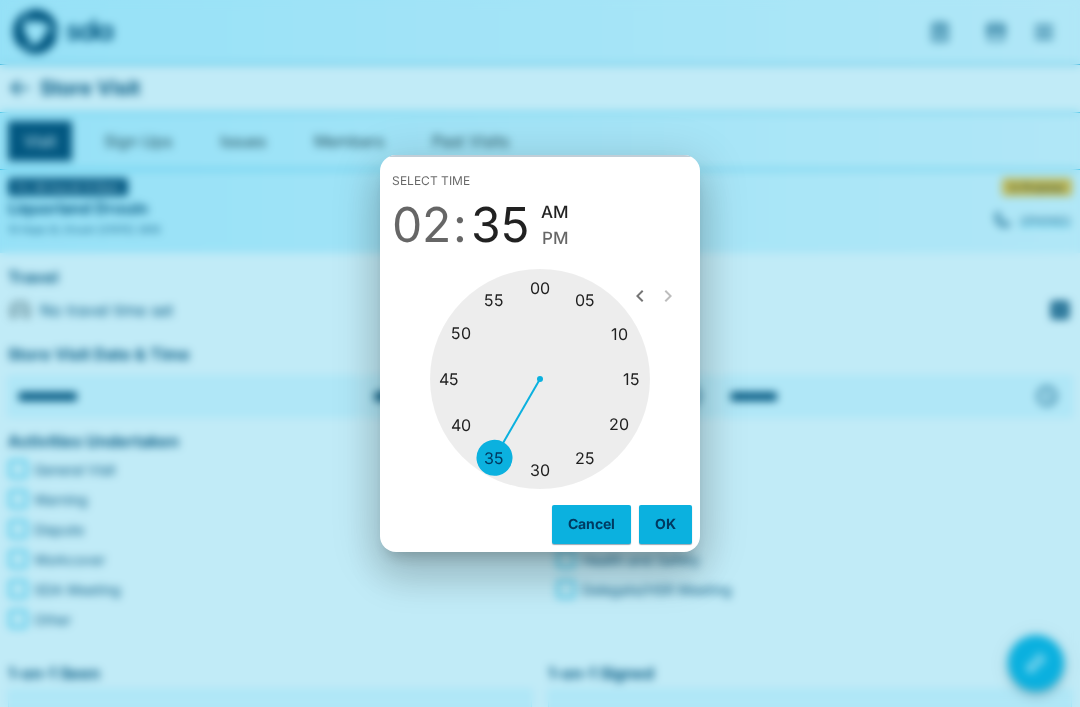 click at bounding box center [540, 379] 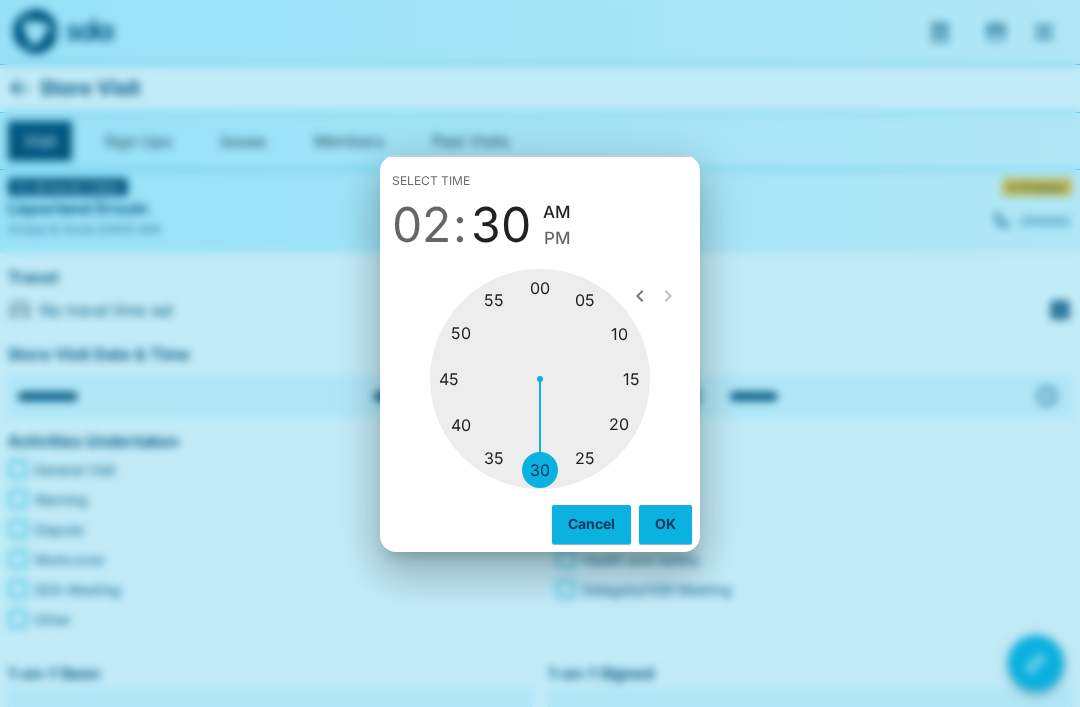 click on "PM" at bounding box center [557, 238] 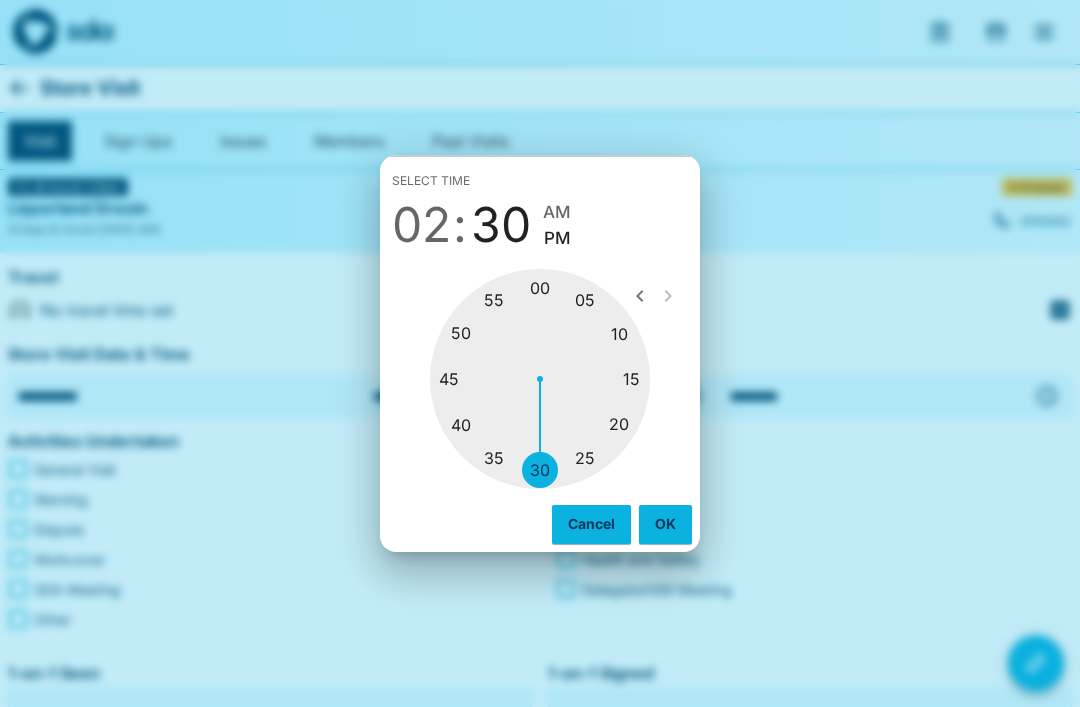 click on "OK" at bounding box center [665, 524] 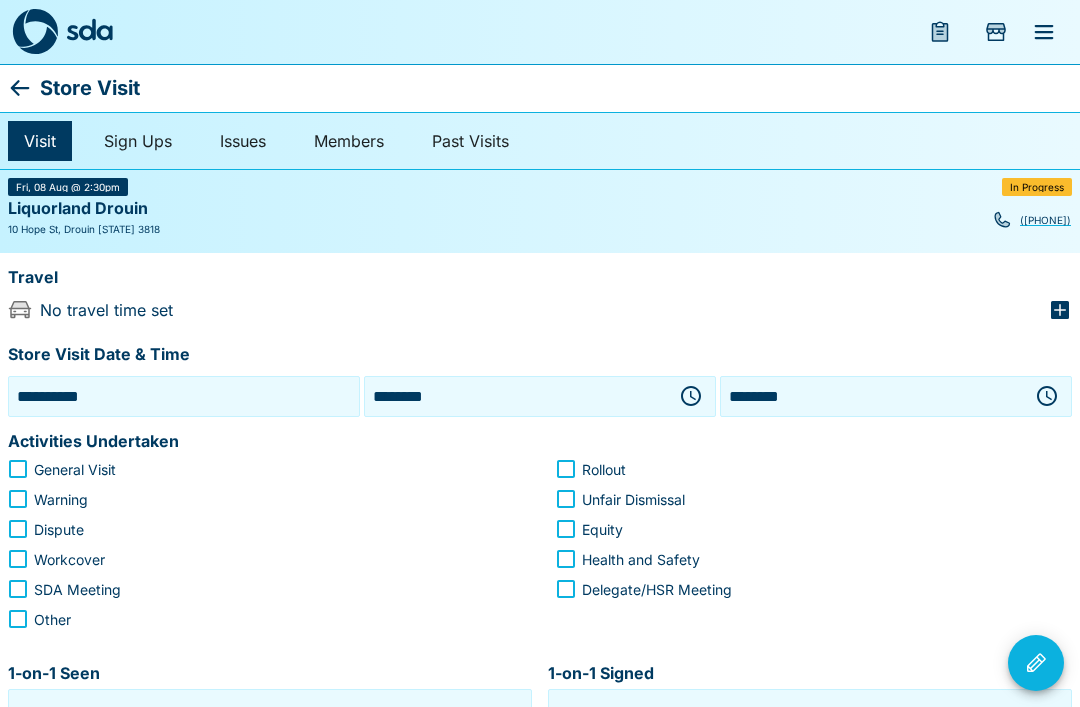 click on "********" at bounding box center (872, 396) 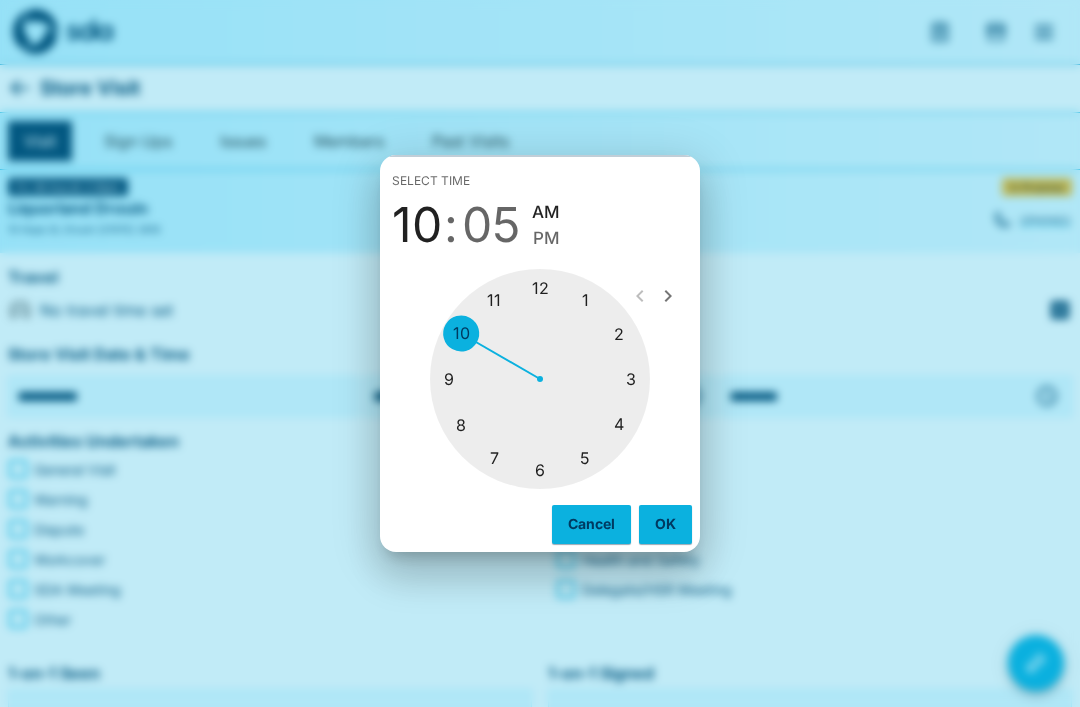 click at bounding box center [540, 379] 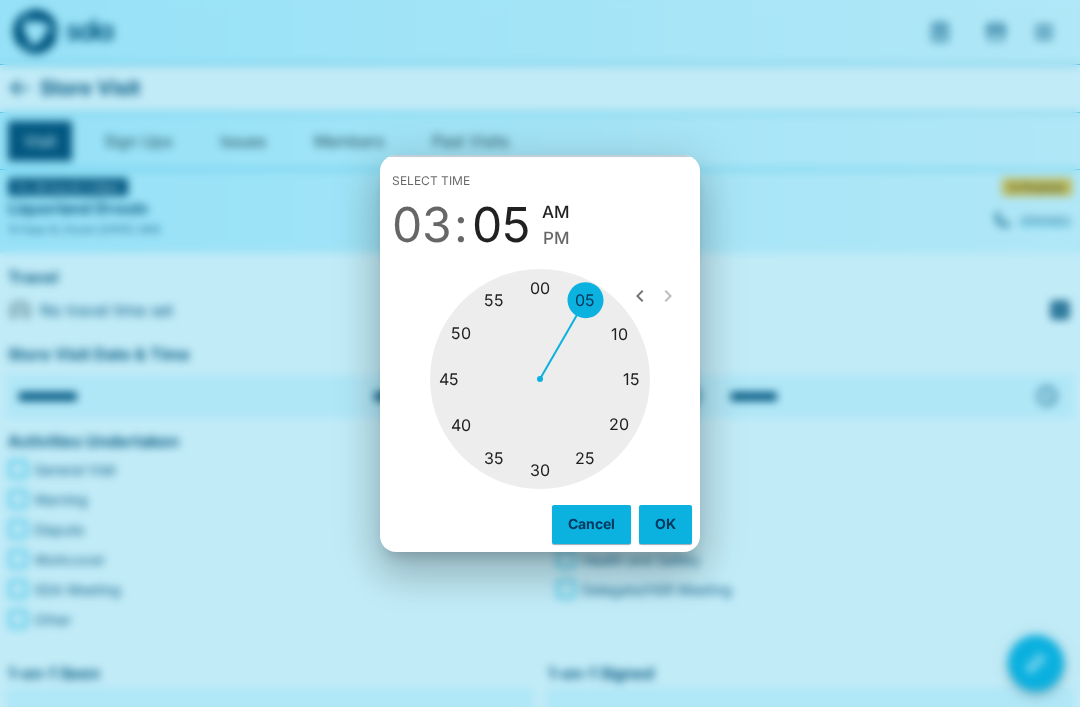 click at bounding box center (540, 379) 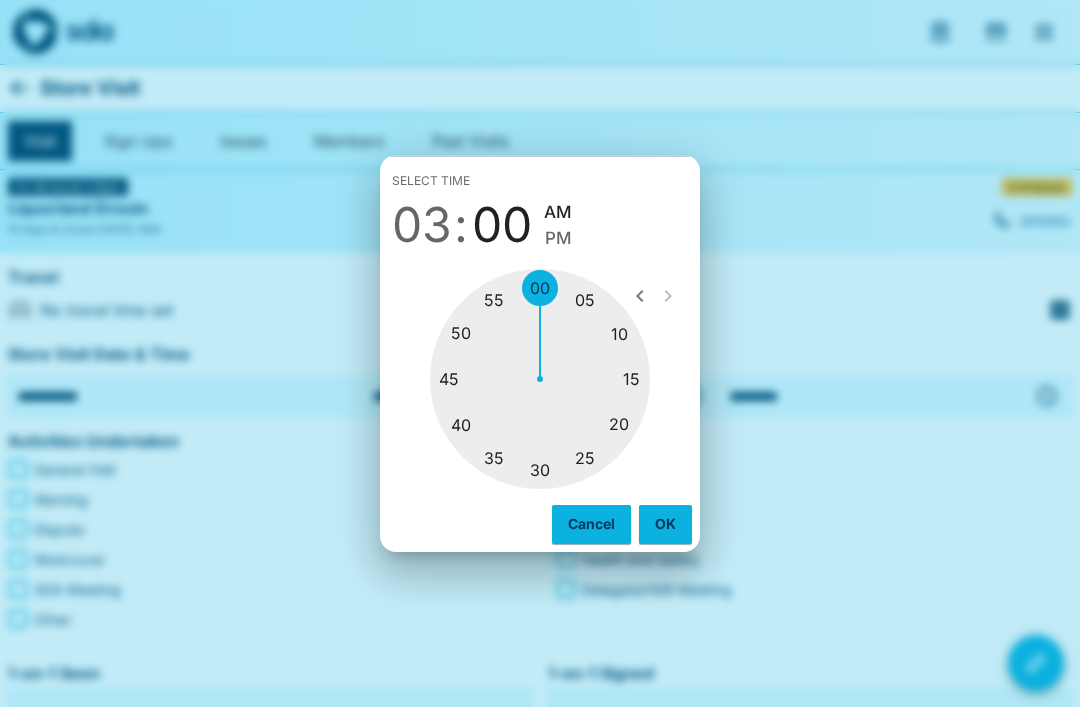 click on "OK" at bounding box center [665, 524] 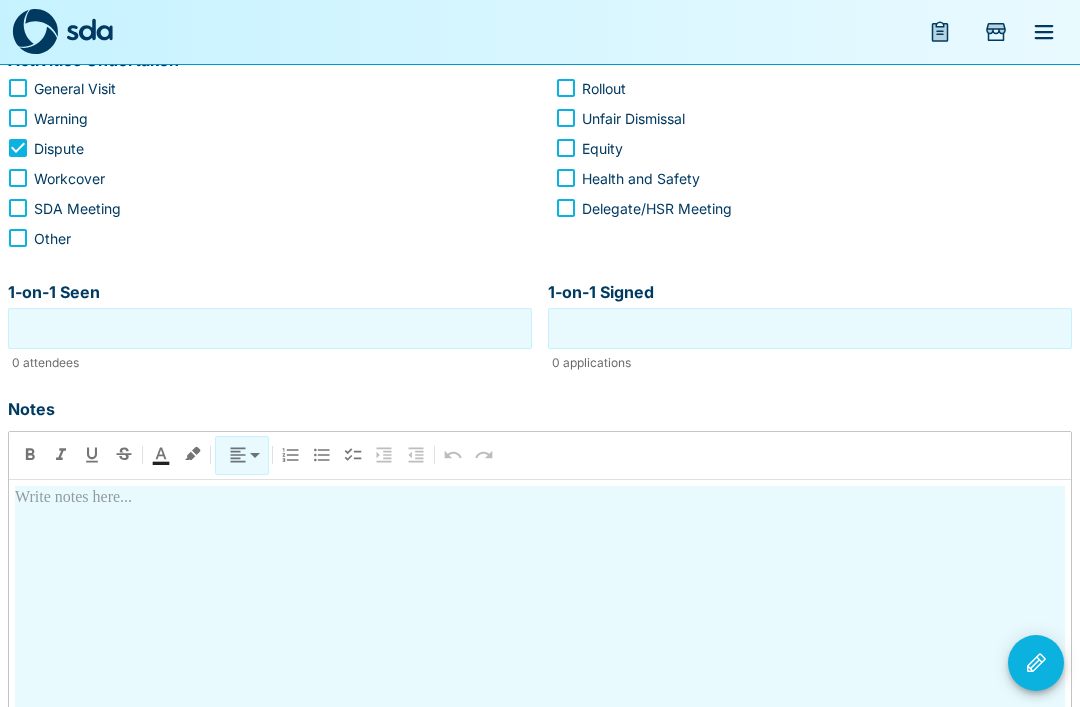 scroll, scrollTop: 381, scrollLeft: 0, axis: vertical 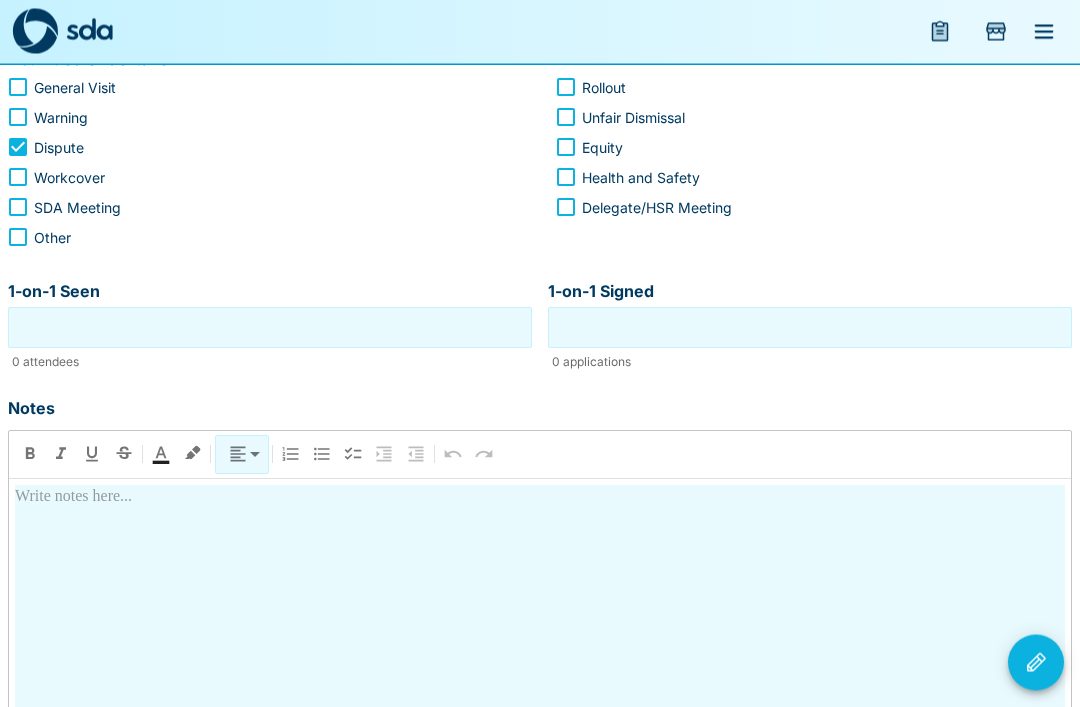 click at bounding box center [540, 663] 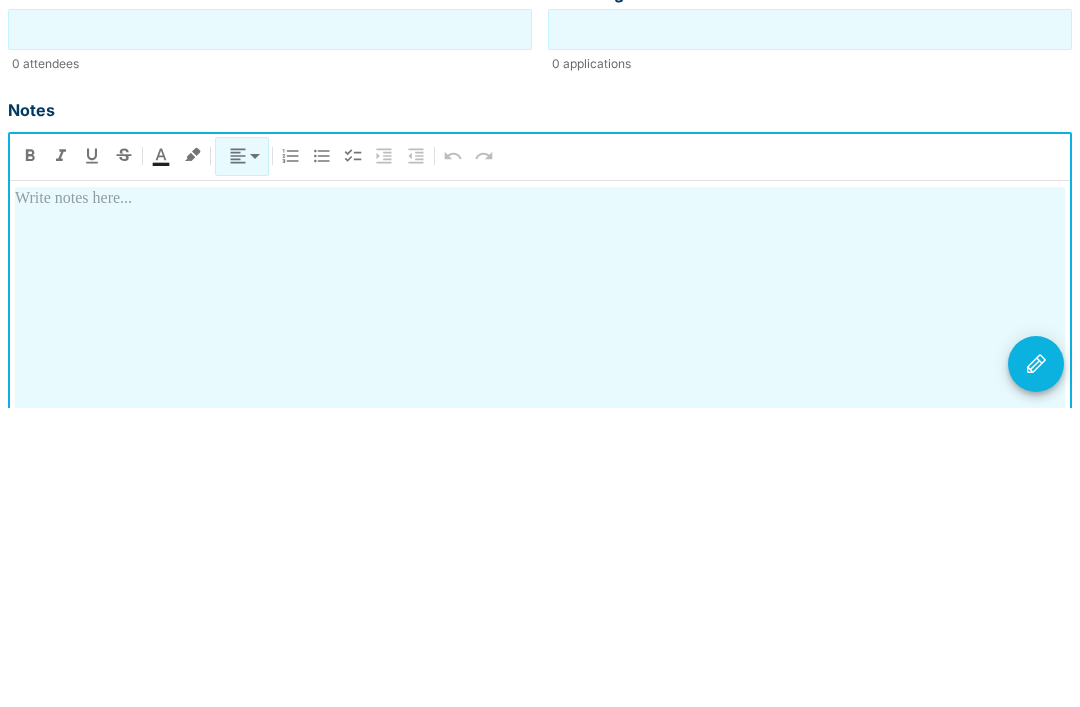 type 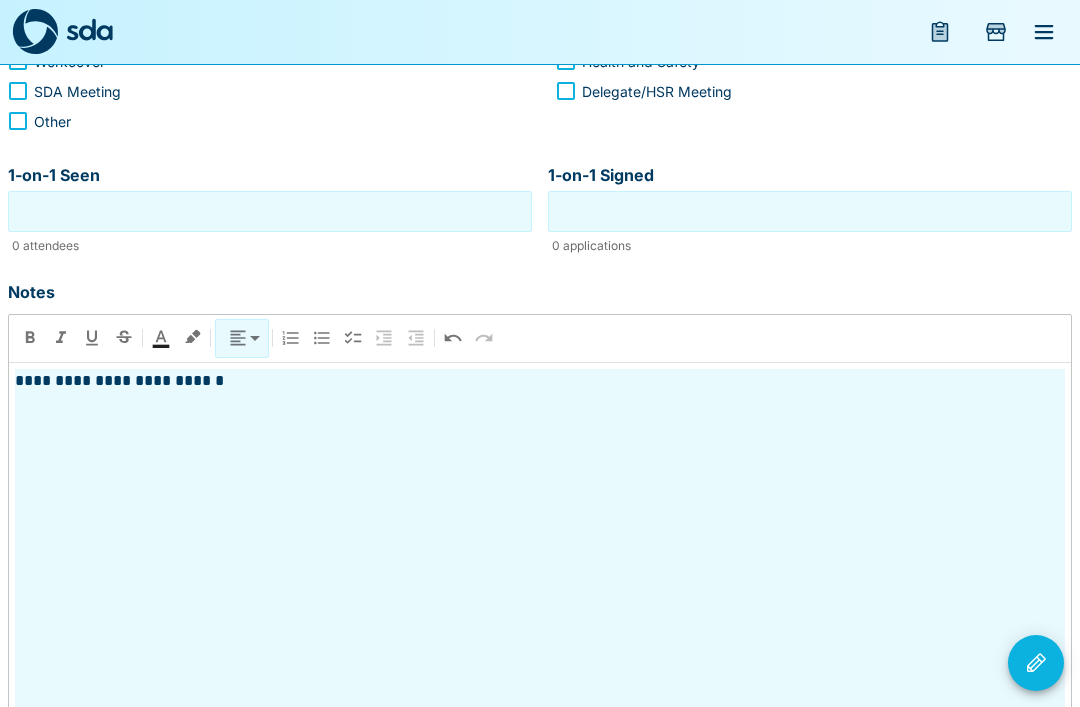 scroll, scrollTop: 500, scrollLeft: 0, axis: vertical 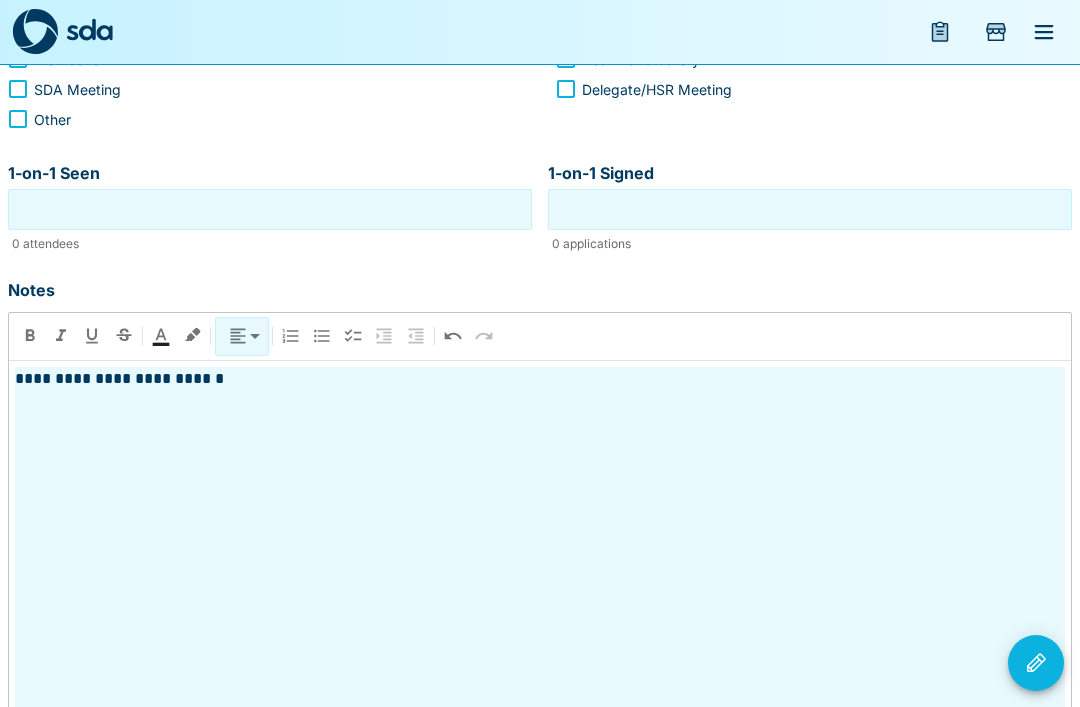 click 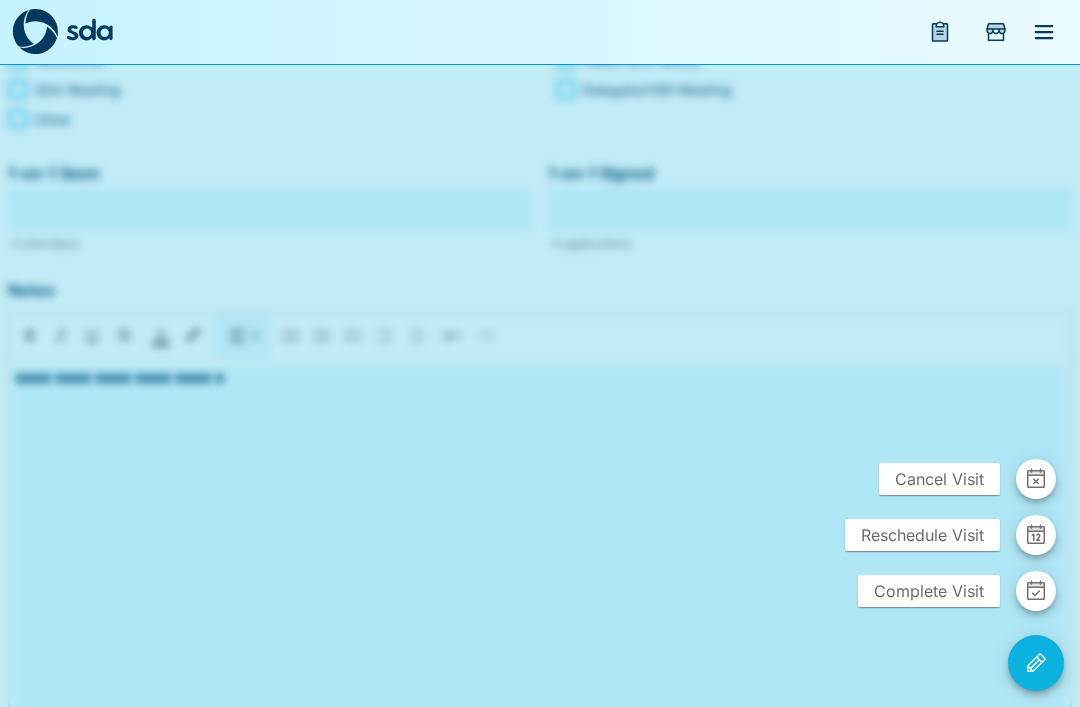 click 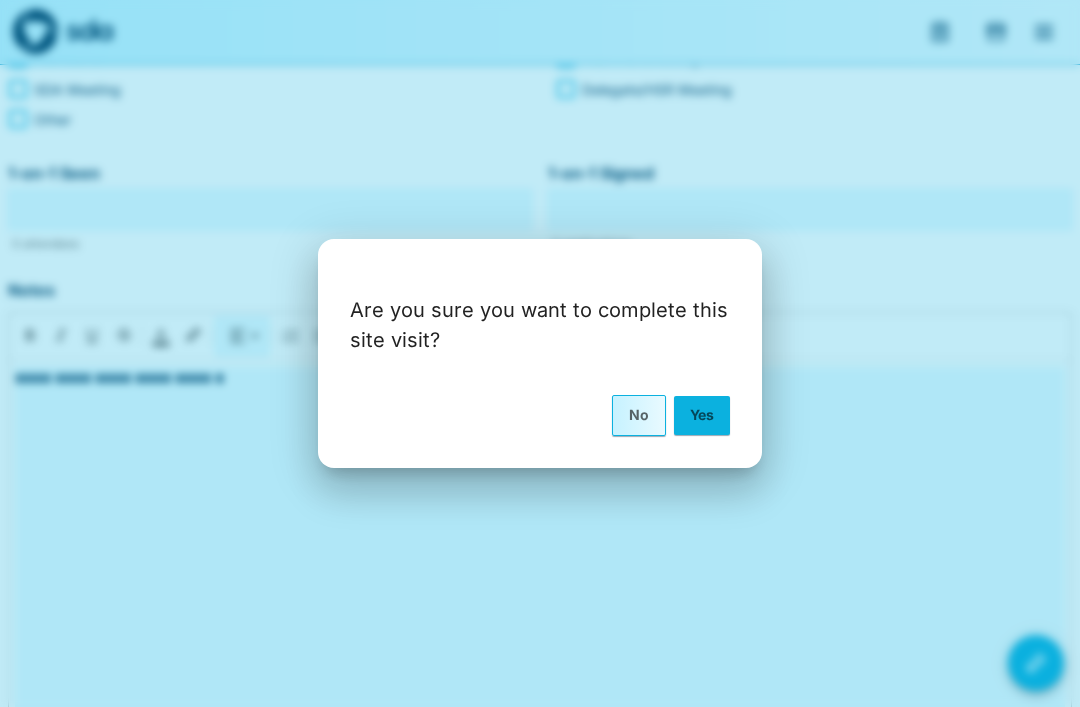click on "Yes" at bounding box center [702, 415] 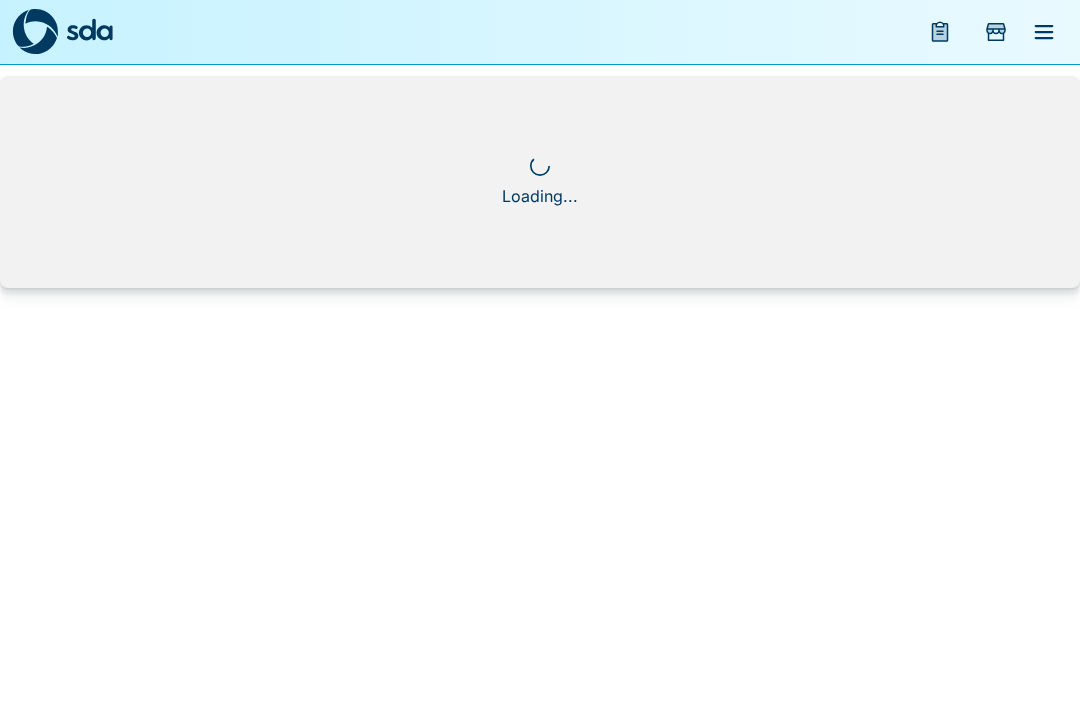 scroll, scrollTop: 0, scrollLeft: 0, axis: both 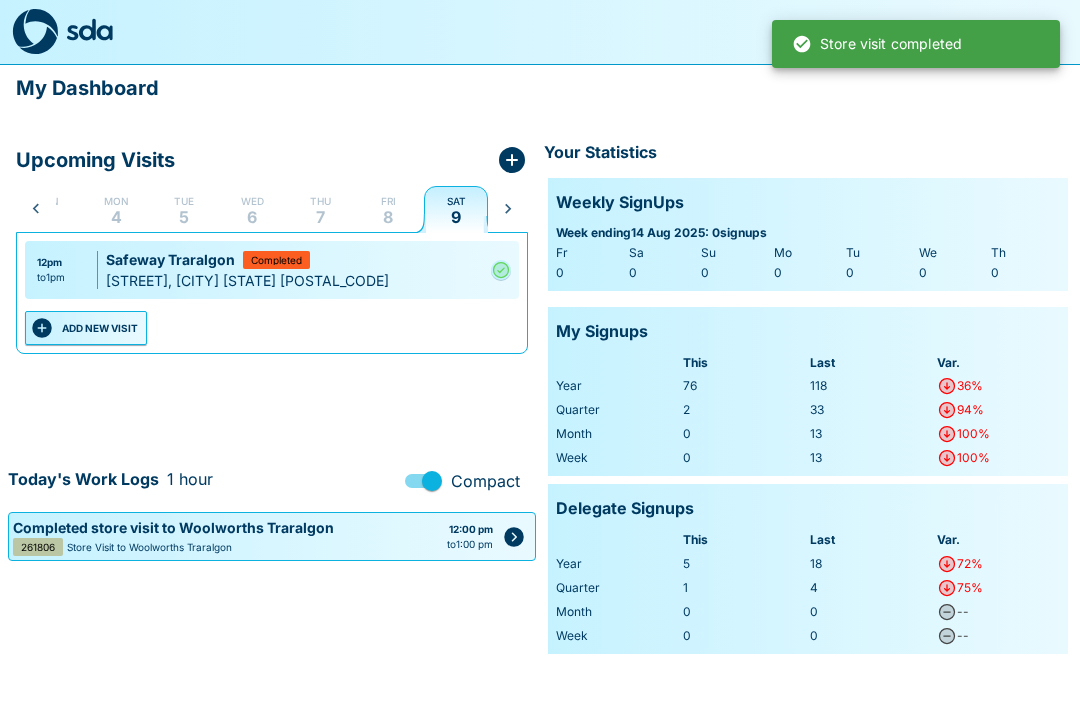click on "8" at bounding box center (388, 217) 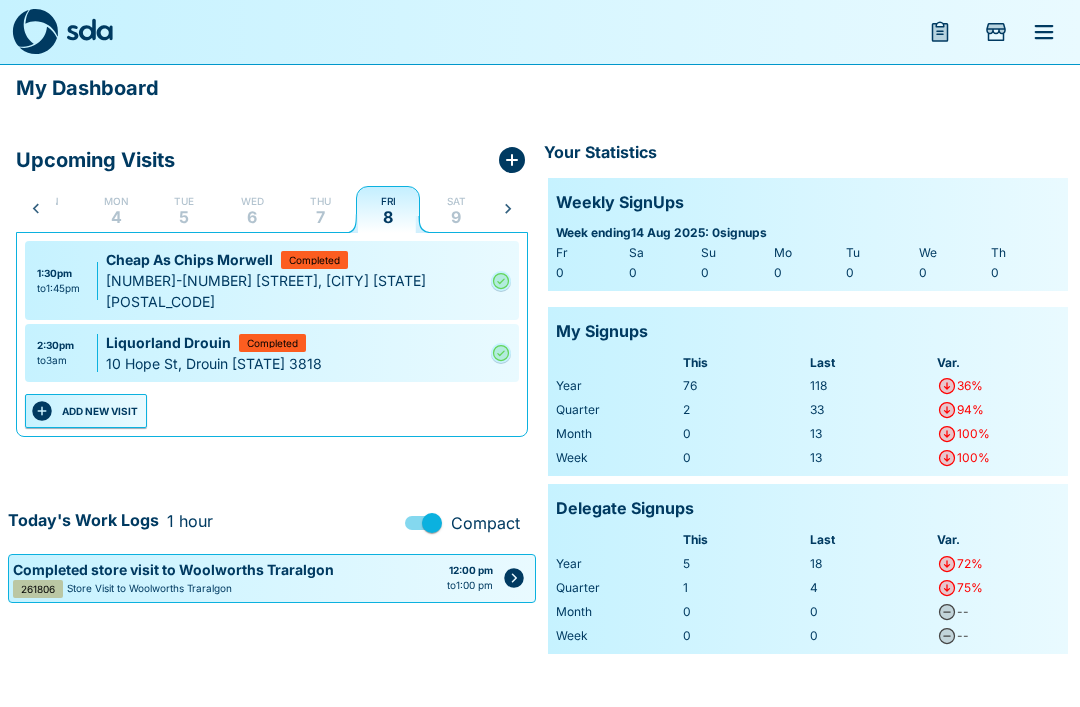 click 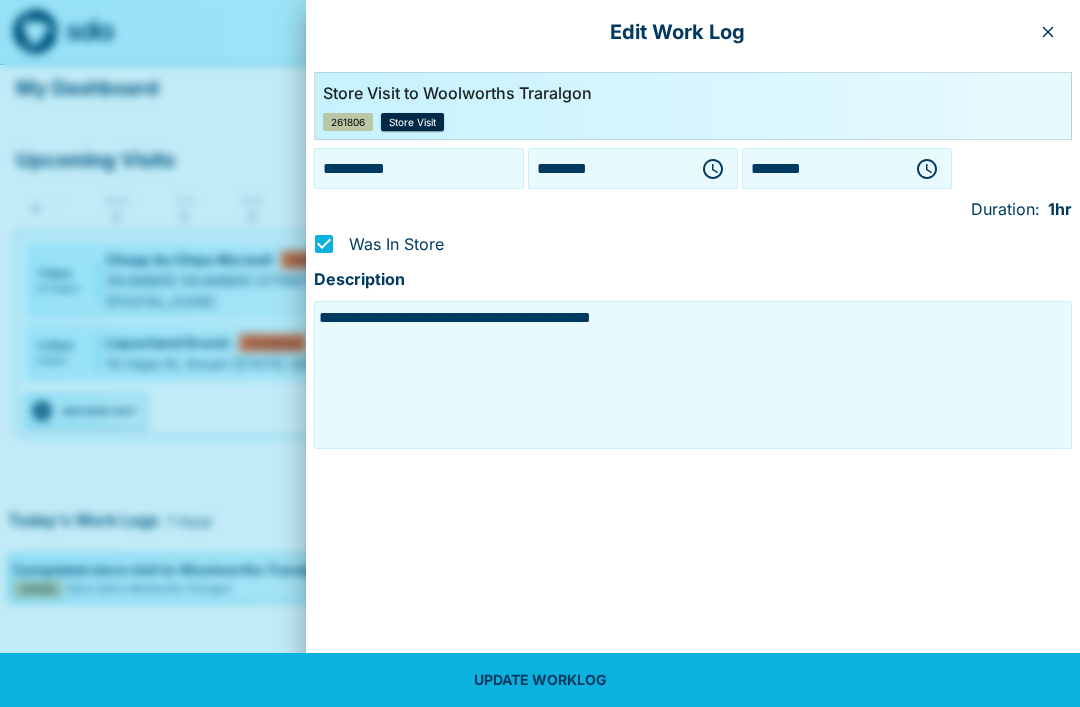 click on "**********" at bounding box center (419, 168) 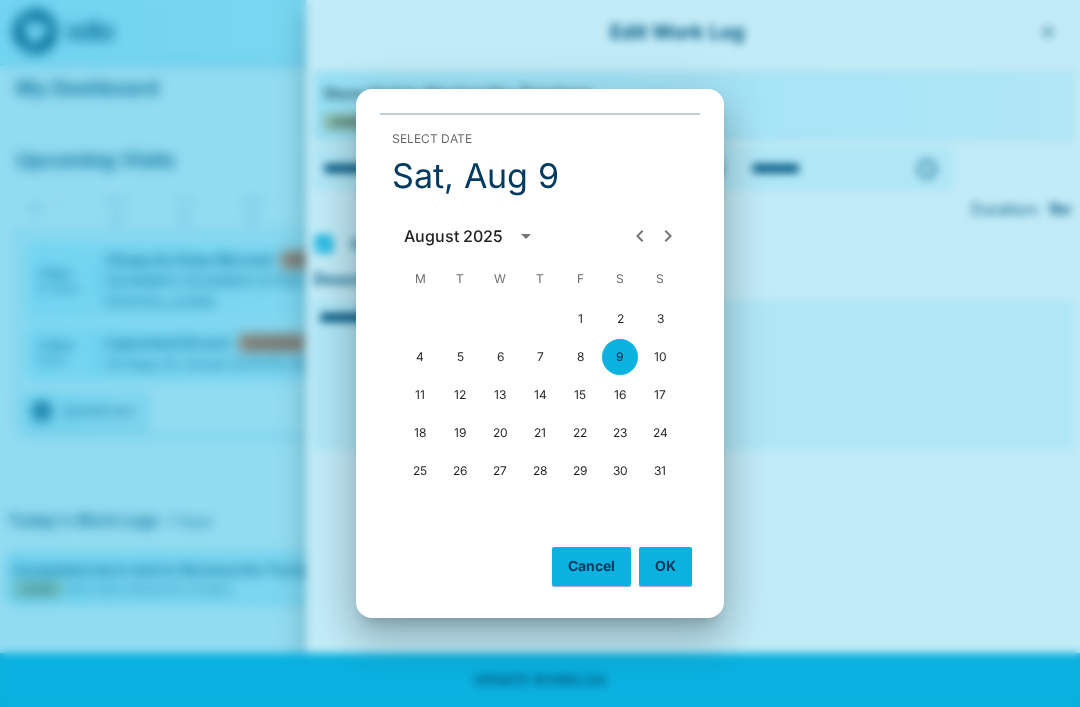 click on "8" at bounding box center (580, 357) 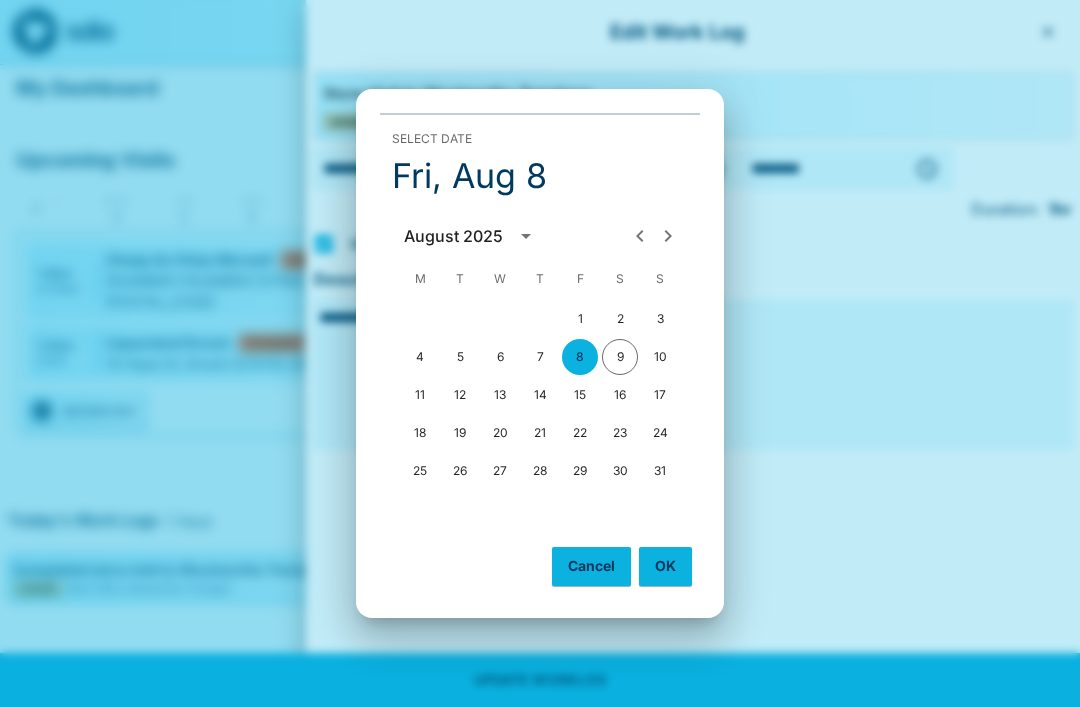 click on "OK" at bounding box center [665, 566] 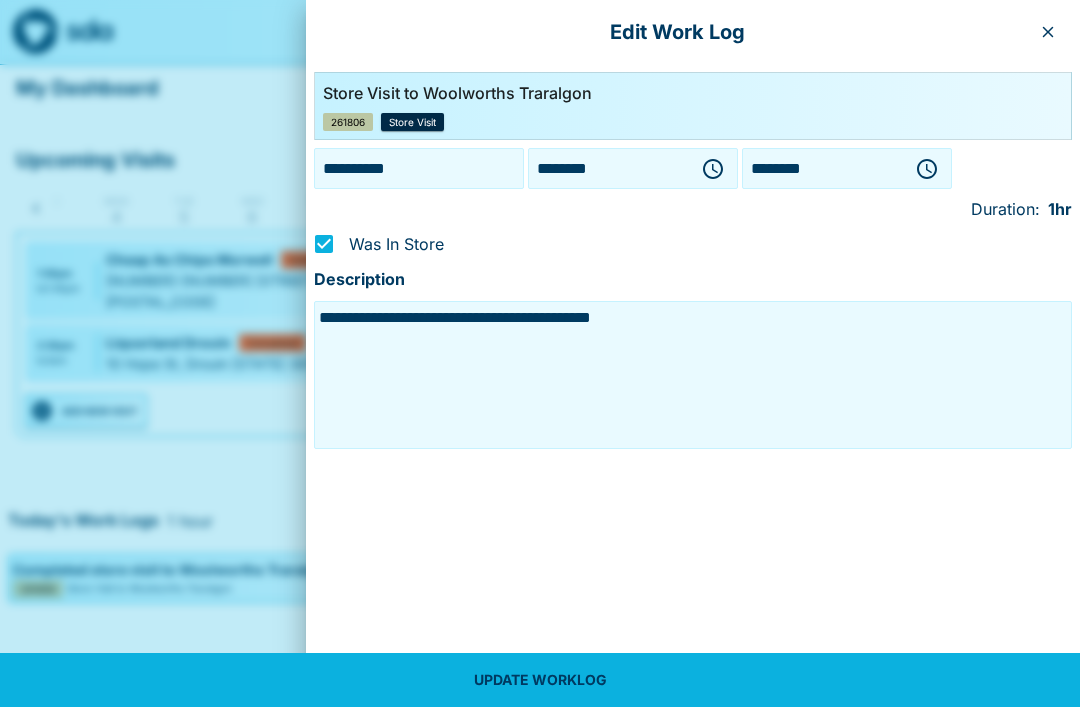 click on "UPDATE WORKLOG" at bounding box center (540, 680) 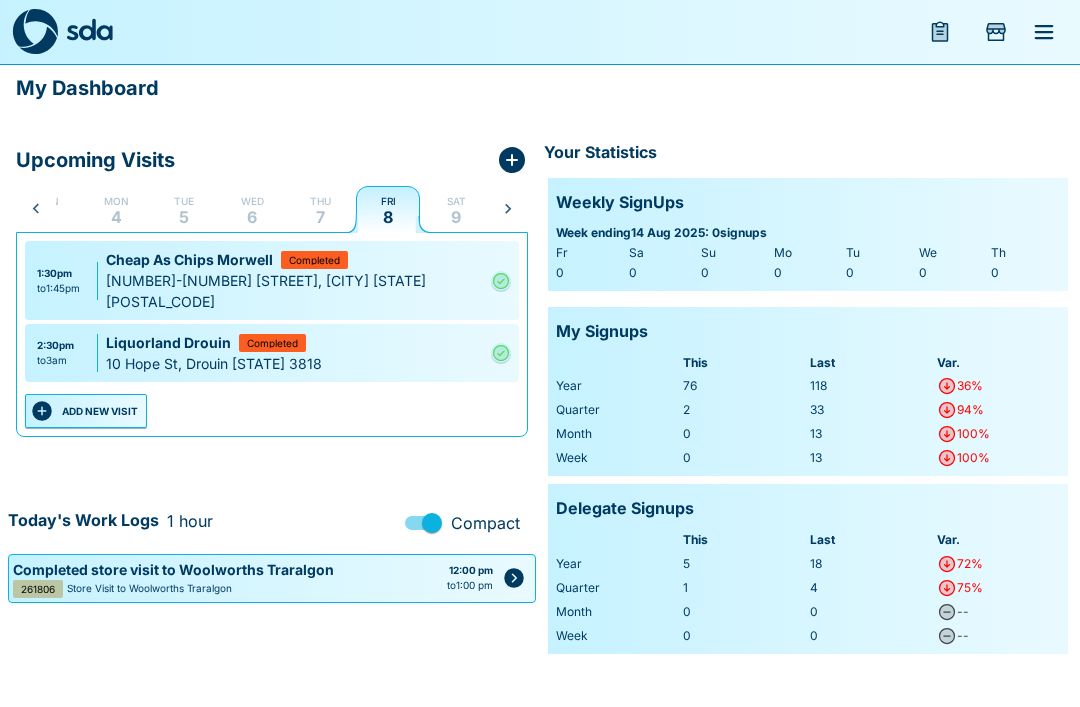 click 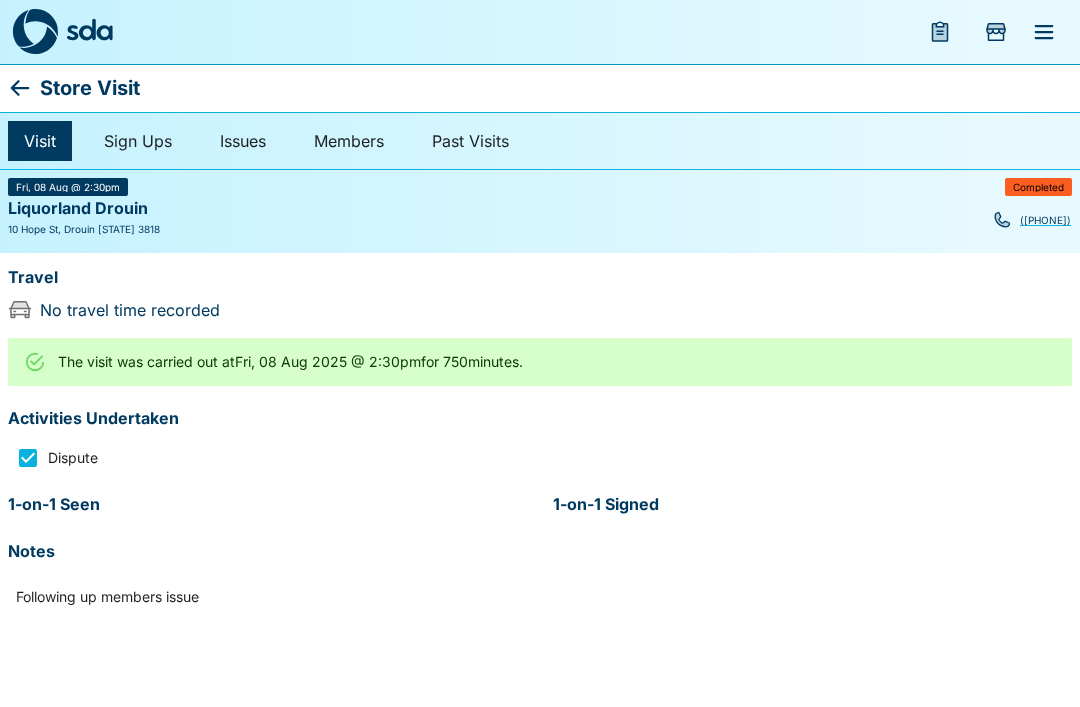 click 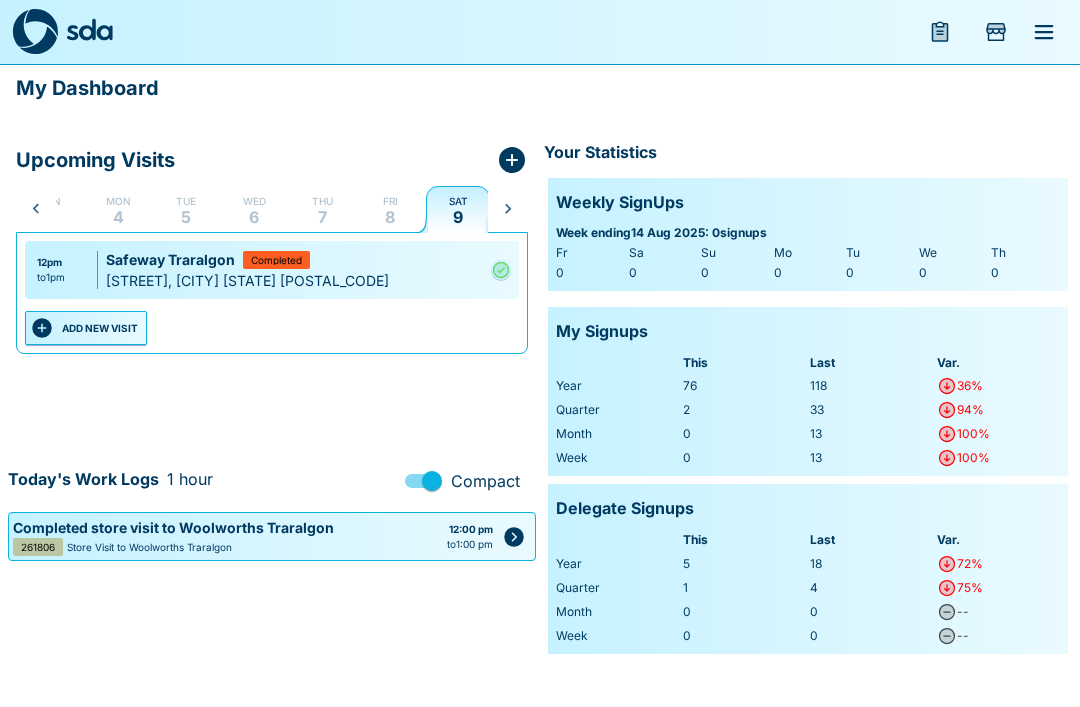 scroll, scrollTop: 0, scrollLeft: 40, axis: horizontal 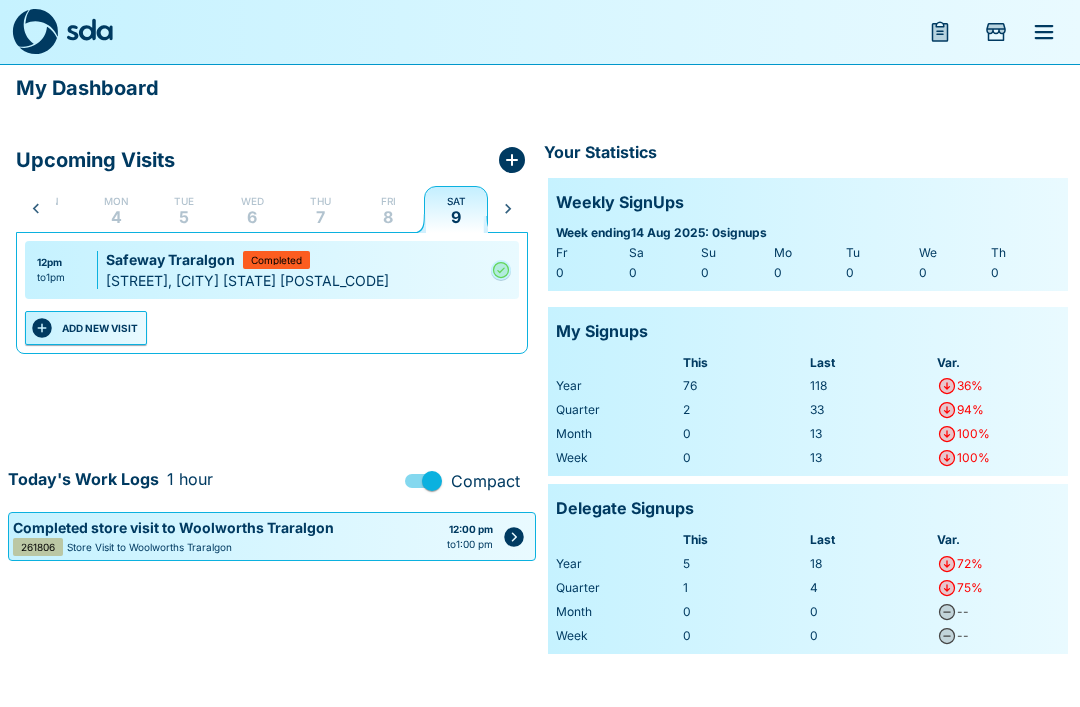 click on "Fri 8" at bounding box center [388, 209] 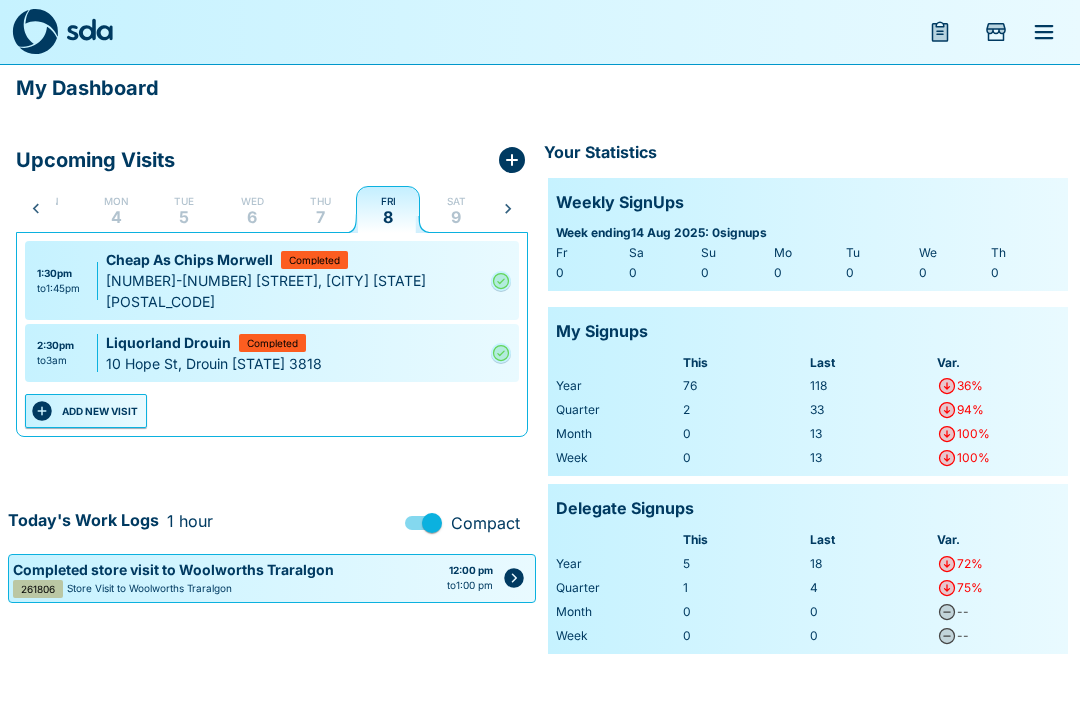 click on "Liquorland Drouin" at bounding box center [172, 342] 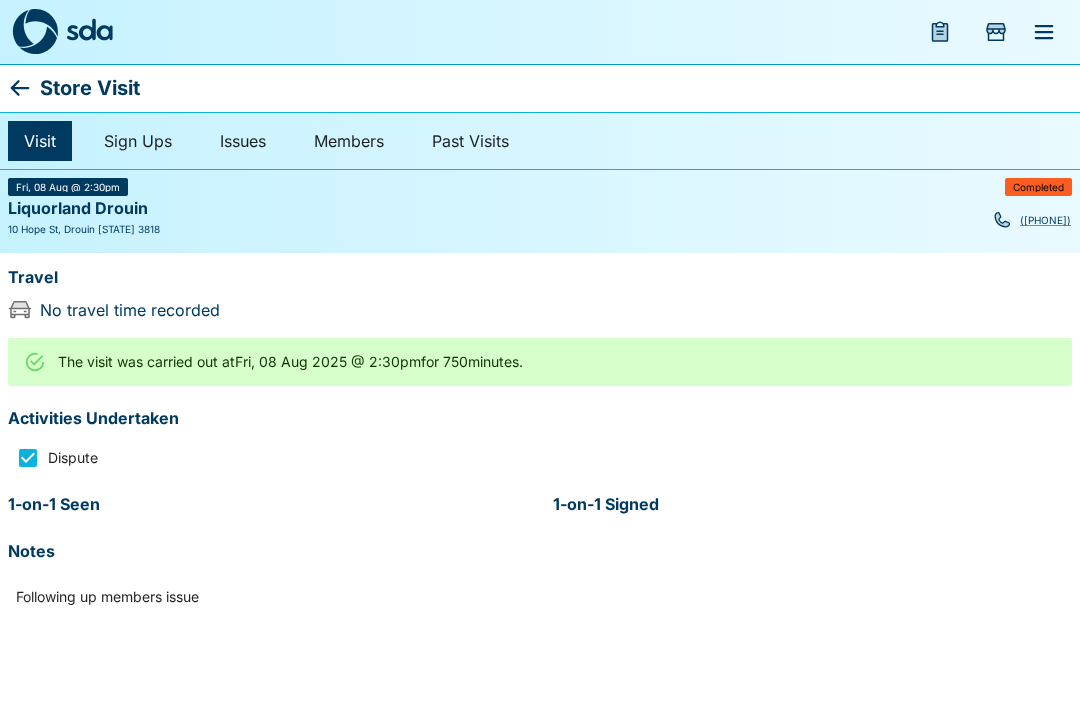 click on "The visit was carried out at  Fri, 08 Aug 2025 @ 2:30pm  for   750  minutes." at bounding box center (290, 362) 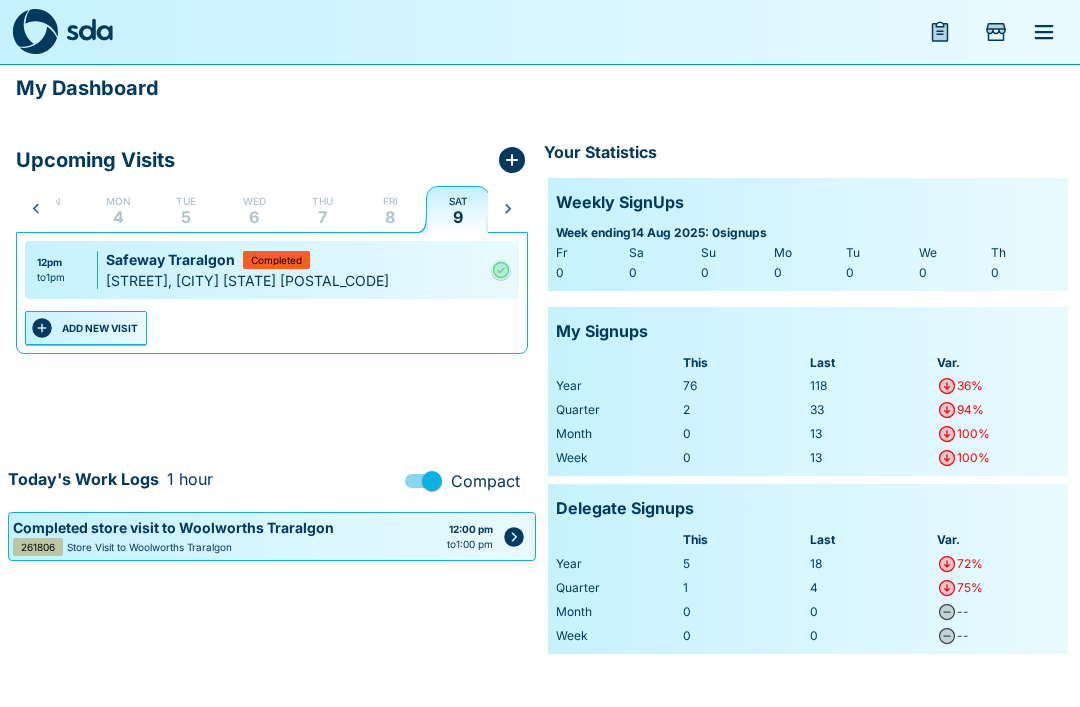 scroll, scrollTop: 0, scrollLeft: 40, axis: horizontal 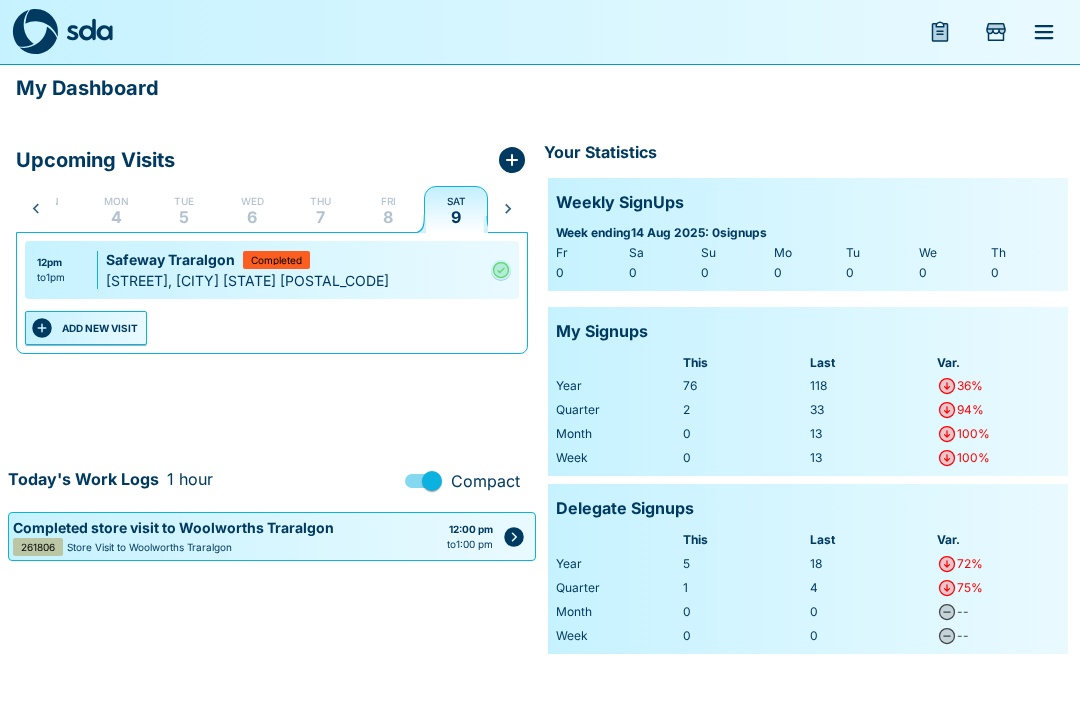 click on "Fri 8" at bounding box center (388, 209) 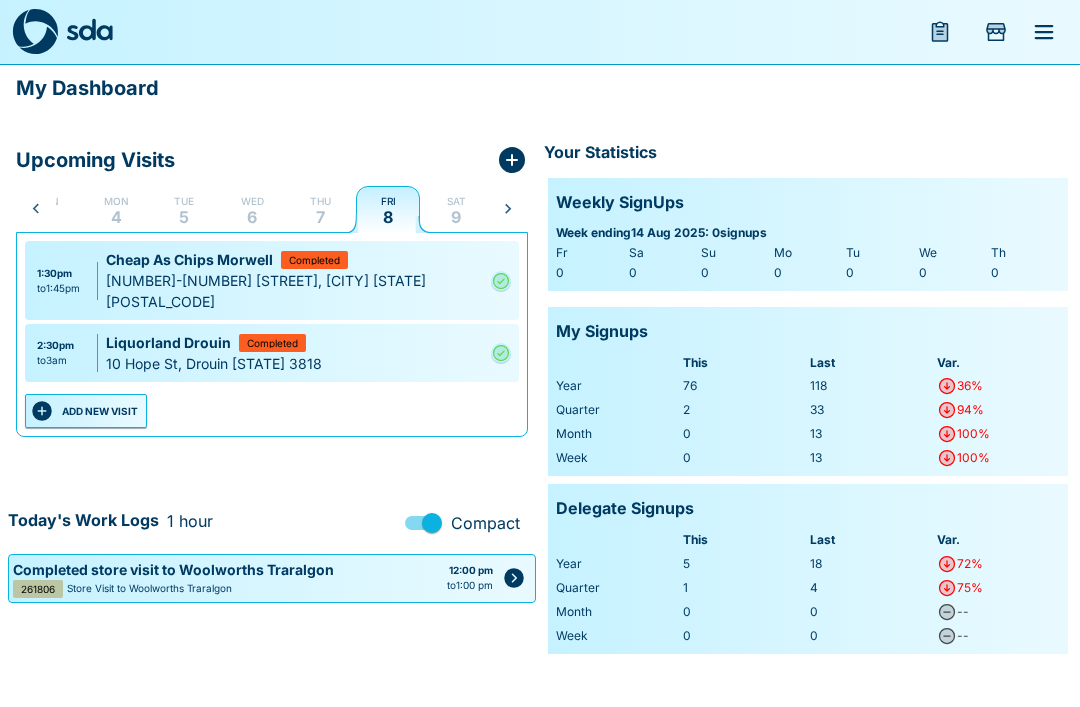 click on "ADD NEW VISIT" at bounding box center [86, 411] 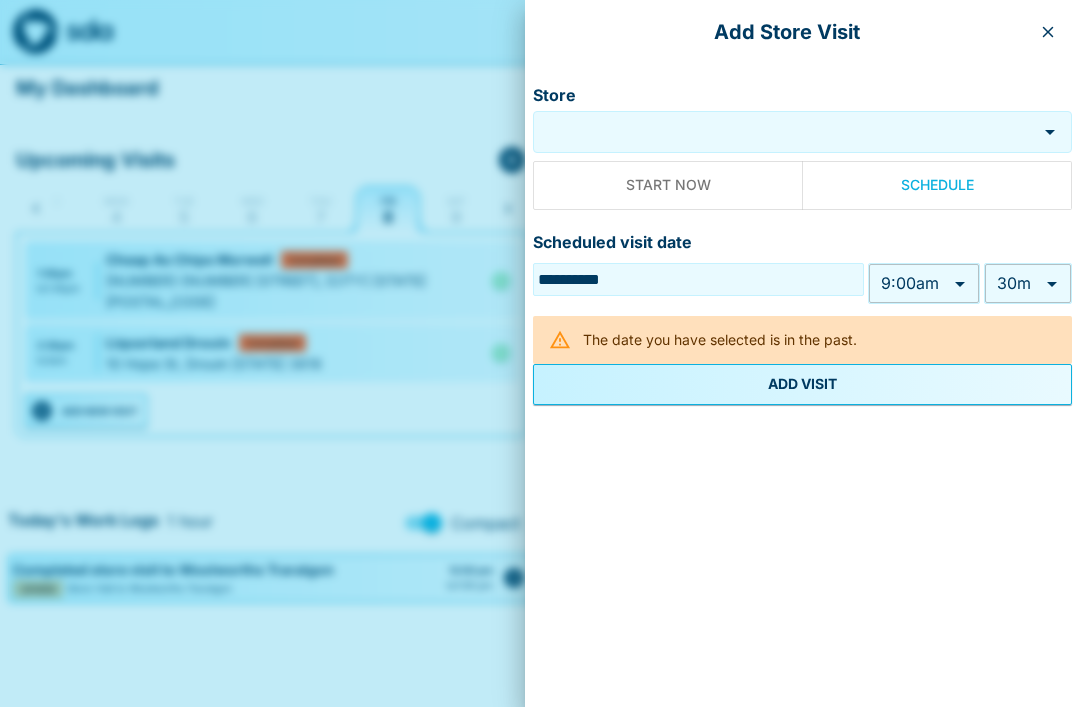 click on "Store" at bounding box center [787, 131] 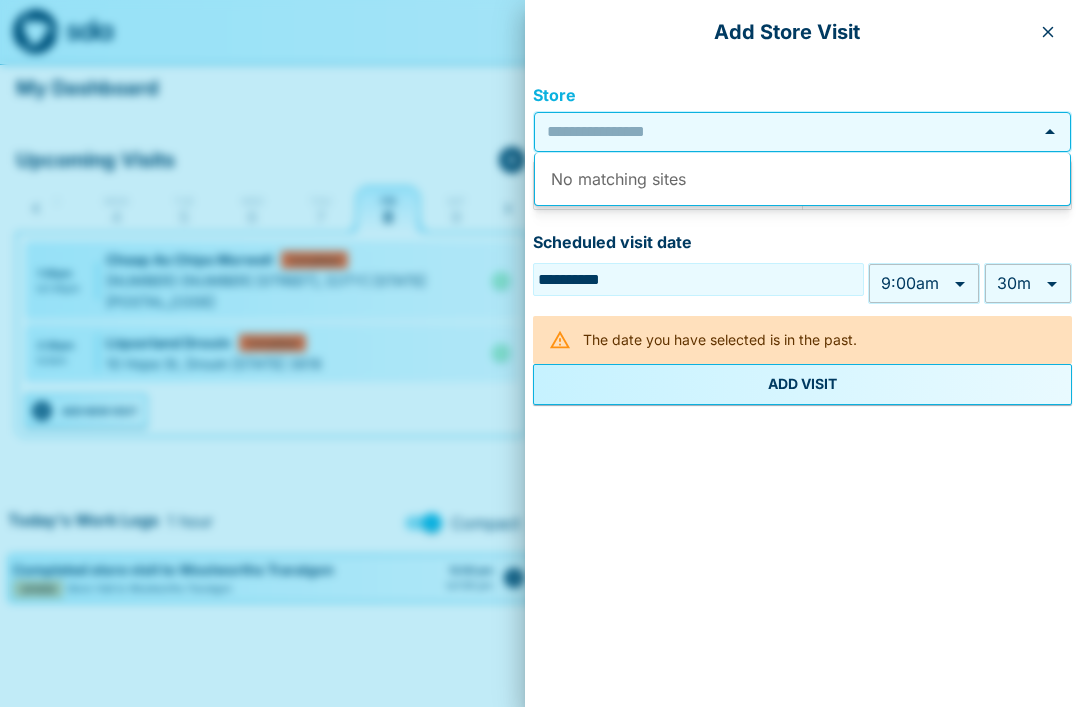 click on "Schedule" at bounding box center [937, 185] 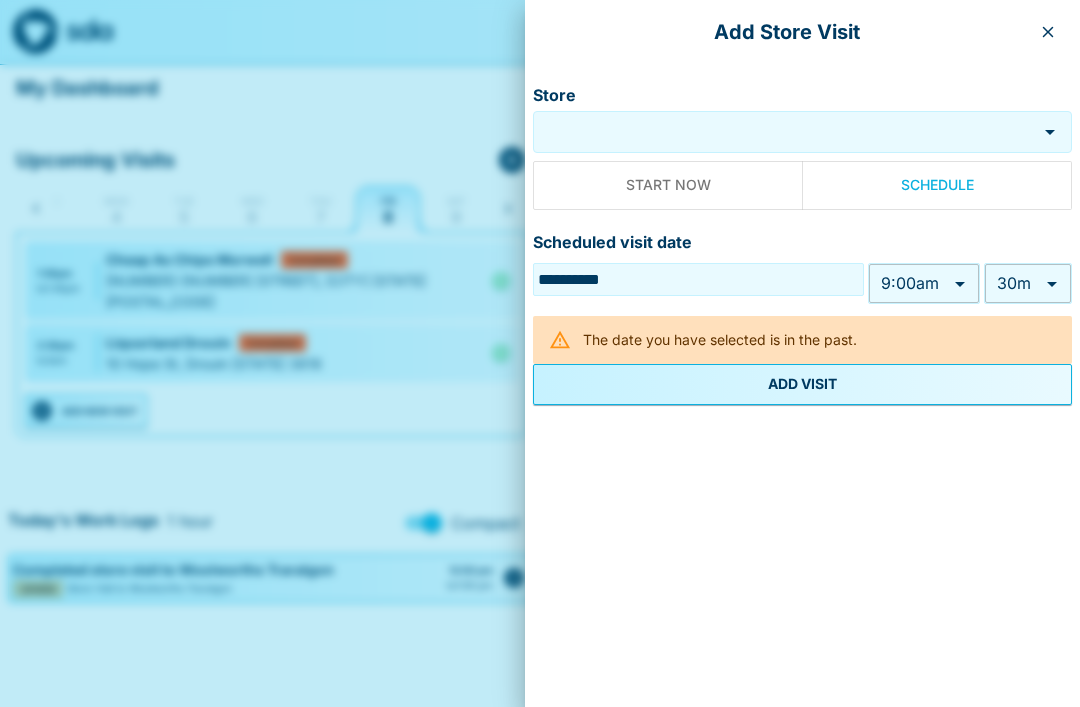click on "**********" at bounding box center (540, 333) 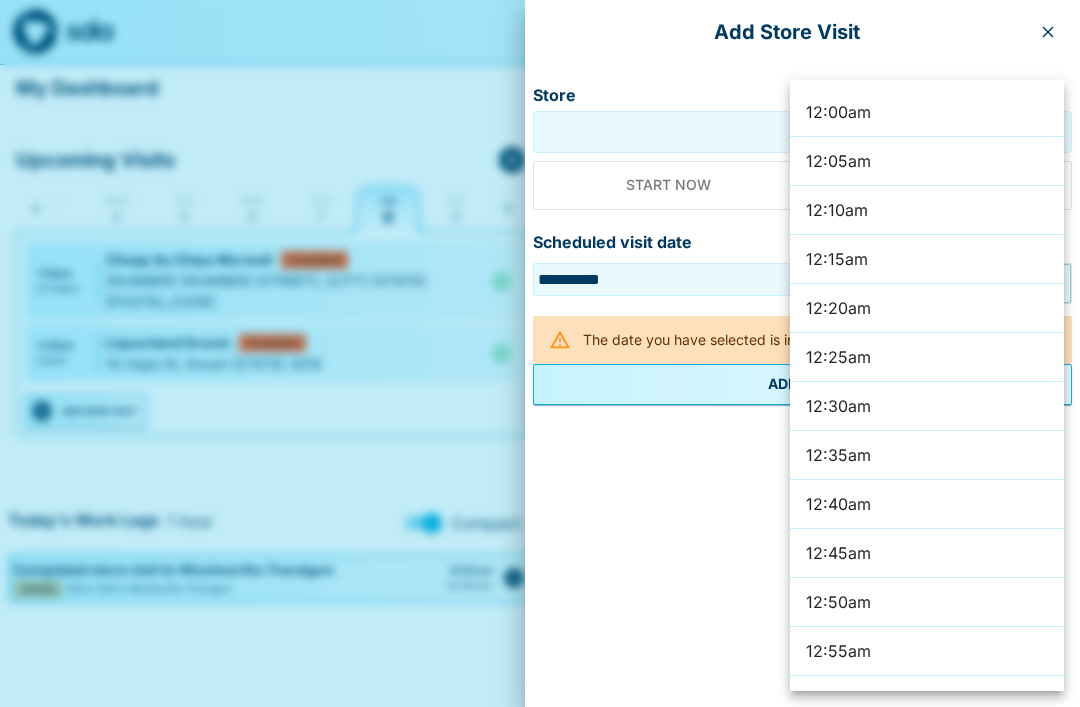 scroll, scrollTop: 5020, scrollLeft: 0, axis: vertical 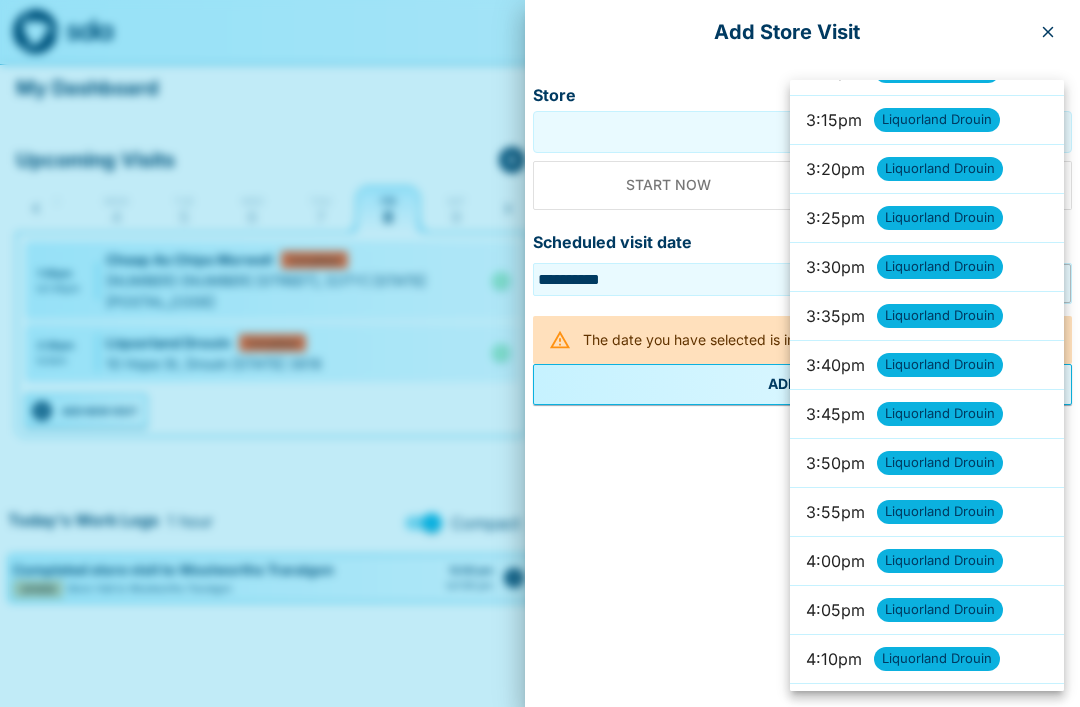 click at bounding box center [540, 353] 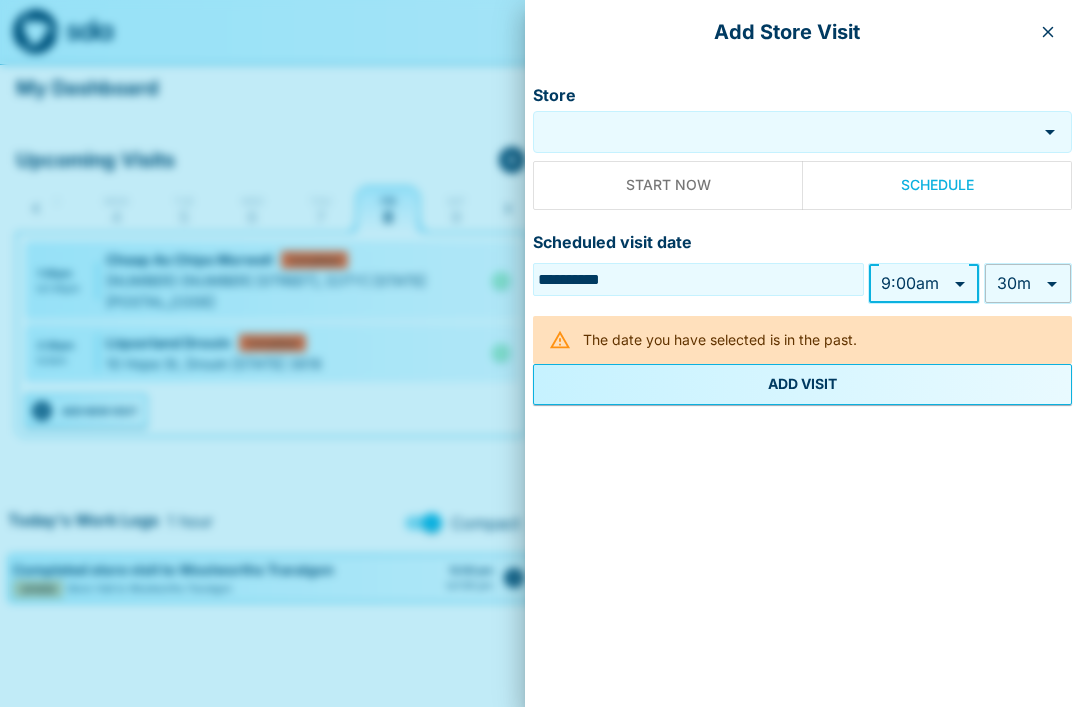 click at bounding box center (1048, 32) 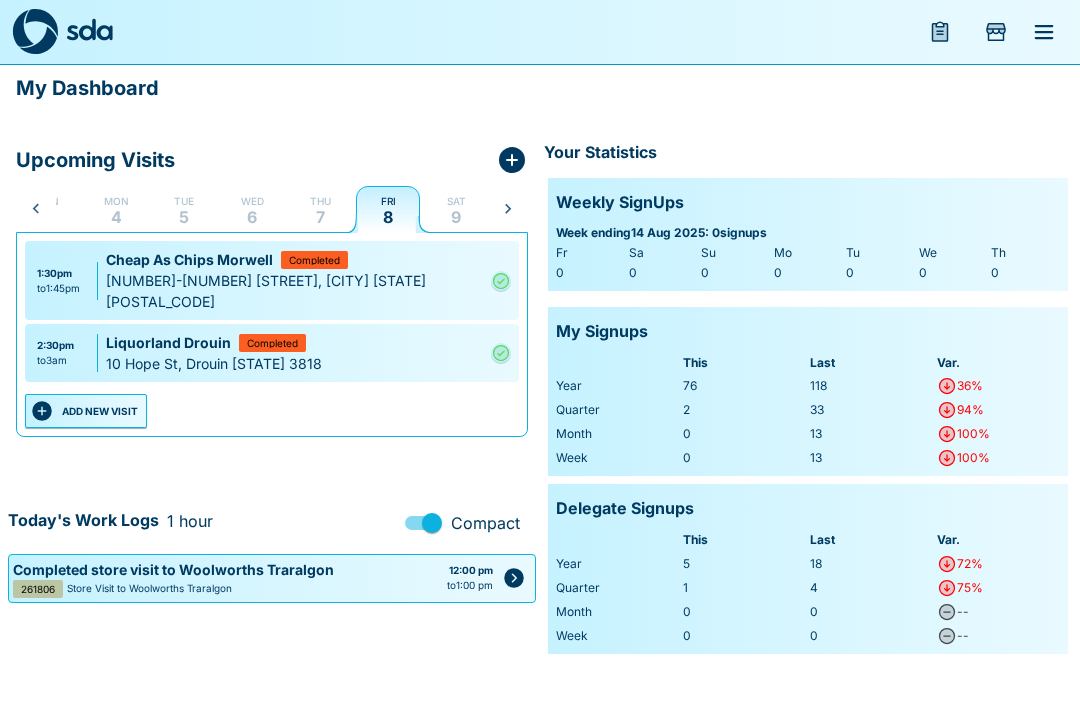click 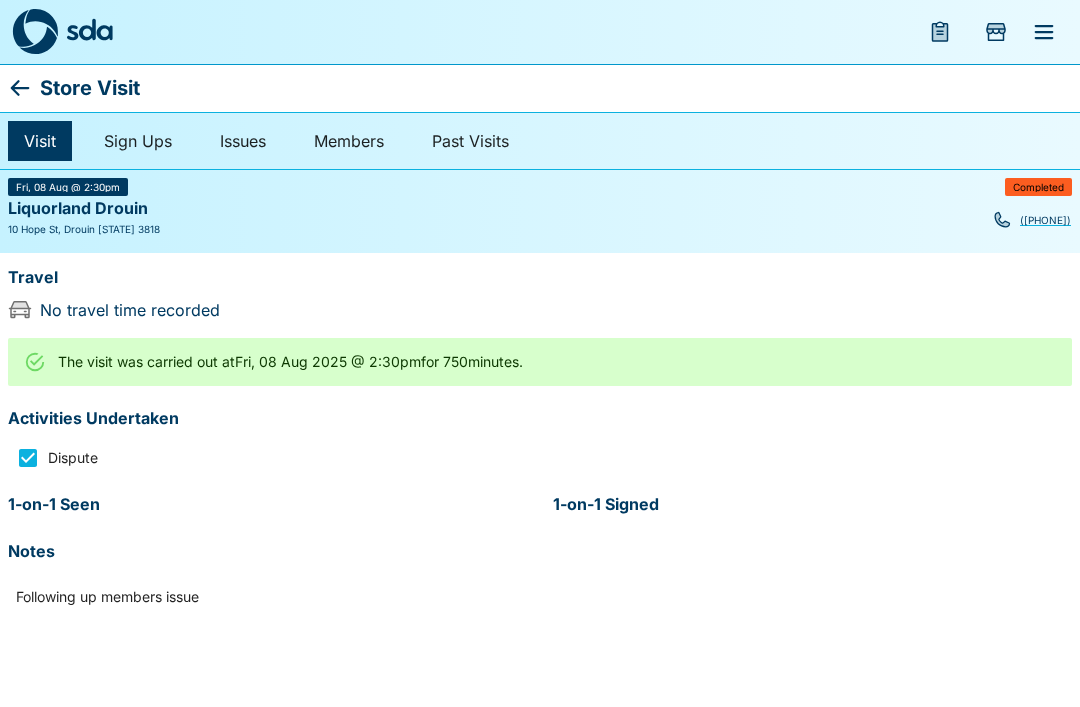 click on "Completed" at bounding box center (1038, 187) 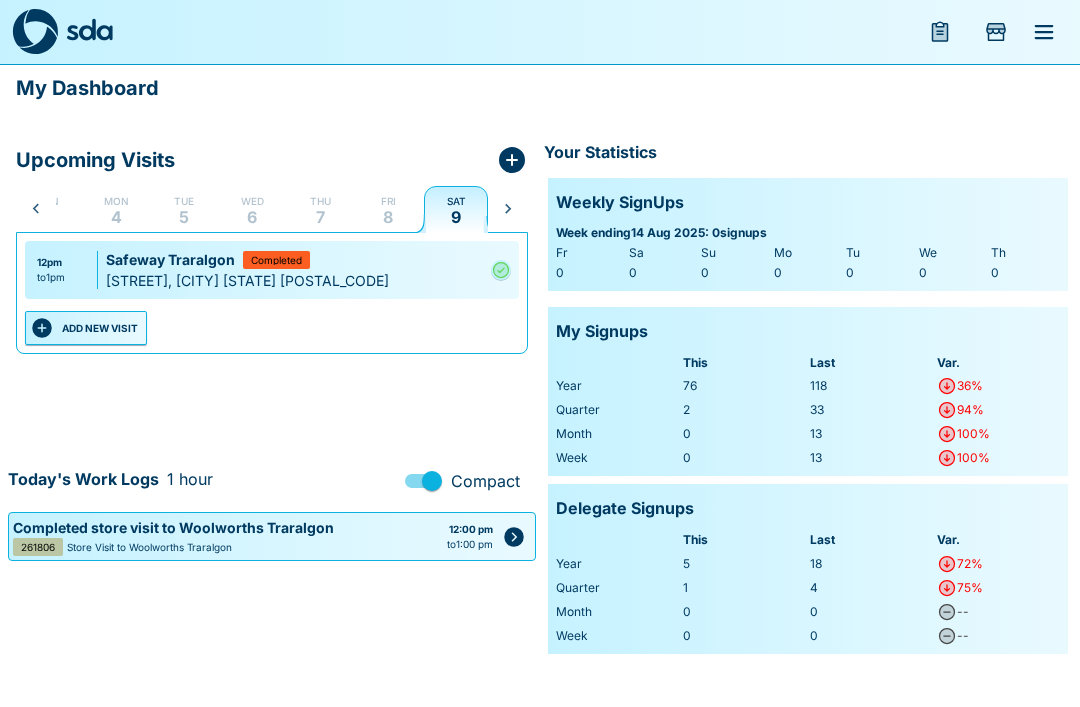 scroll, scrollTop: 0, scrollLeft: 40, axis: horizontal 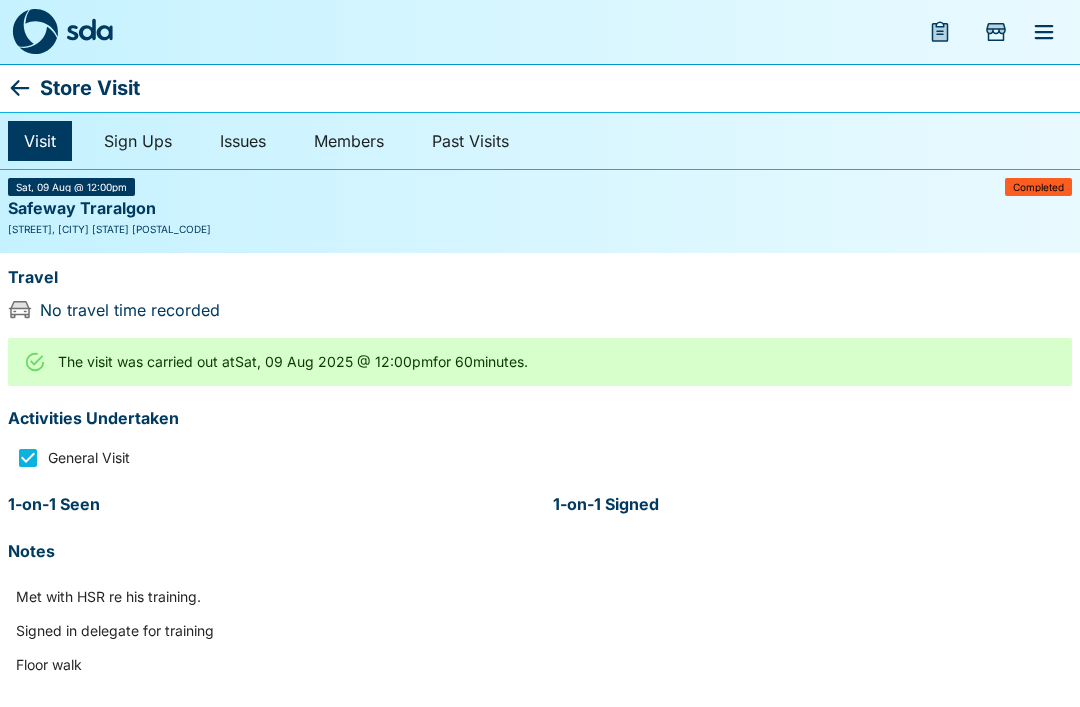 click 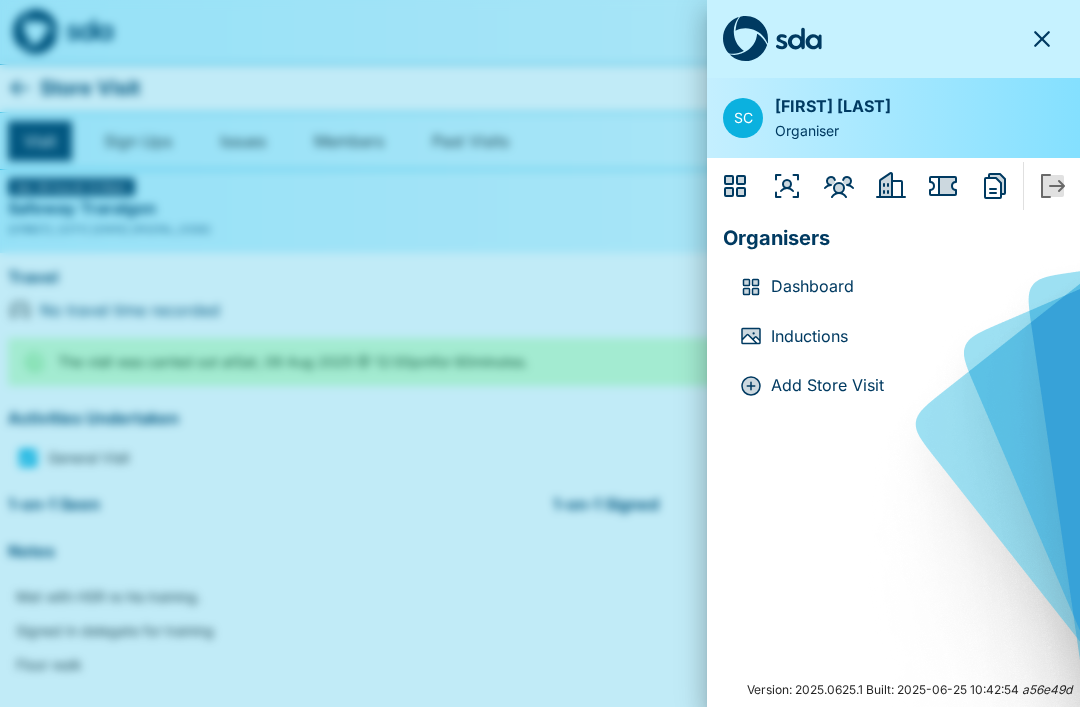 click 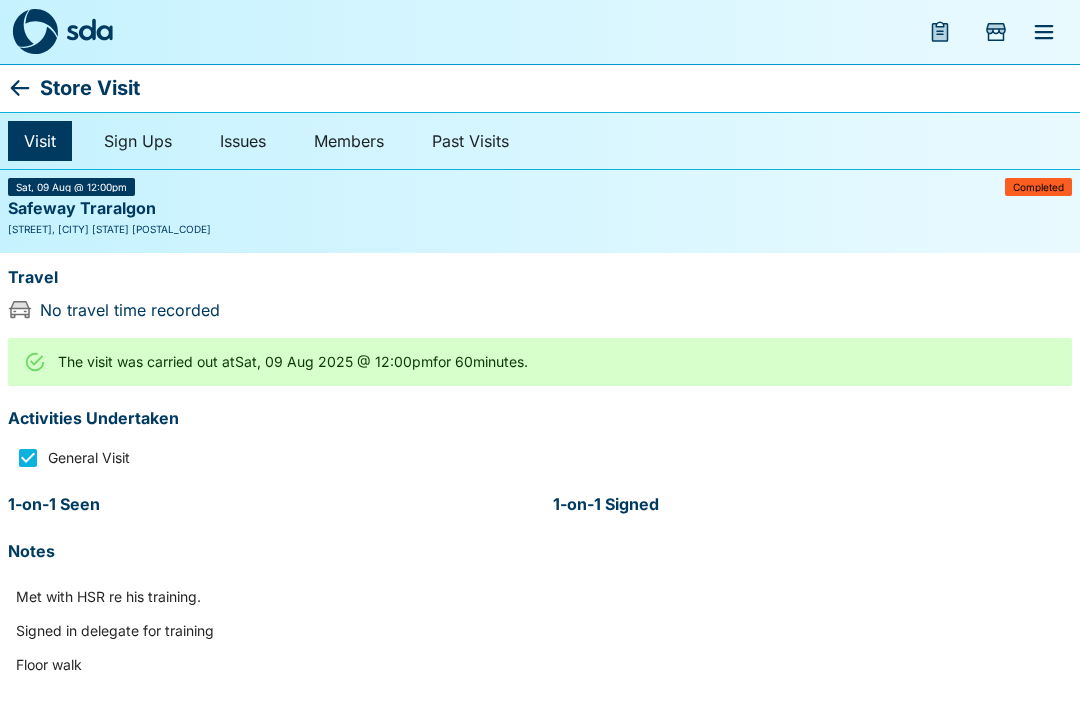 click on "Store Visit" at bounding box center [540, 88] 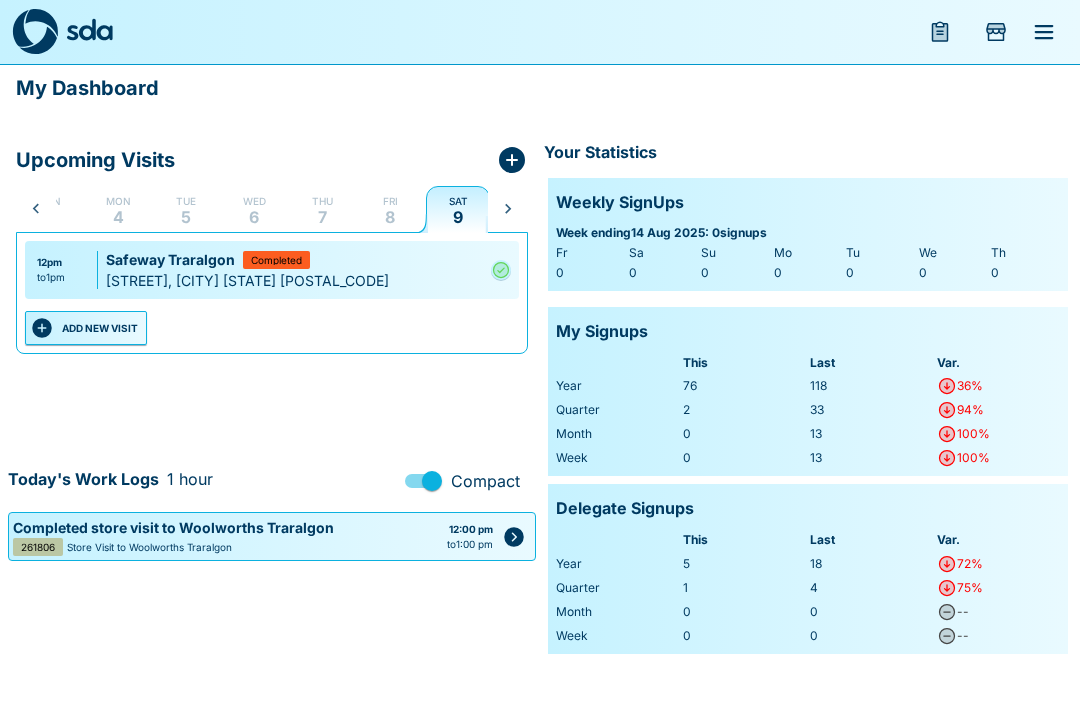 scroll, scrollTop: 0, scrollLeft: 40, axis: horizontal 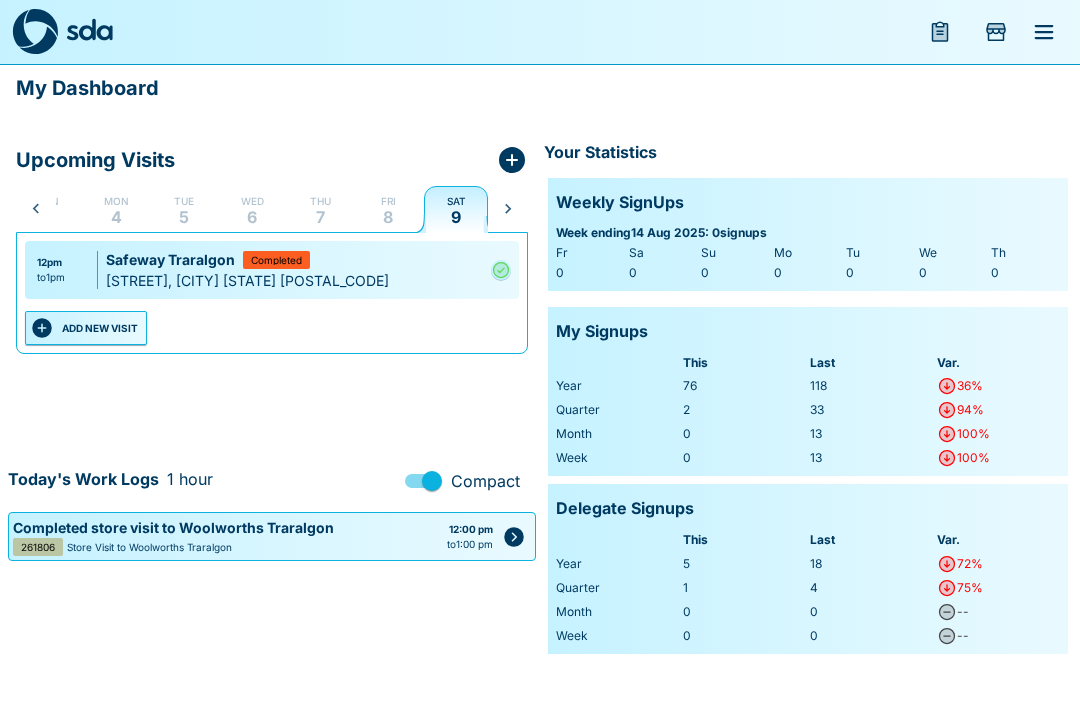 click 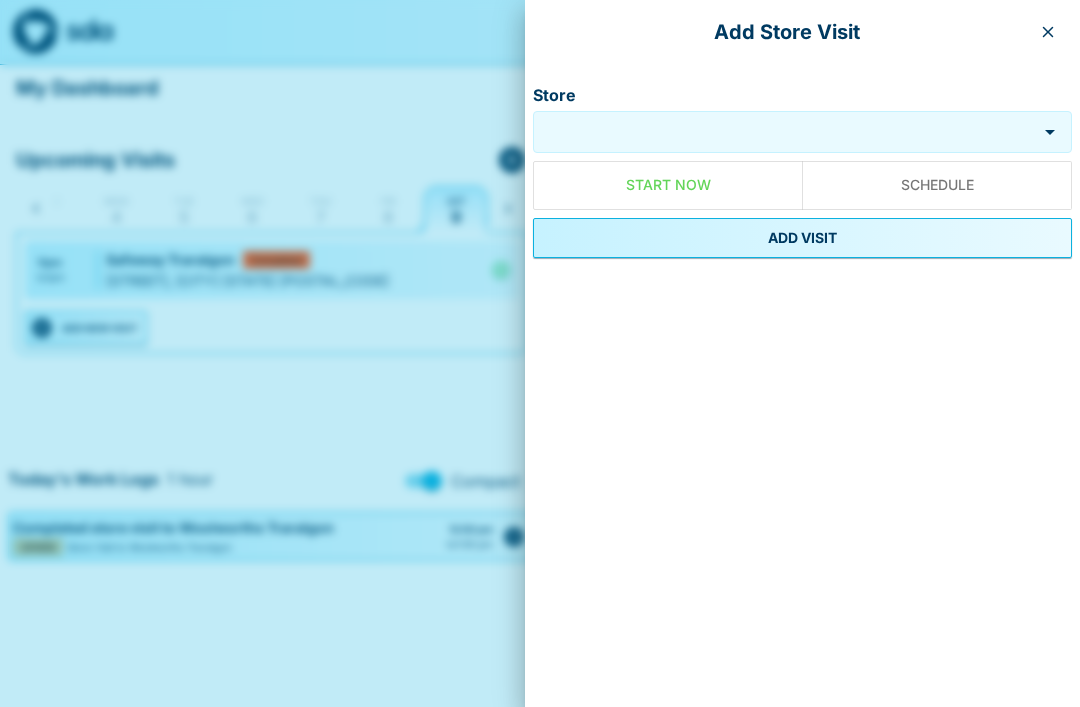 click on "Store" at bounding box center (787, 131) 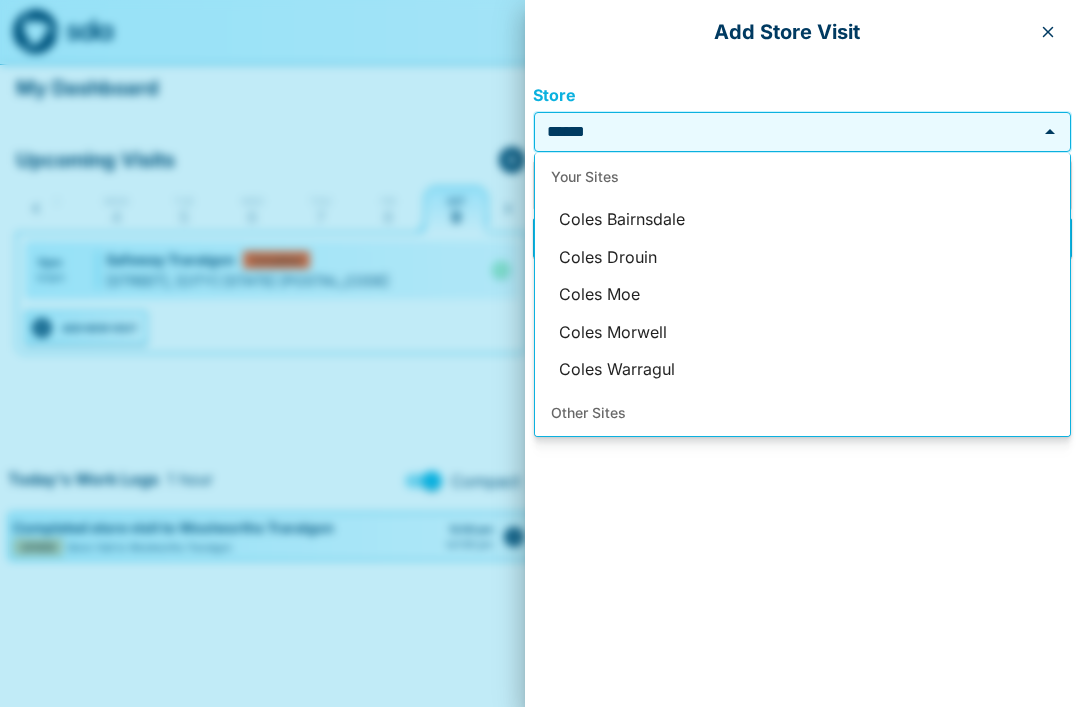 click on "Coles Drouin" at bounding box center (802, 258) 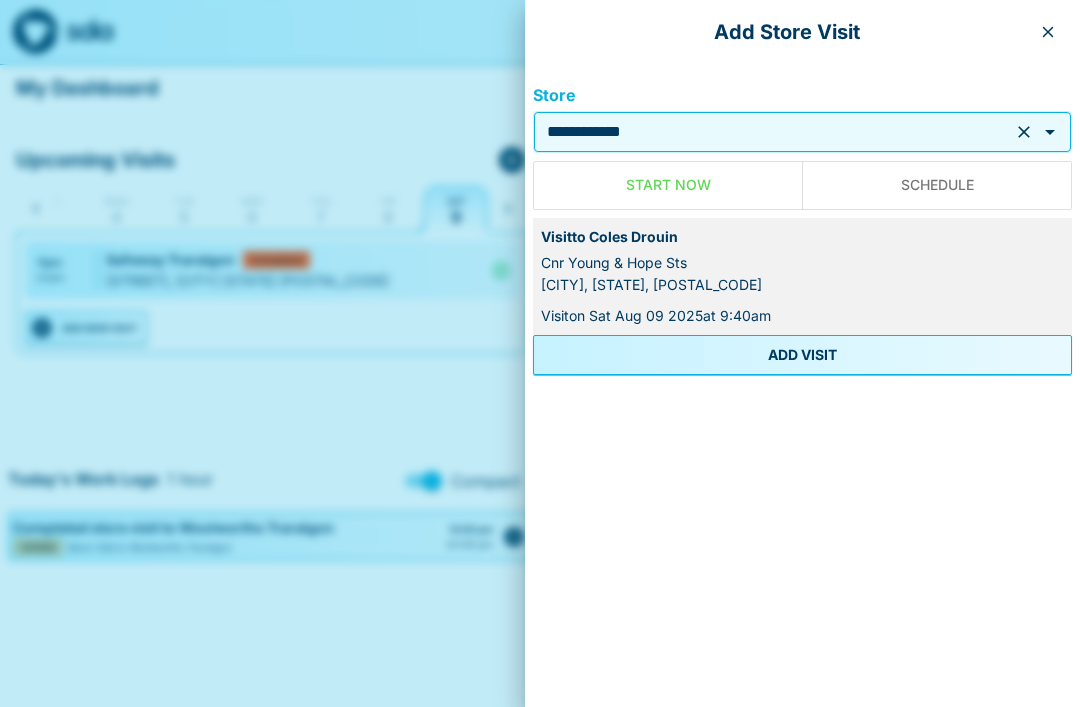 click on "ADD VISIT" at bounding box center (802, 355) 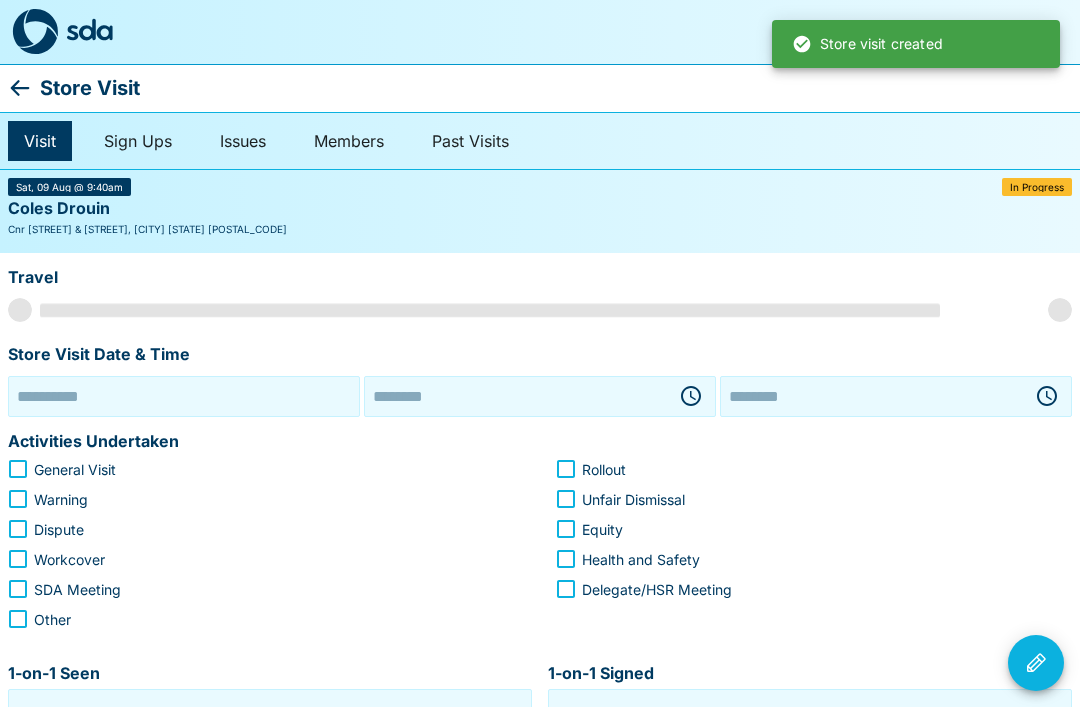 type on "**********" 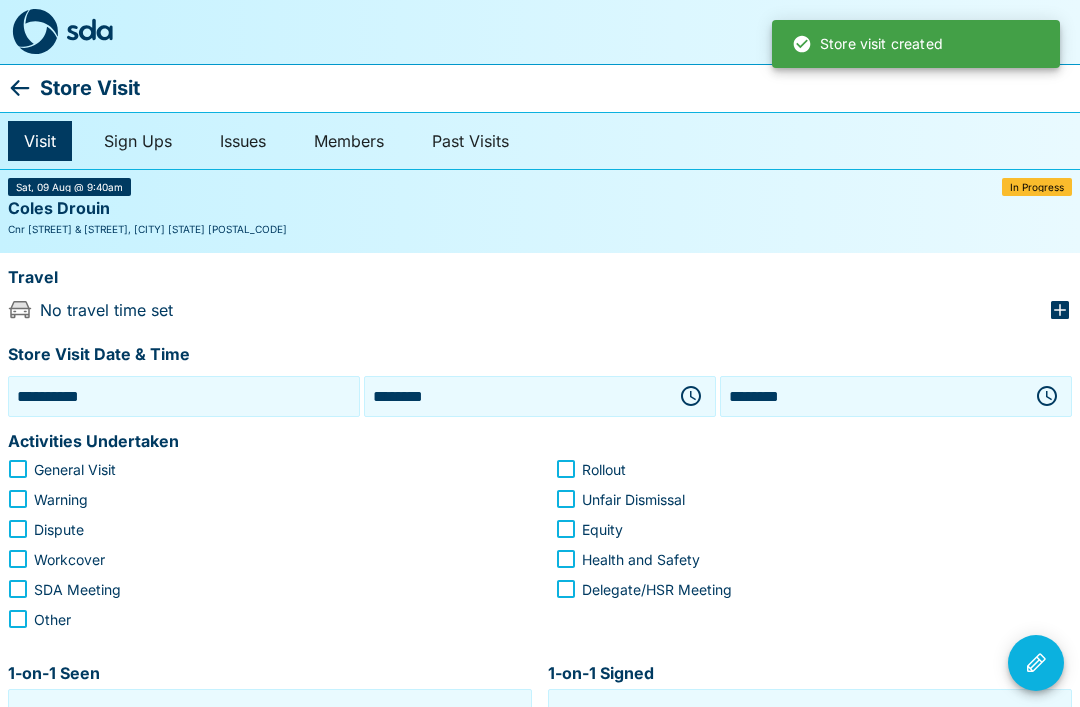 click on "**********" at bounding box center (184, 396) 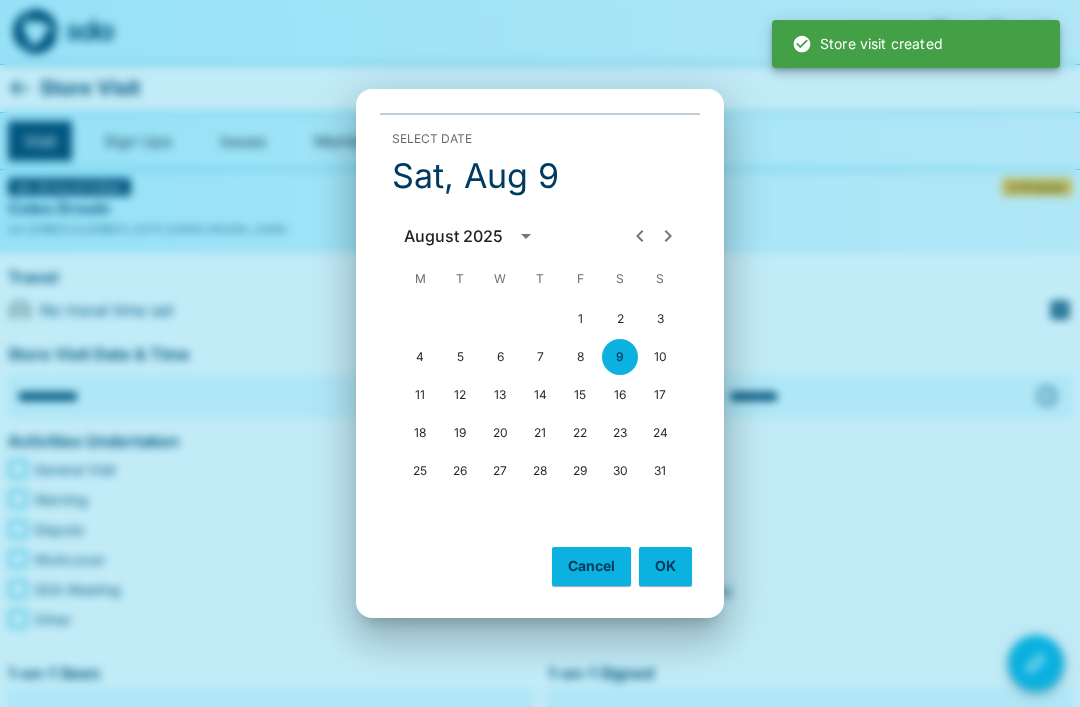 click on "8" at bounding box center (580, 357) 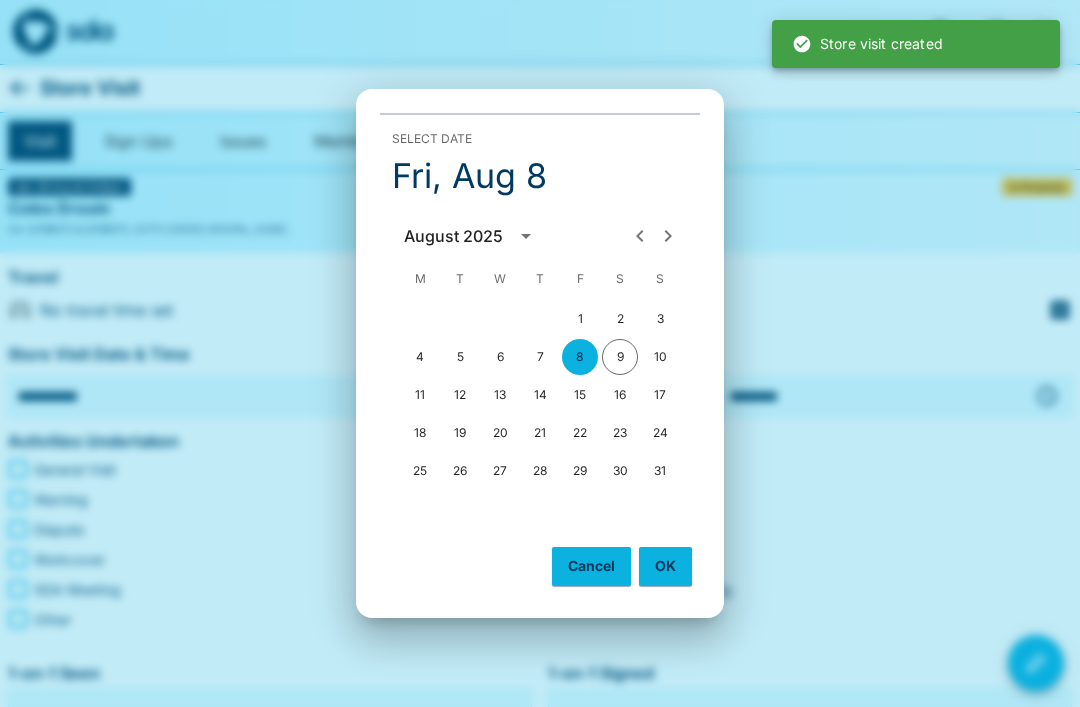 click on "OK" at bounding box center (665, 566) 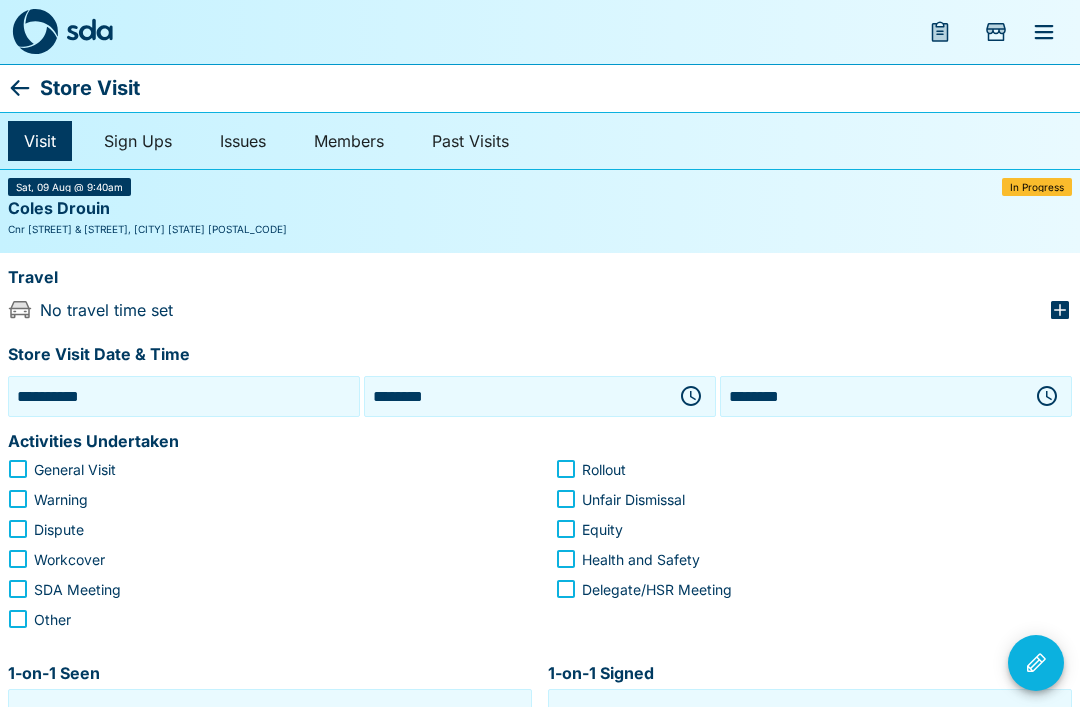 click on "********" at bounding box center [516, 396] 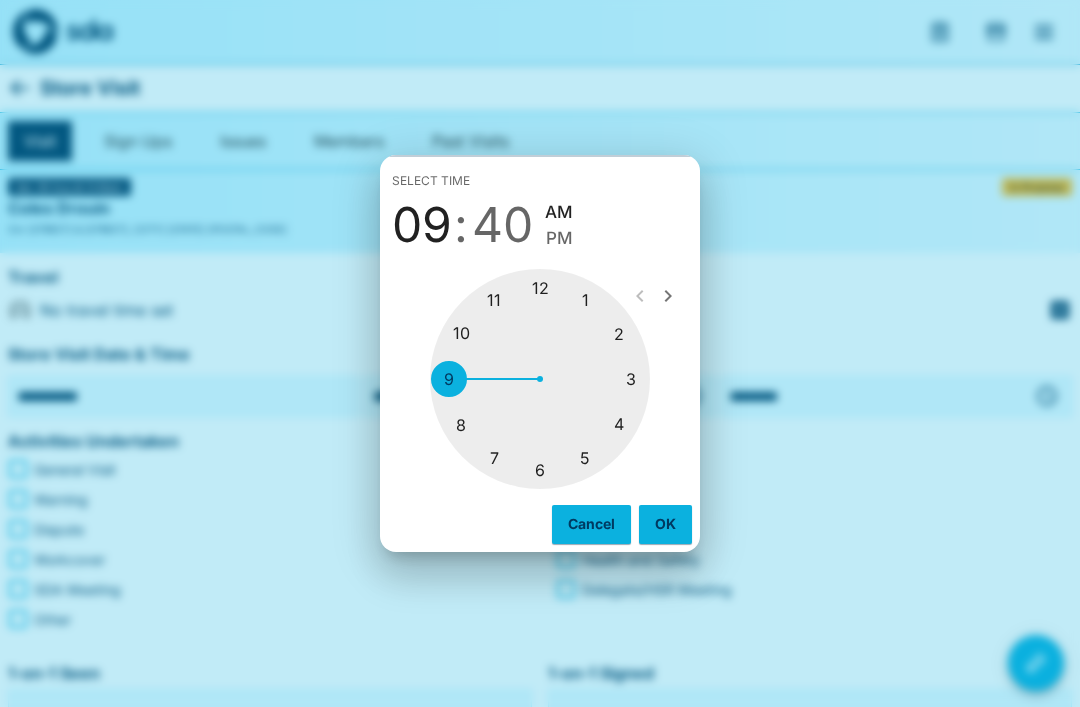 click at bounding box center [540, 379] 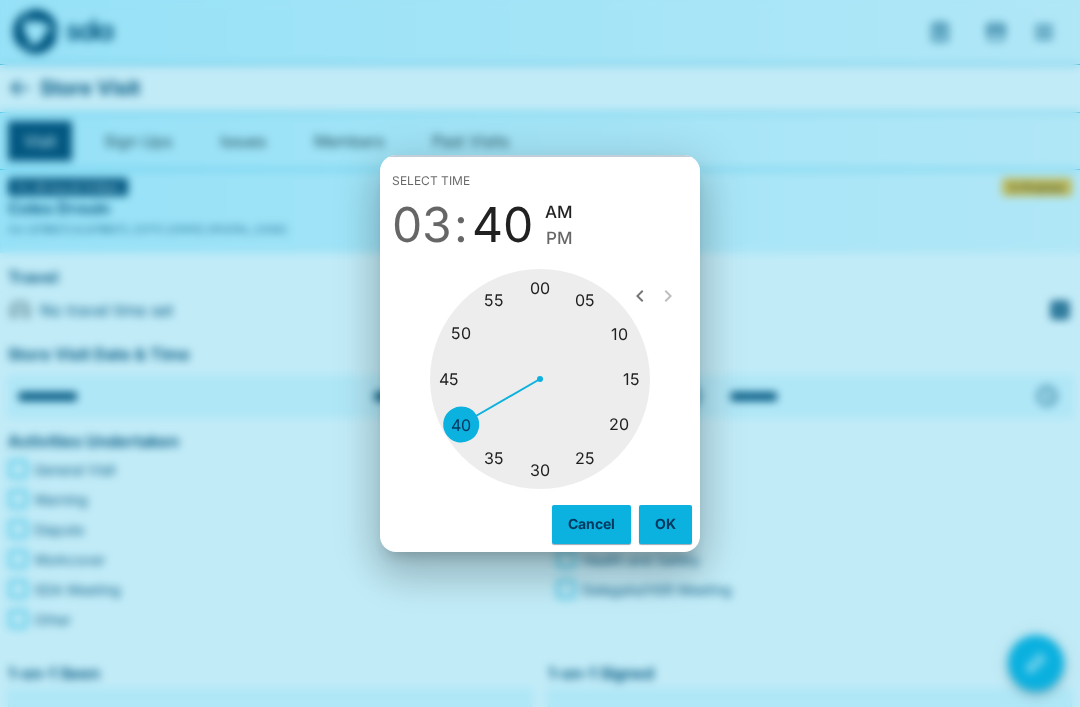 click at bounding box center [540, 379] 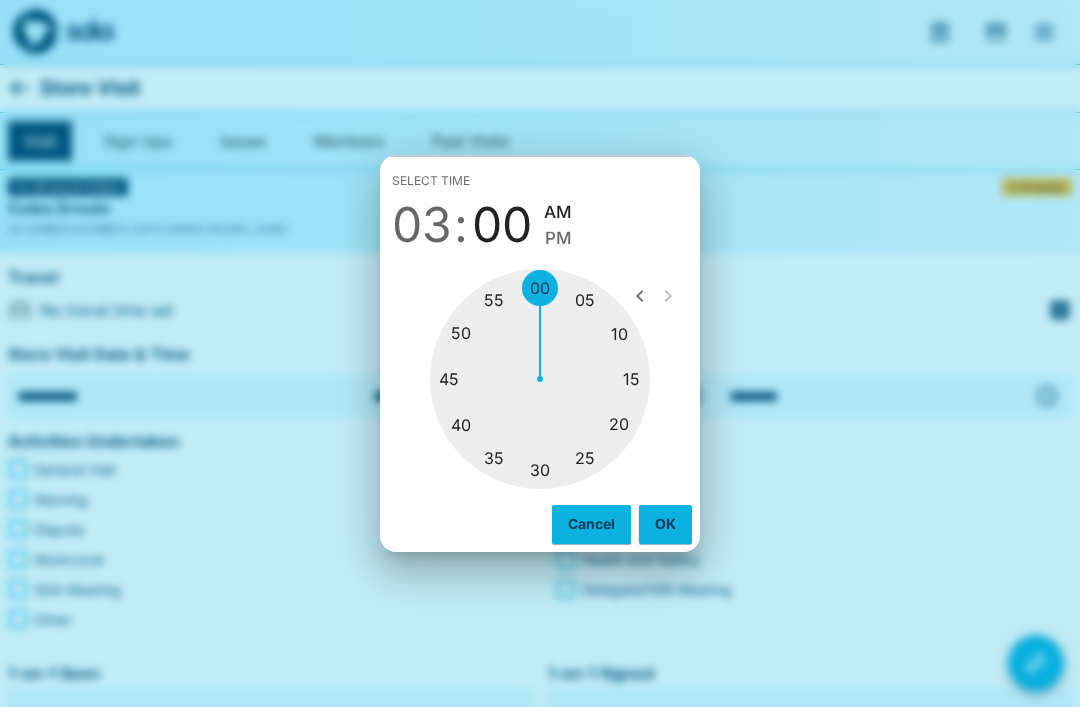 click on "OK" at bounding box center [665, 524] 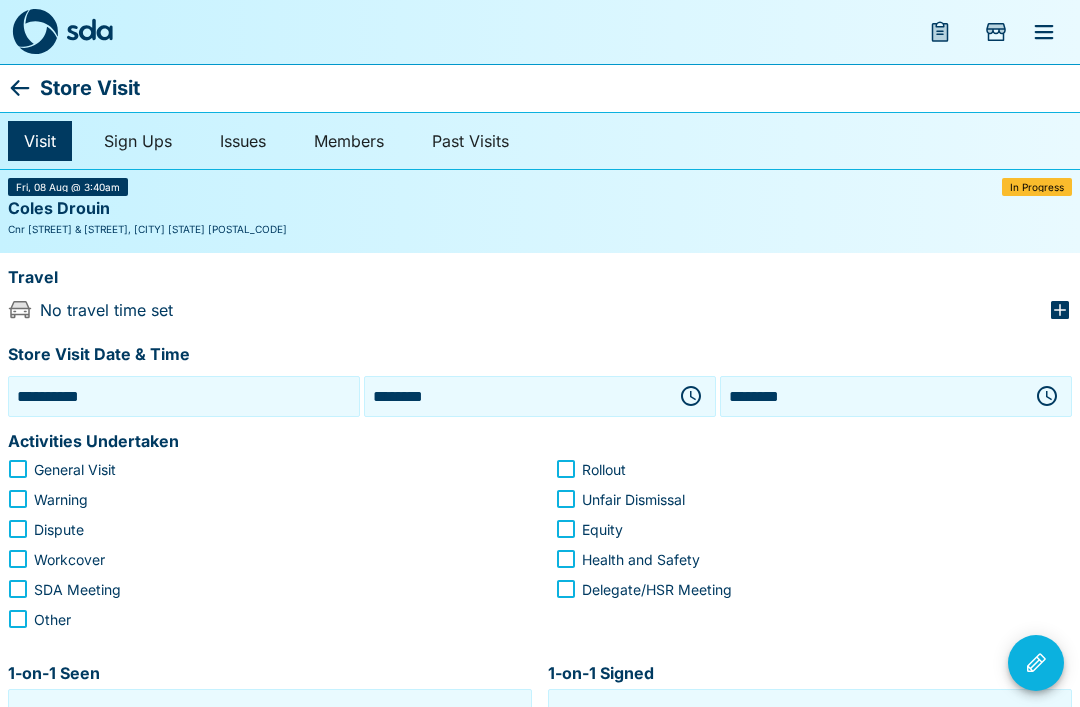 click on "********" at bounding box center [516, 396] 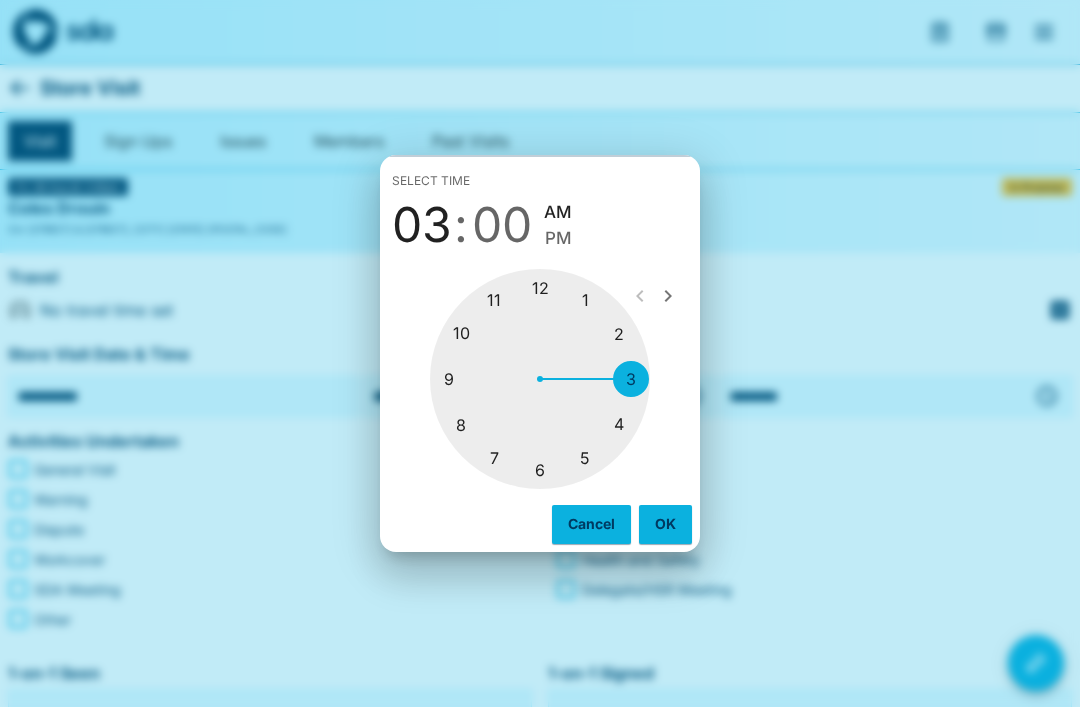 click on "PM" at bounding box center [558, 238] 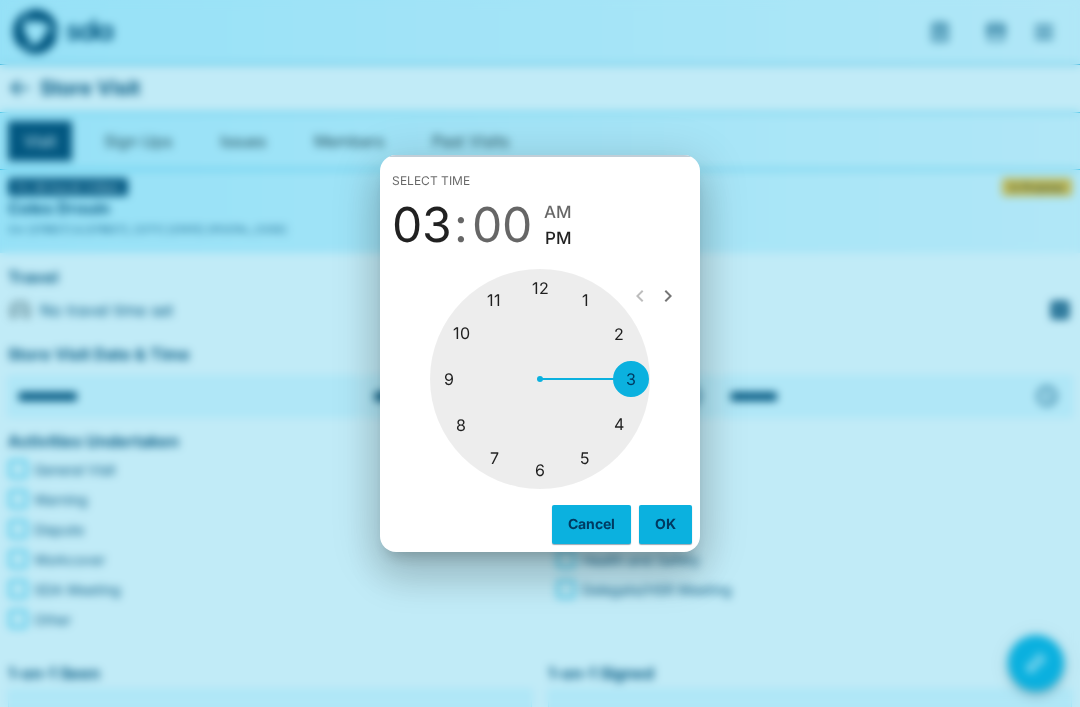 click on "OK" at bounding box center [665, 524] 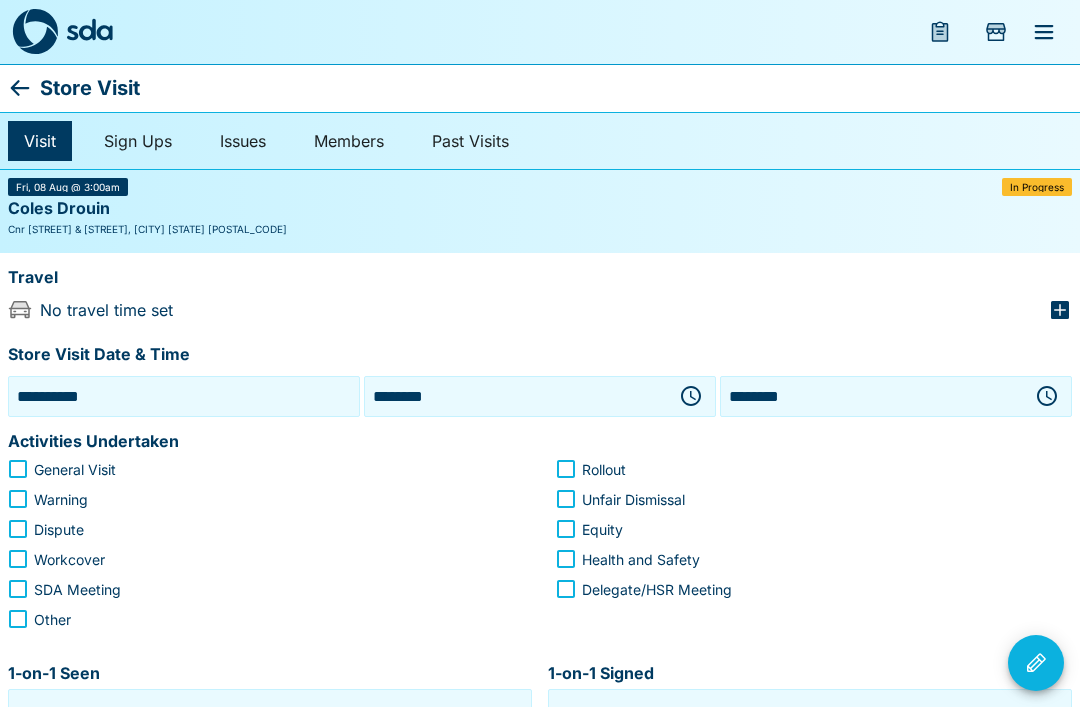 click on "********" at bounding box center [872, 396] 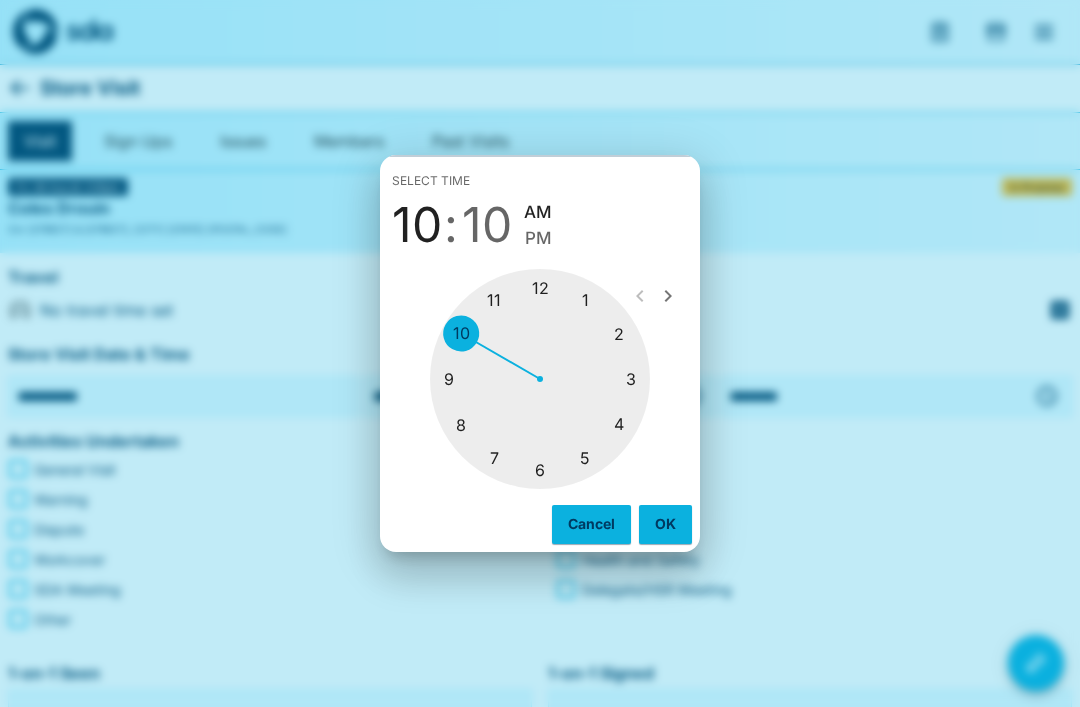click at bounding box center (540, 379) 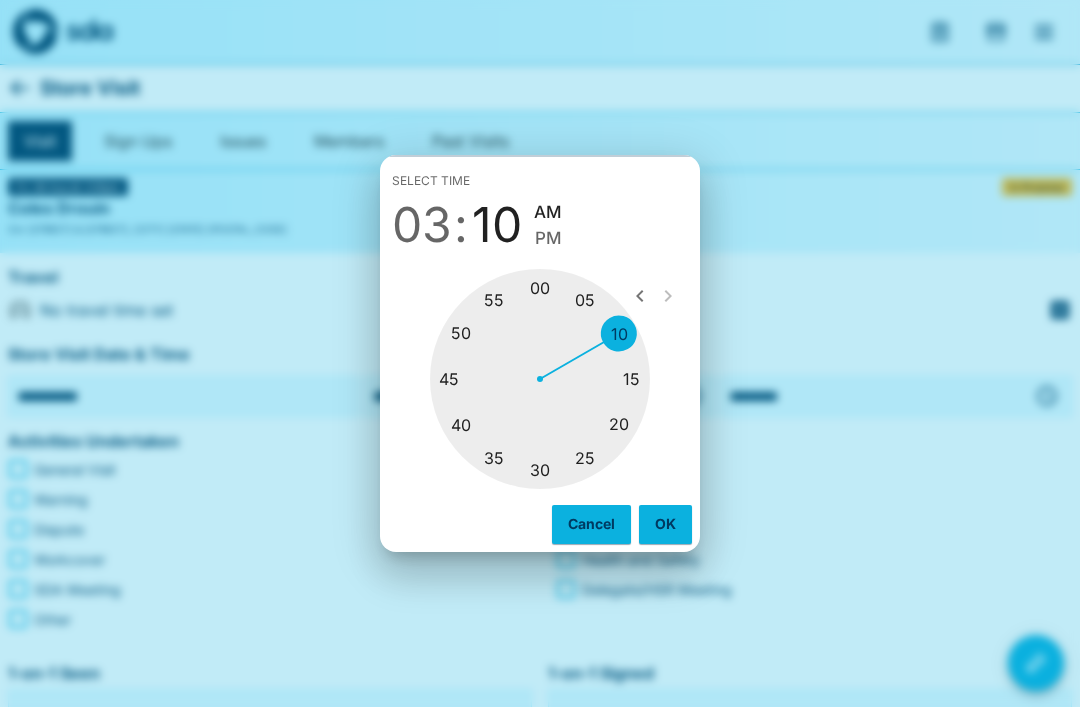click at bounding box center [540, 379] 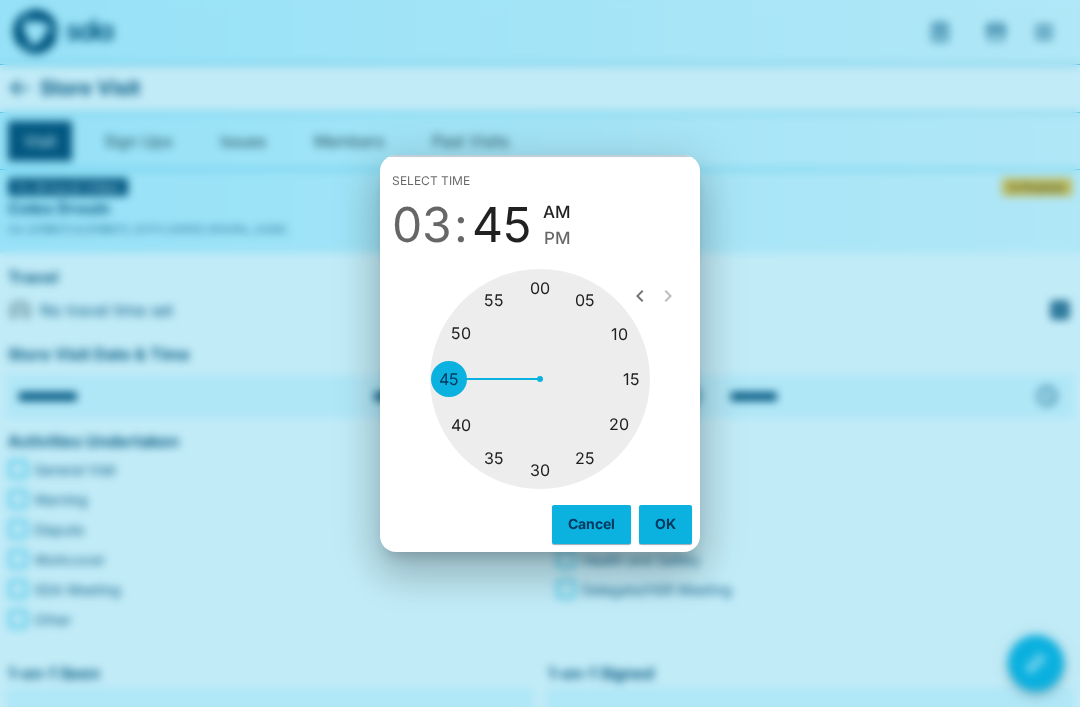 click on "PM" at bounding box center (557, 238) 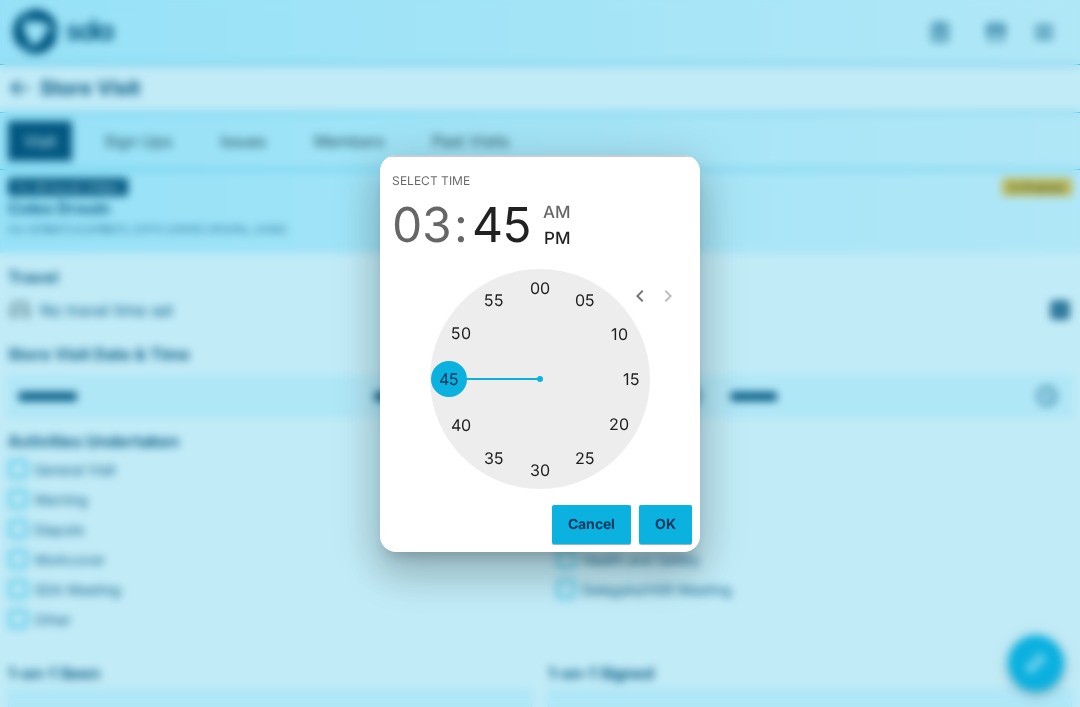 click on "OK" at bounding box center (665, 524) 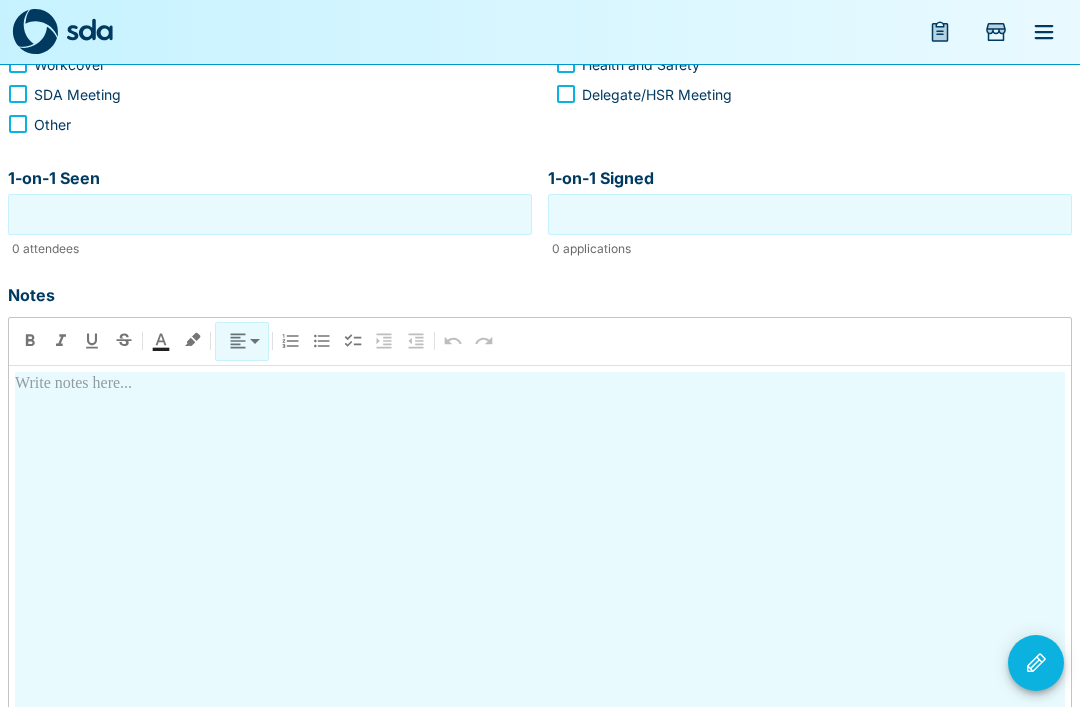 scroll, scrollTop: 500, scrollLeft: 0, axis: vertical 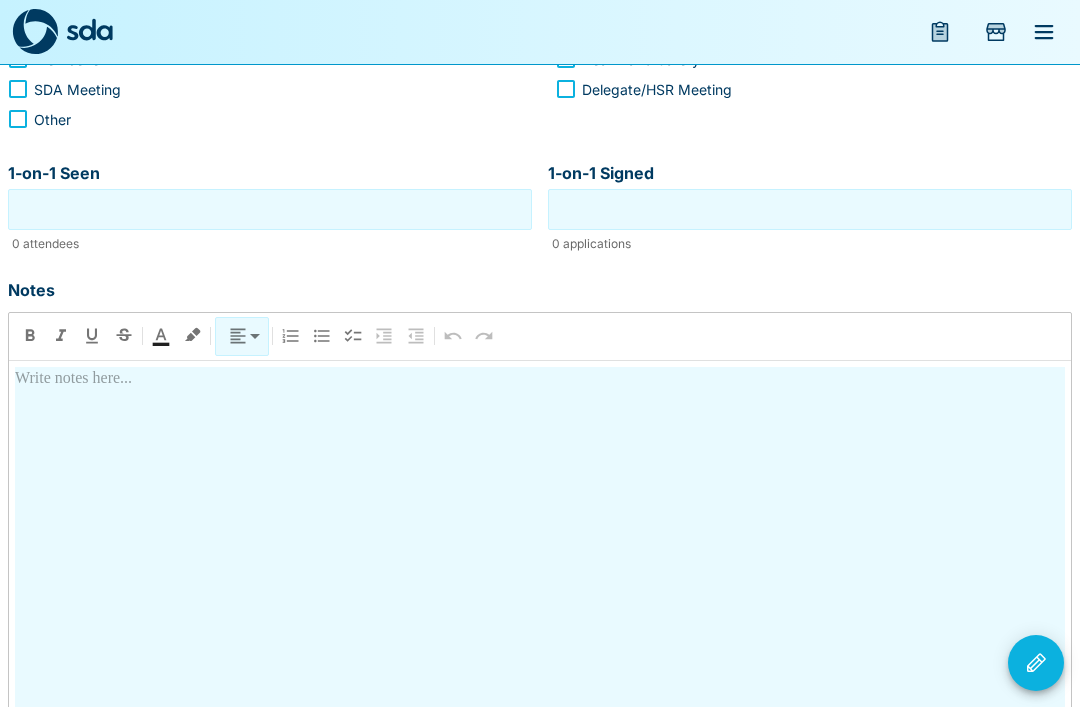 click at bounding box center (540, 544) 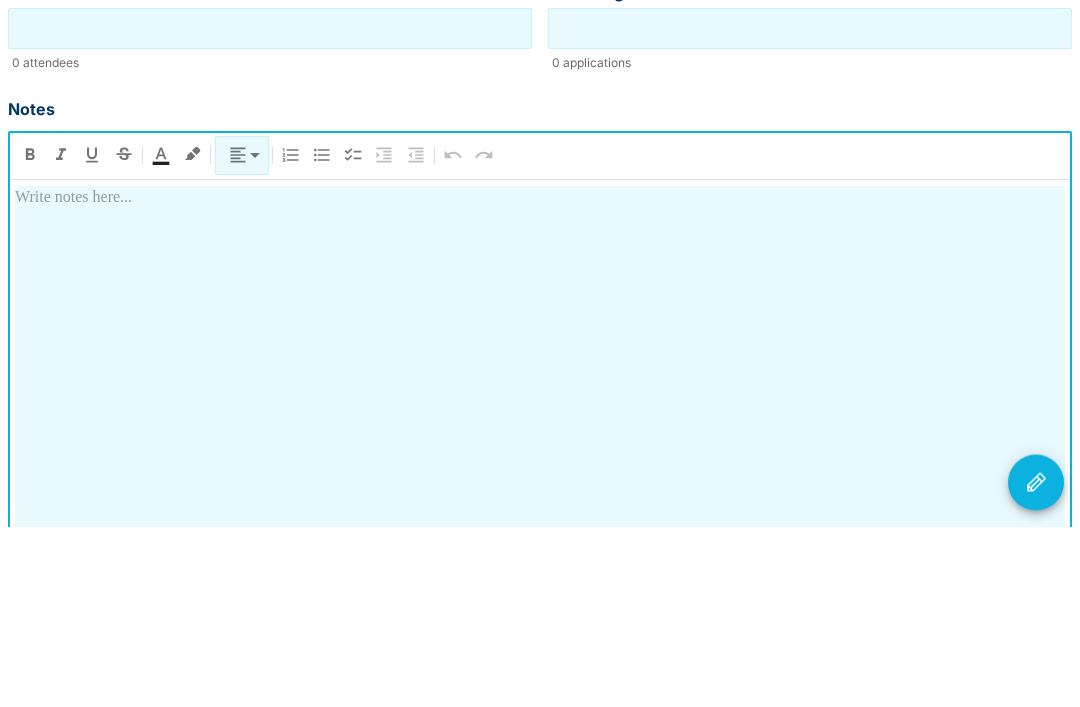 type 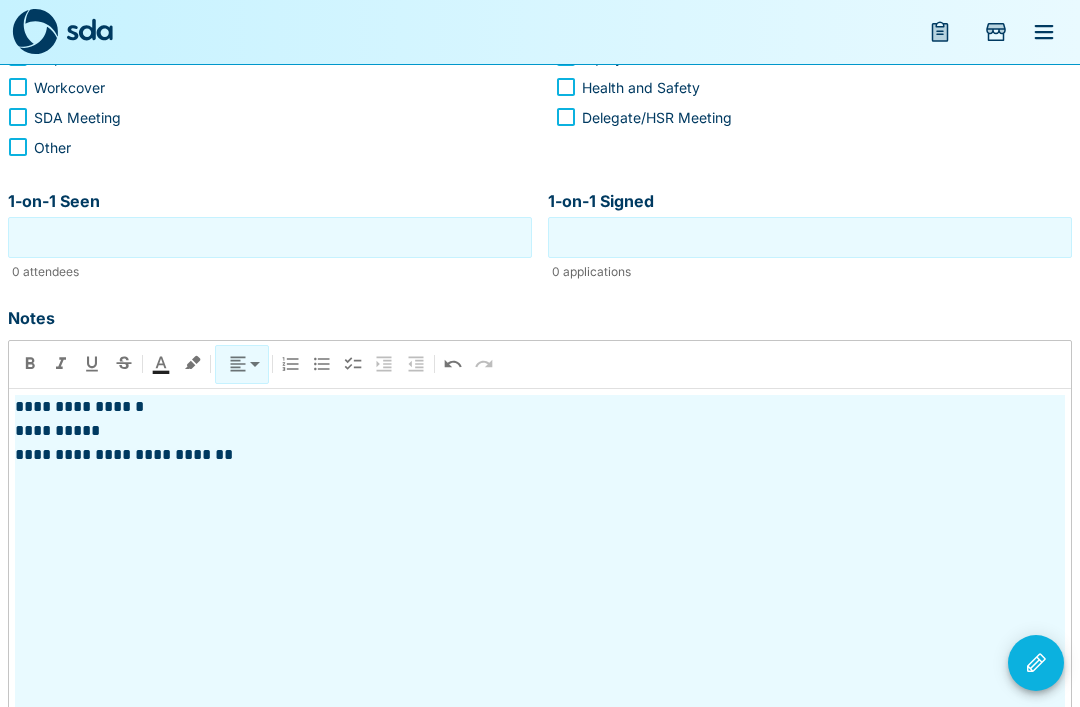 scroll, scrollTop: 500, scrollLeft: 0, axis: vertical 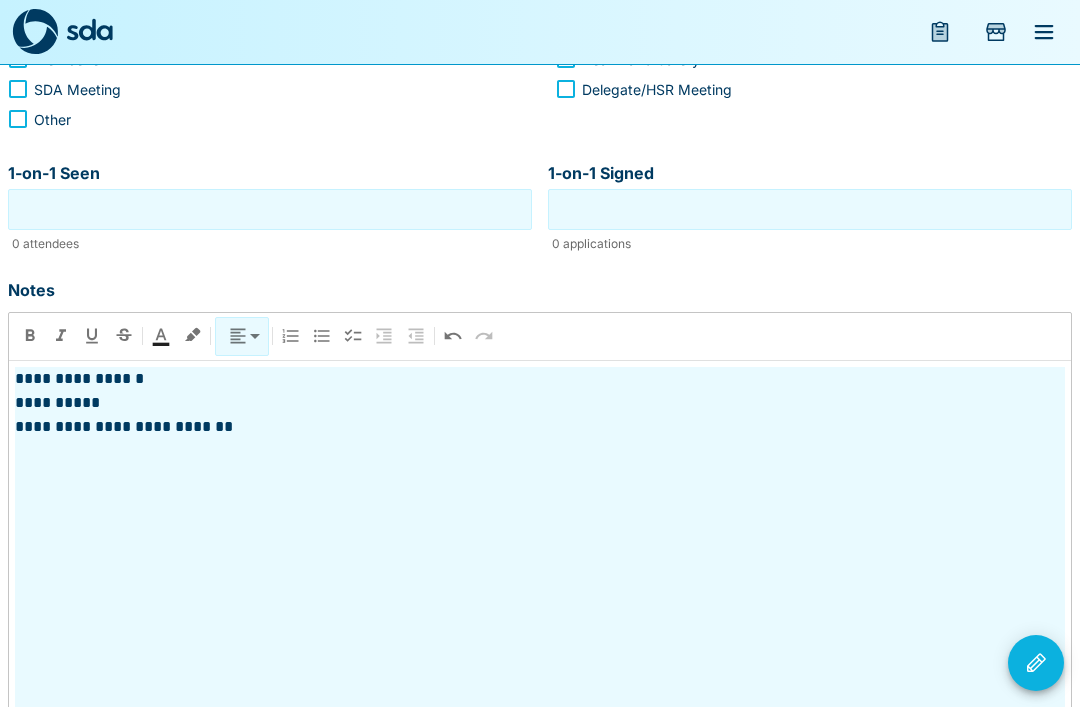 click 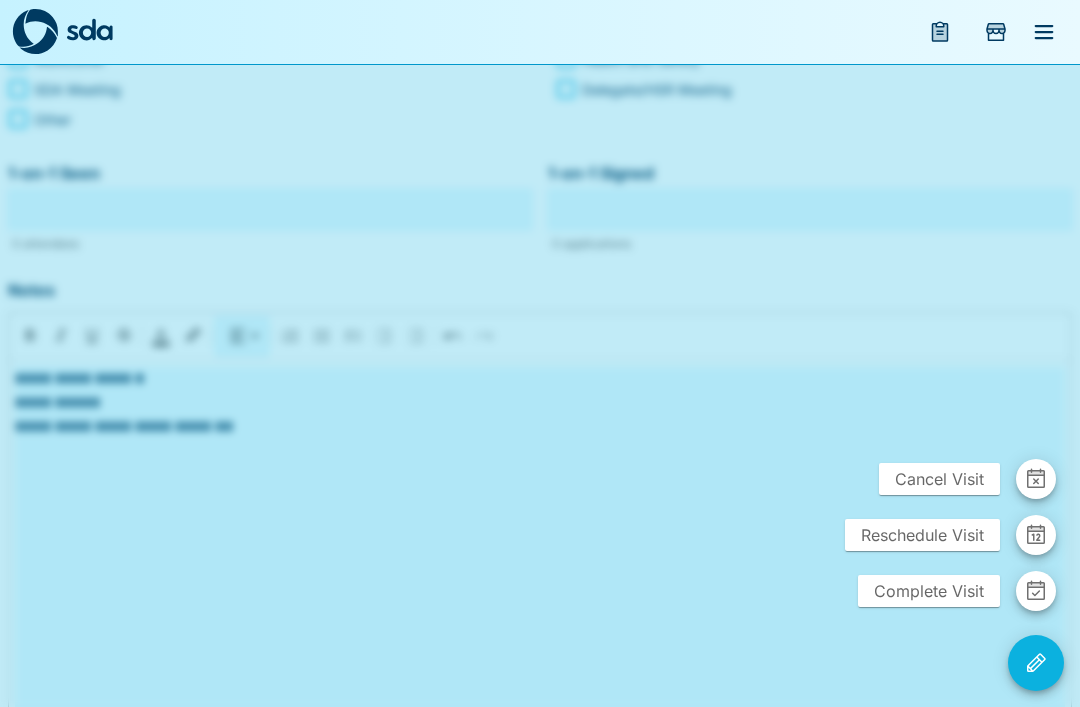 click 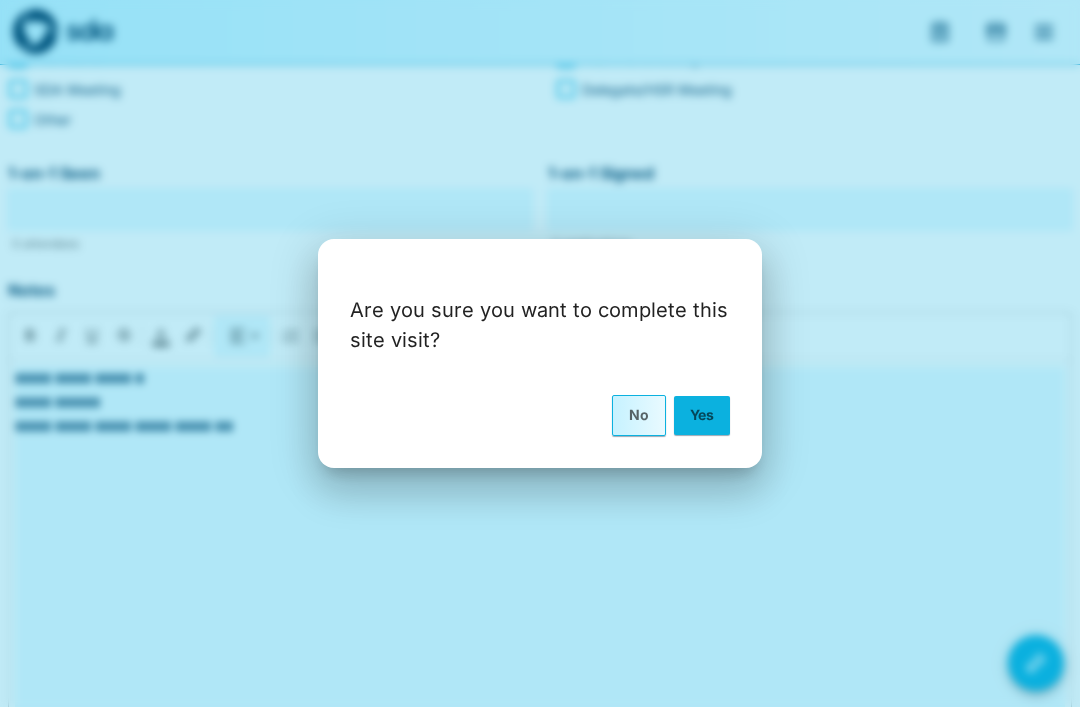 click on "Yes" at bounding box center (702, 415) 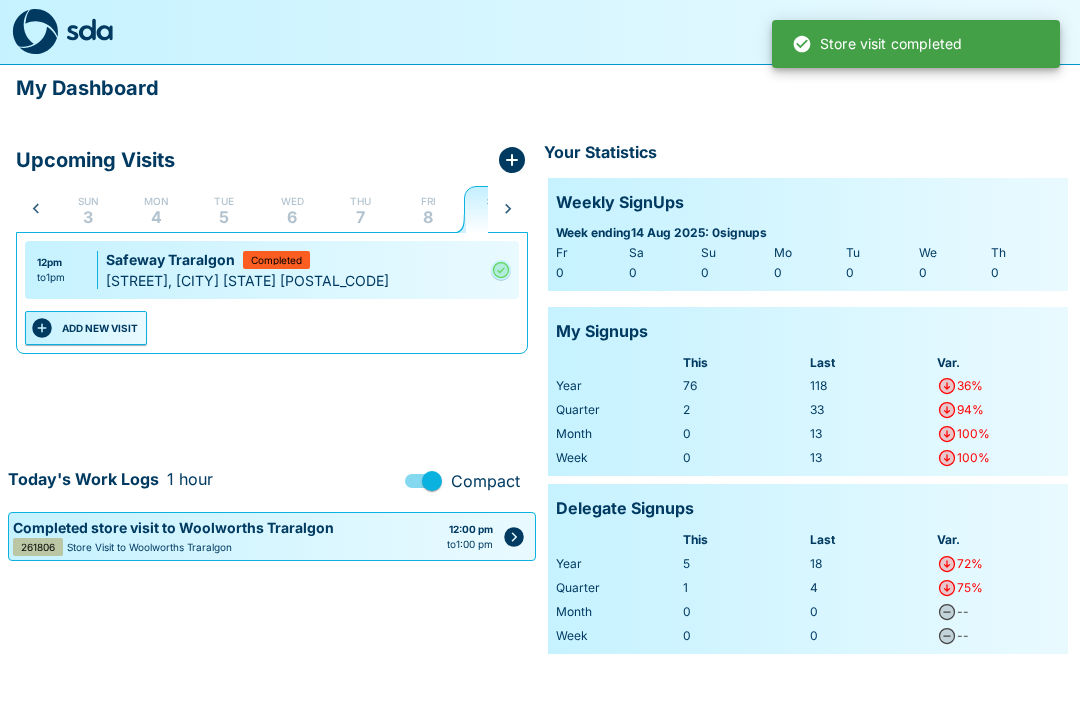 scroll, scrollTop: 0, scrollLeft: 40, axis: horizontal 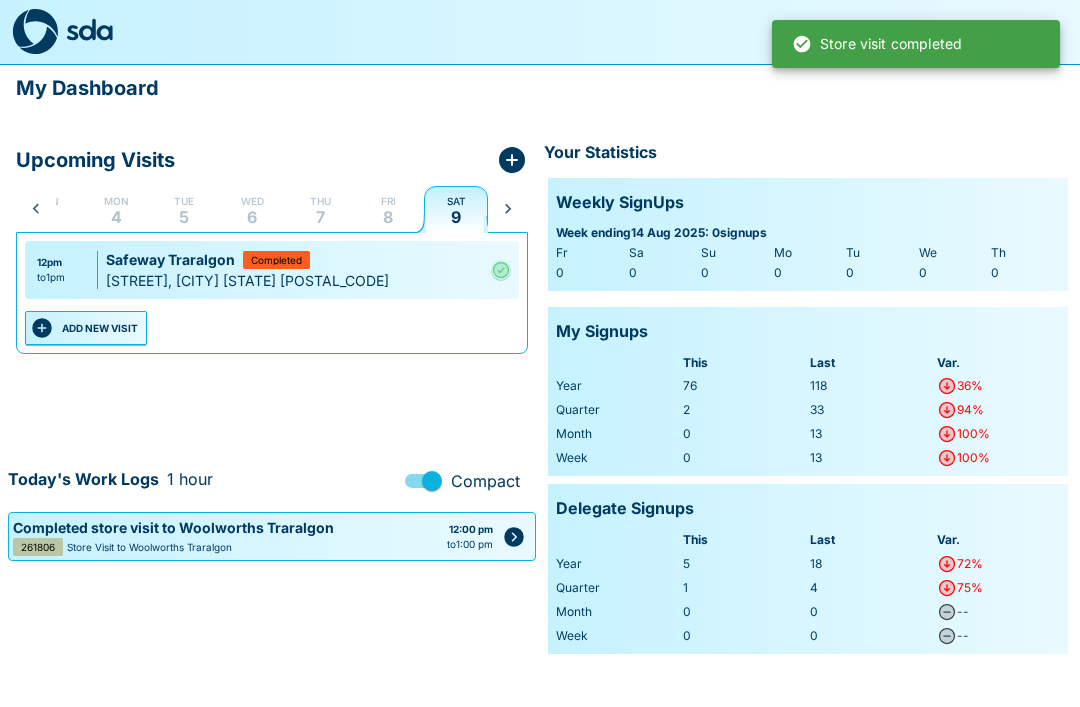 click on "8" at bounding box center (388, 217) 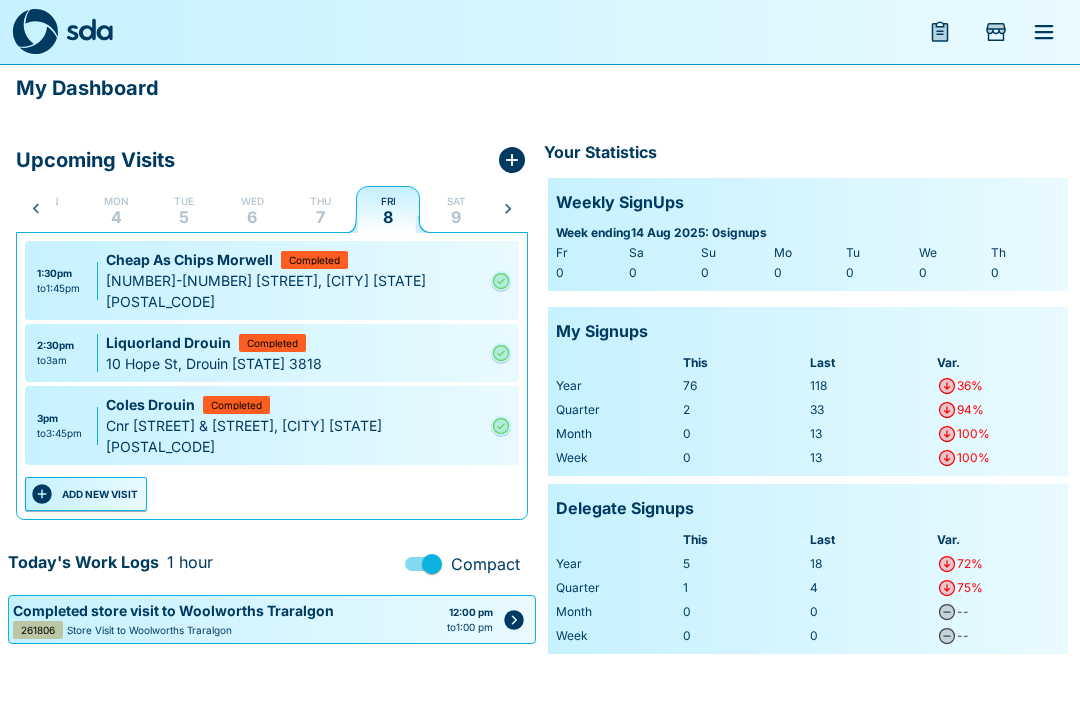 click 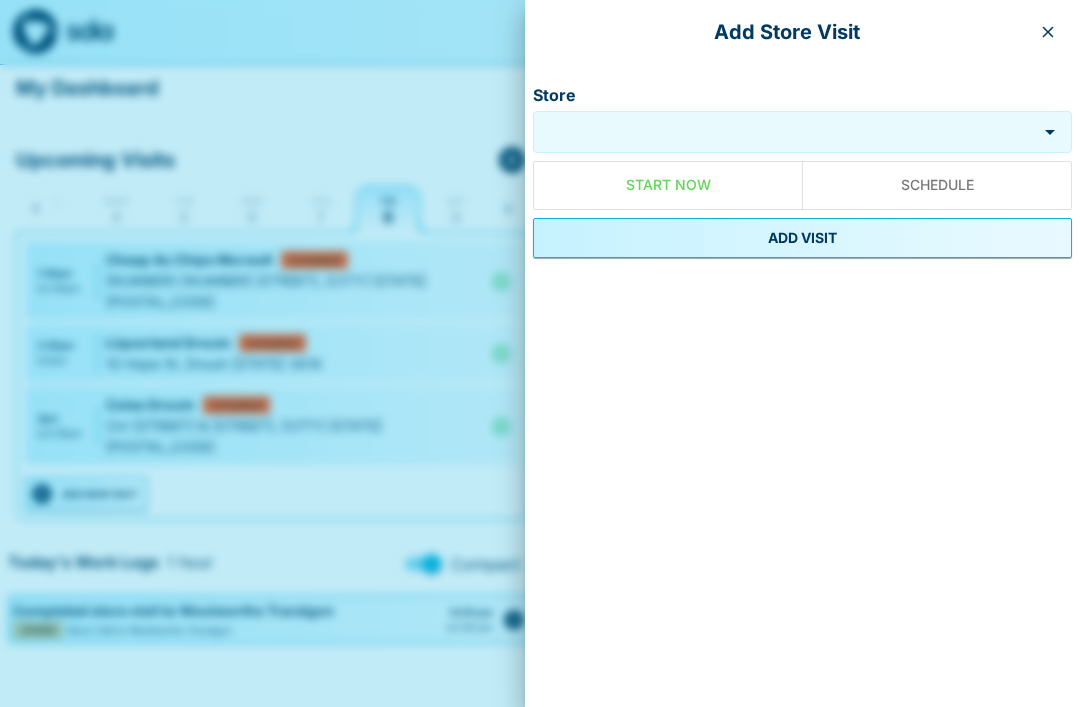 click on "Store" at bounding box center (787, 131) 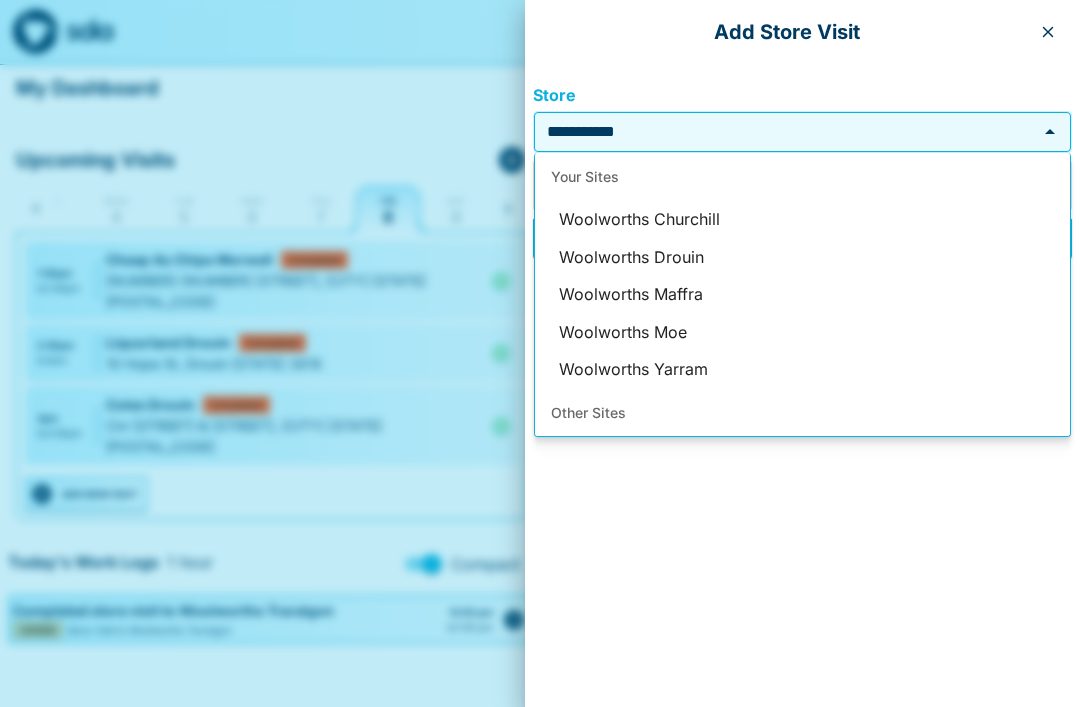 click on "Woolworths Drouin" at bounding box center [802, 258] 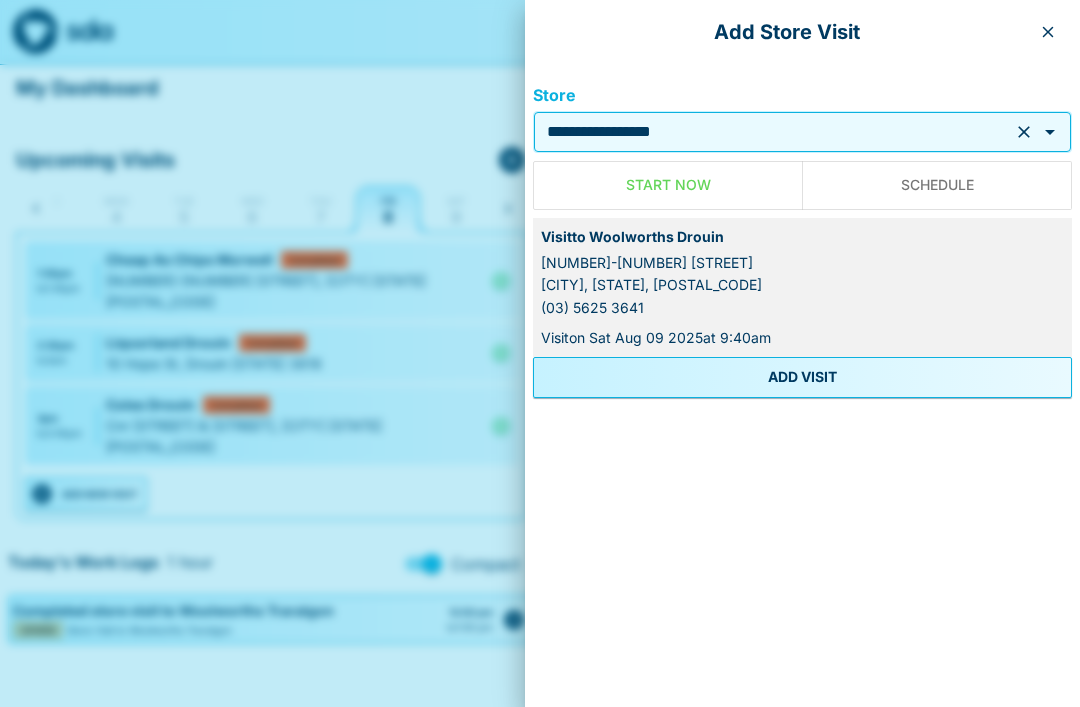 click on "ADD VISIT" at bounding box center (802, 377) 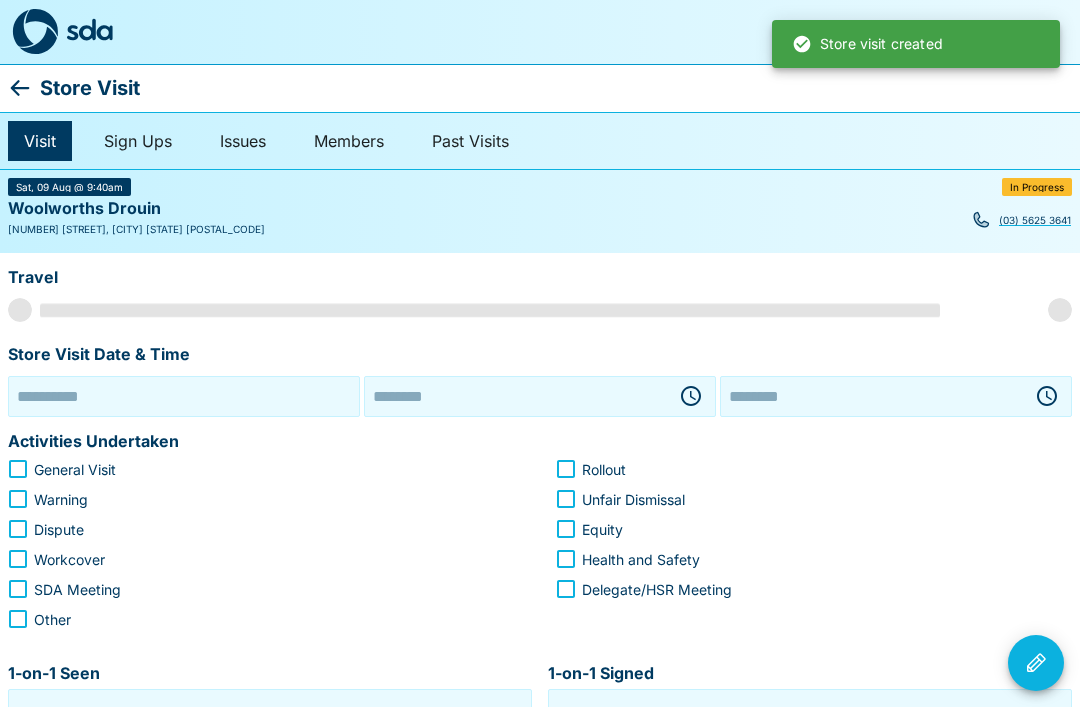 type on "**********" 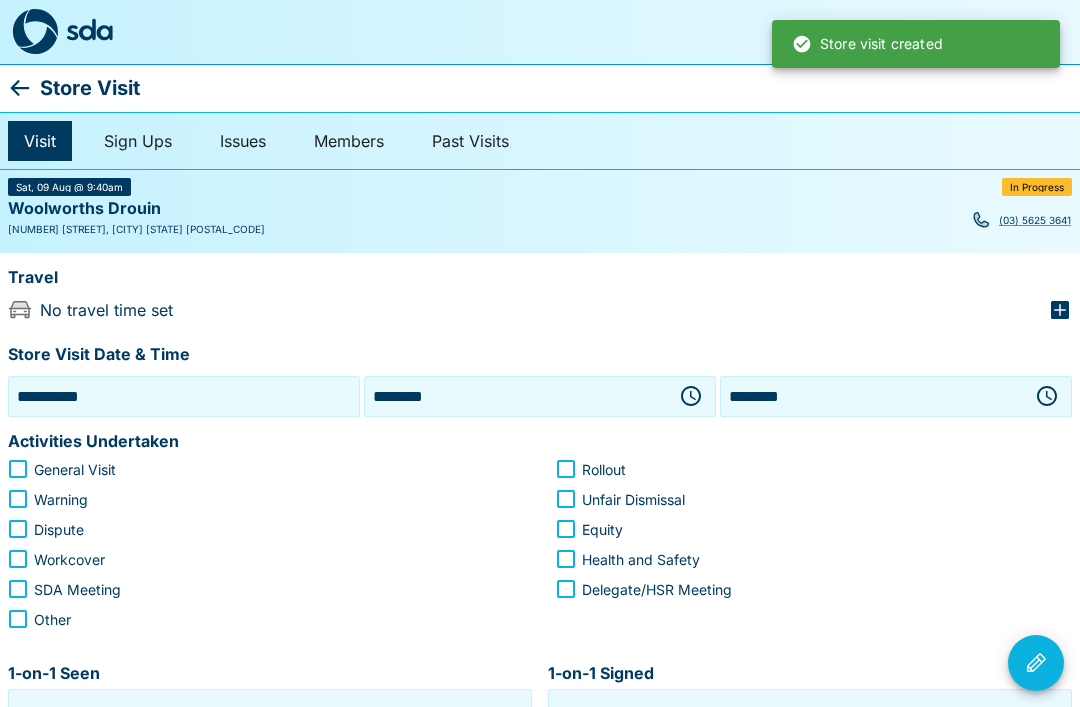 click on "**********" at bounding box center [184, 396] 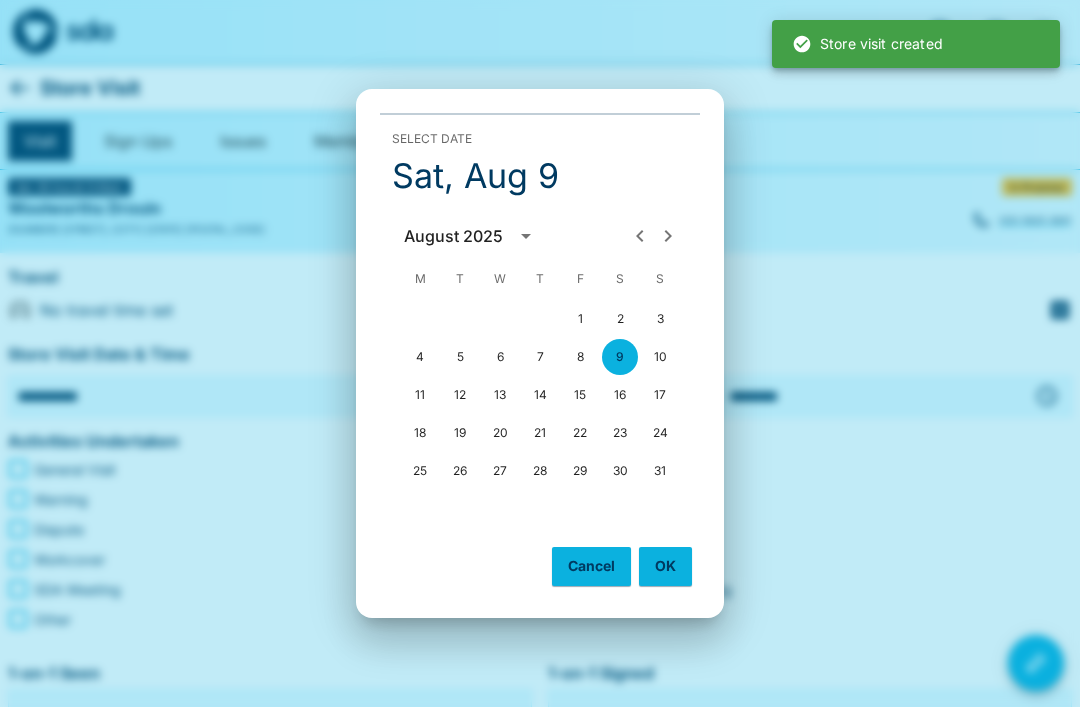 click on "8" at bounding box center [580, 357] 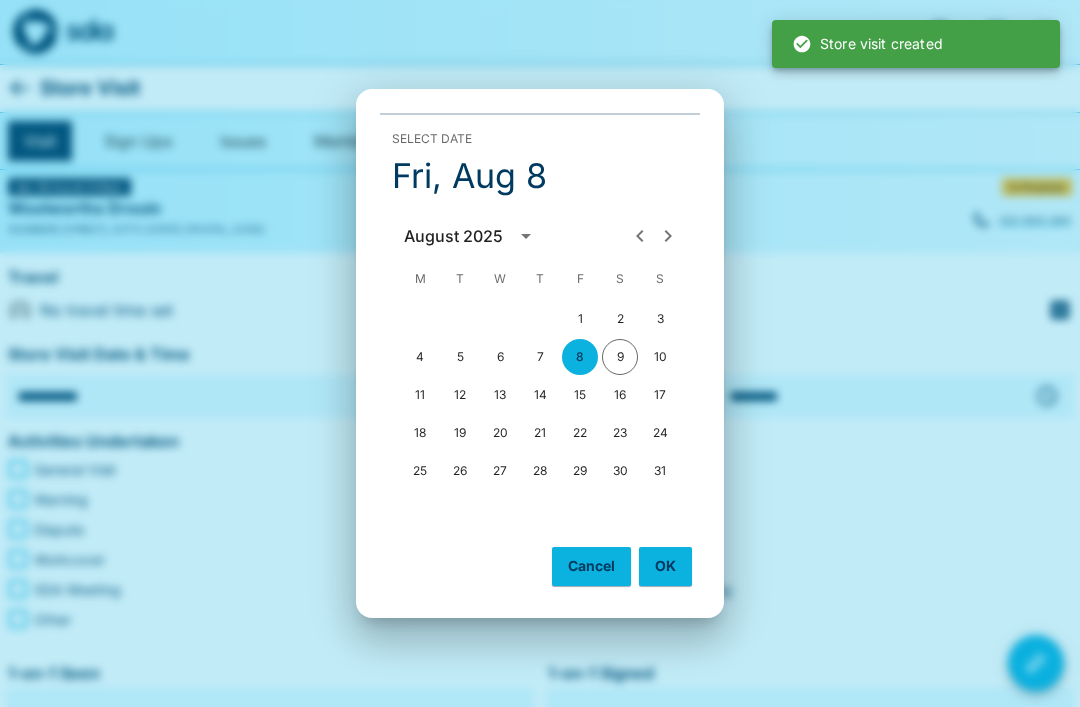 click on "OK" at bounding box center [665, 566] 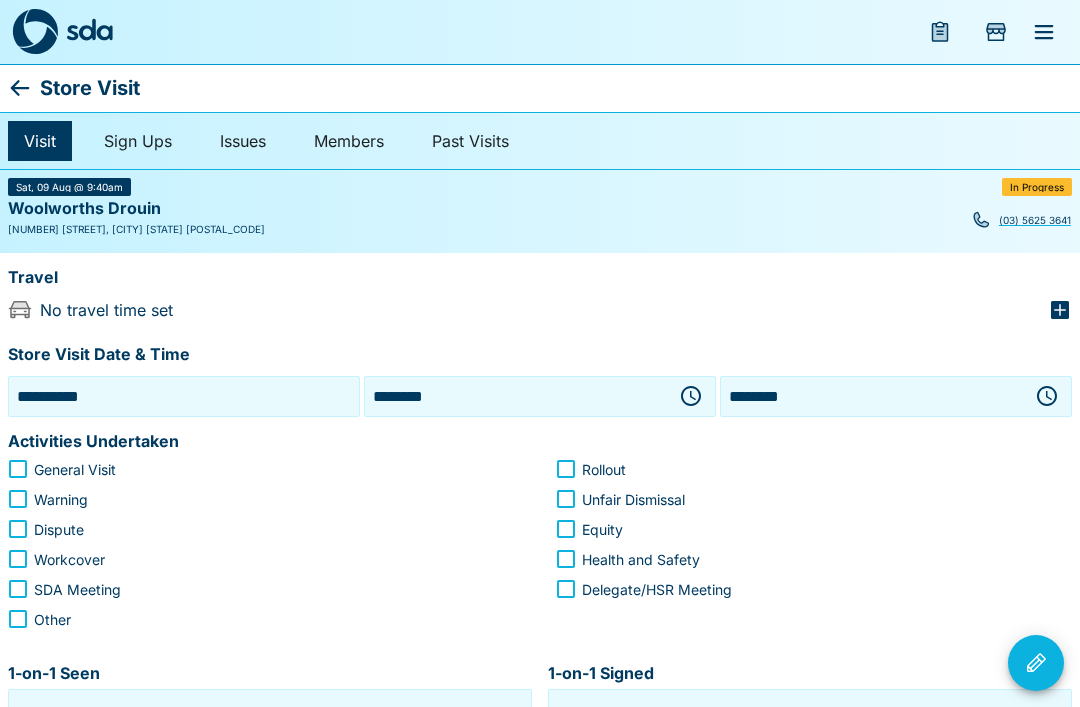 click on "********" at bounding box center [516, 396] 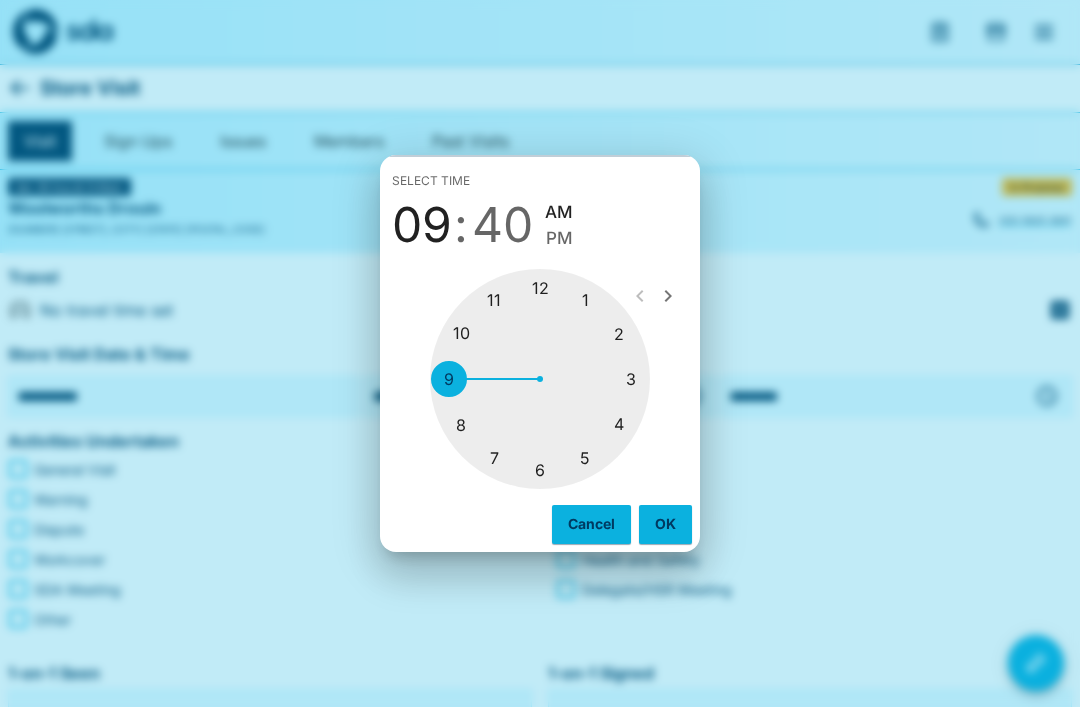 click at bounding box center [540, 379] 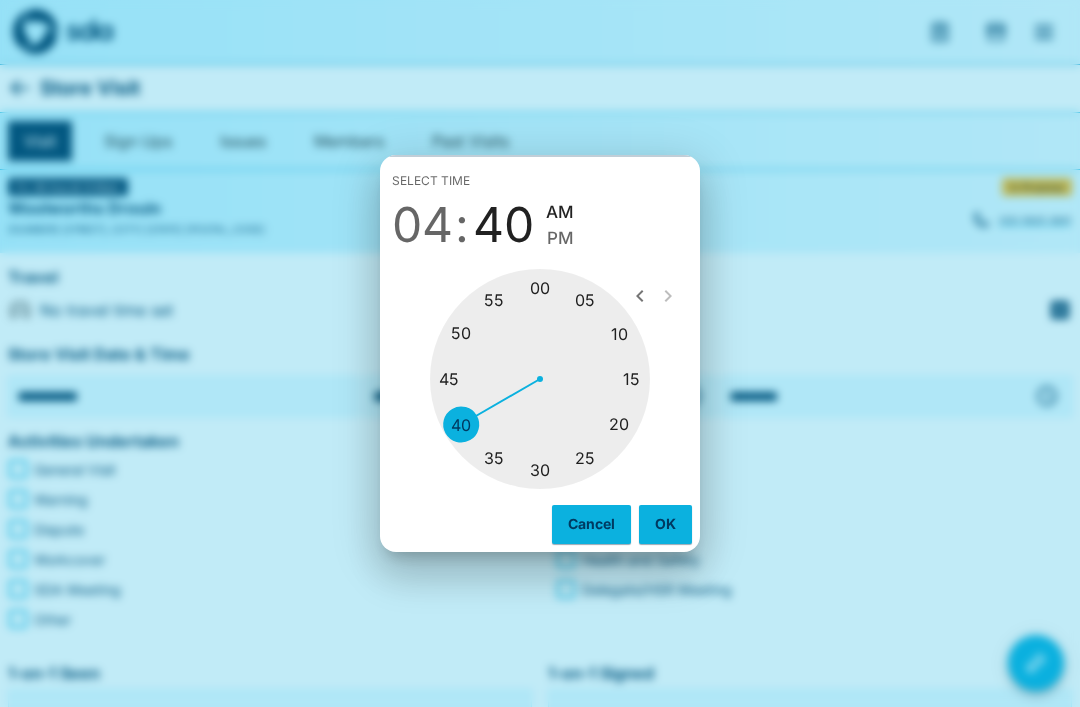 click at bounding box center (540, 379) 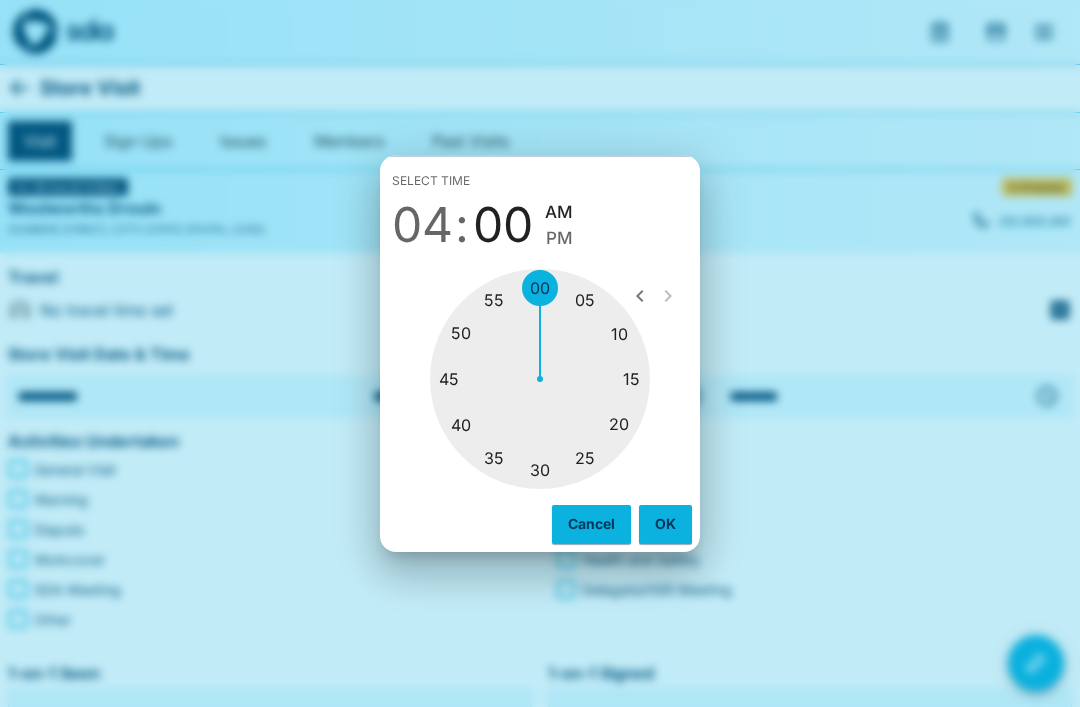 click on "PM" at bounding box center (559, 238) 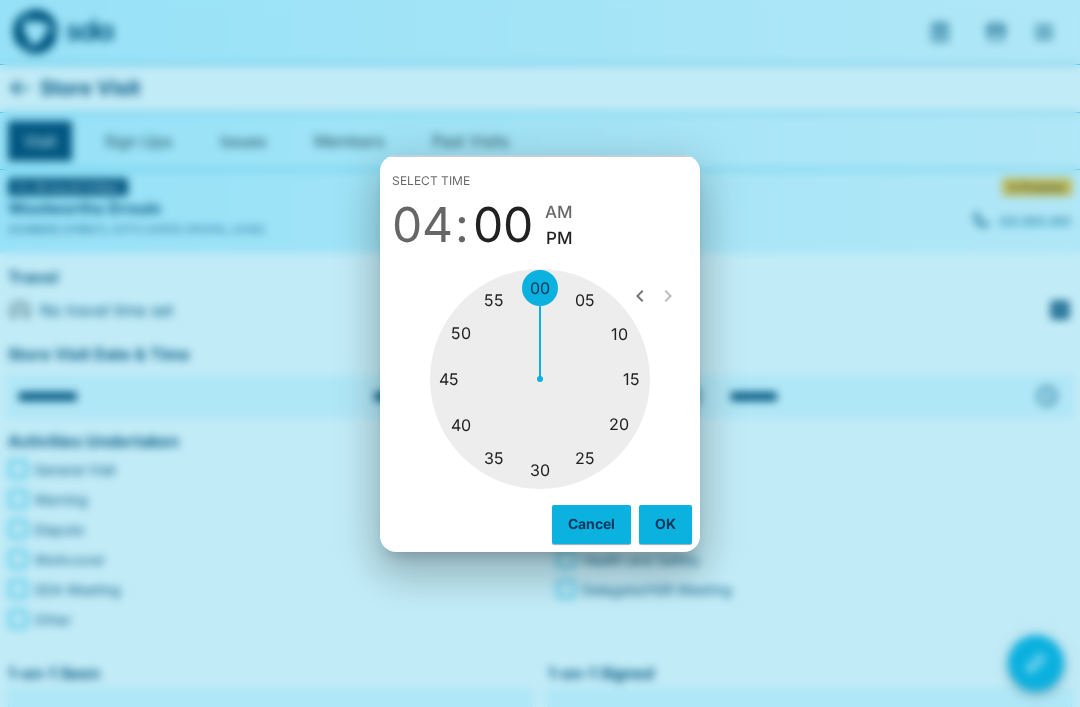 type on "********" 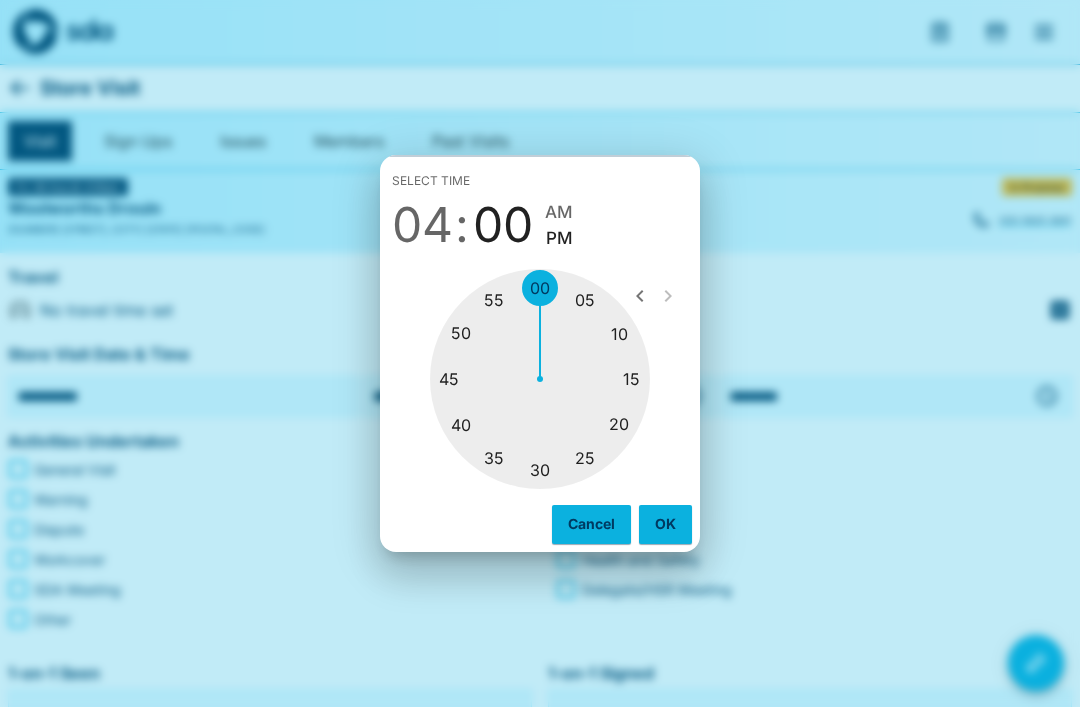 click on "OK" at bounding box center [665, 524] 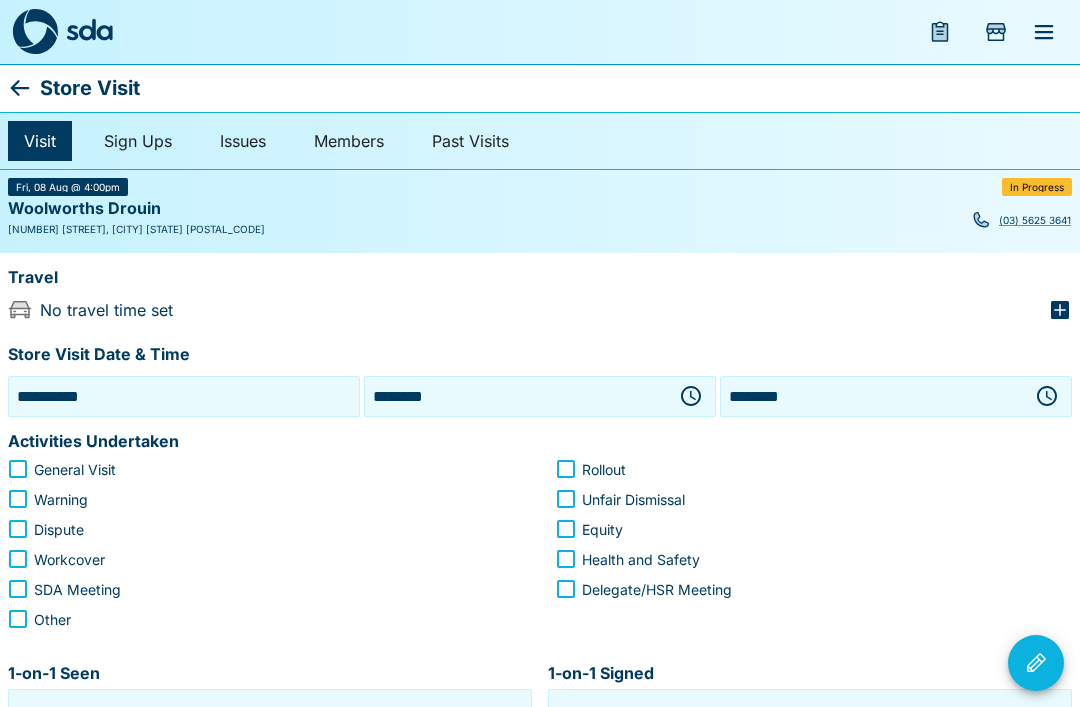 click on "********" at bounding box center [872, 396] 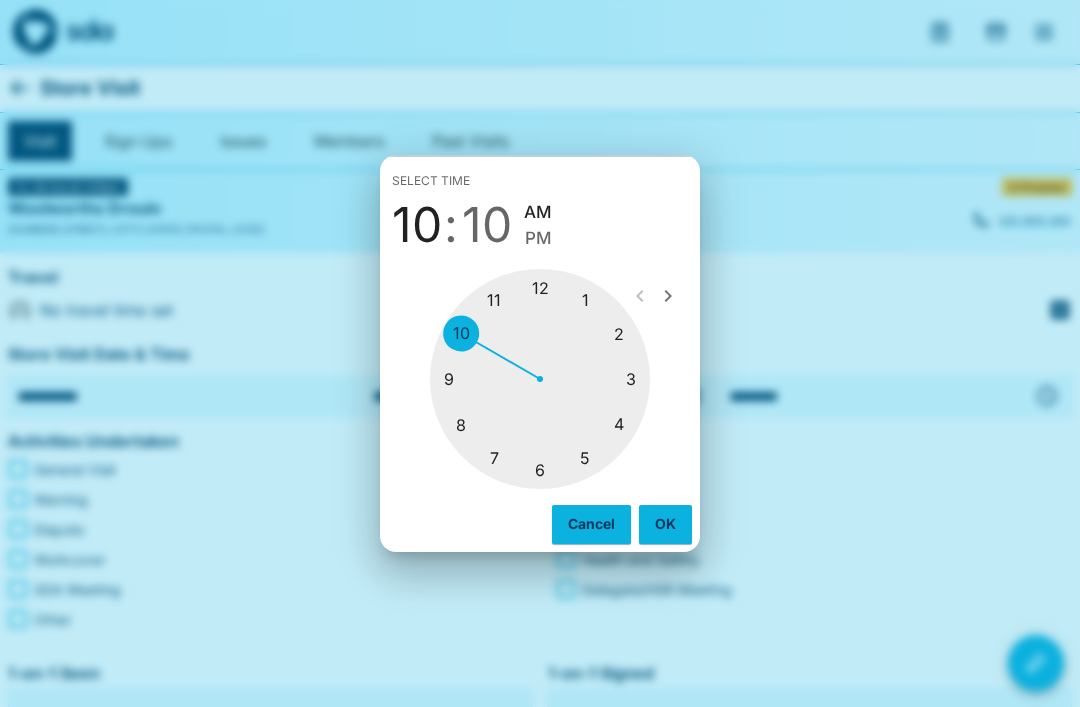 click on "PM" at bounding box center (538, 238) 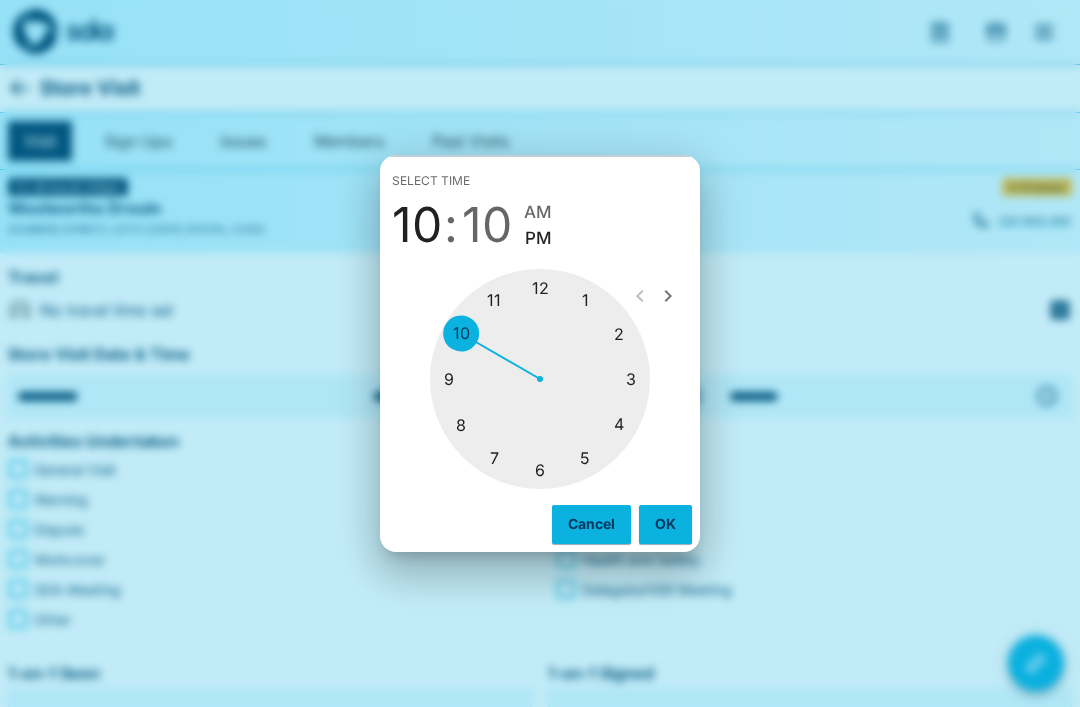 click at bounding box center [540, 379] 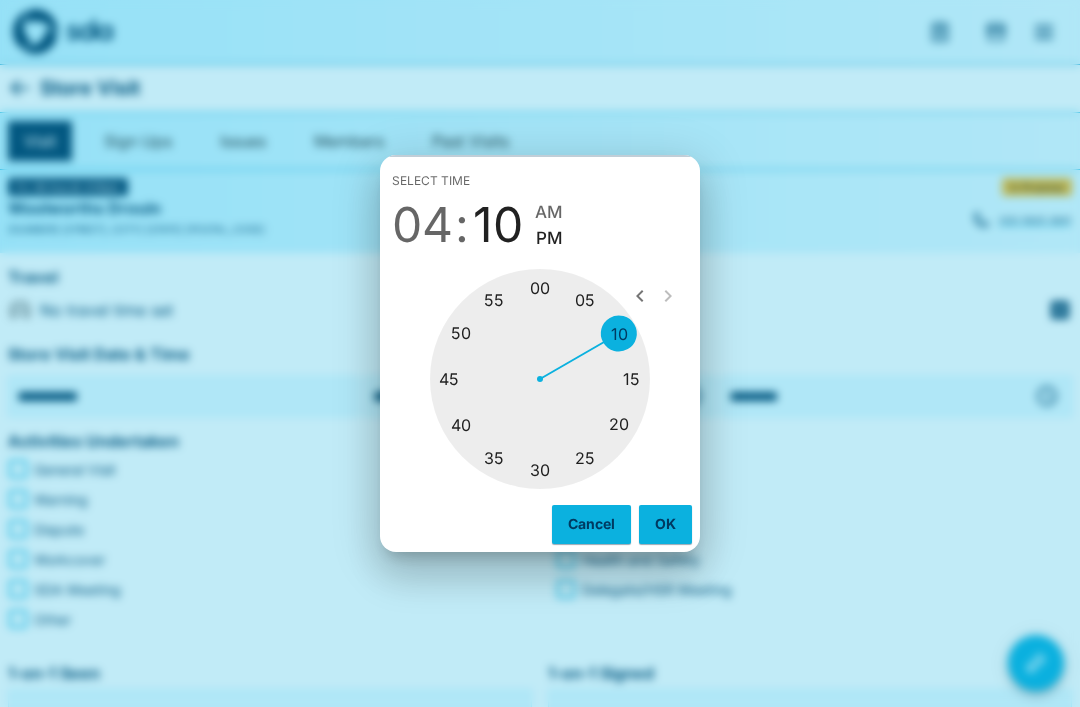 click at bounding box center (540, 379) 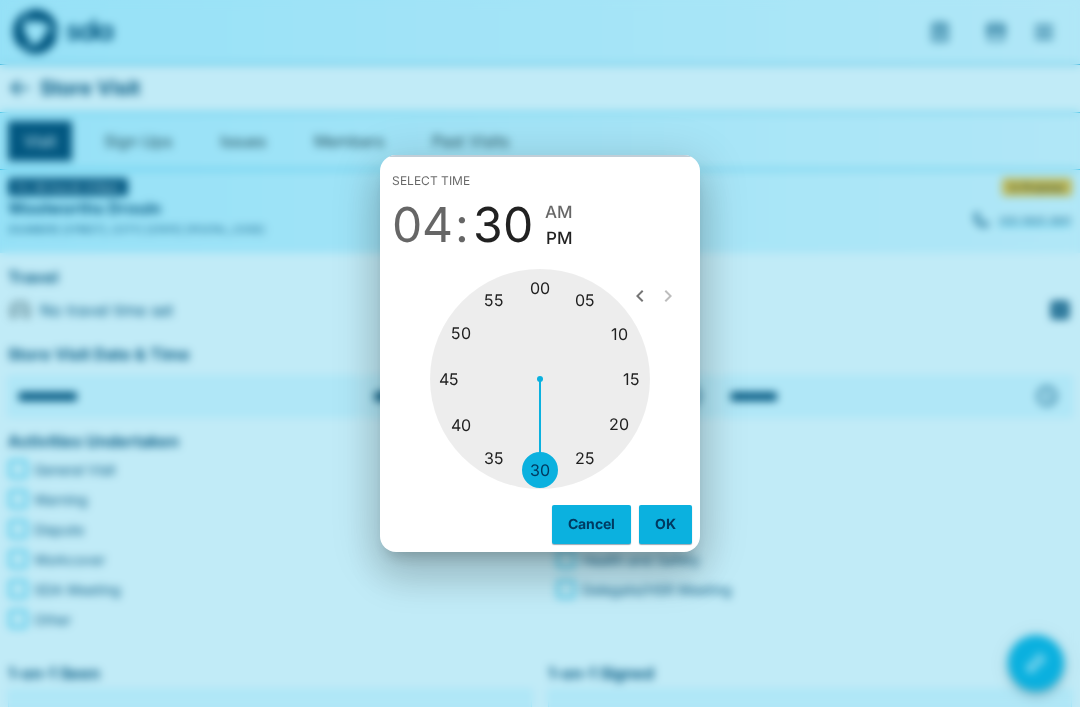 type on "********" 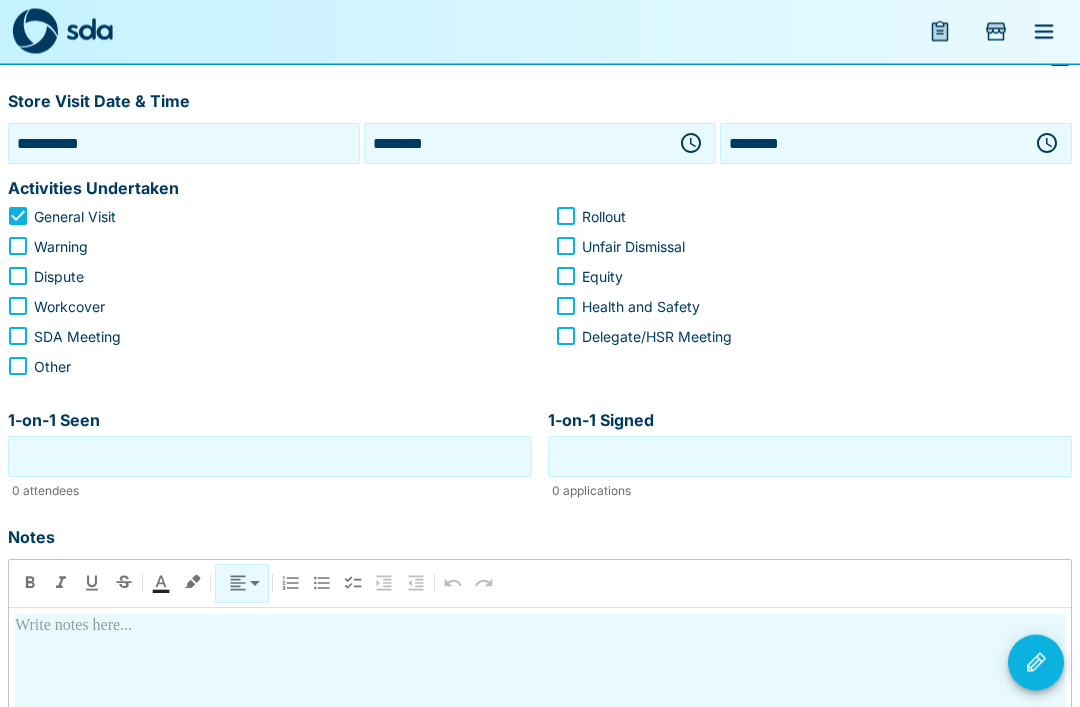scroll, scrollTop: 248, scrollLeft: 0, axis: vertical 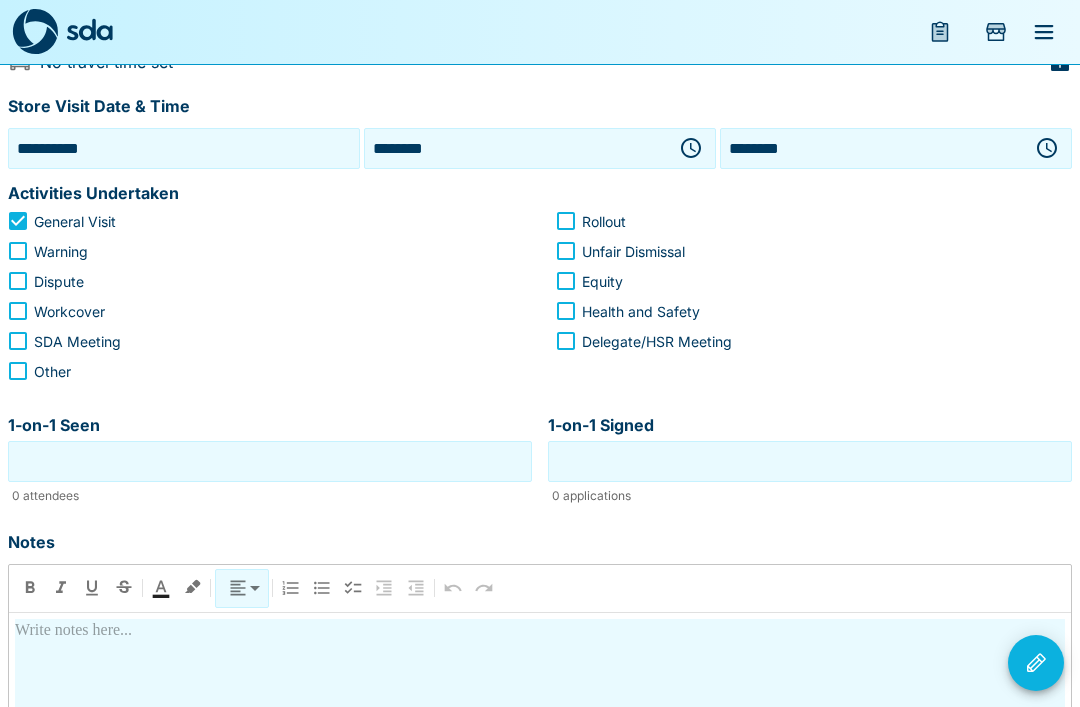 click on "1-on-1 Seen" at bounding box center [270, 461] 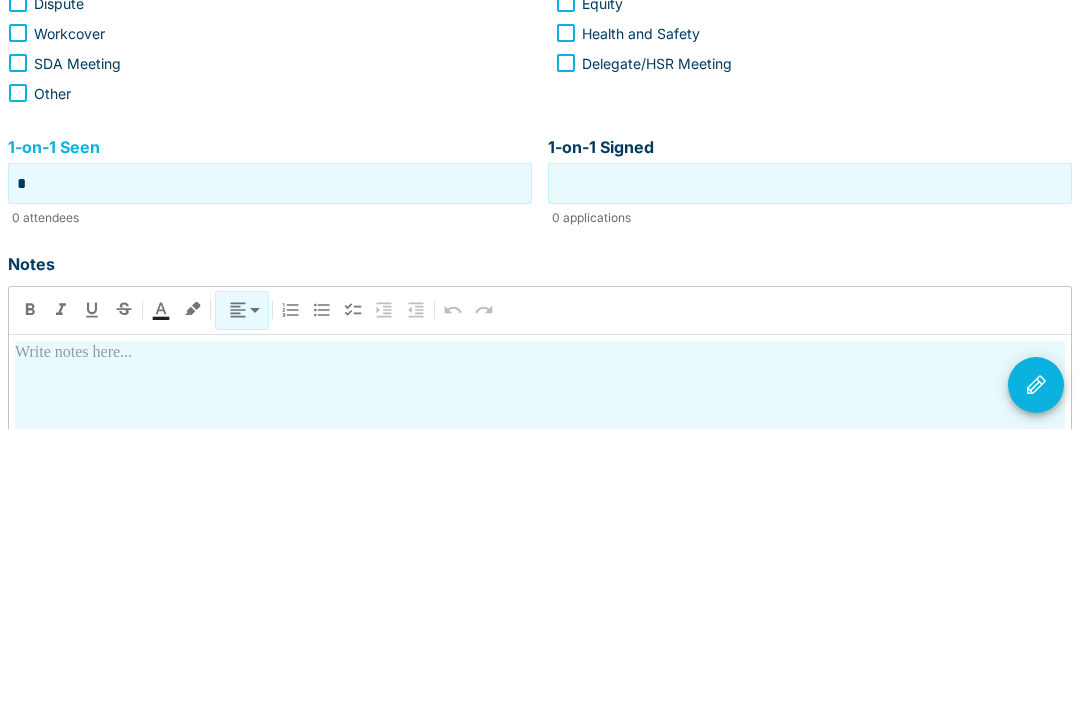 type on "*" 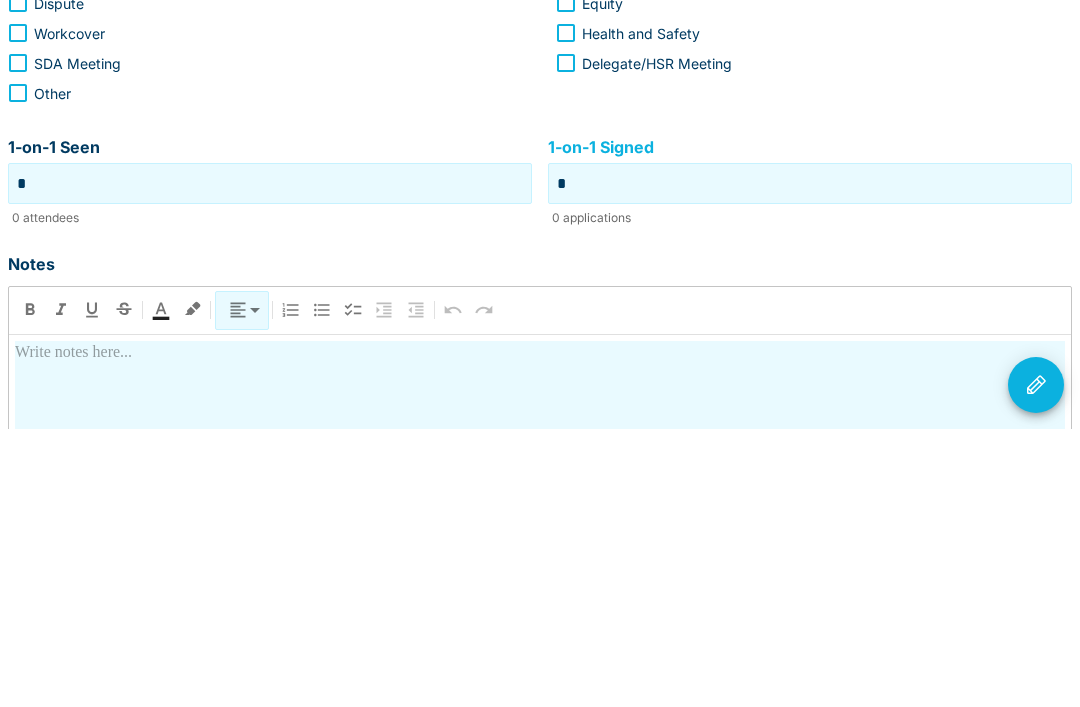 scroll, scrollTop: 500, scrollLeft: 0, axis: vertical 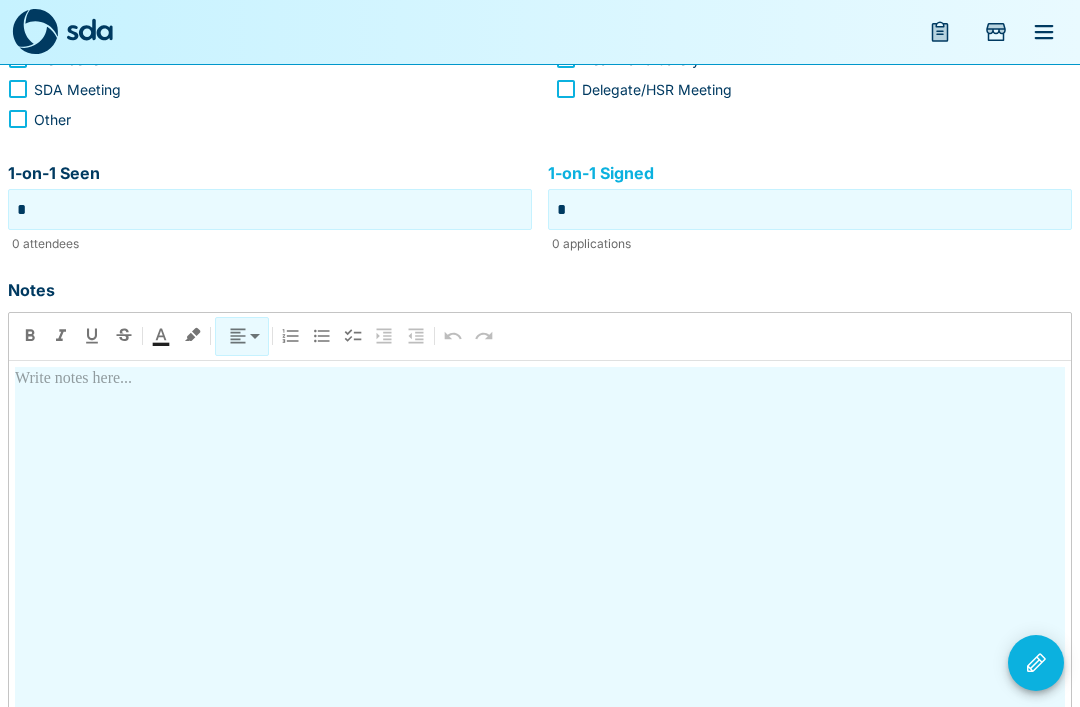 type on "*" 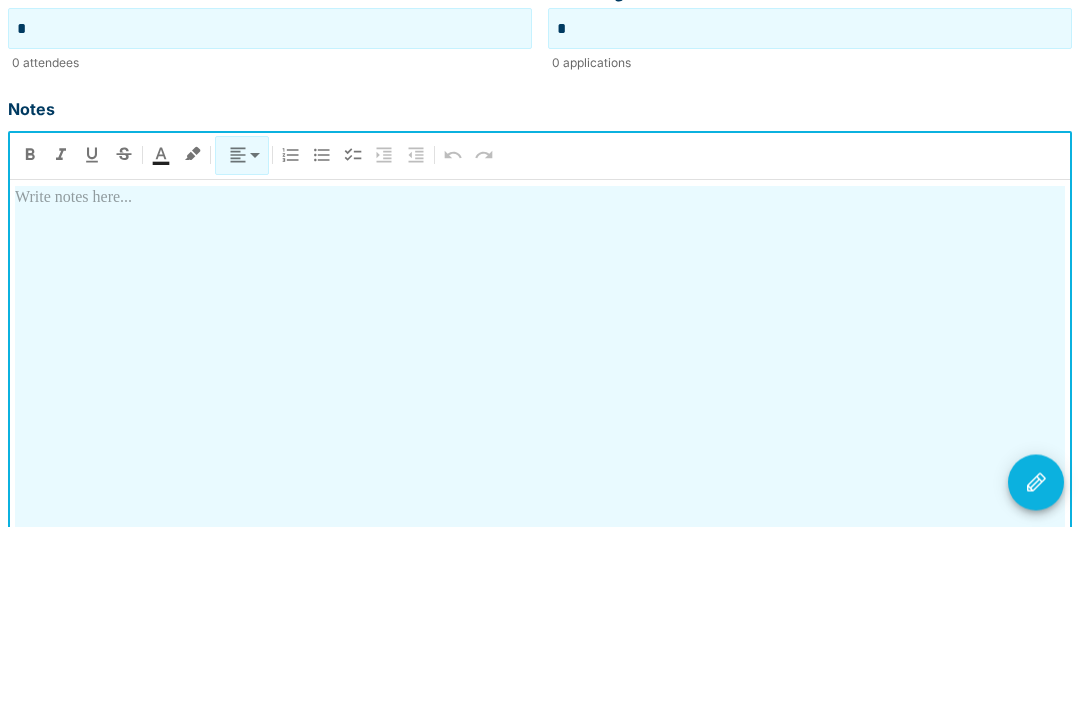 type 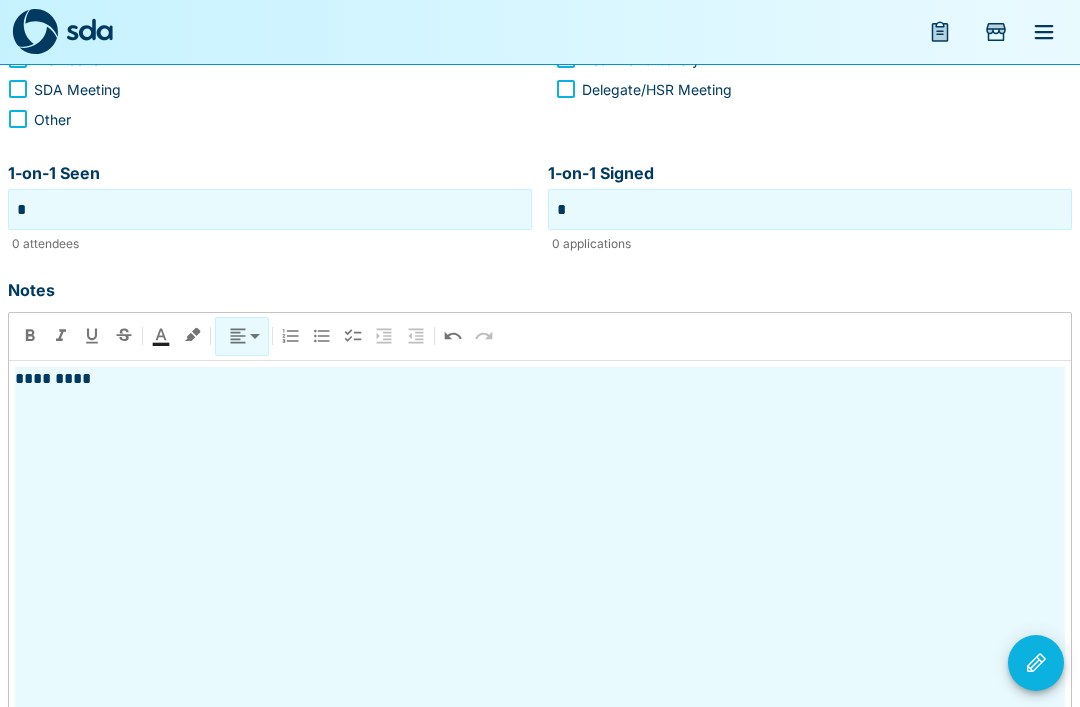 click on "*********" at bounding box center (540, 379) 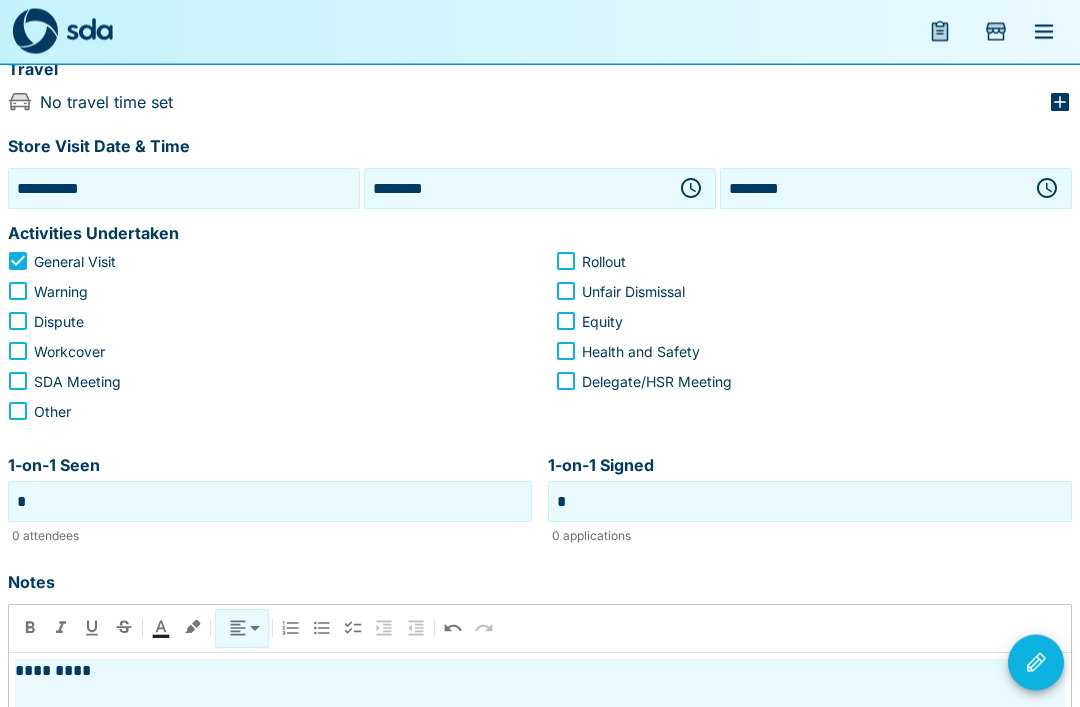 scroll, scrollTop: 218, scrollLeft: 0, axis: vertical 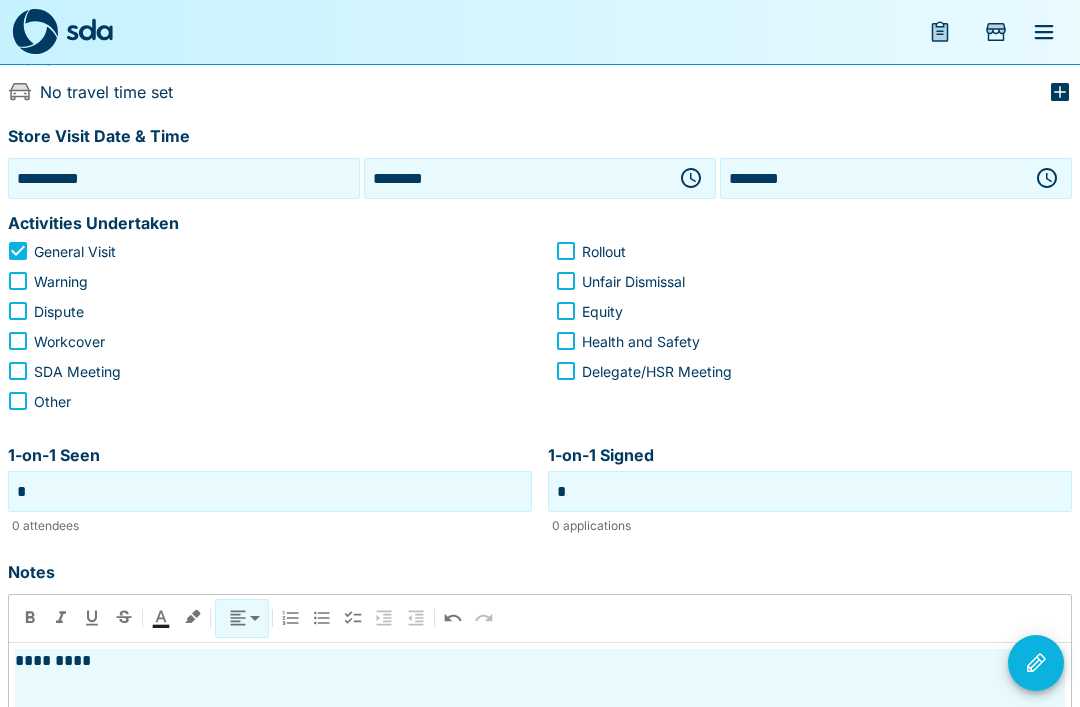 click 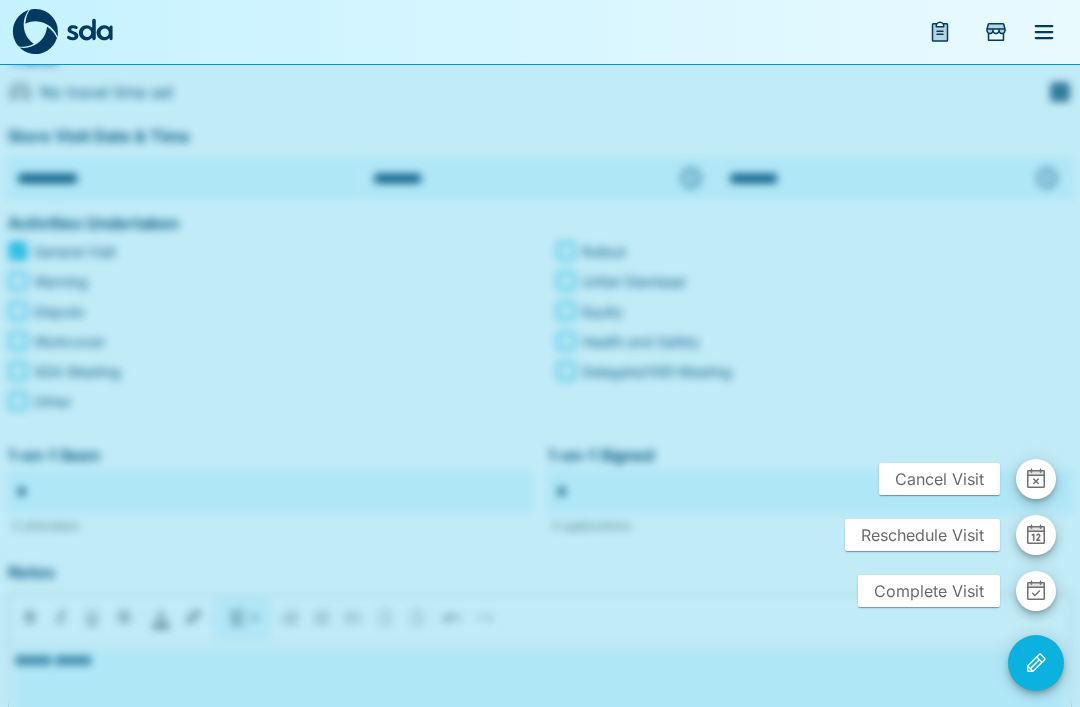 click 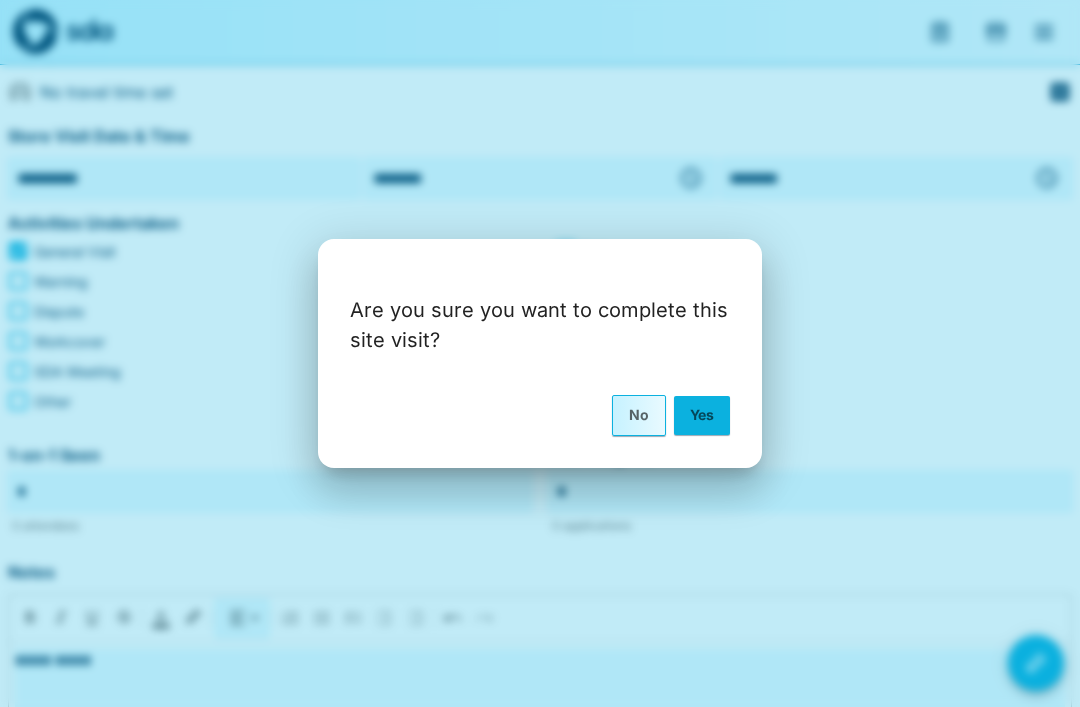 click on "Yes" at bounding box center (702, 415) 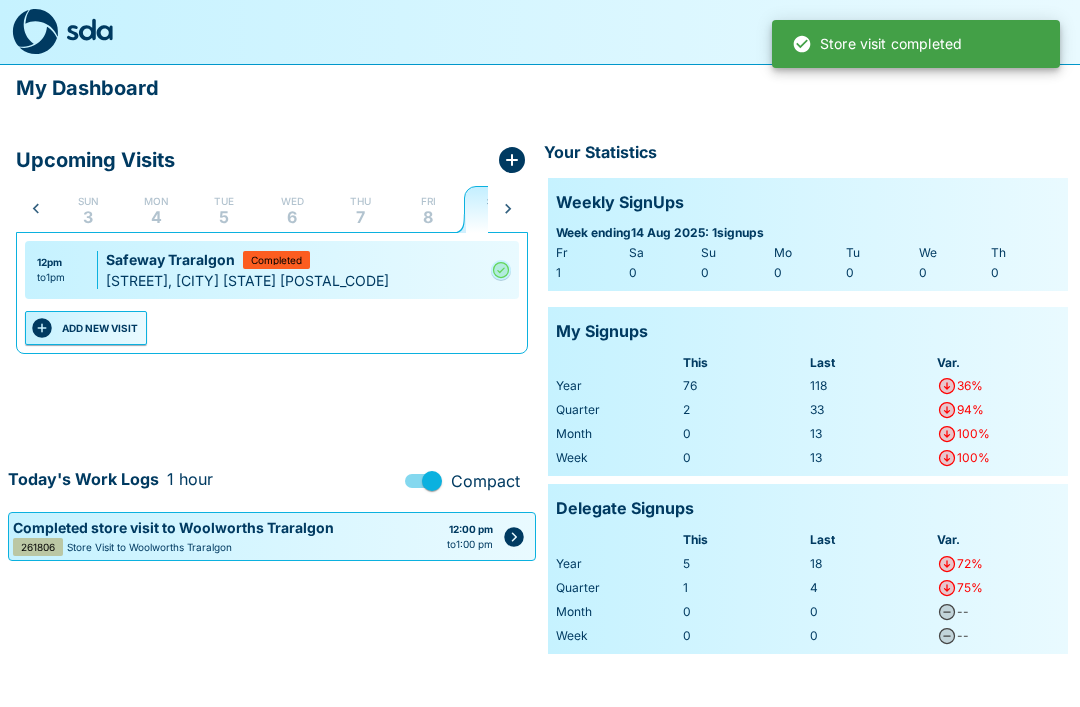scroll, scrollTop: 0, scrollLeft: 40, axis: horizontal 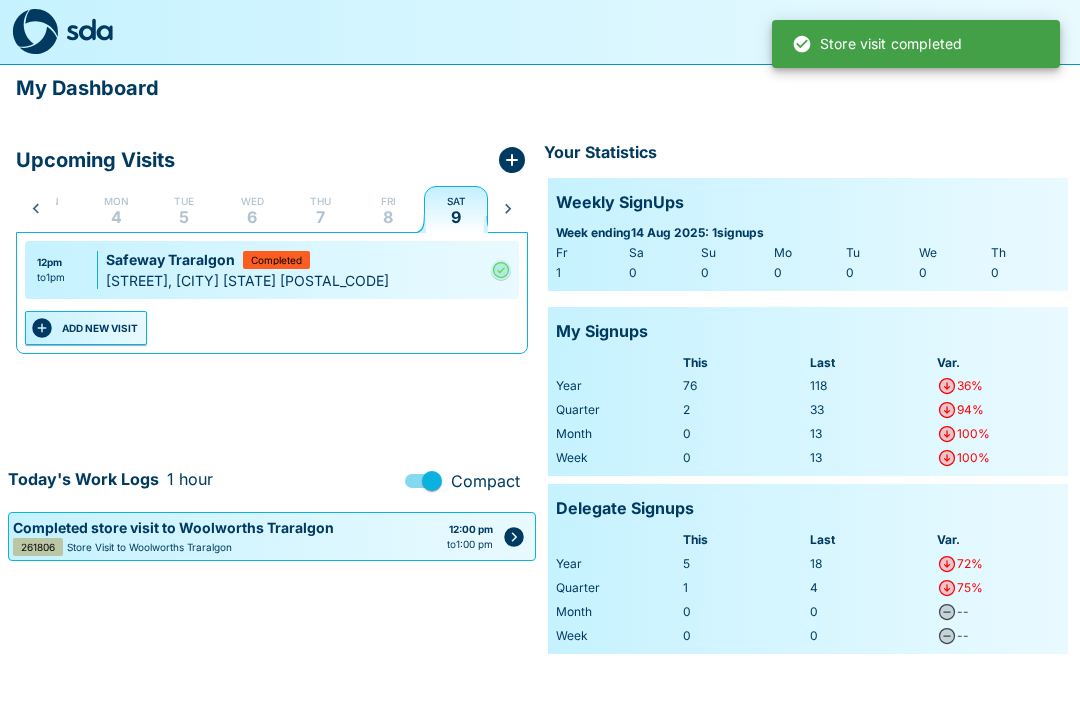 click on "Fri 8" at bounding box center [388, 209] 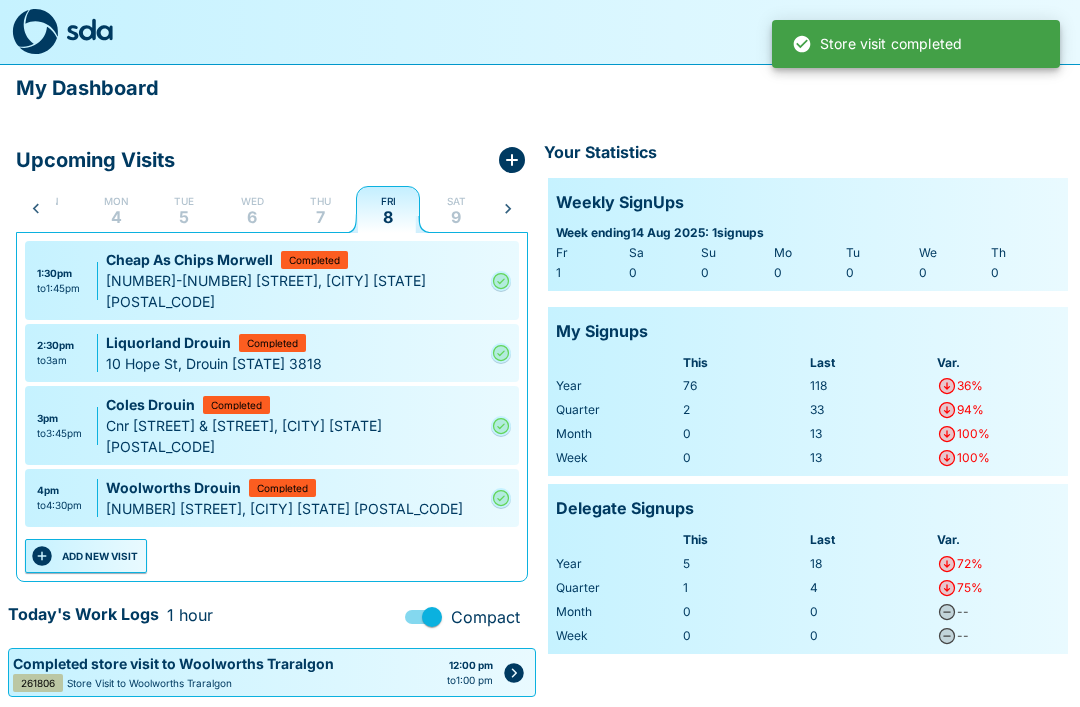 click 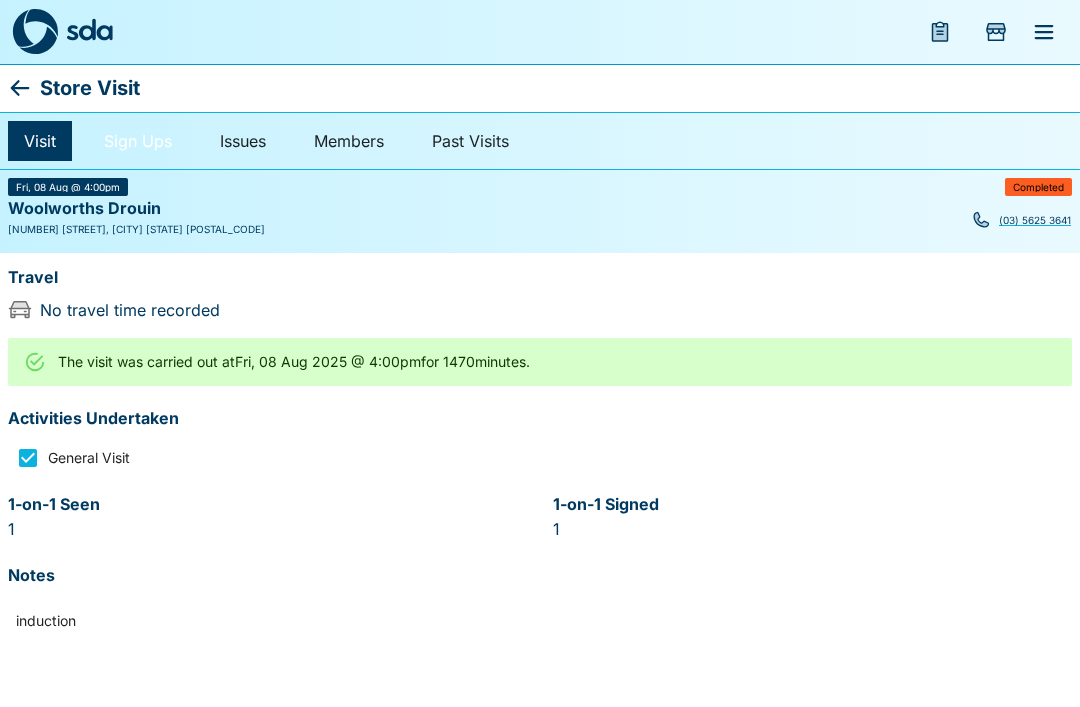 click on "Sign Ups" at bounding box center [138, 141] 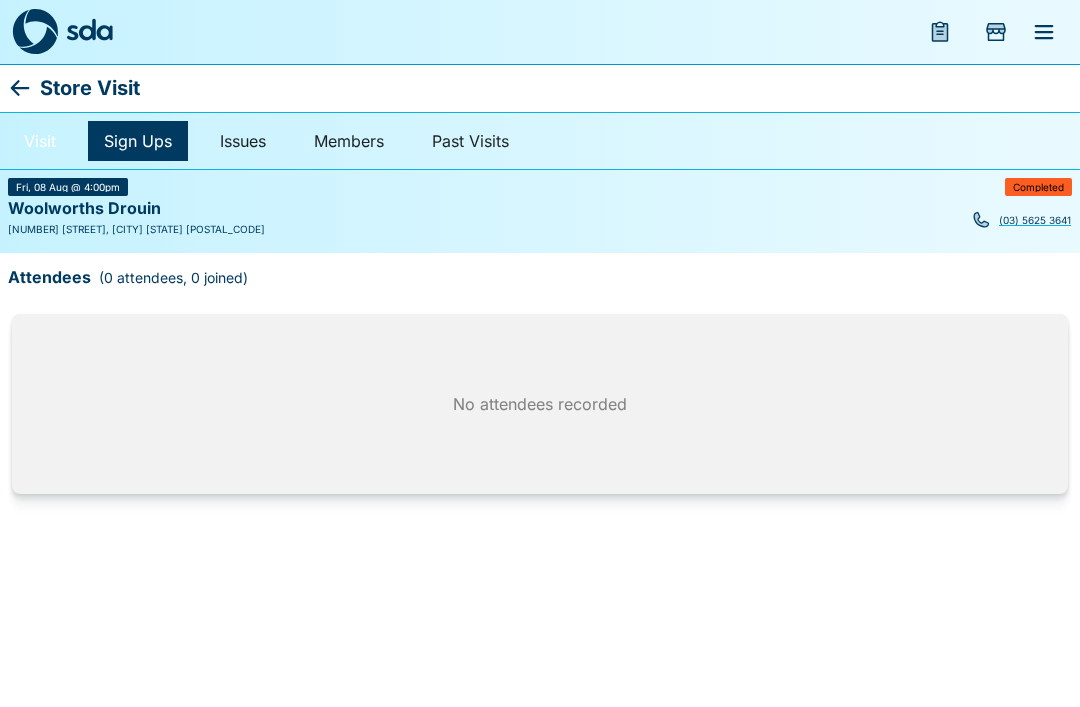 click on "Visit" at bounding box center (40, 141) 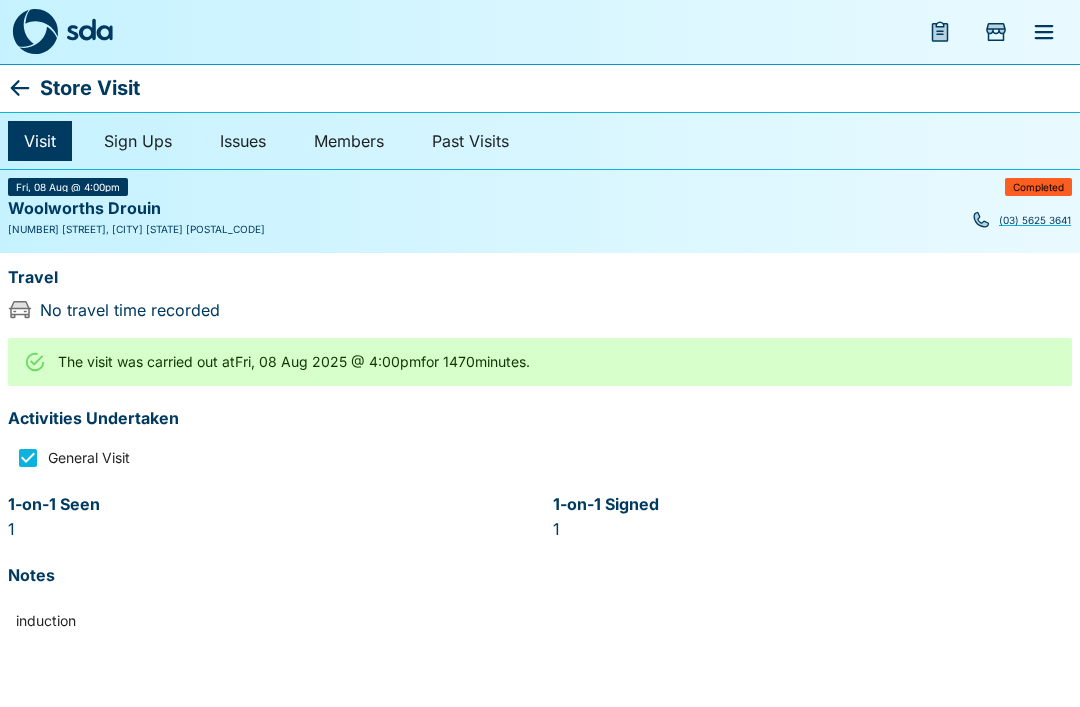 click 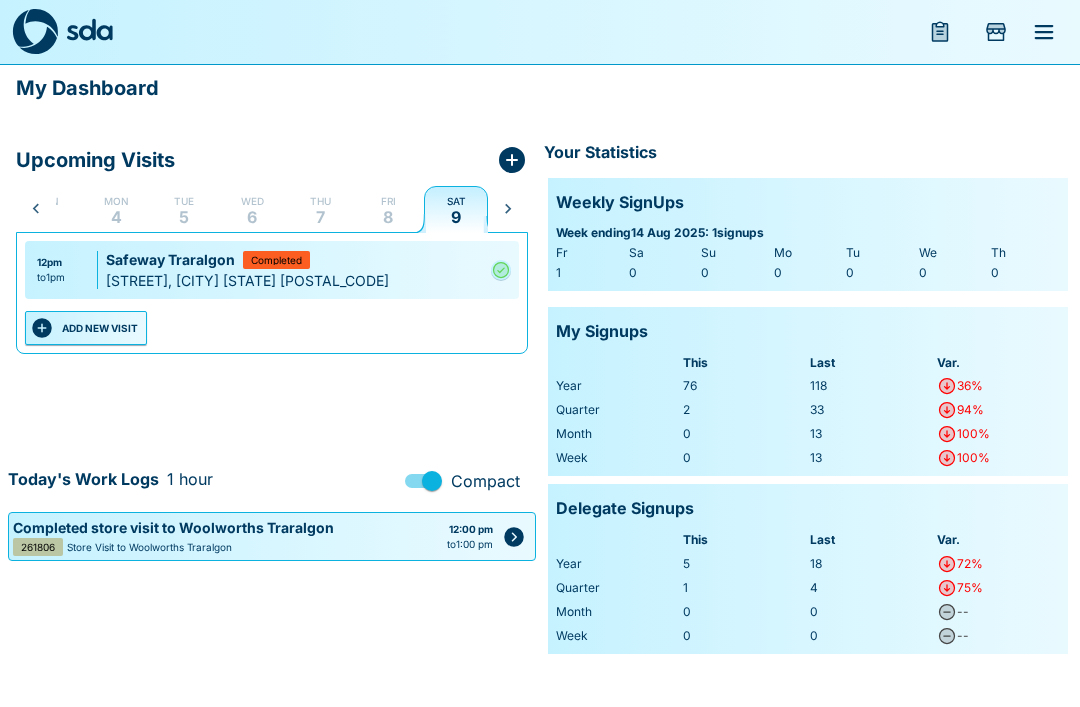 scroll, scrollTop: 0, scrollLeft: 40, axis: horizontal 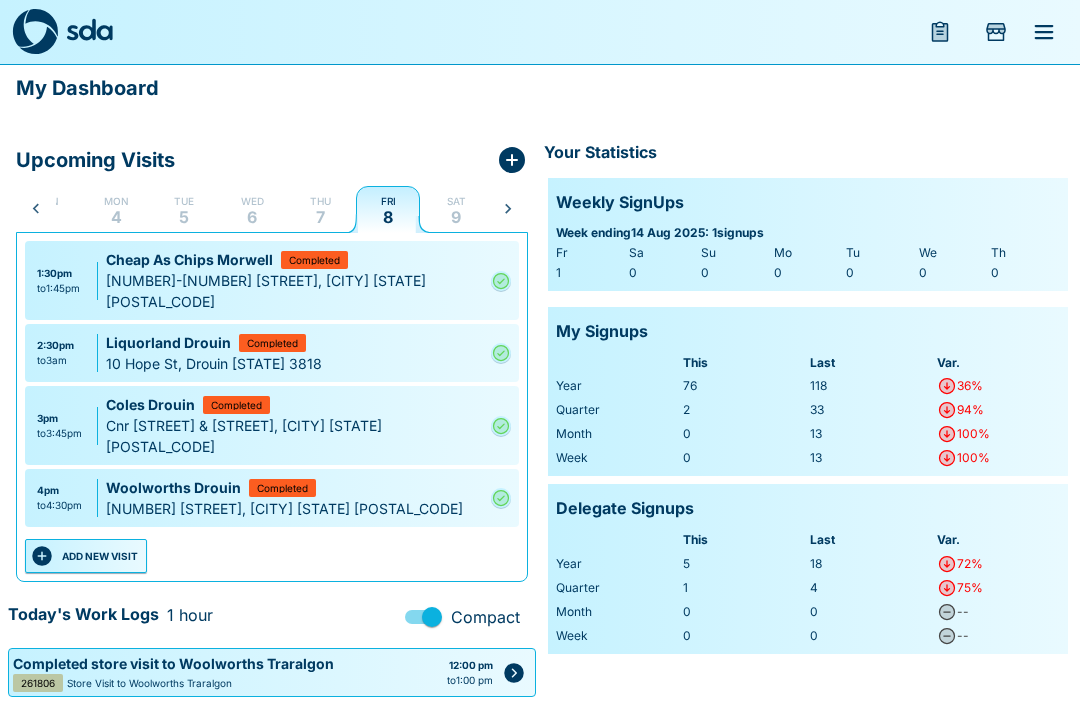 click on "[NUMBER] [STREET], [CITY] [STATE] [POSTAL_CODE]" at bounding box center [294, 508] 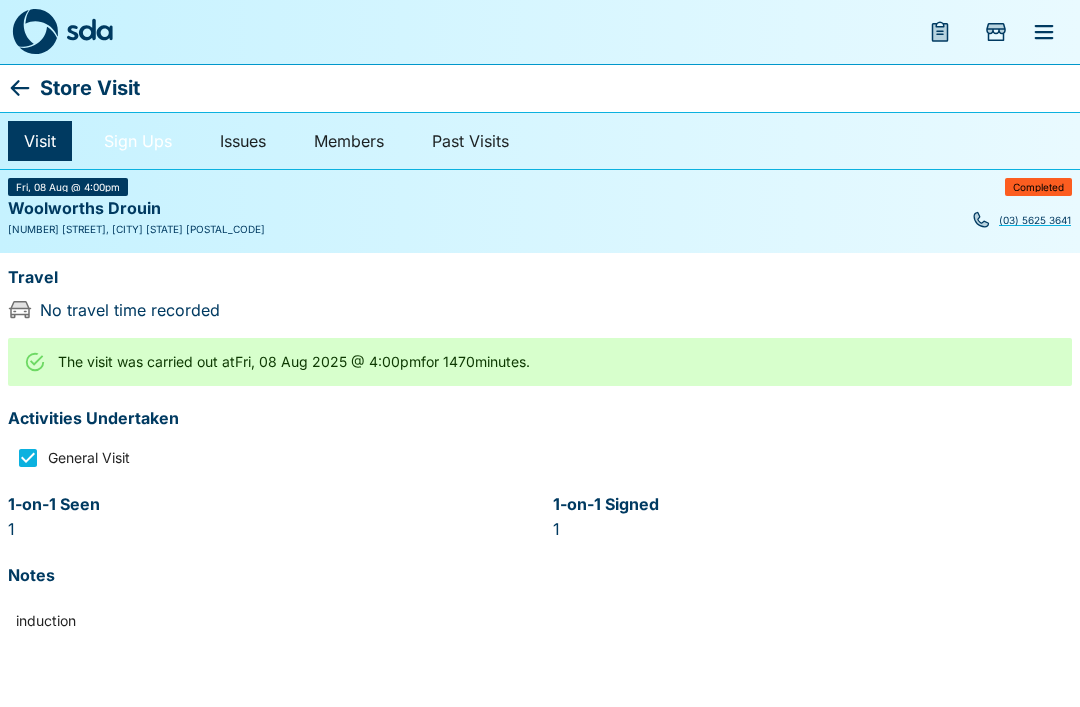 click on "Sign Ups" at bounding box center [138, 141] 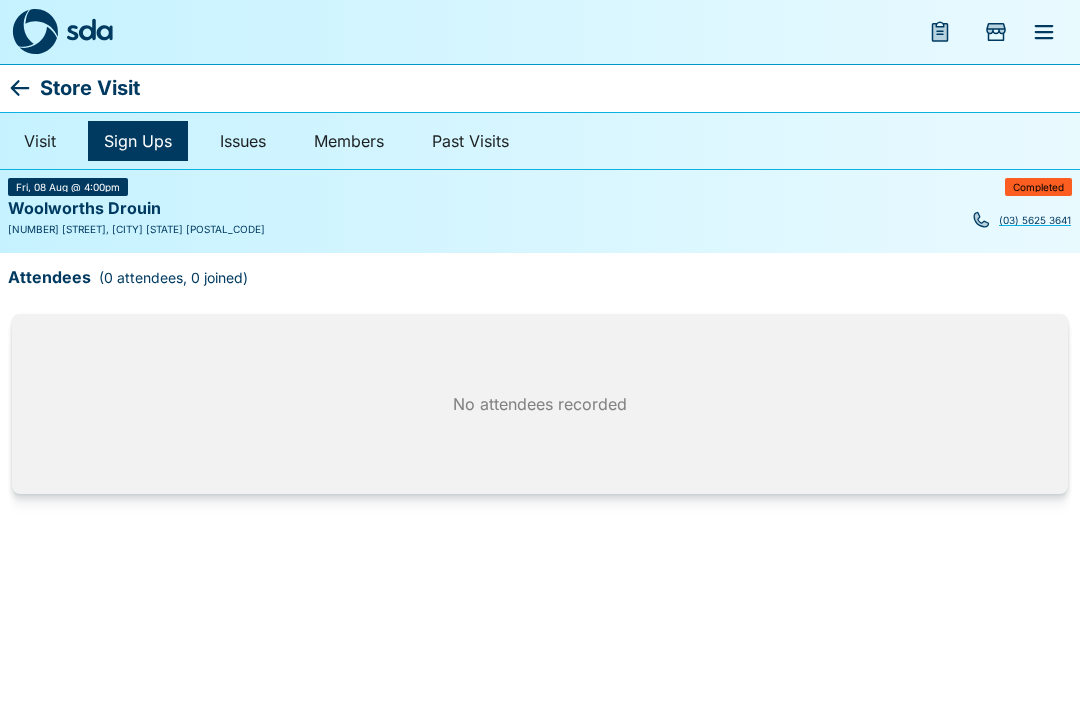 click on "Woolworths Drouin" at bounding box center [84, 209] 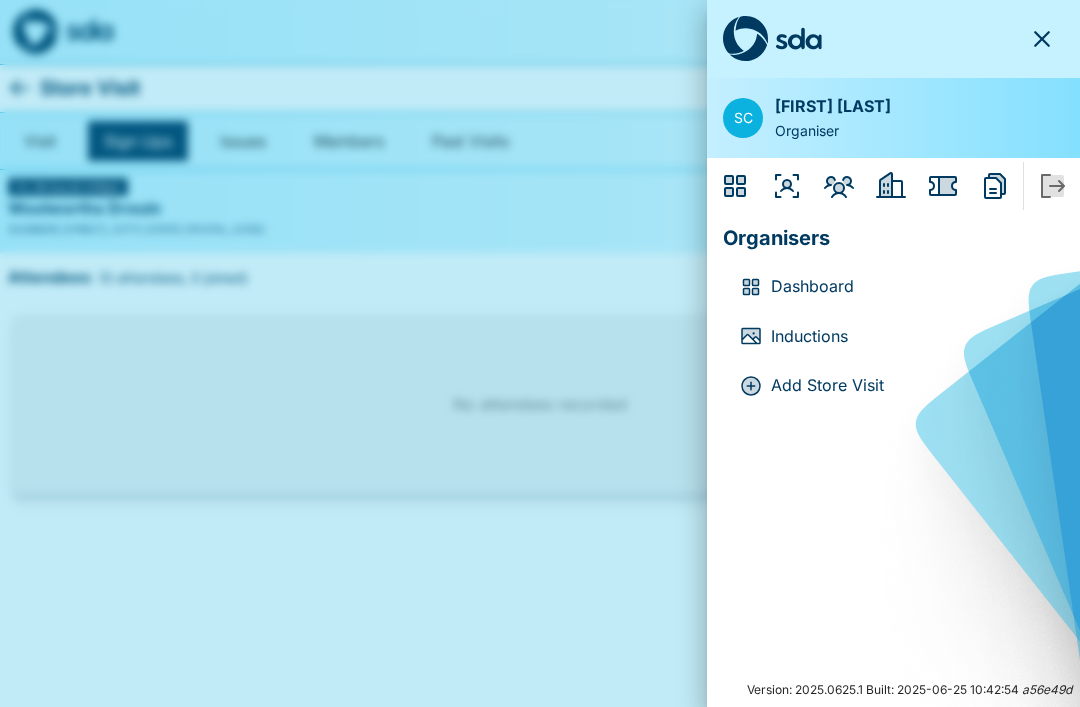 click at bounding box center (540, 353) 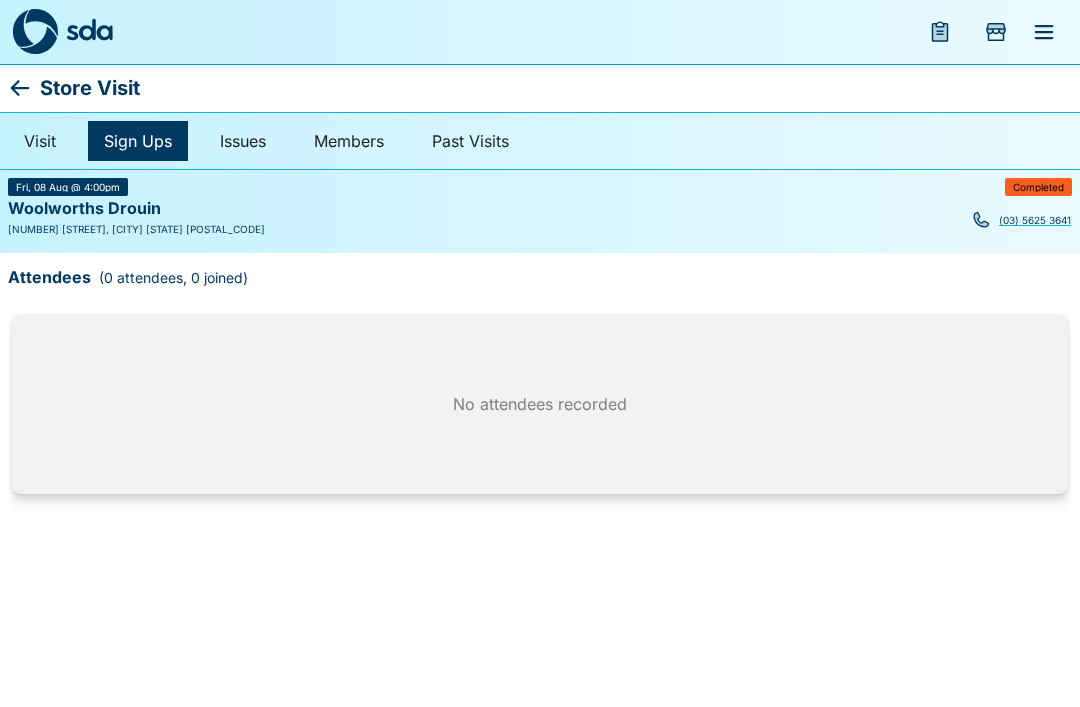 click 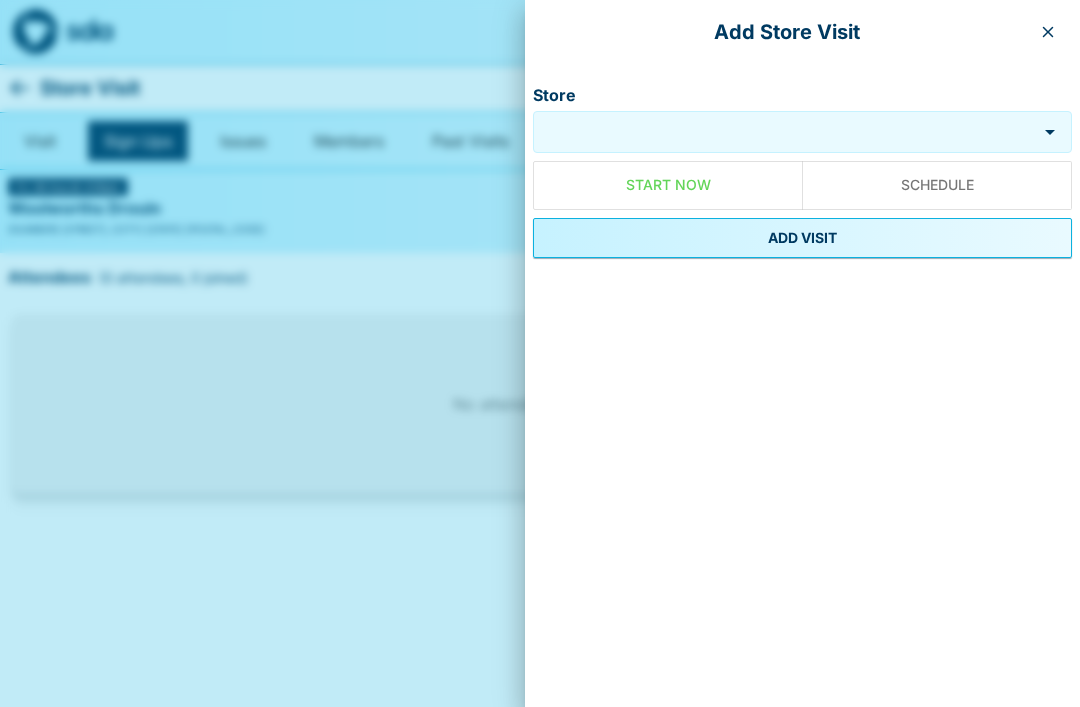 click on "Store" at bounding box center (787, 131) 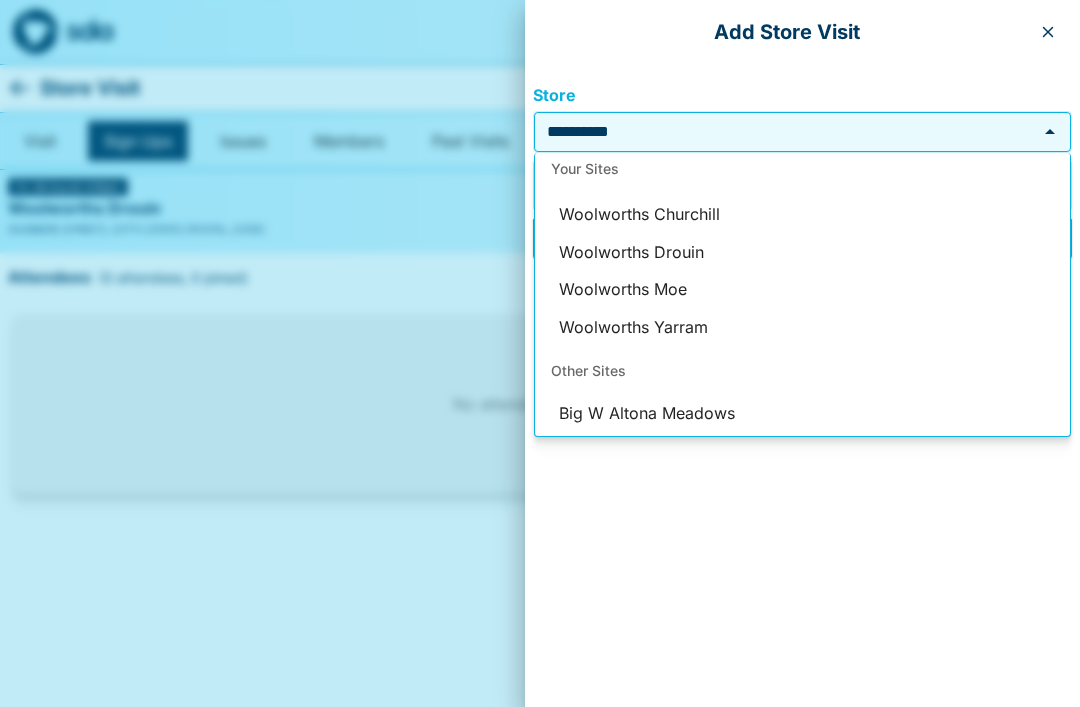 scroll, scrollTop: 85, scrollLeft: 0, axis: vertical 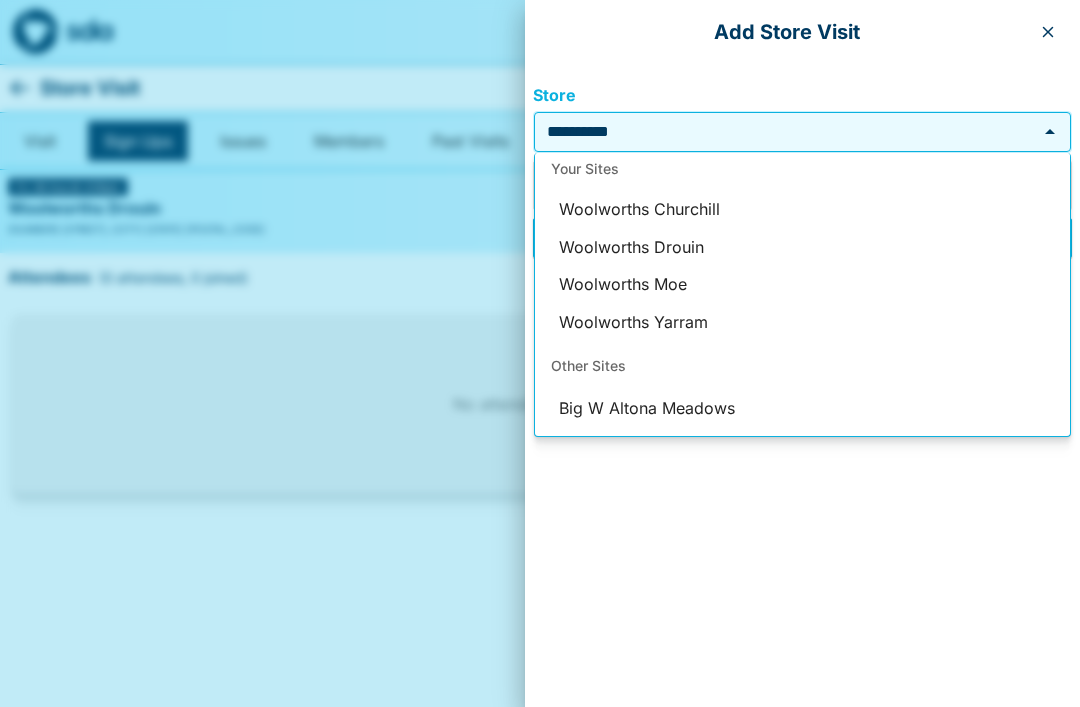 click on "Woolworths Drouin" at bounding box center (802, 248) 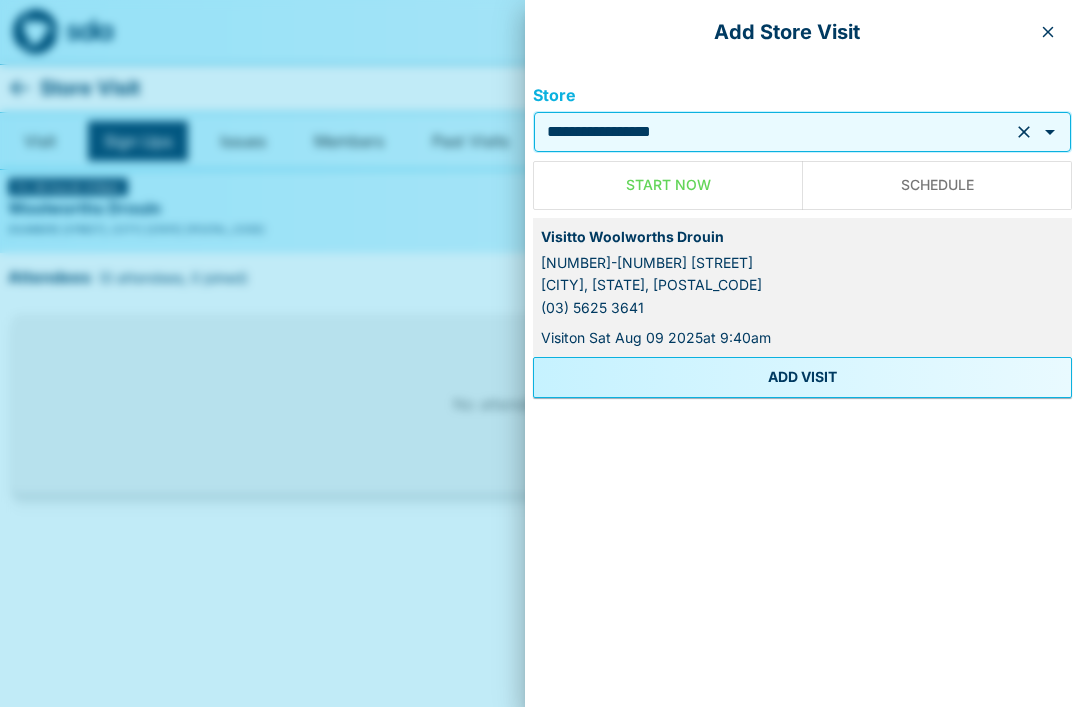 click on "ADD VISIT" at bounding box center [802, 377] 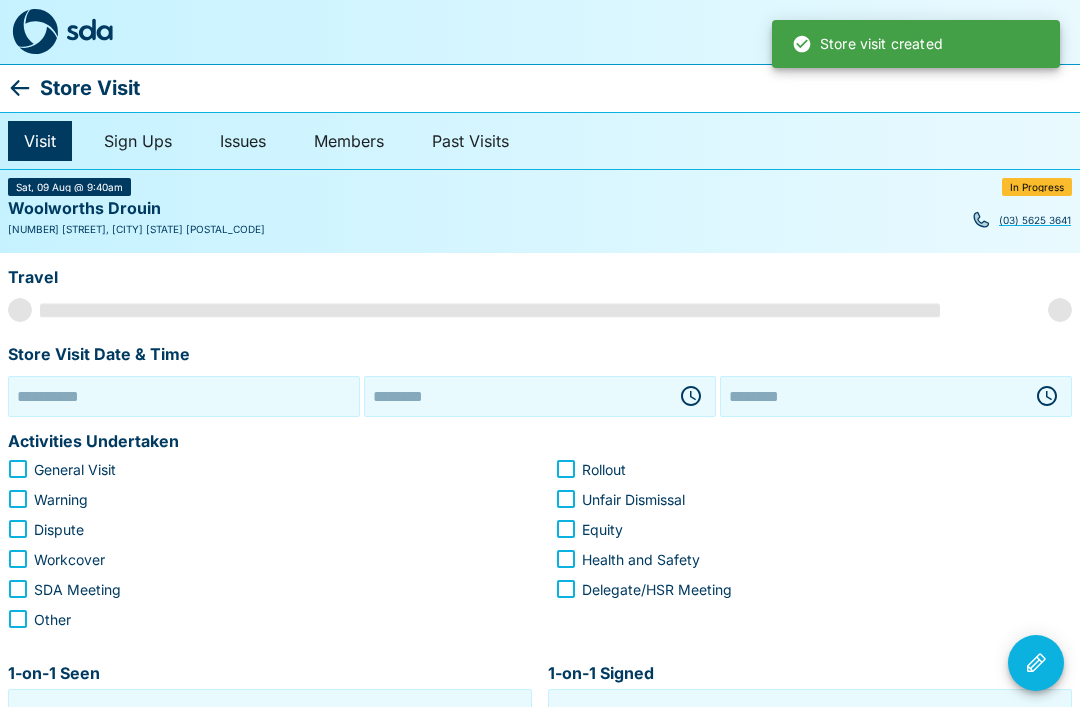 type on "**********" 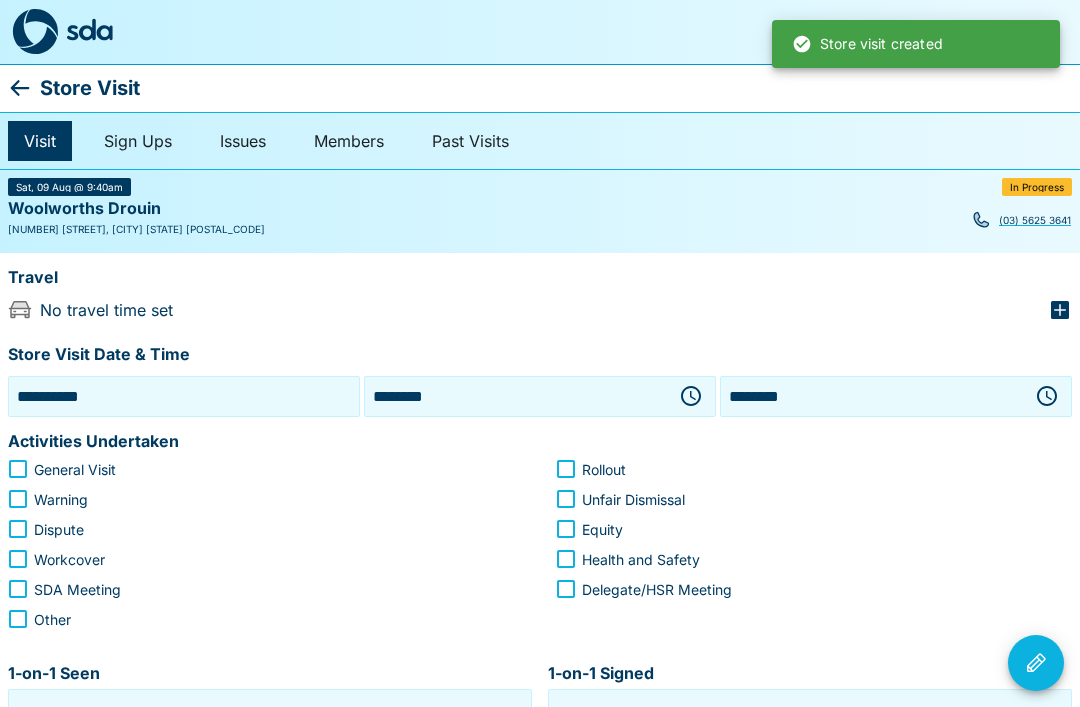 click on "**********" at bounding box center [184, 396] 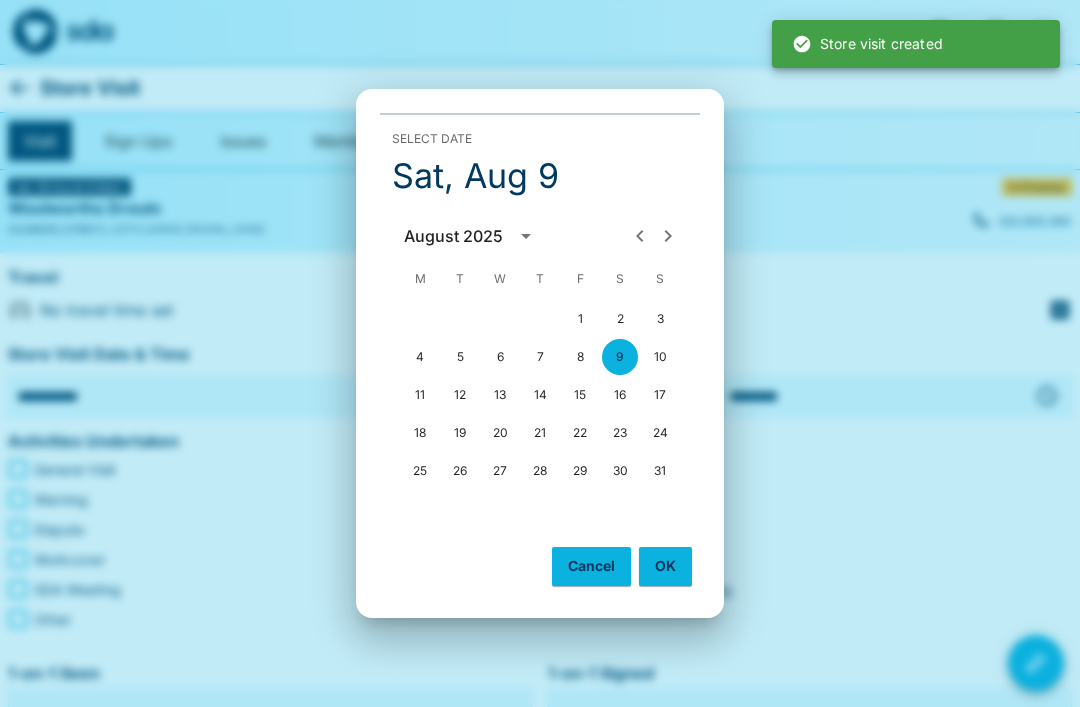 click on "8" at bounding box center [580, 357] 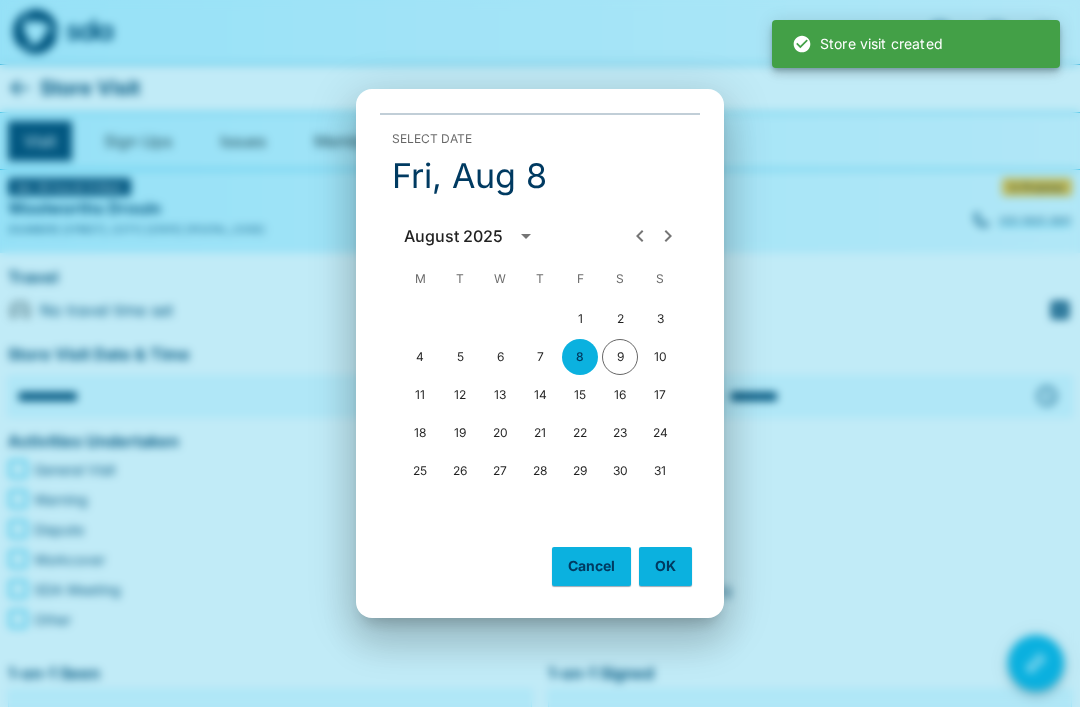 click on "OK" at bounding box center (665, 566) 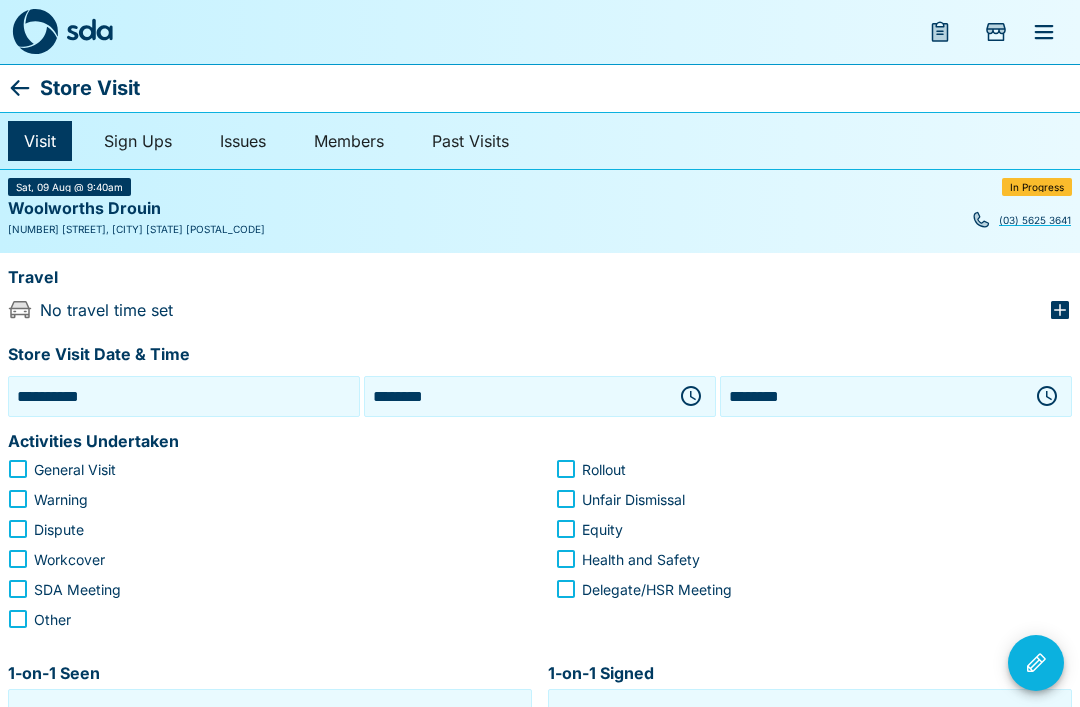 click on "********" at bounding box center [516, 396] 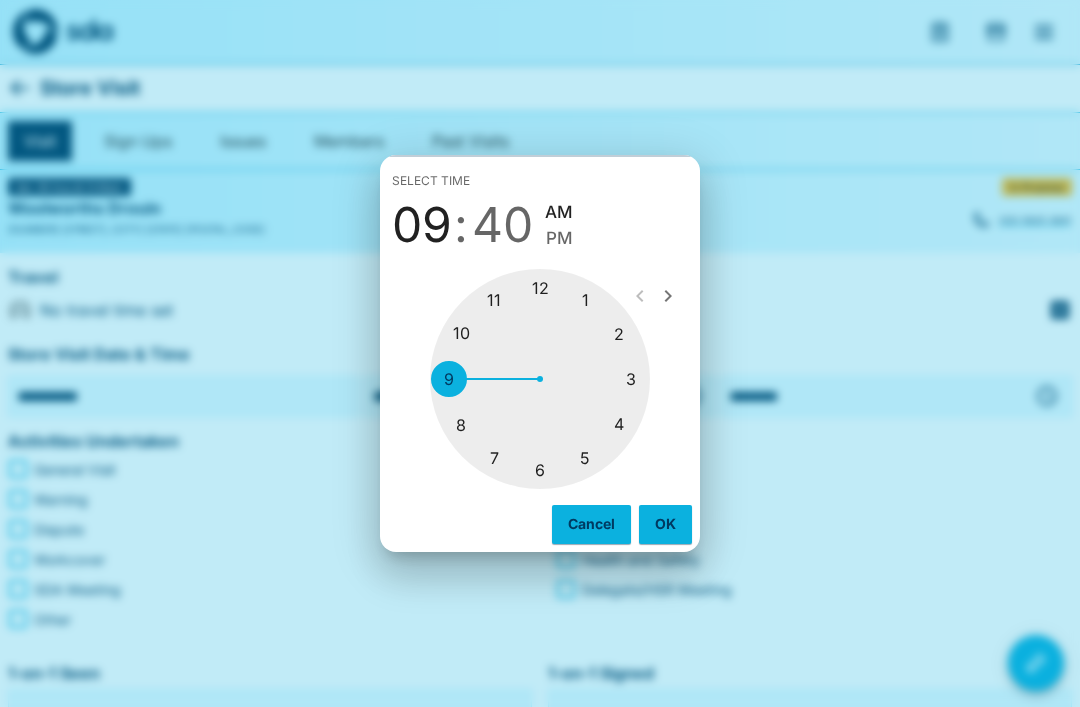 click at bounding box center [540, 379] 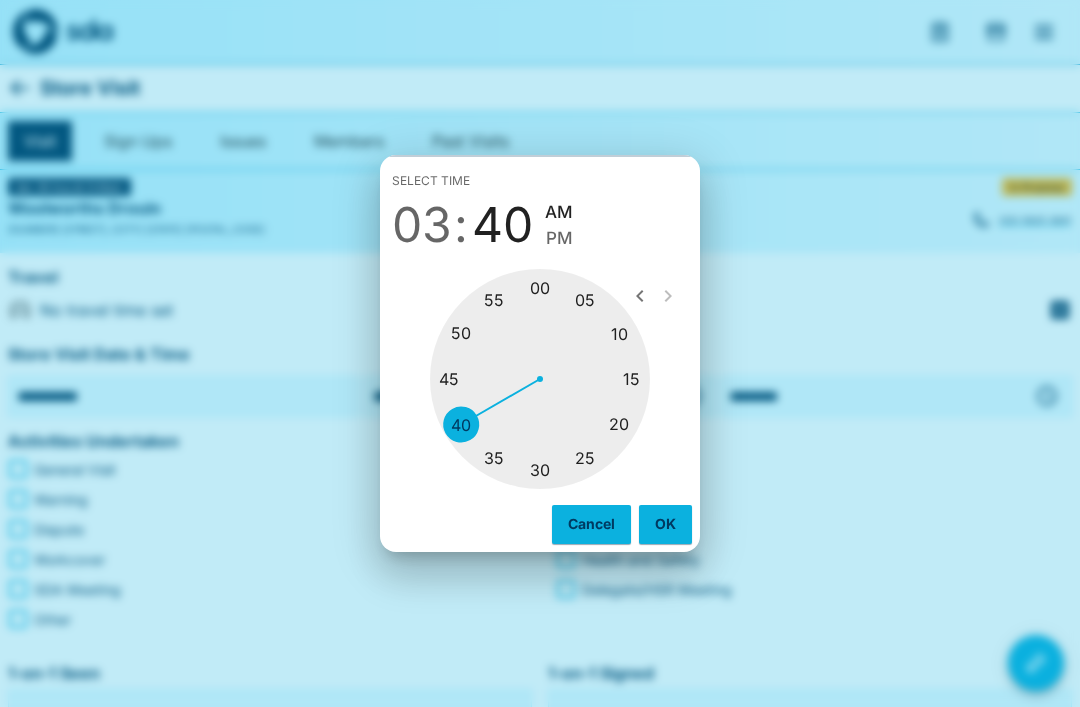 type on "********" 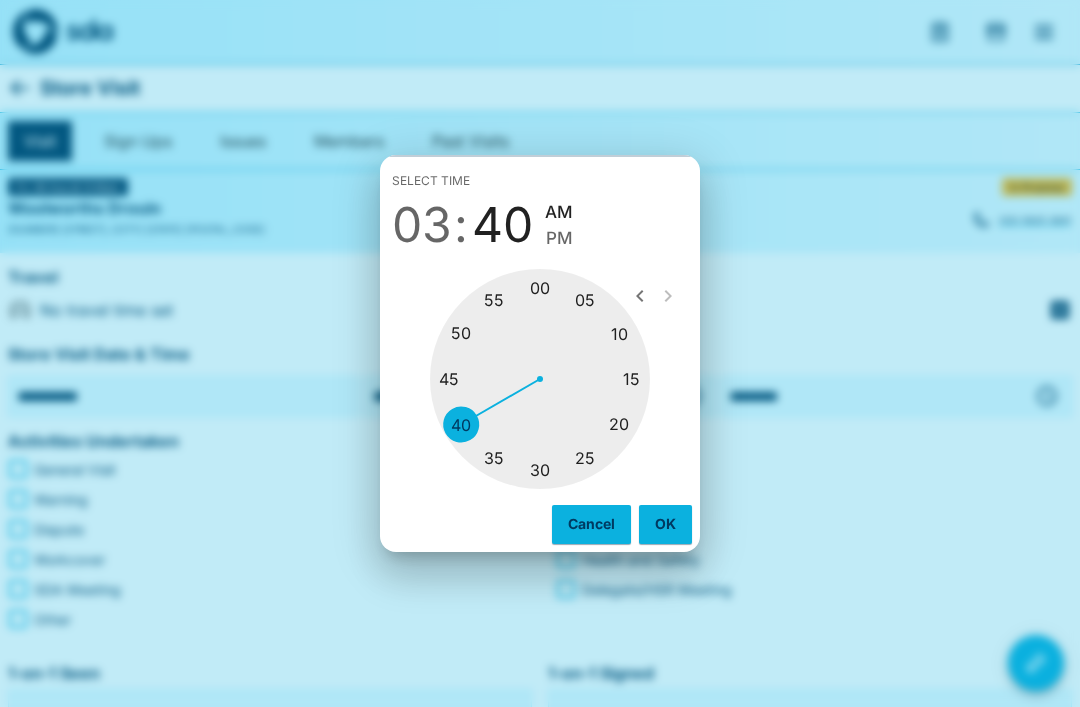 click on "Select time 03 : 40 AM PM 05 10 15 20 25 30 35 40 45 50 55 00 Cancel OK" at bounding box center (540, 353) 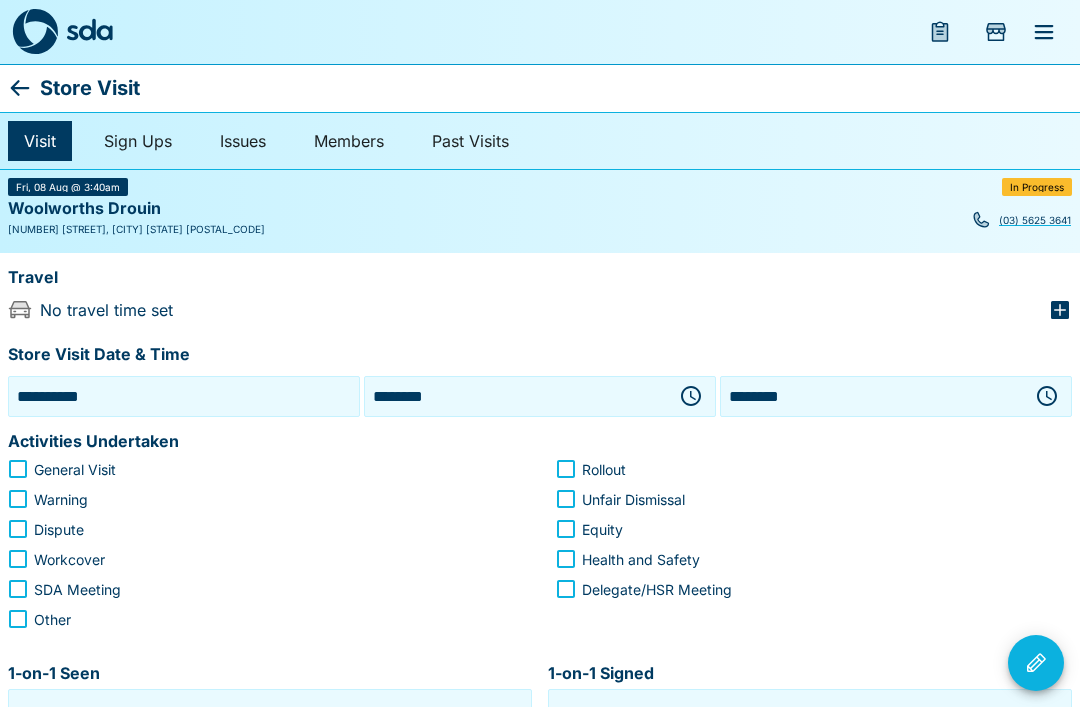 click 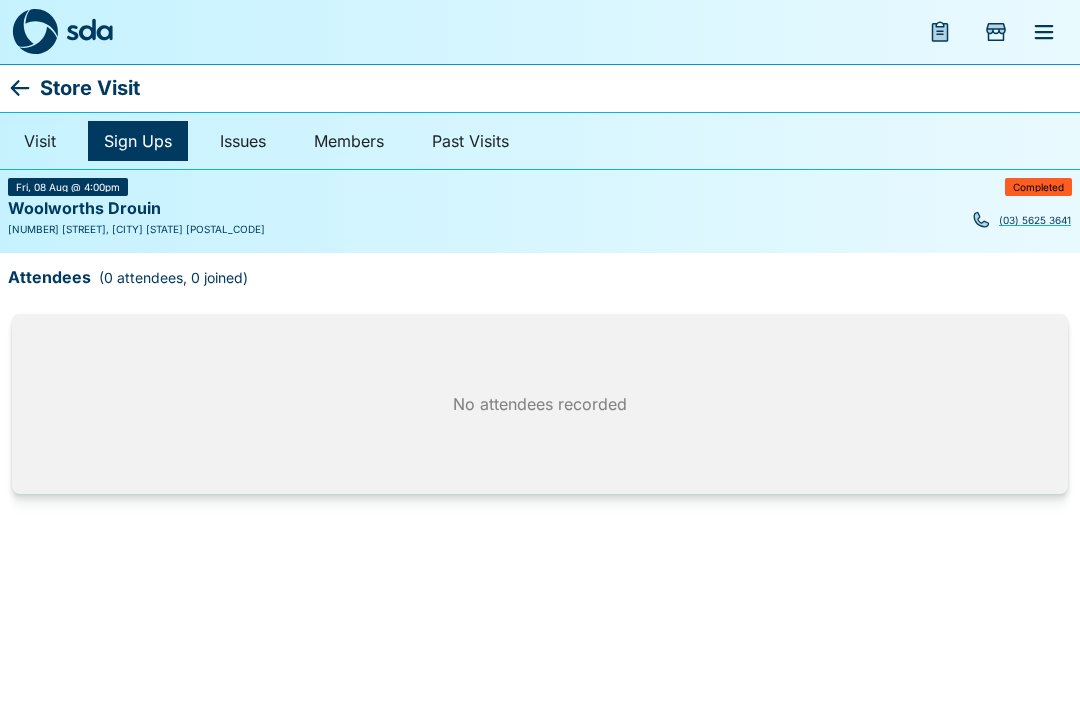 click 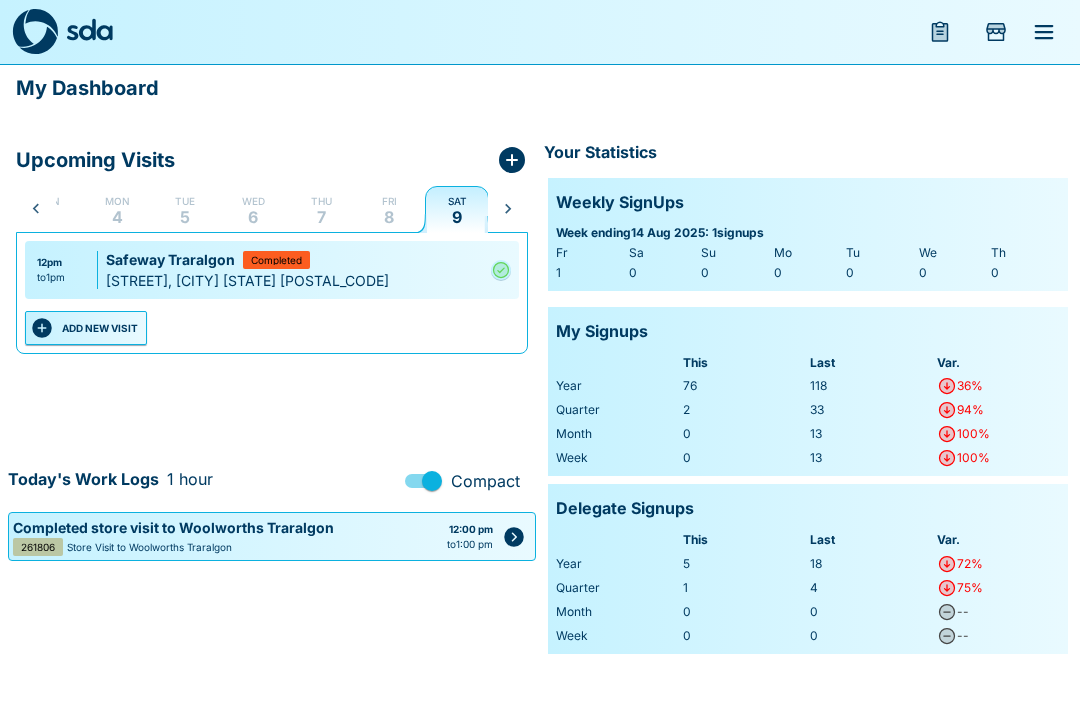 scroll, scrollTop: 0, scrollLeft: 40, axis: horizontal 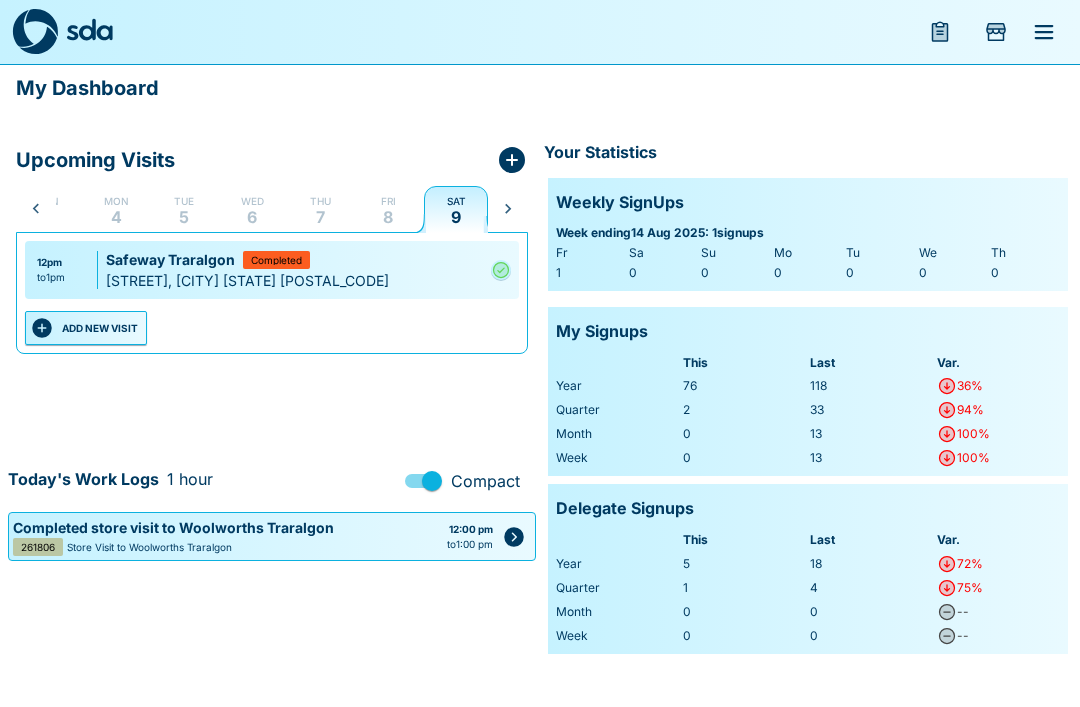 click on "Fri" at bounding box center [388, 201] 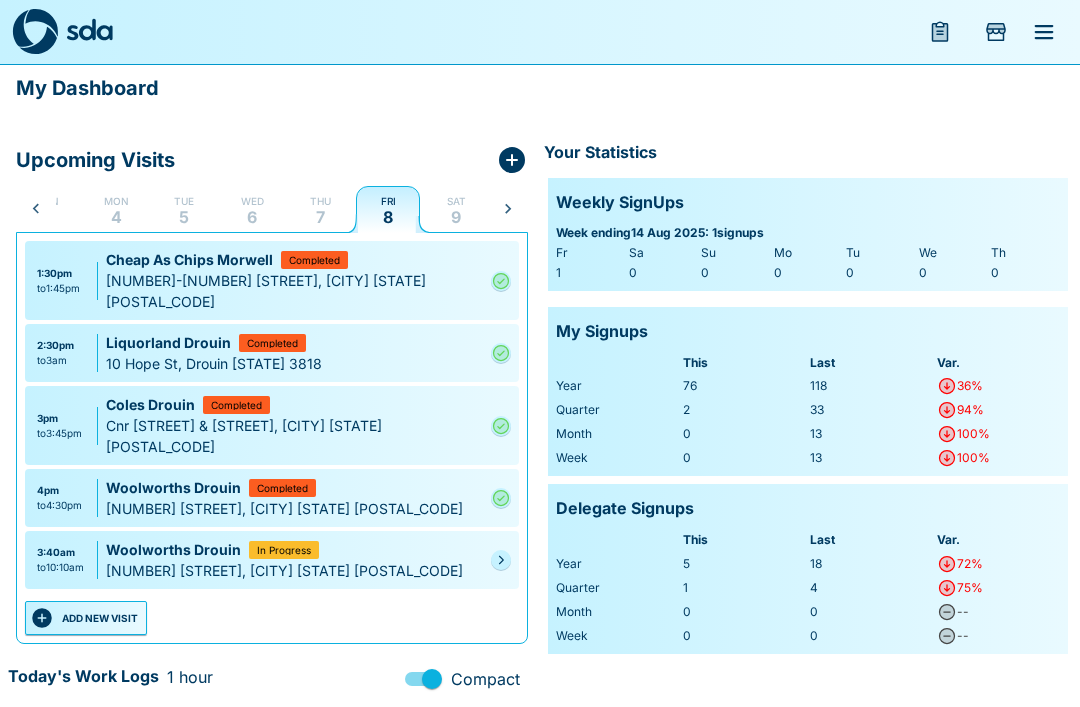 click on "In Progress" at bounding box center (284, 550) 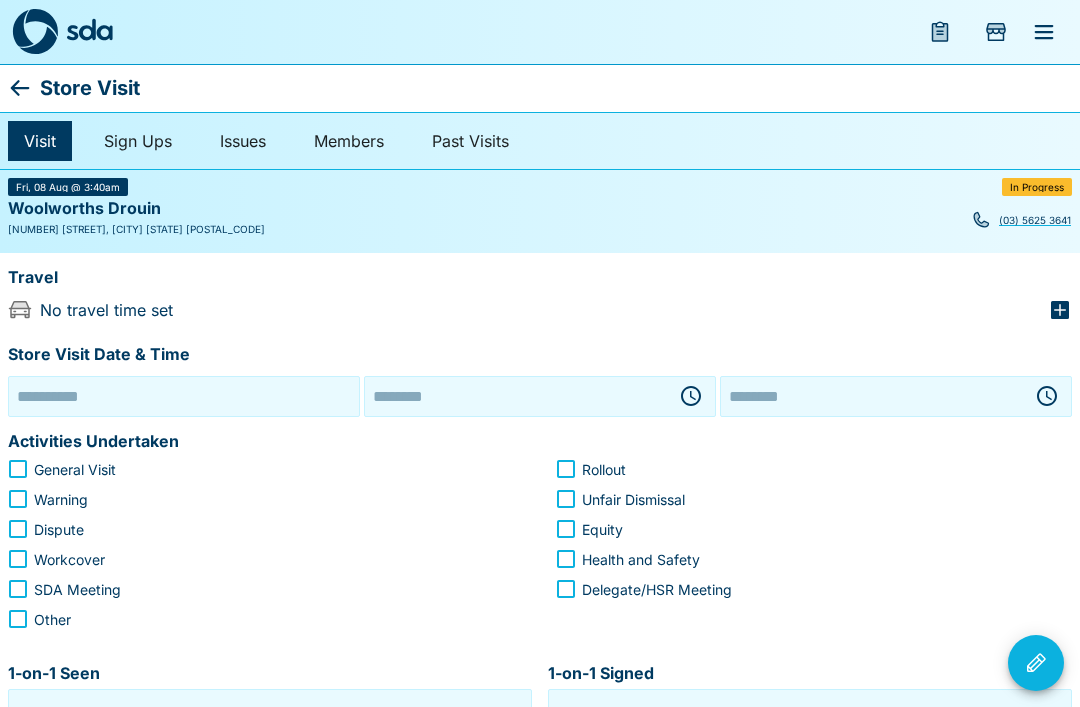 type on "**********" 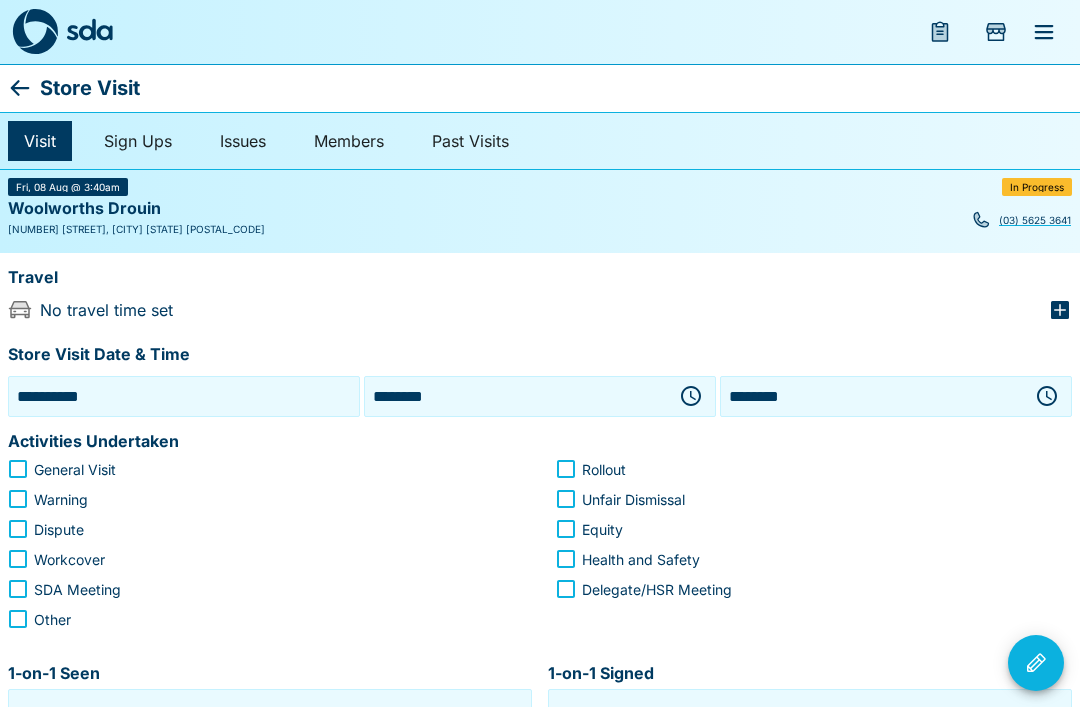 click 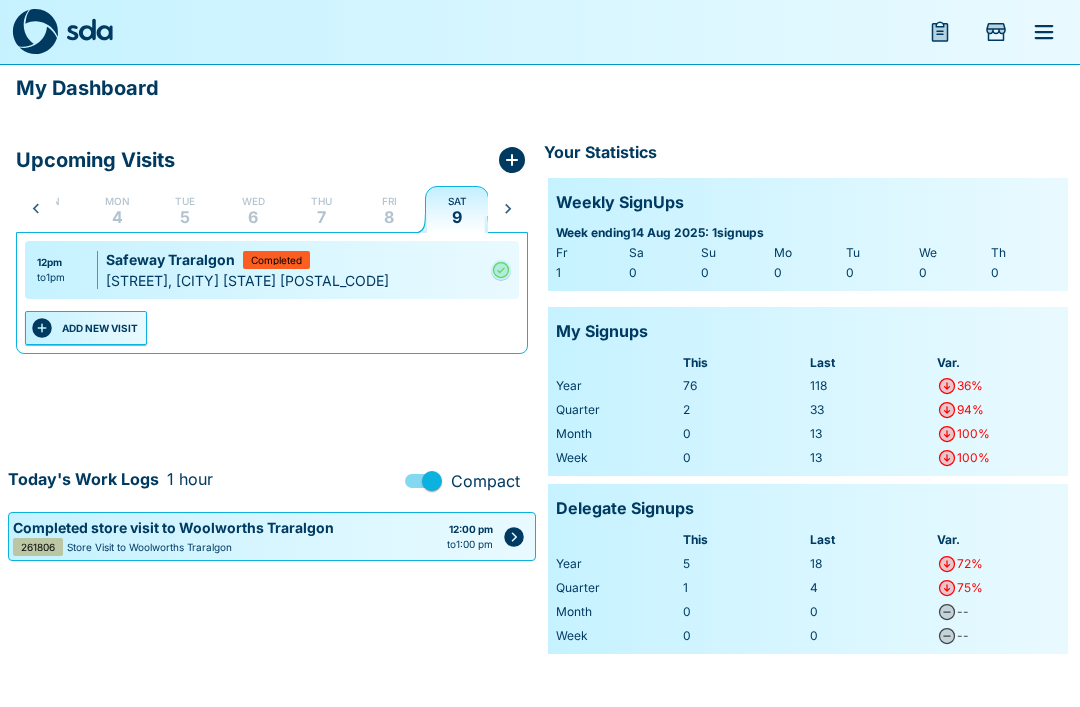scroll, scrollTop: 0, scrollLeft: 40, axis: horizontal 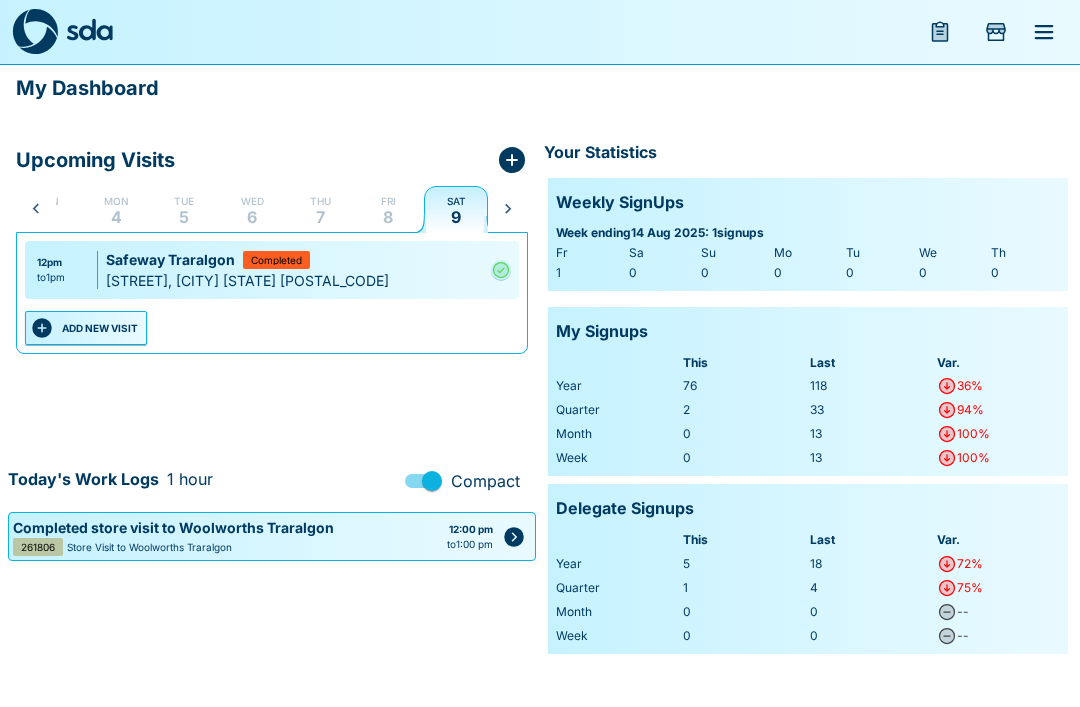 click on "8" at bounding box center (388, 217) 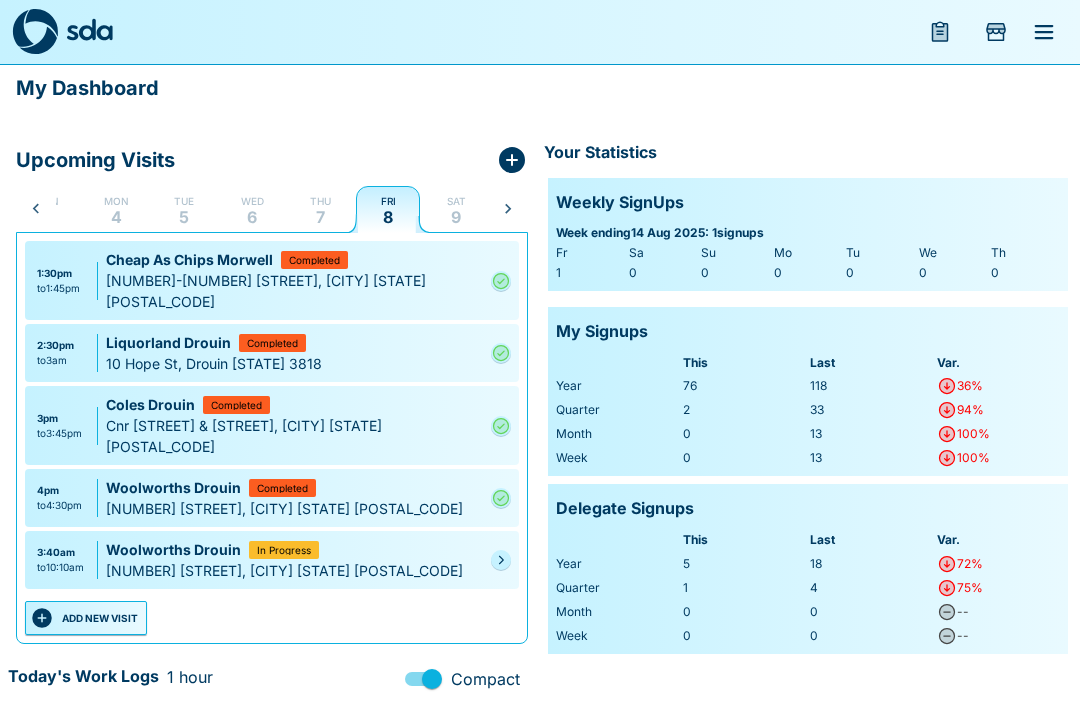 click 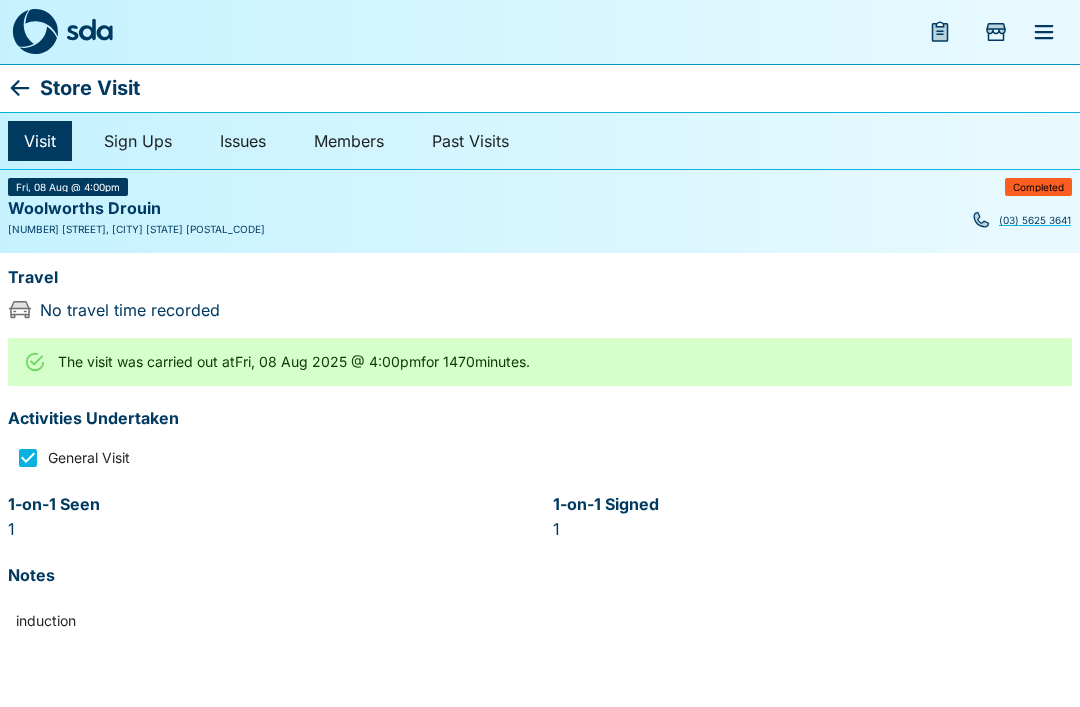 click on "Completed" at bounding box center [1038, 187] 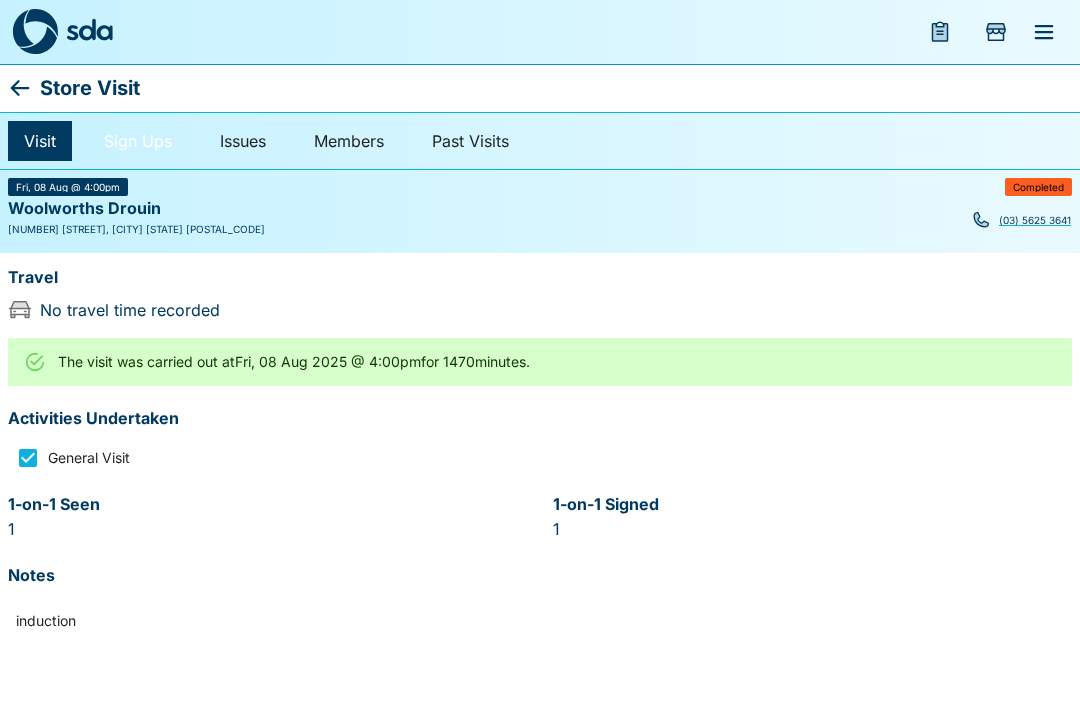 click on "Sign Ups" at bounding box center (138, 141) 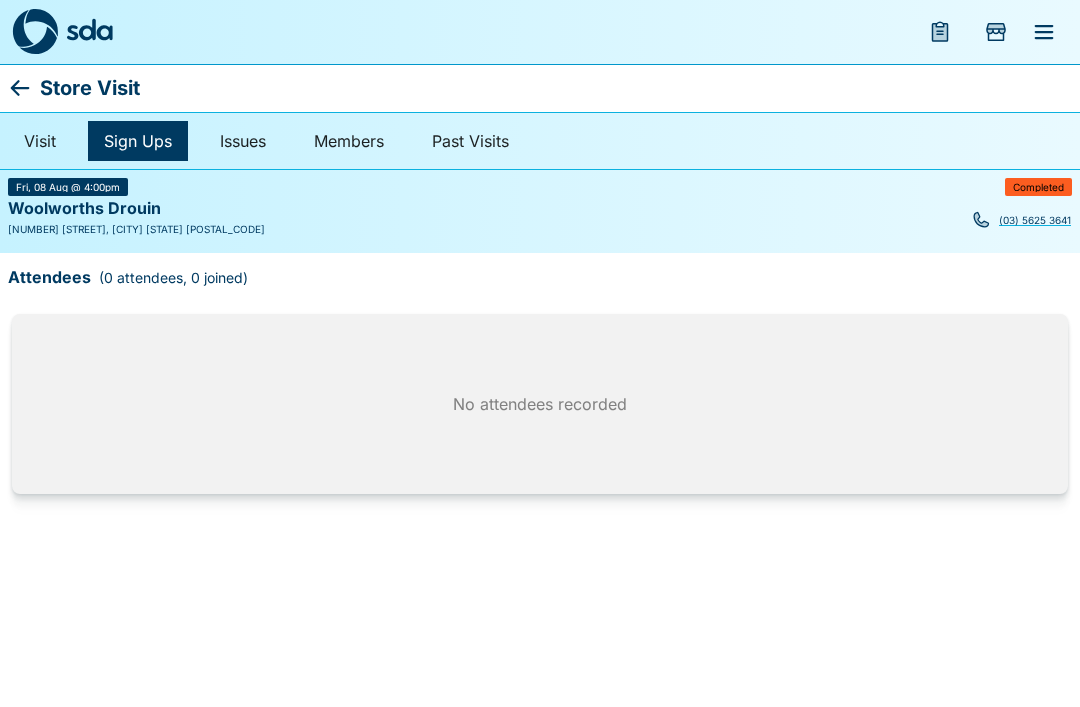 click on "No attendees recorded" at bounding box center [540, 404] 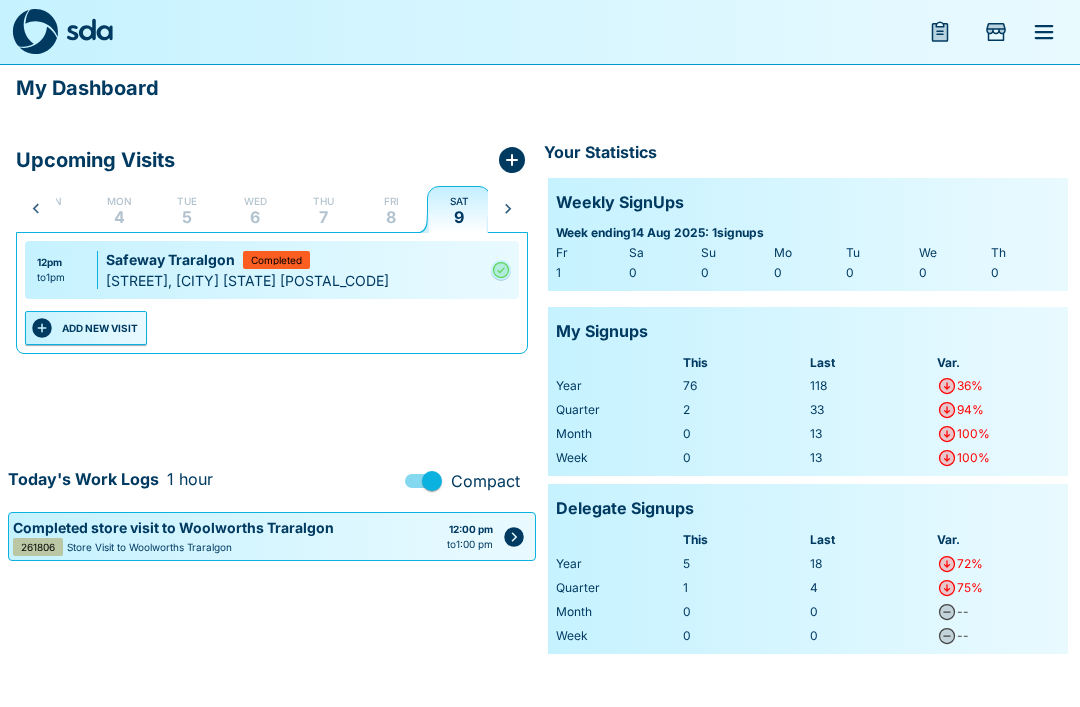 scroll, scrollTop: 0, scrollLeft: 40, axis: horizontal 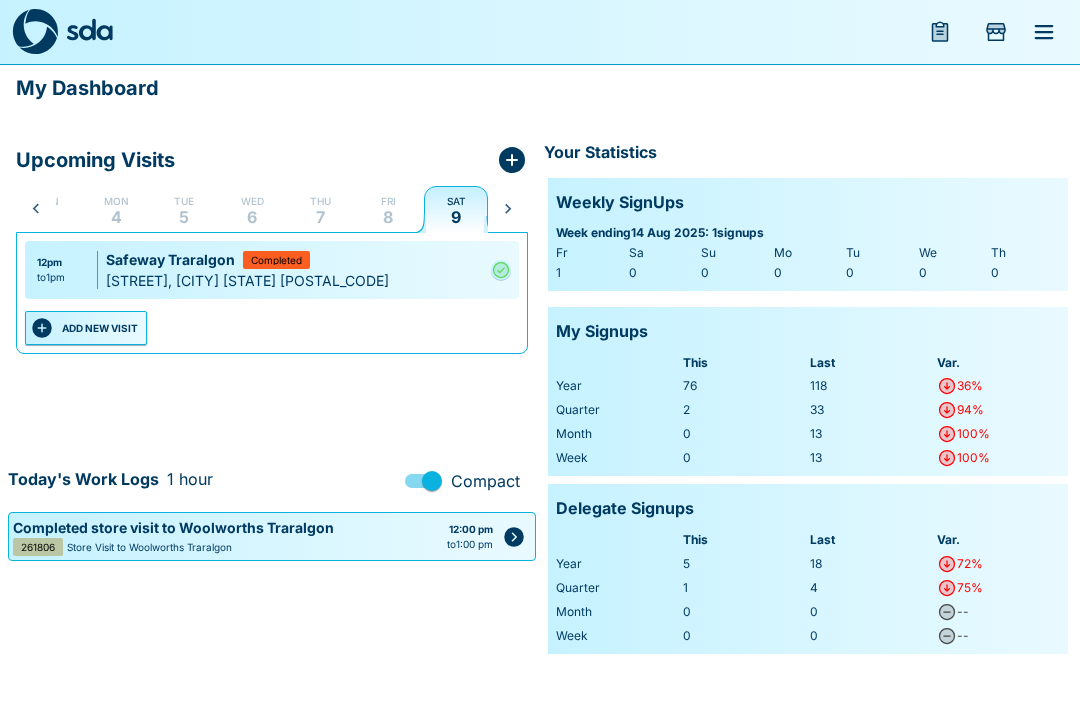 click on "8" at bounding box center (388, 217) 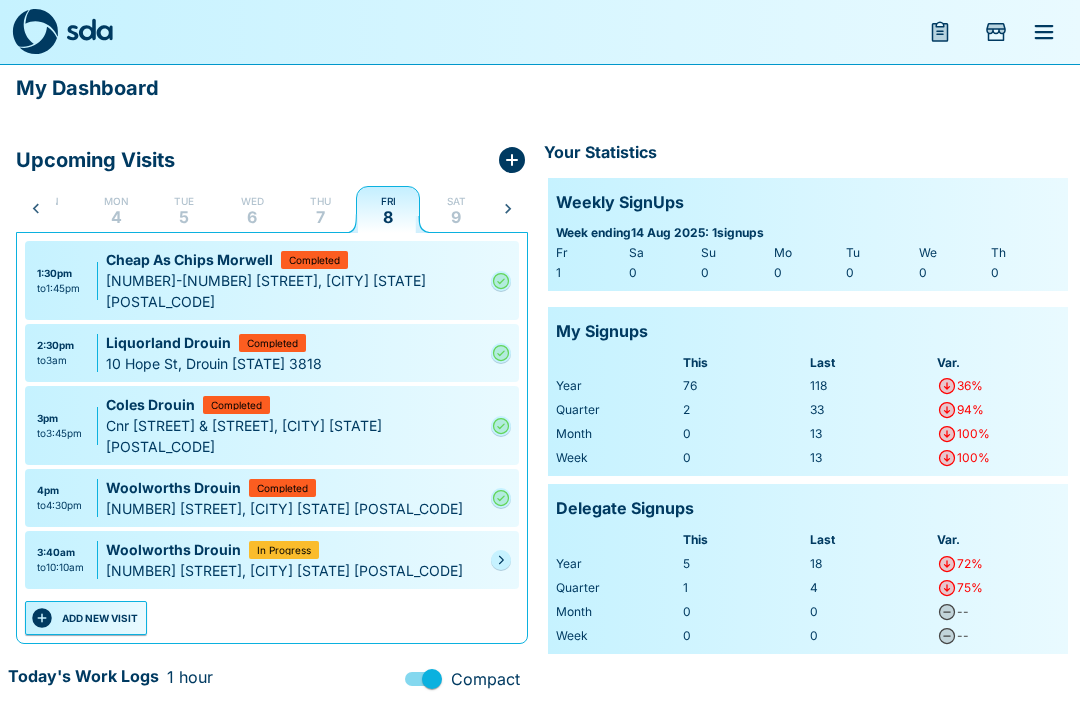 click 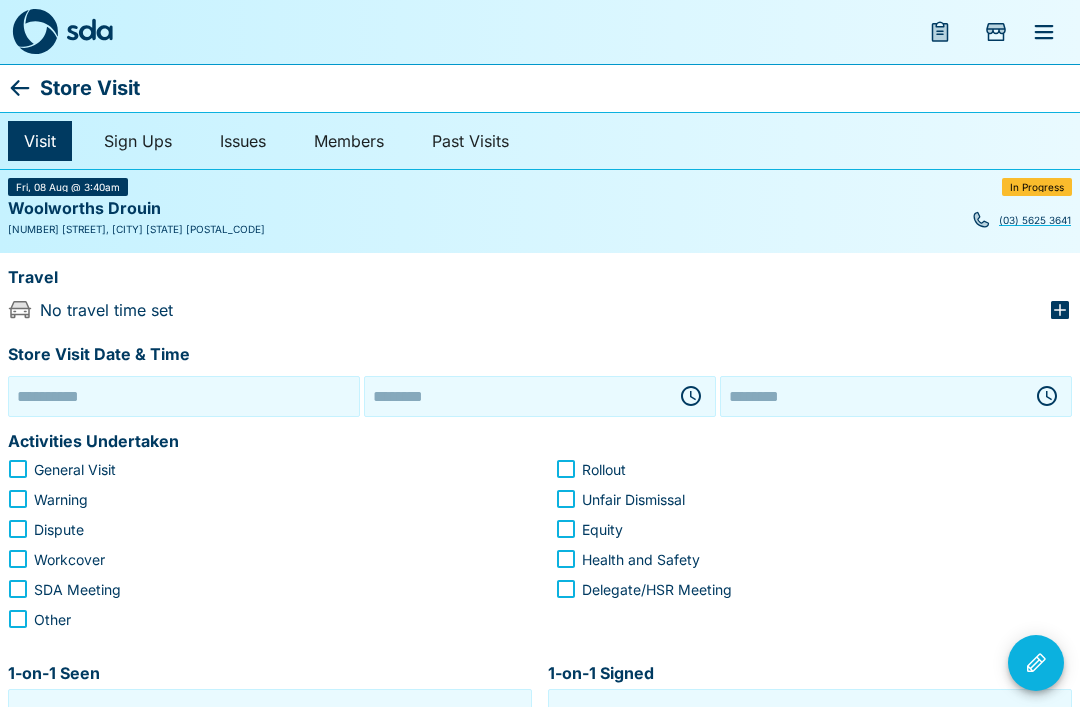type on "**********" 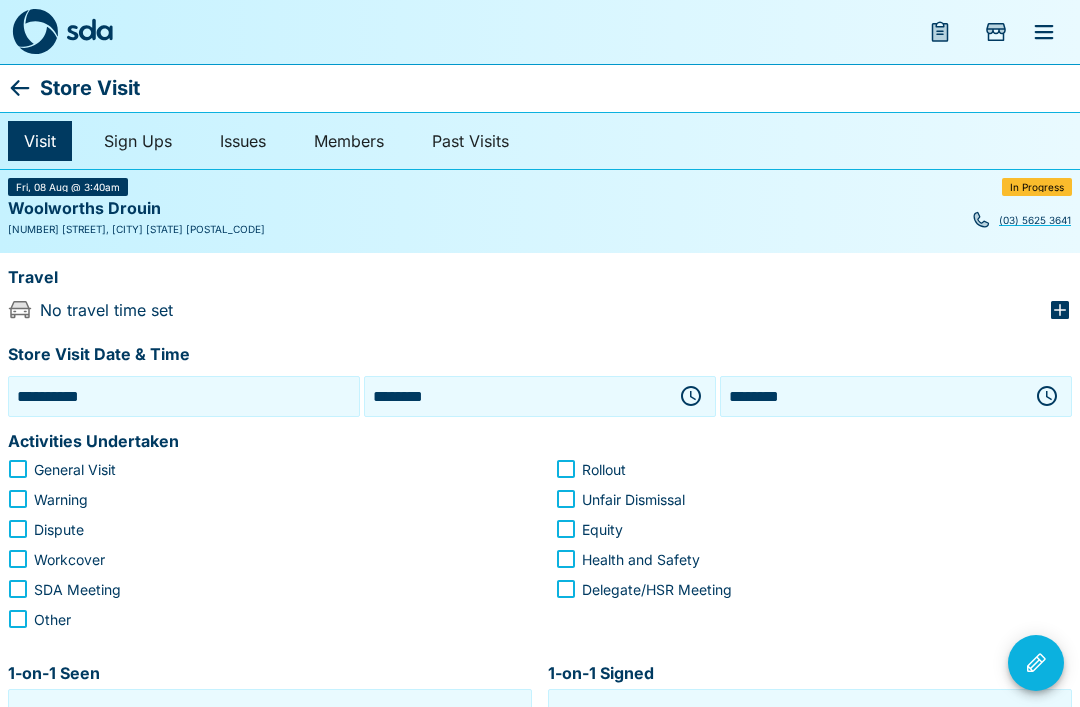 click on "********" at bounding box center [516, 396] 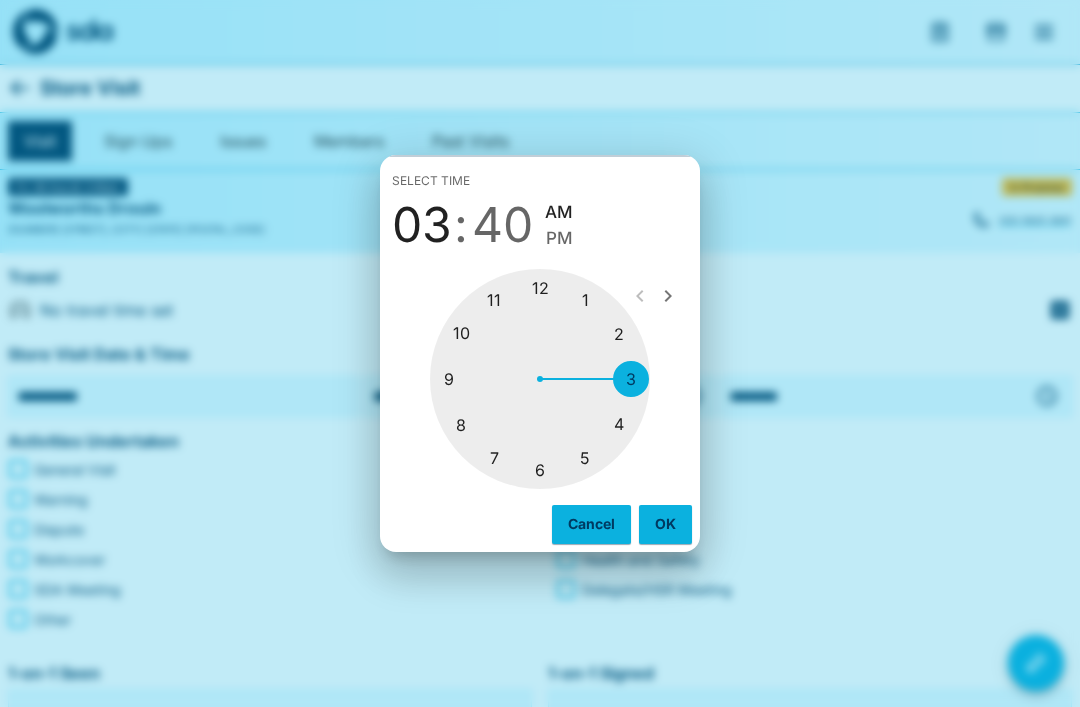 click at bounding box center (540, 379) 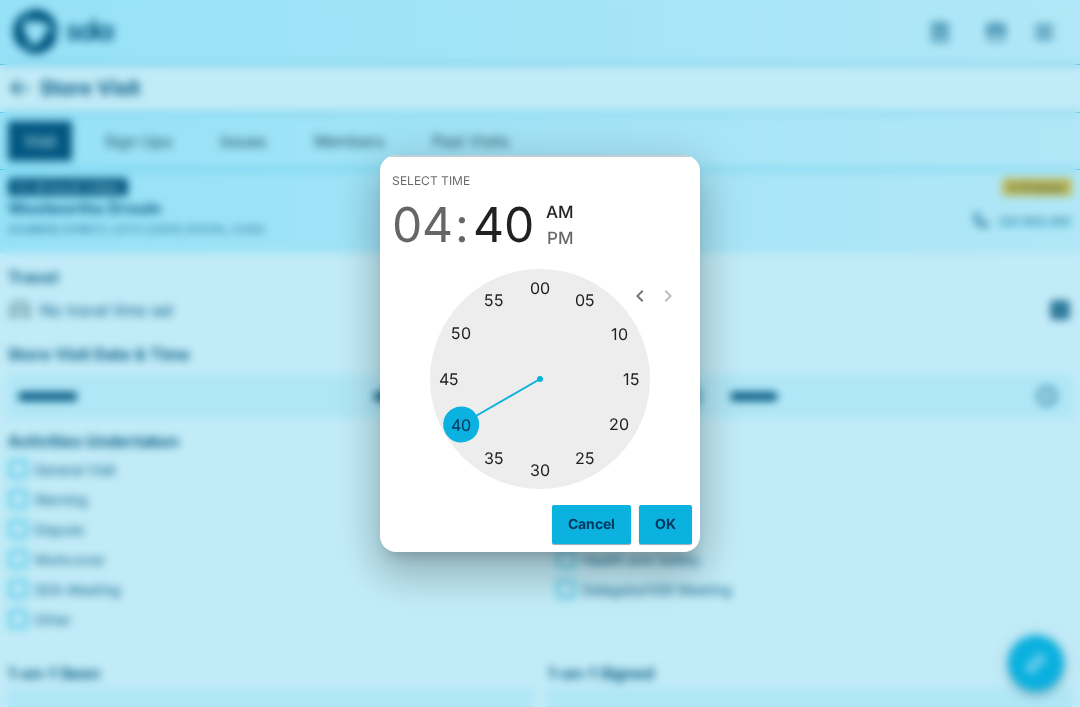 click at bounding box center (540, 379) 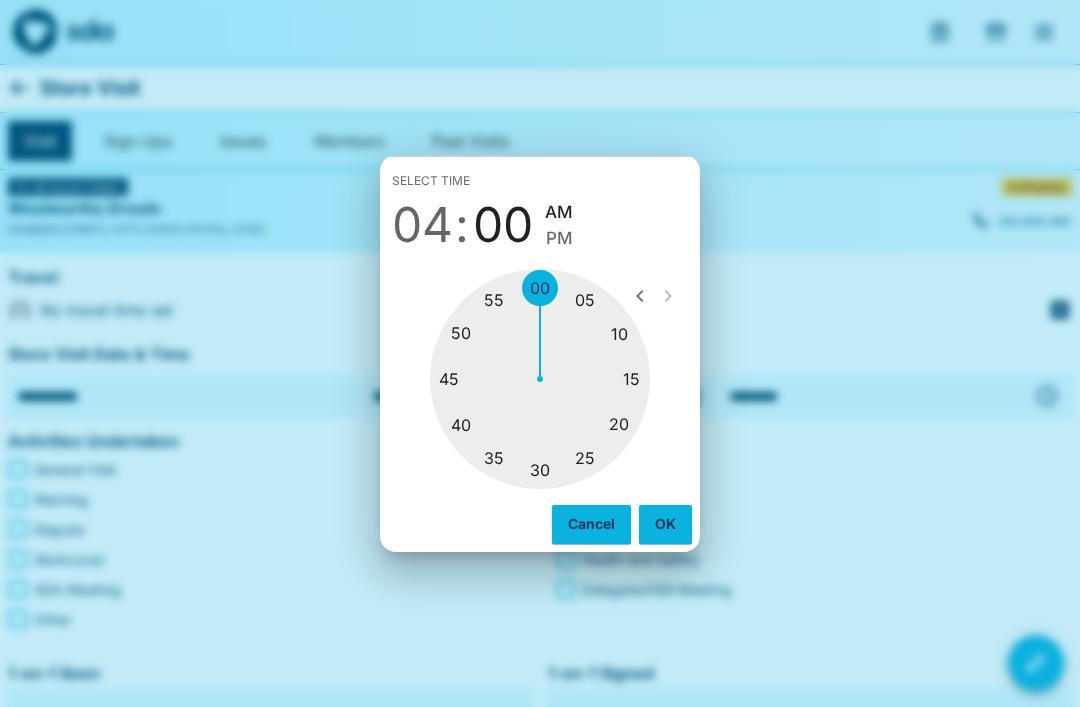 click on "PM" at bounding box center (559, 238) 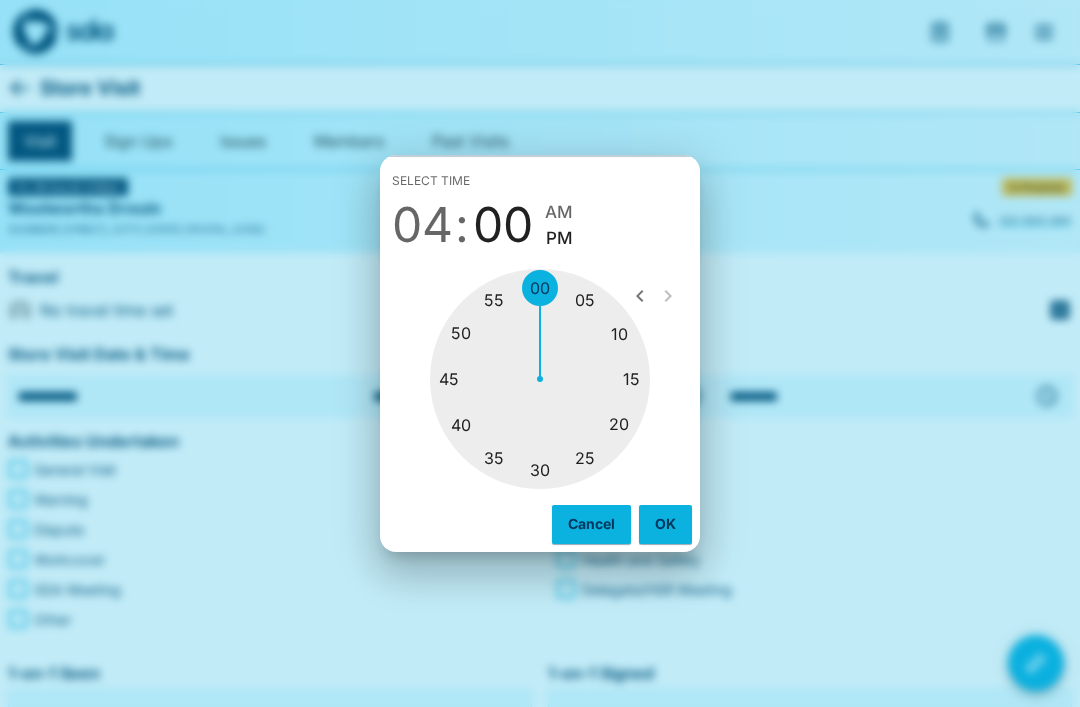 click on "OK" at bounding box center (665, 524) 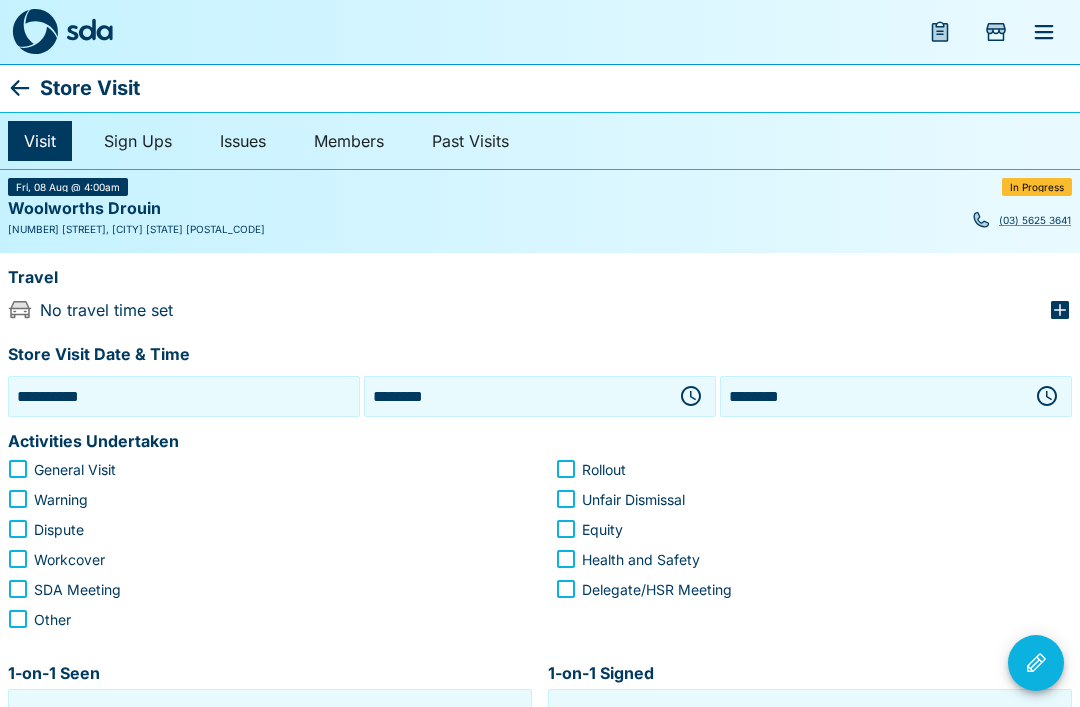click on "********" at bounding box center [872, 396] 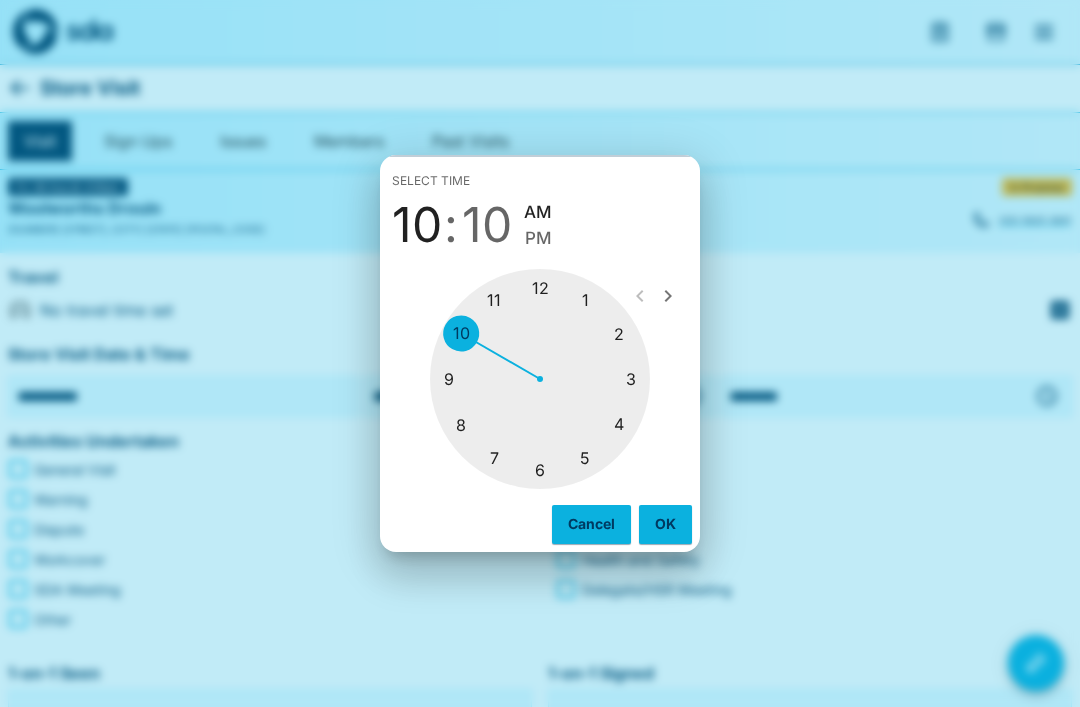 click at bounding box center [540, 379] 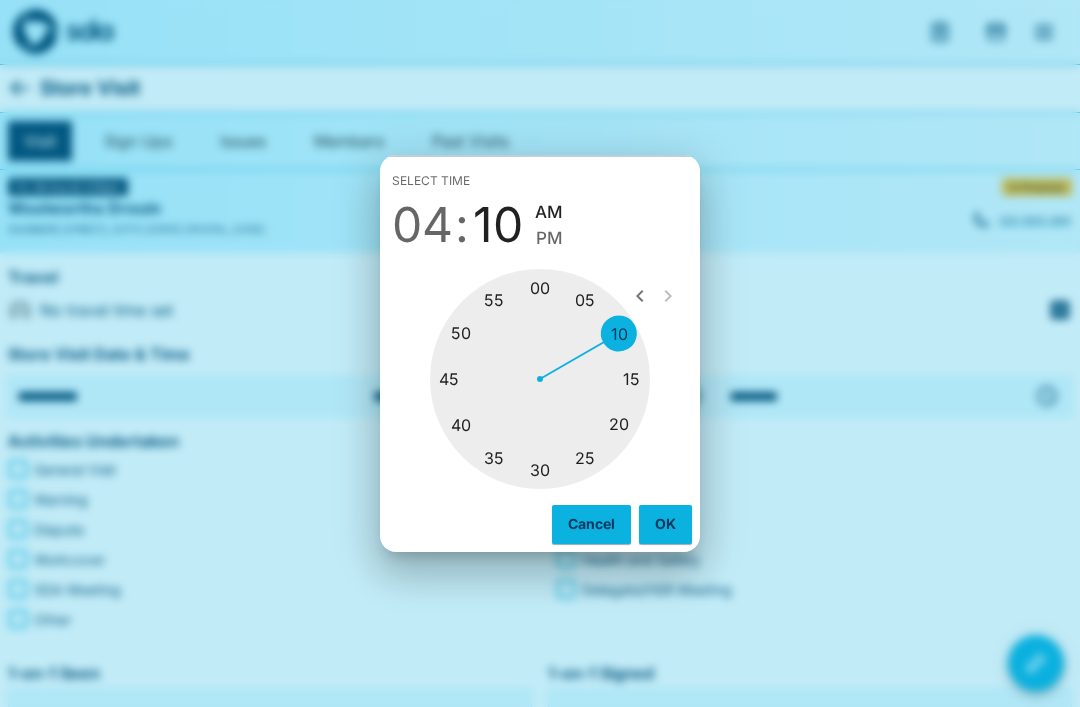 click at bounding box center [540, 379] 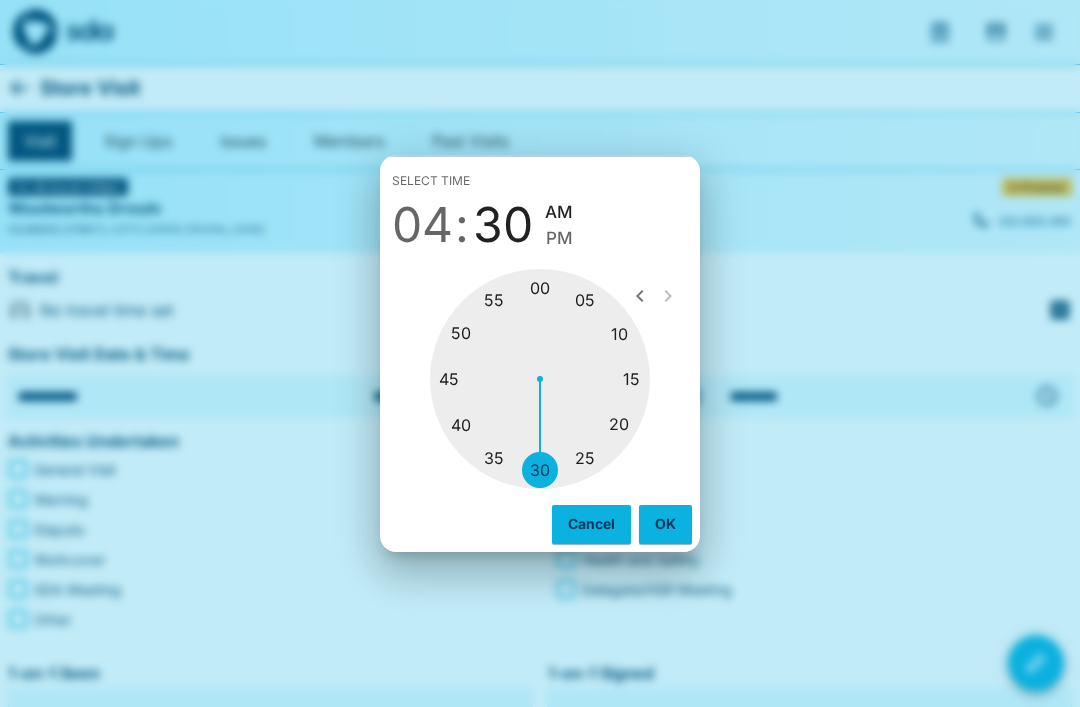 click on "PM" at bounding box center (559, 238) 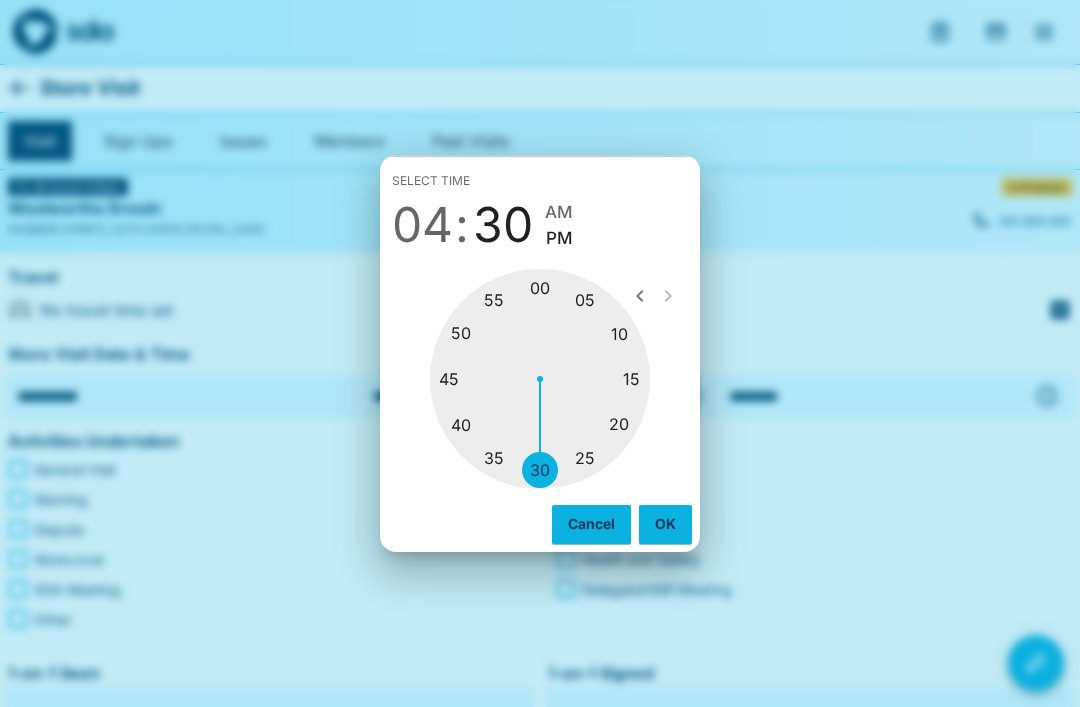 click on "OK" at bounding box center [665, 524] 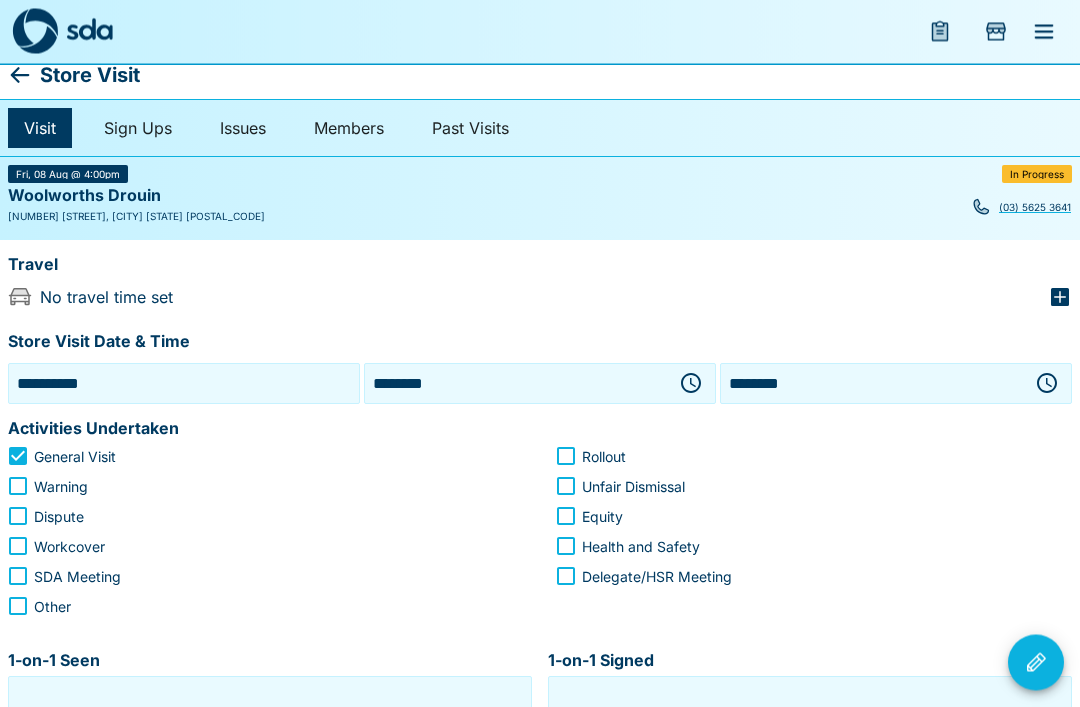 scroll, scrollTop: 0, scrollLeft: 0, axis: both 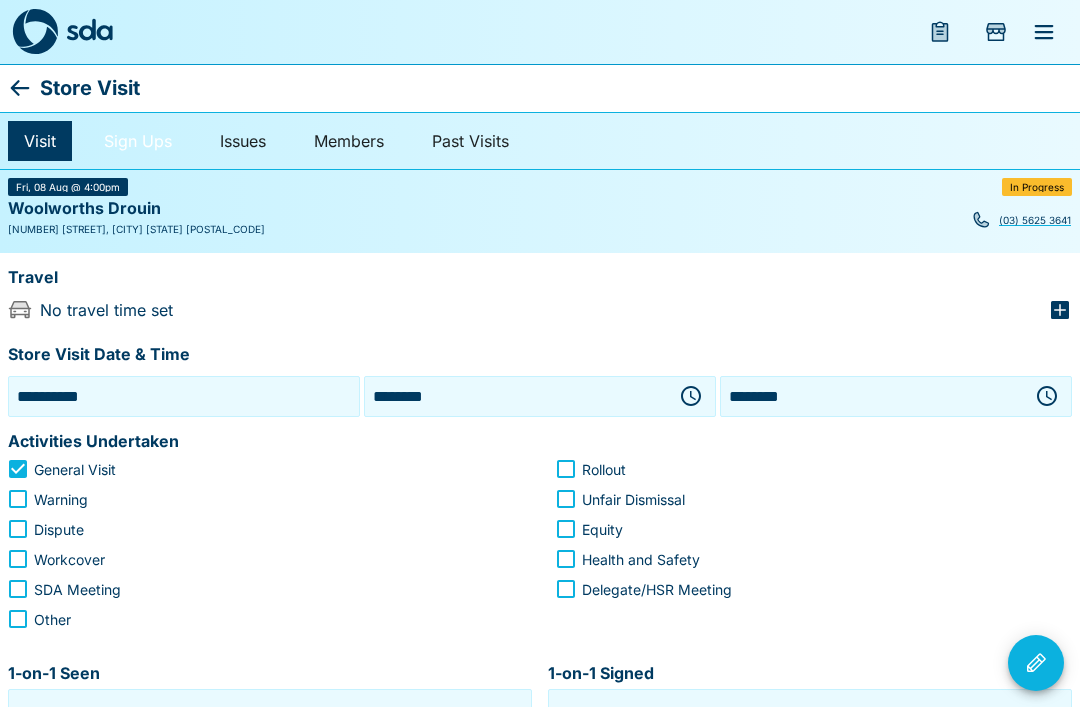 click on "Sign Ups" at bounding box center [138, 141] 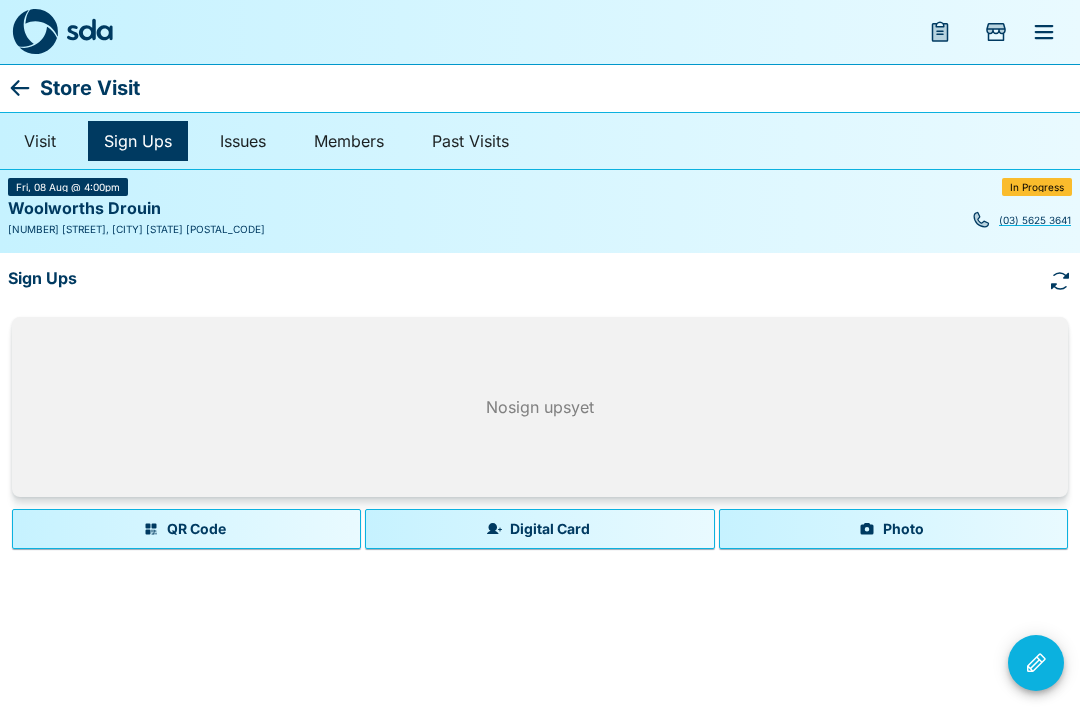 click on "Photo" at bounding box center [893, 529] 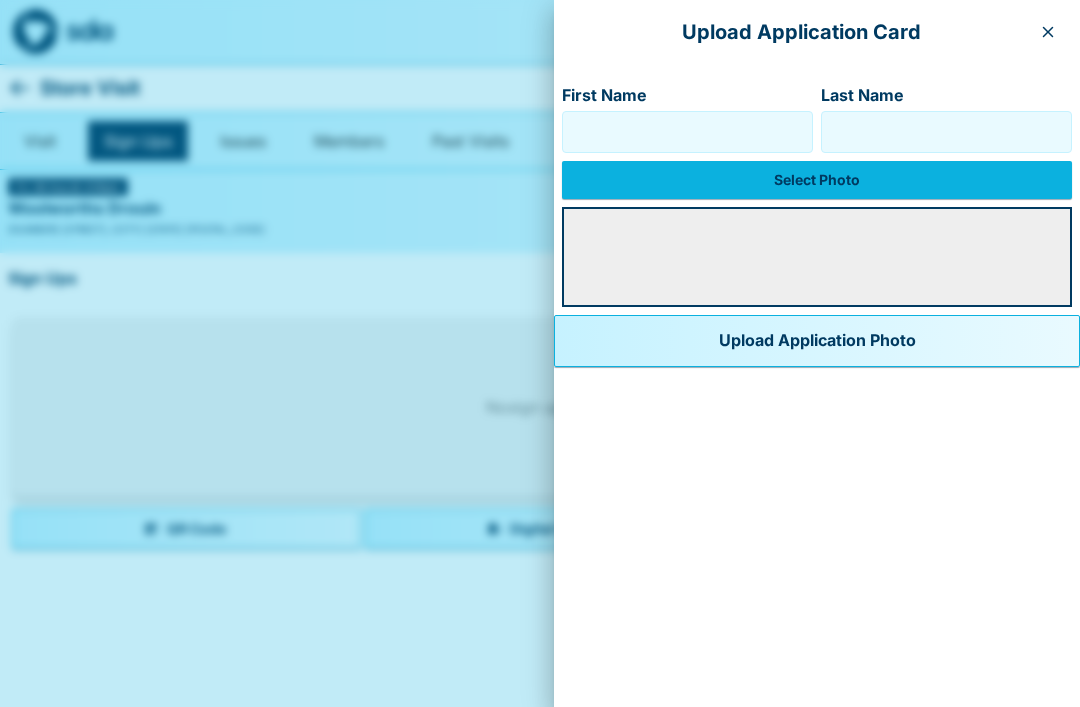 click on "First Name" at bounding box center (687, 132) 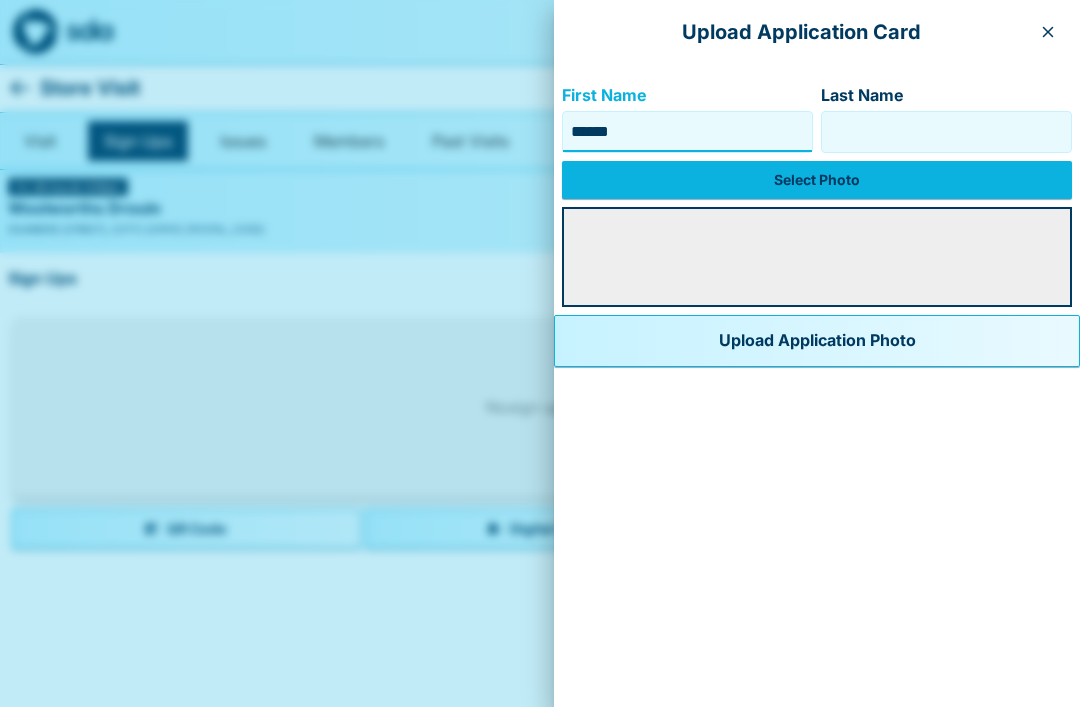 type on "******" 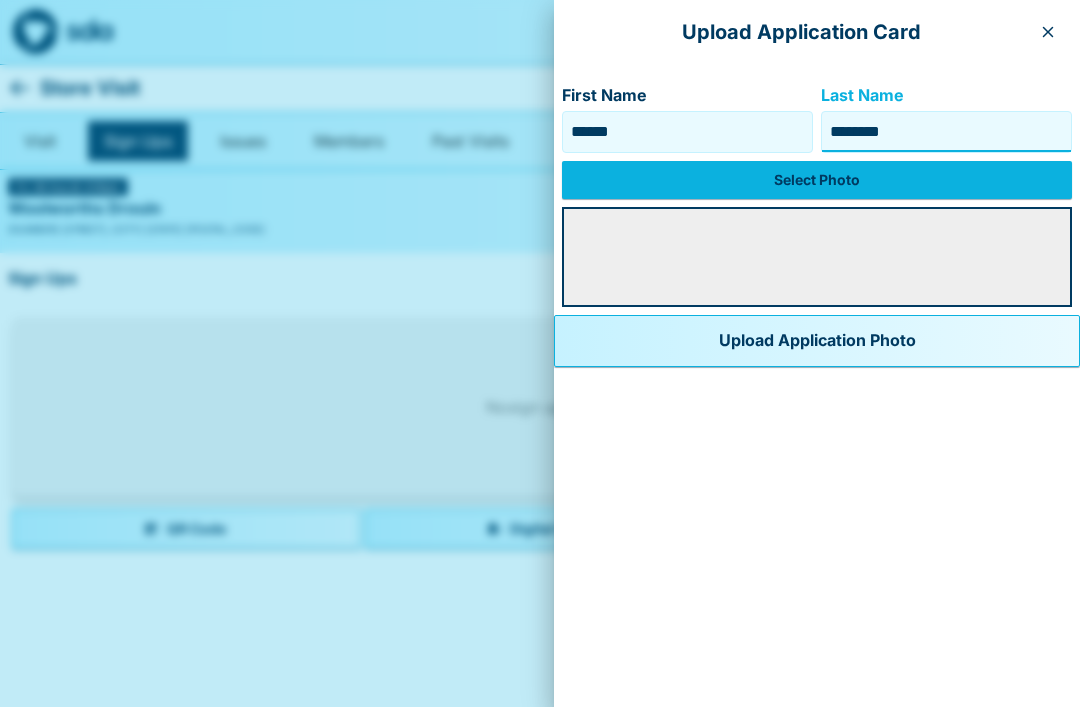 click on "********" at bounding box center (946, 132) 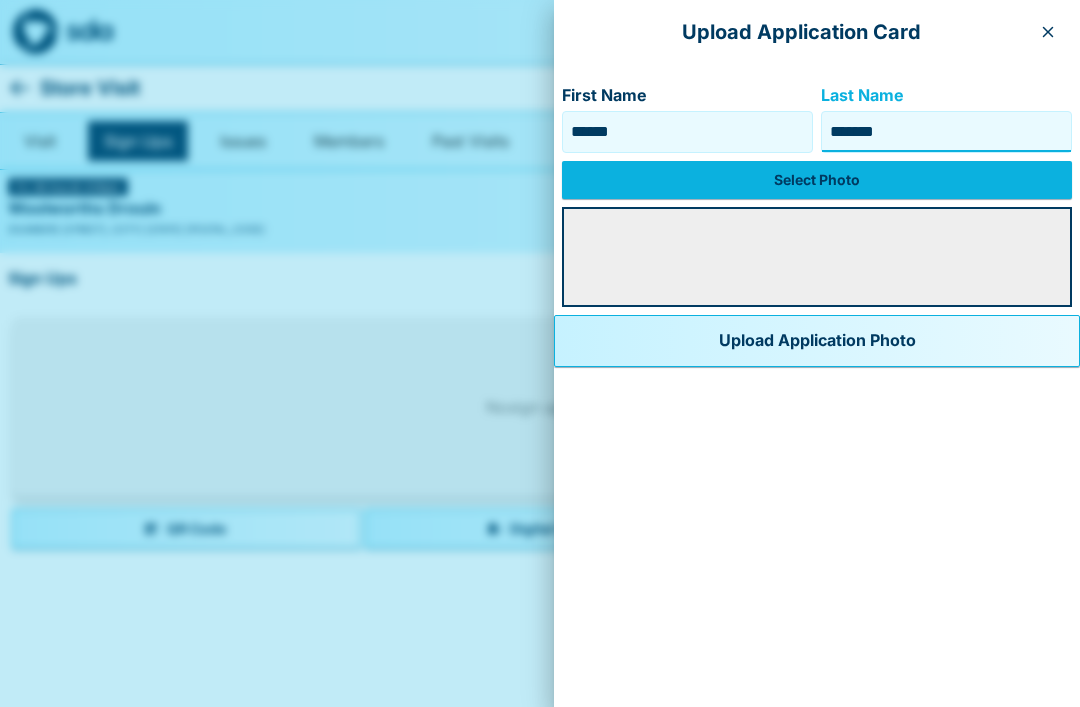 type on "******" 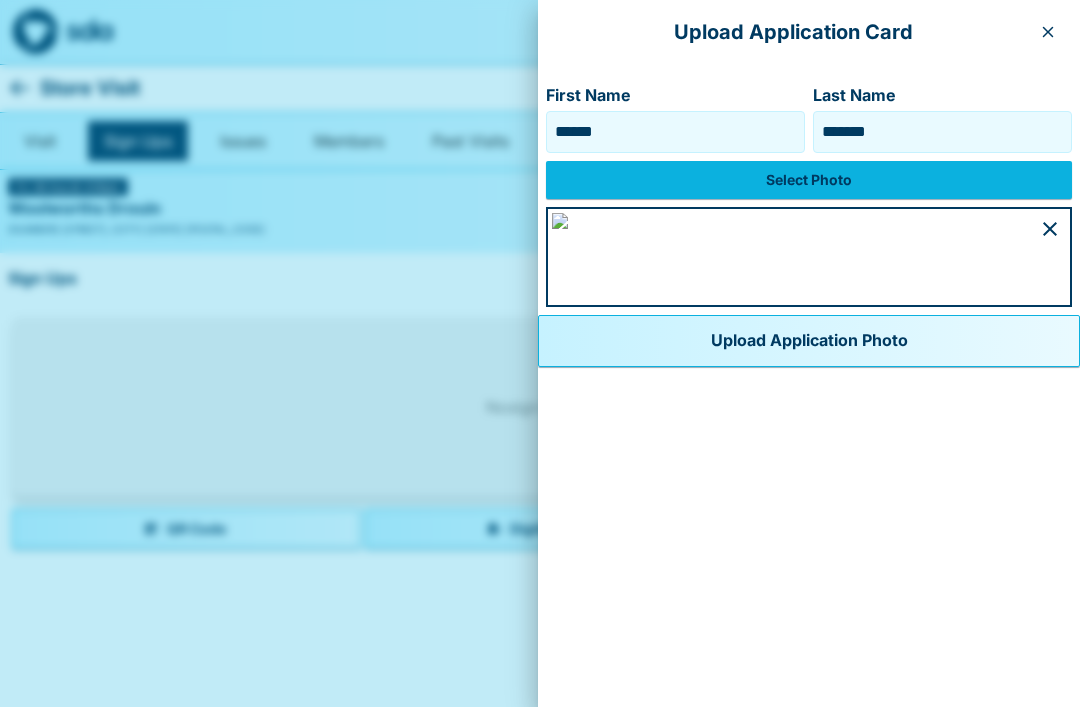 scroll, scrollTop: 974, scrollLeft: 0, axis: vertical 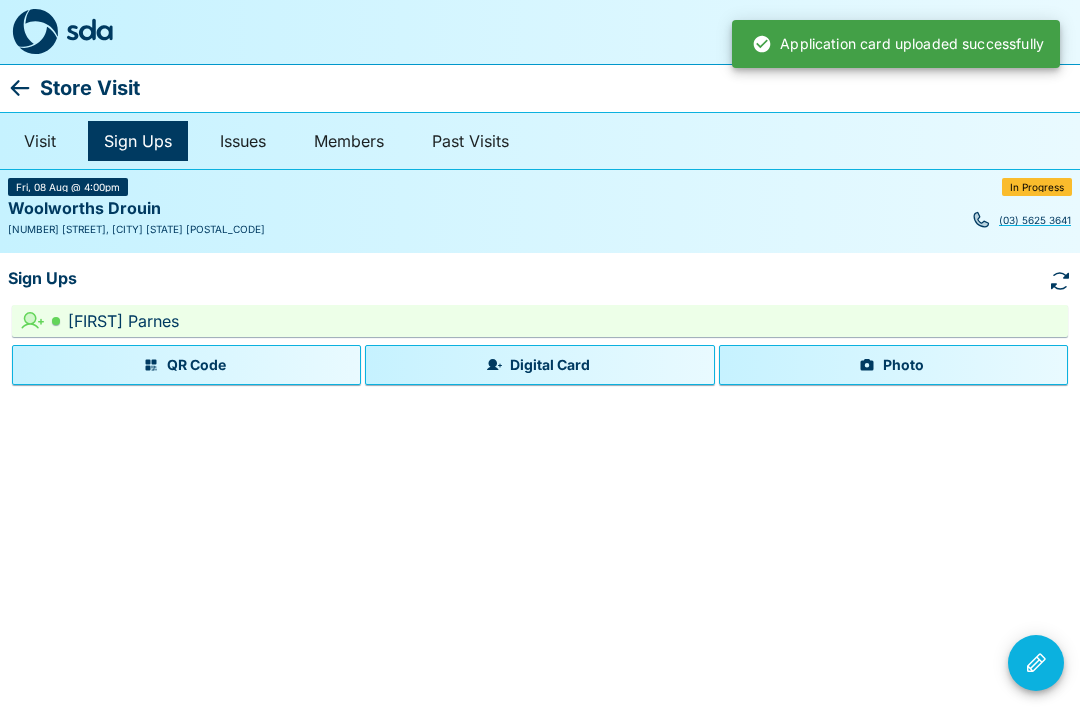 click 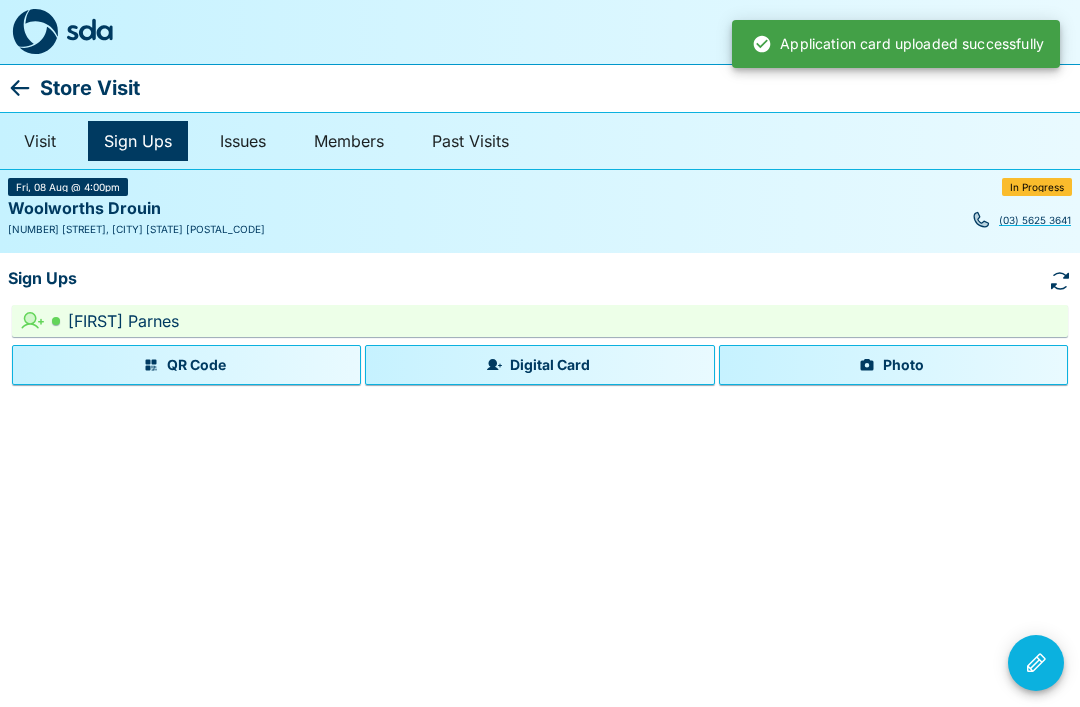 click at bounding box center [540, 353] 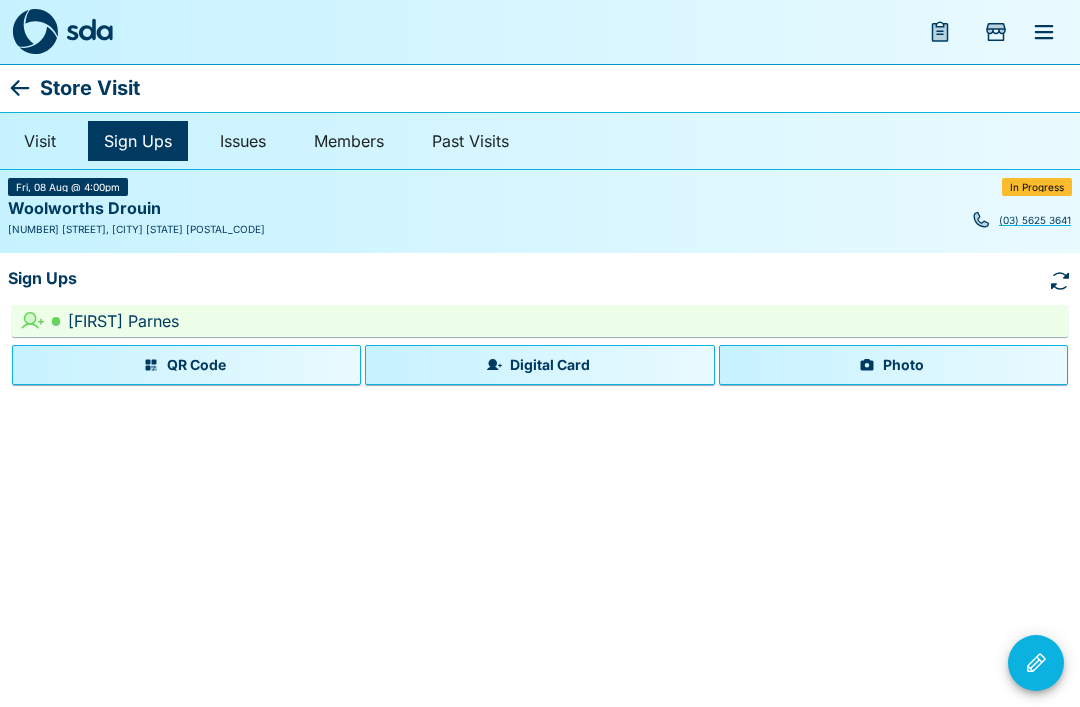 click at bounding box center [1036, 663] 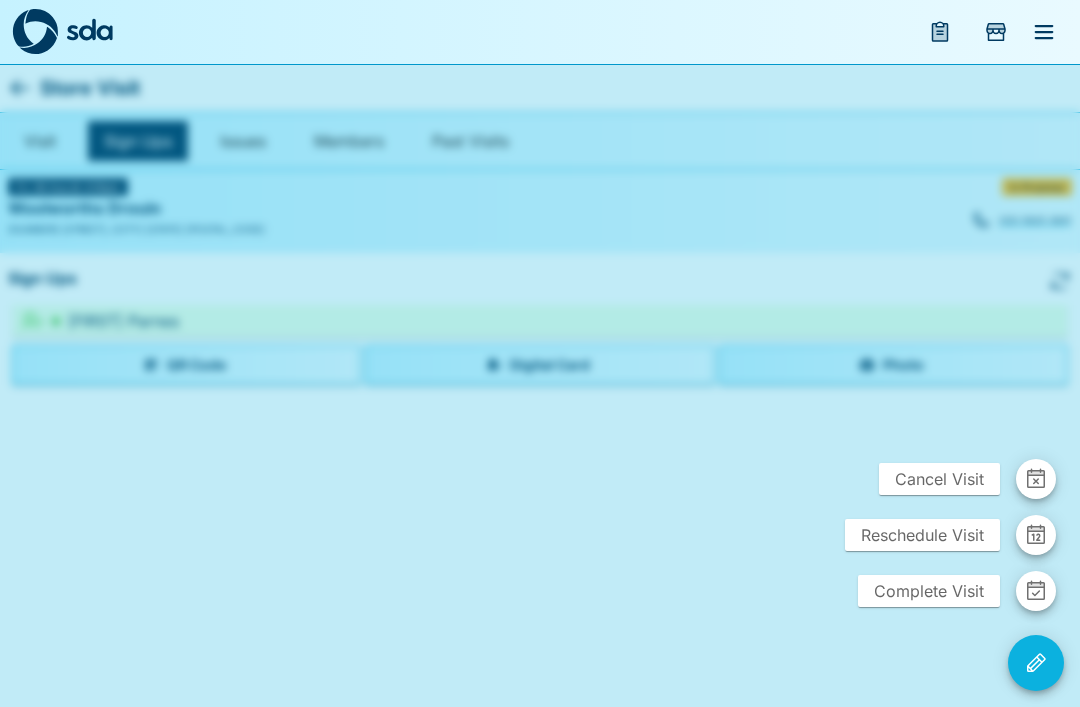 click 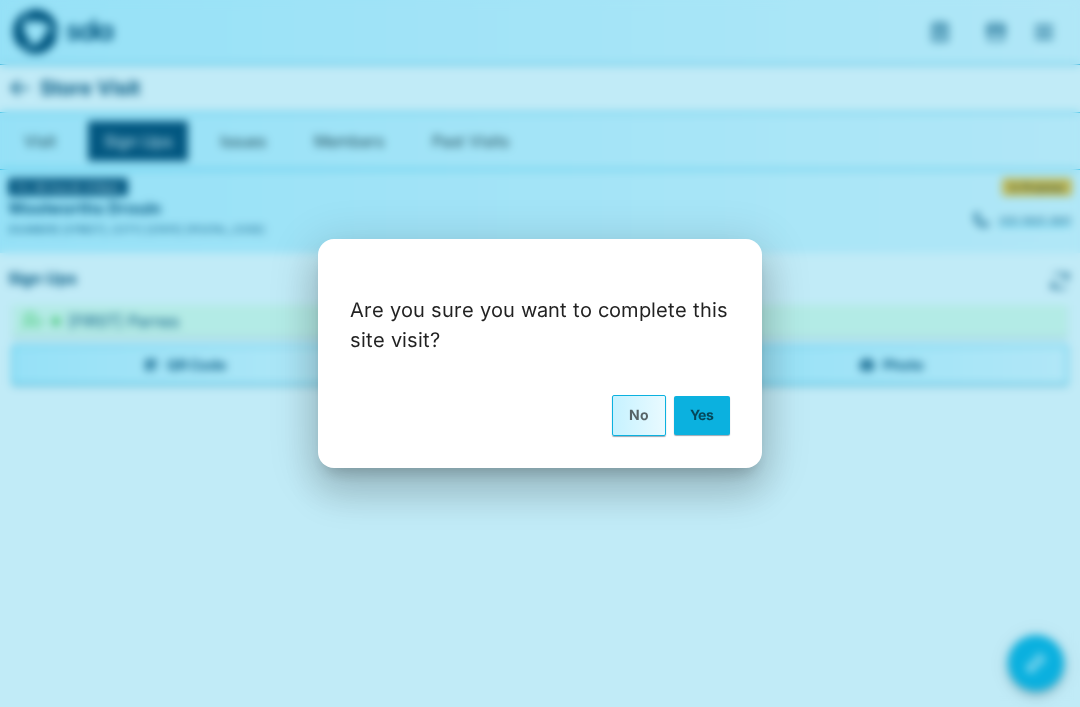 click on "Yes" at bounding box center [702, 415] 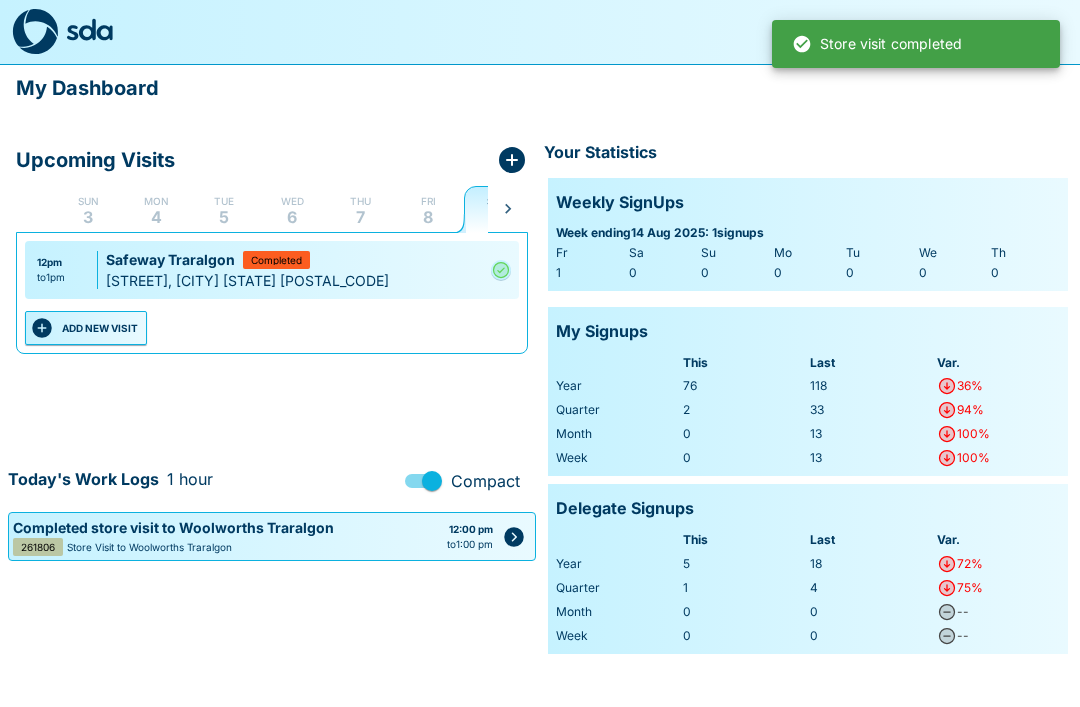 click on "Fri" at bounding box center [428, 201] 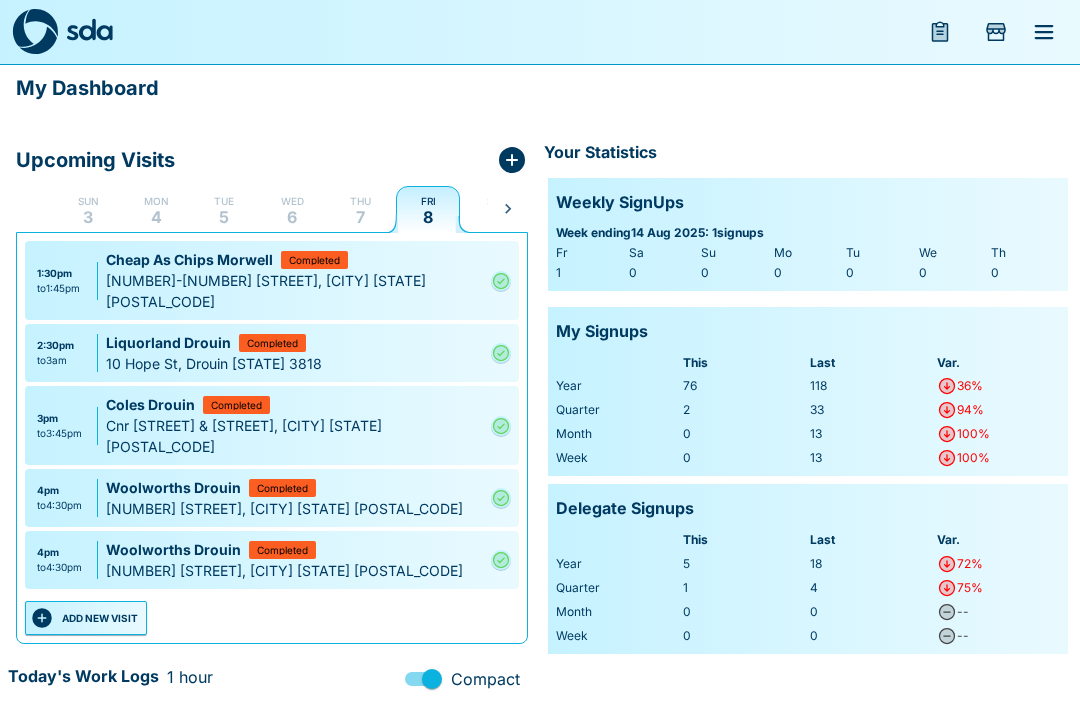 click 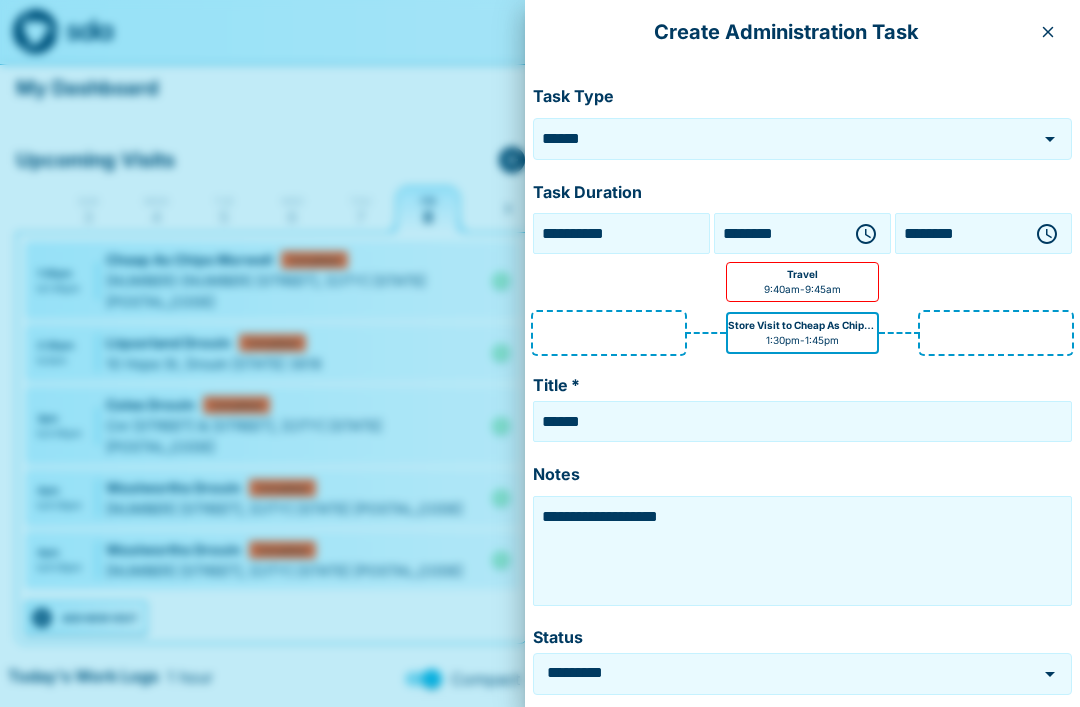 click at bounding box center [1048, 32] 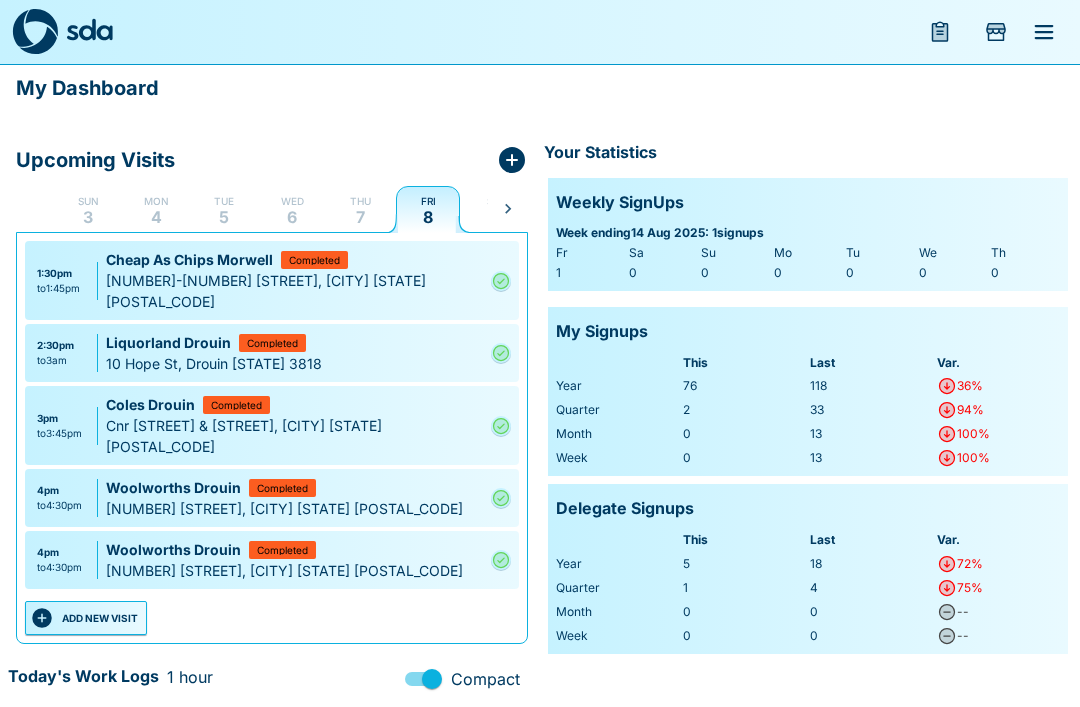 click 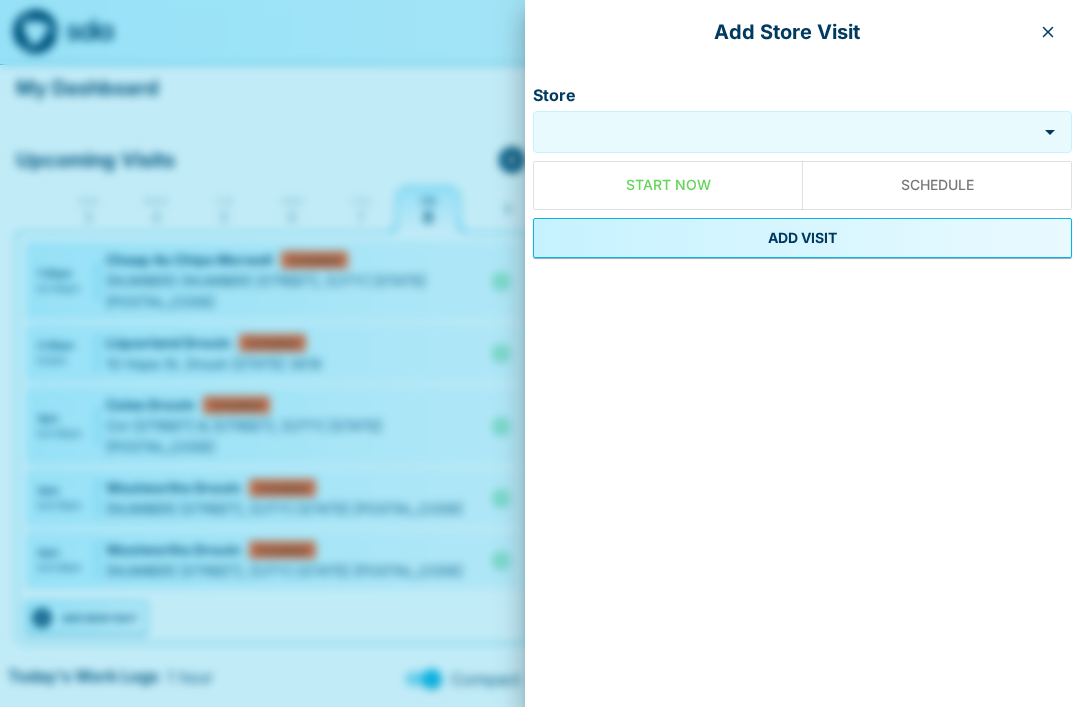 click on "Store" at bounding box center (787, 131) 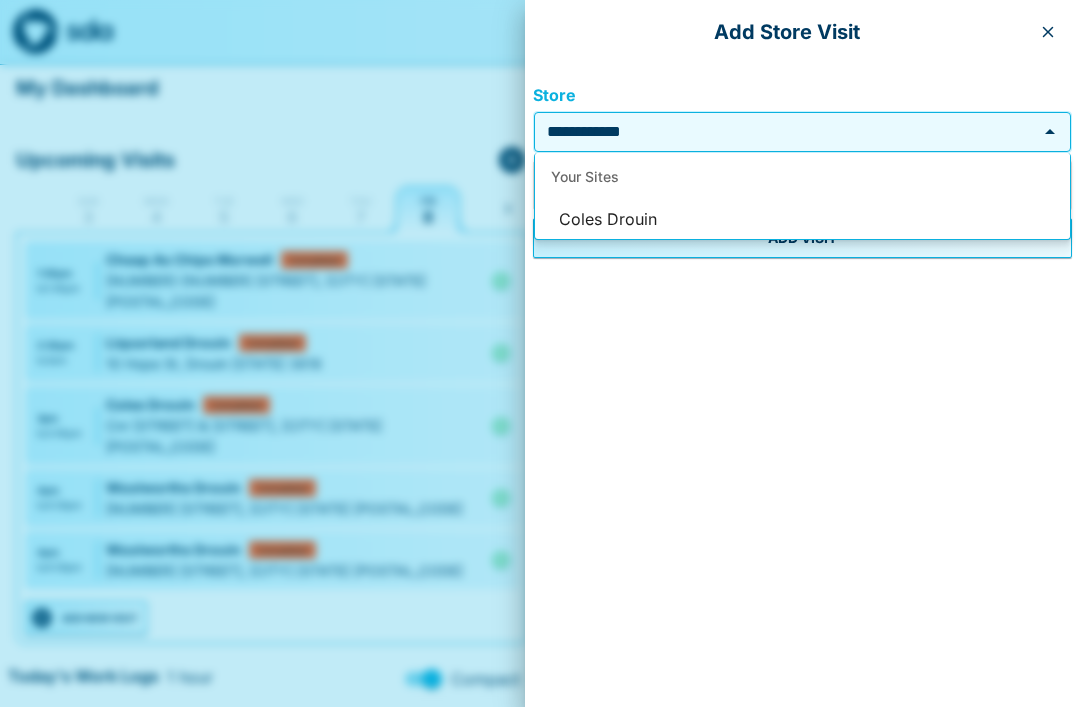 click on "Coles Drouin" at bounding box center [802, 220] 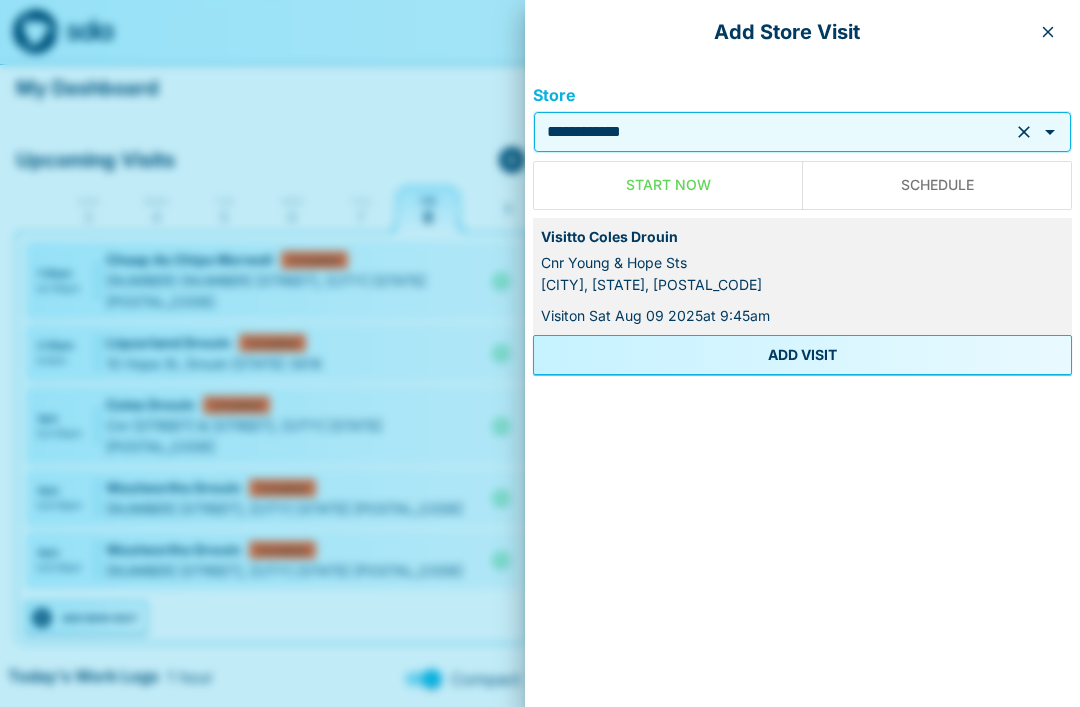 click on "ADD VISIT" at bounding box center (802, 355) 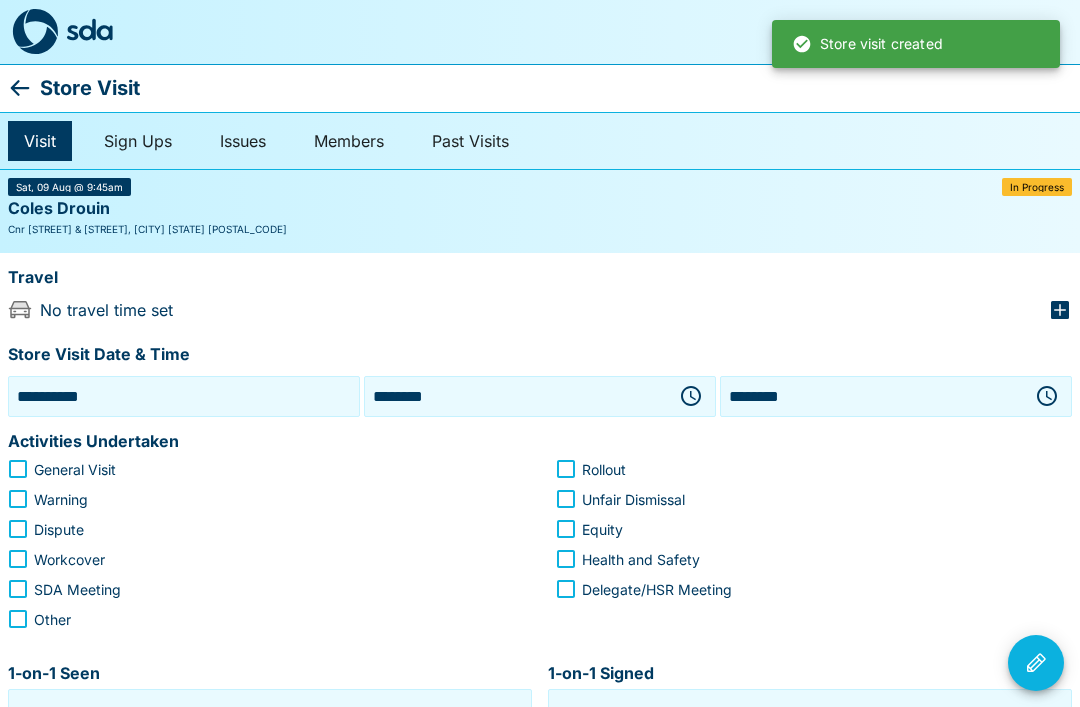 click on "**********" at bounding box center [184, 396] 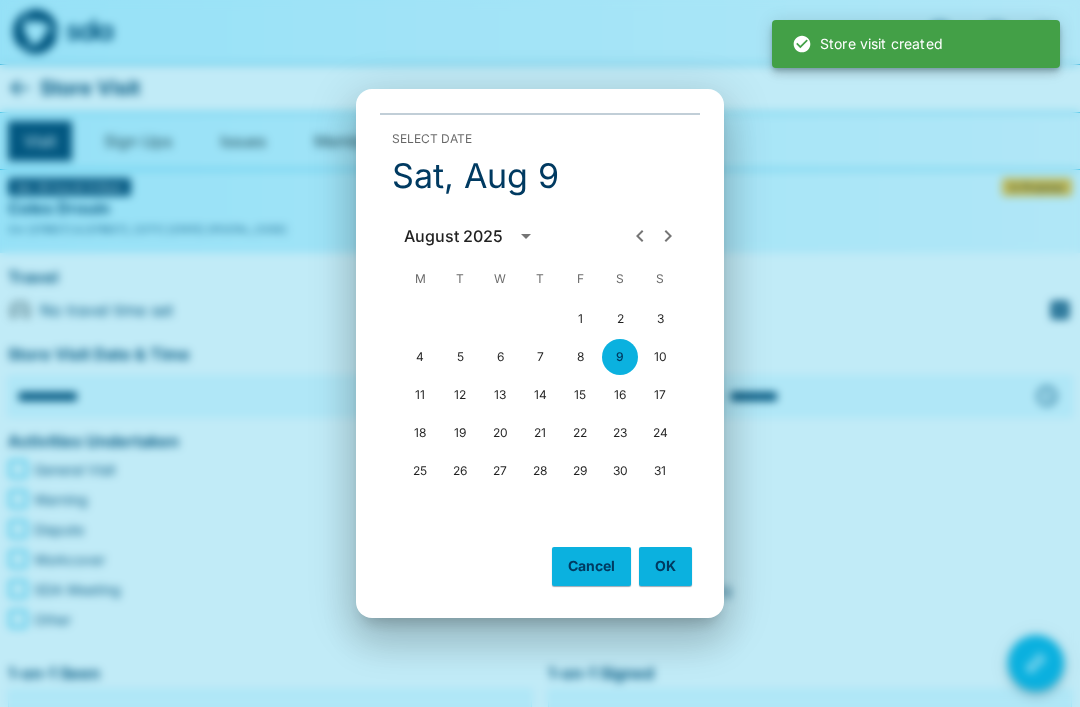 click on "8" at bounding box center [580, 357] 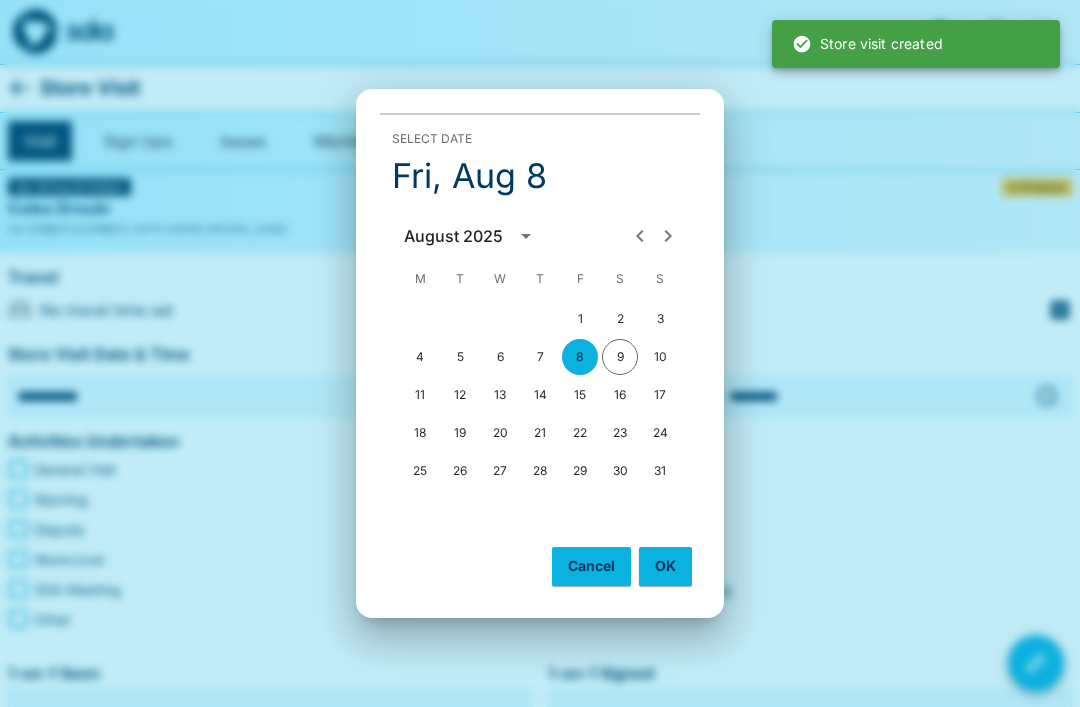 click on "OK" at bounding box center [665, 566] 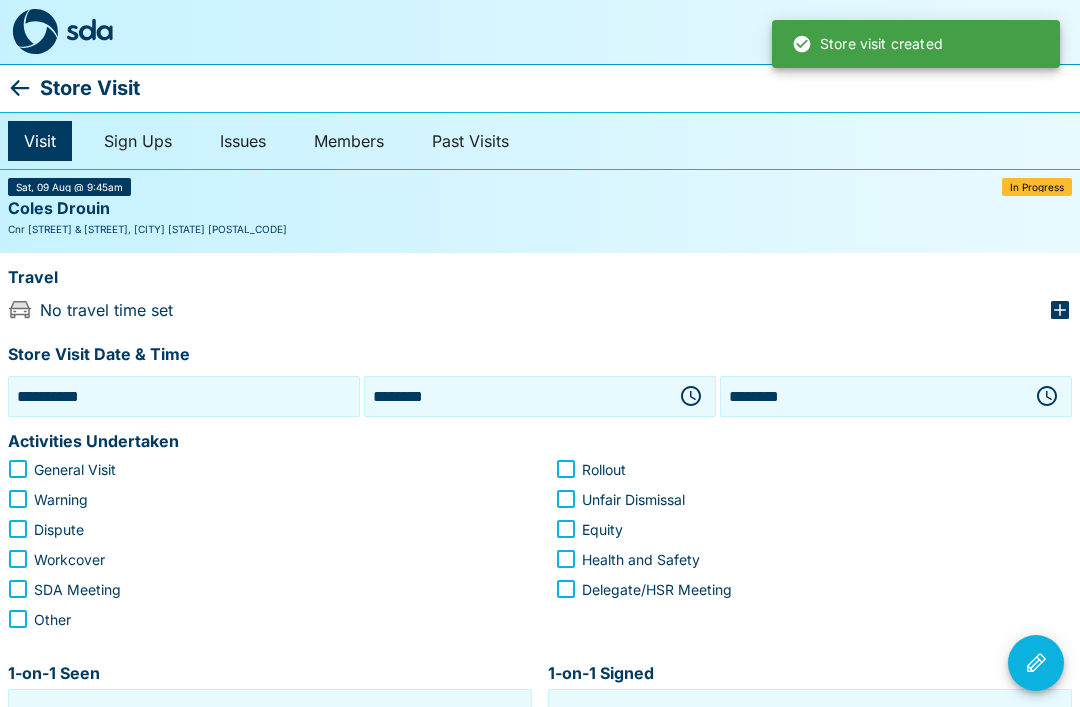 click on "********" at bounding box center [516, 396] 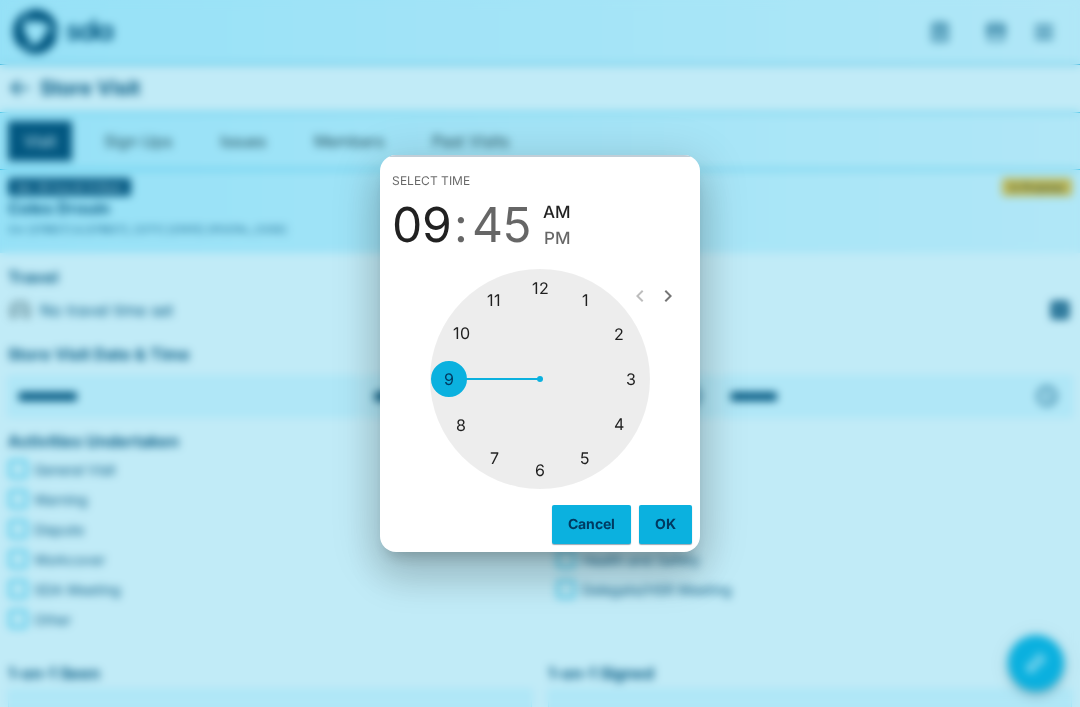 click at bounding box center (540, 379) 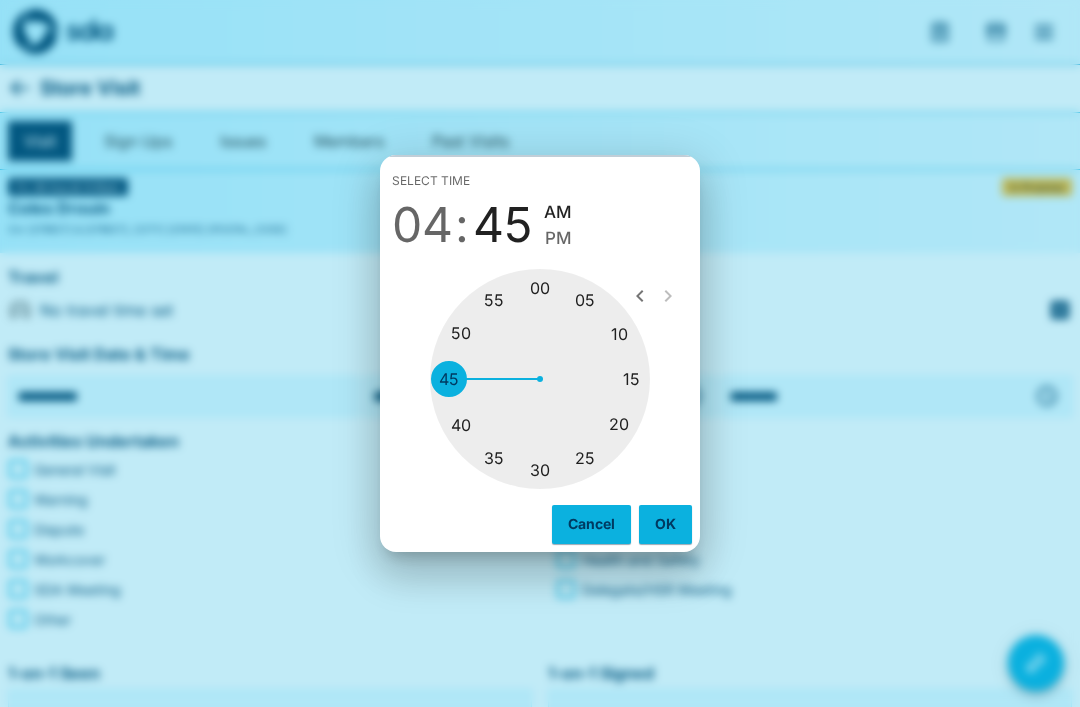 click on "PM" at bounding box center (558, 238) 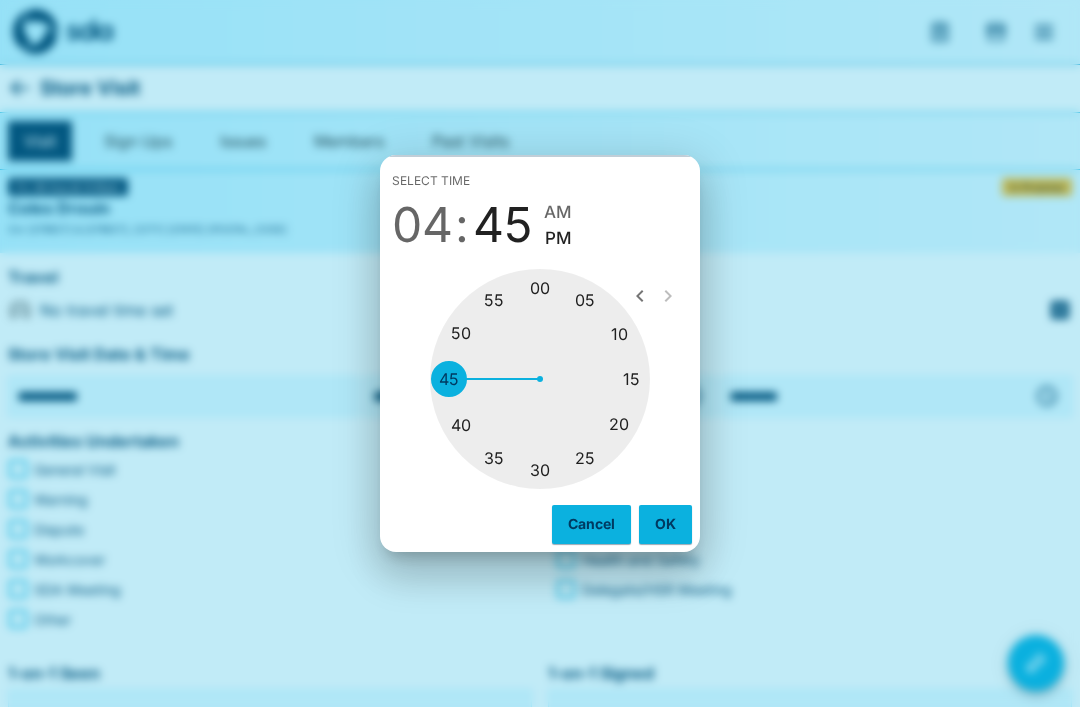 type on "********" 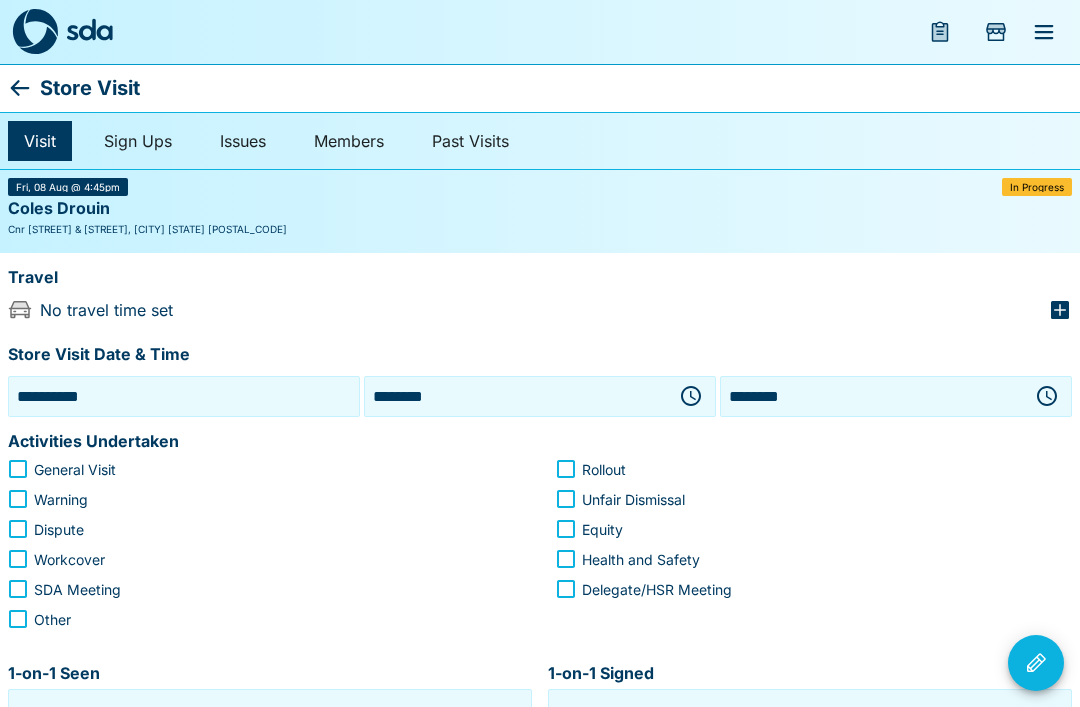 click on "********" at bounding box center [872, 396] 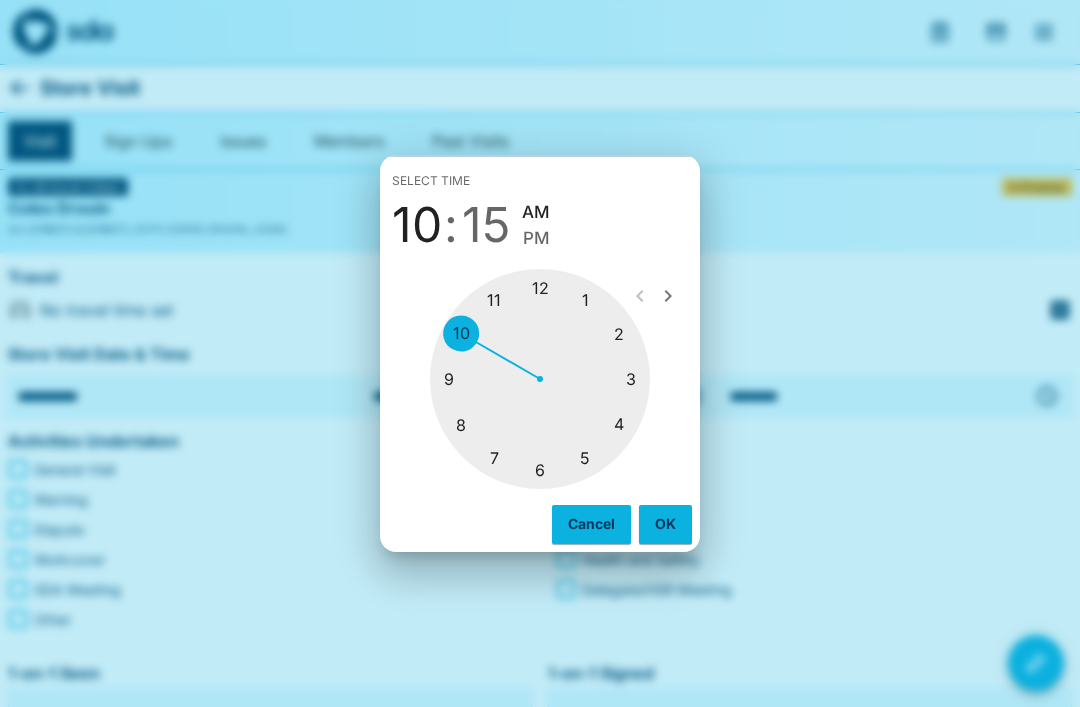 click at bounding box center [540, 379] 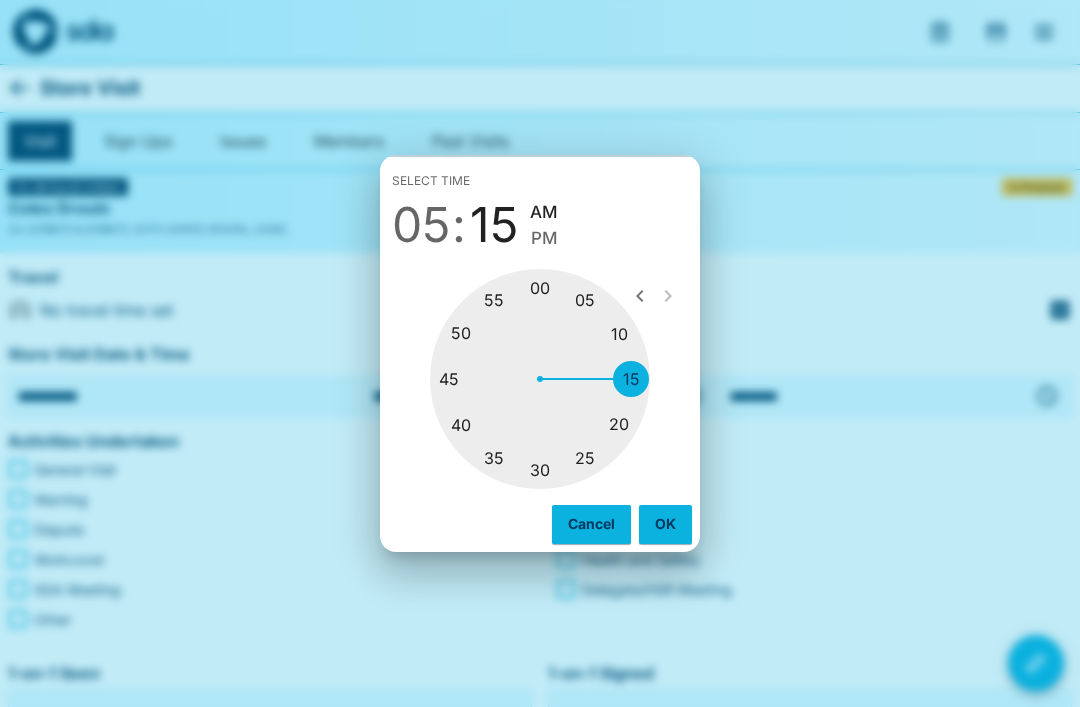 click at bounding box center [540, 379] 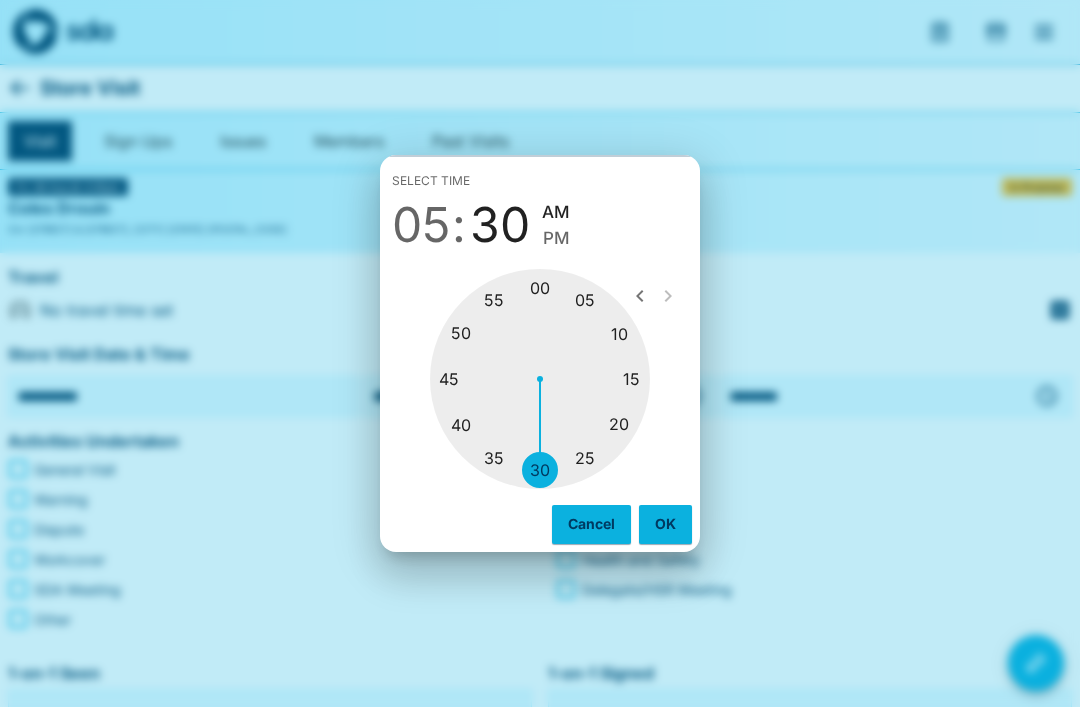 click on "OK" at bounding box center (665, 524) 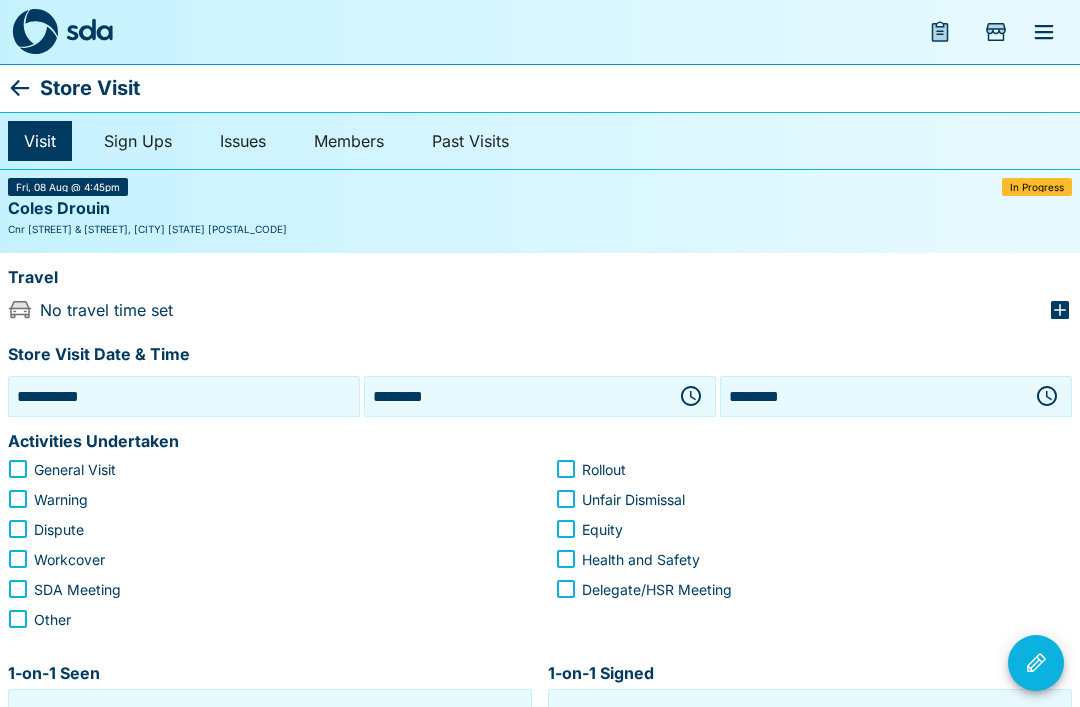 click on "********" at bounding box center (872, 396) 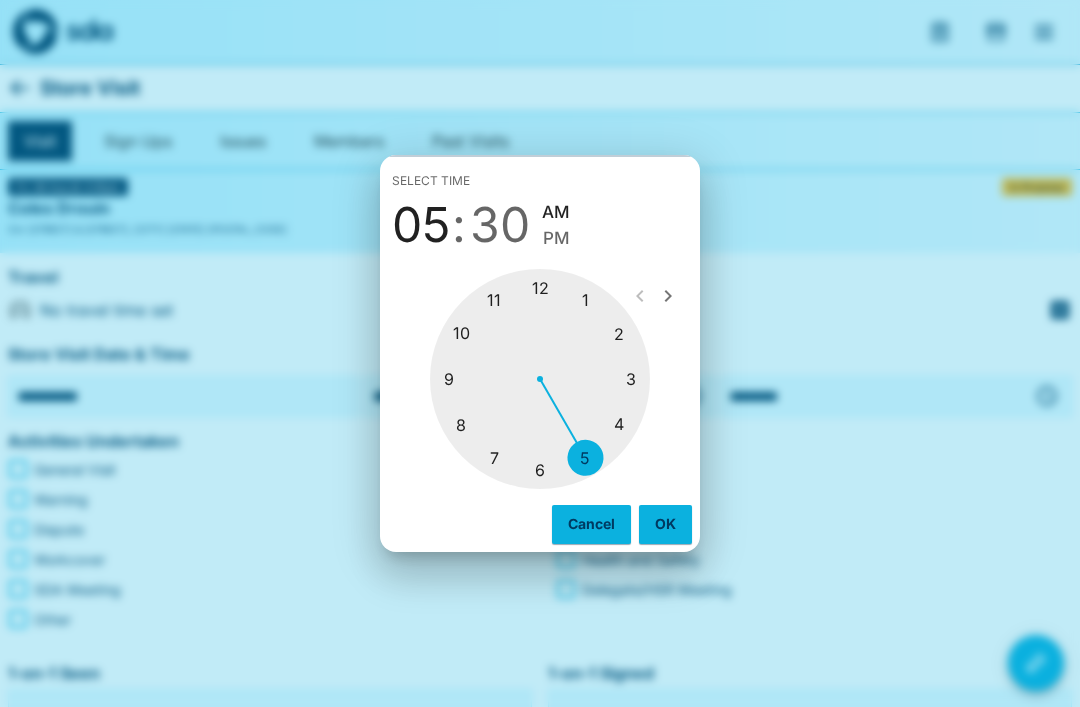 click on "PM" at bounding box center (556, 238) 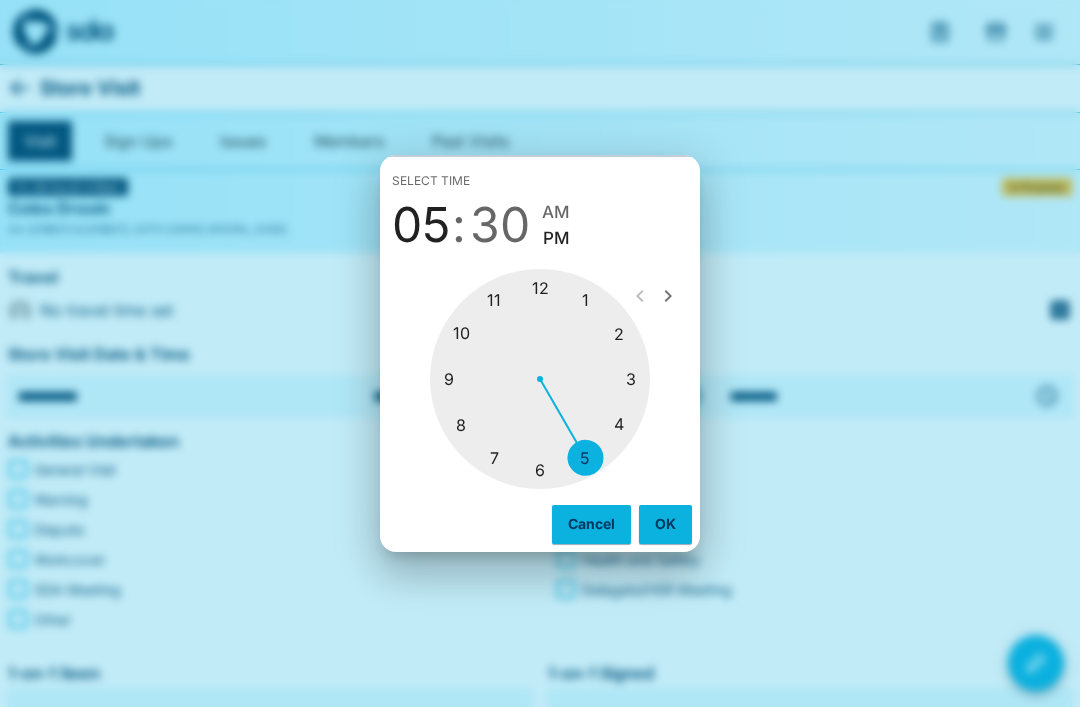 click on "OK" at bounding box center (665, 524) 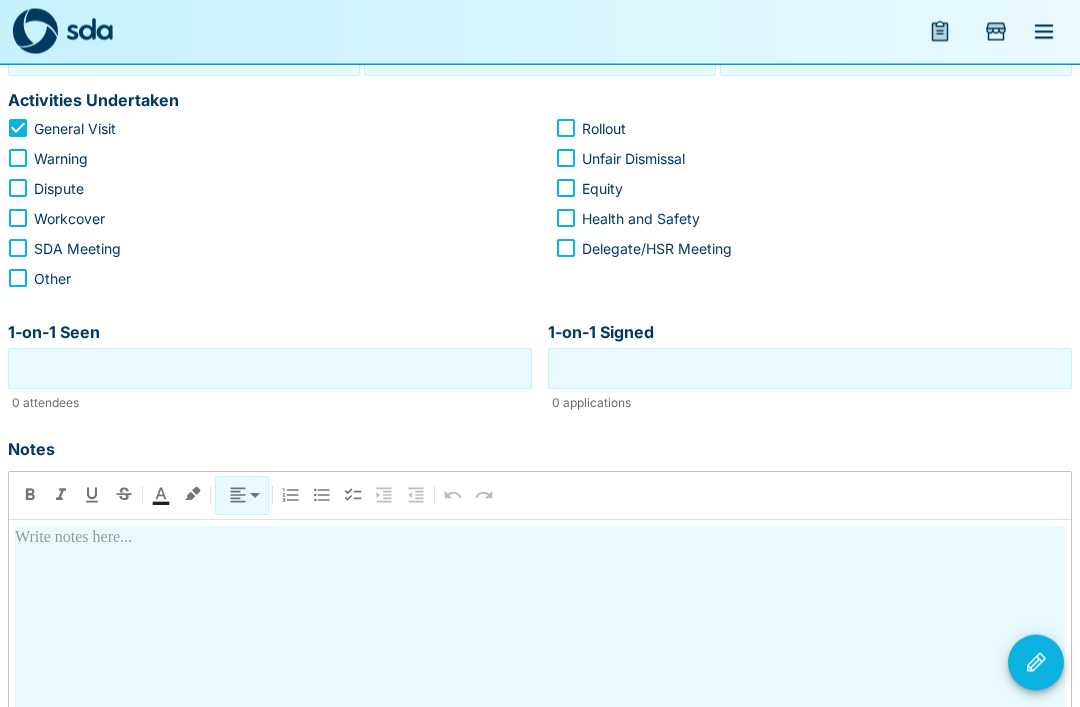 scroll, scrollTop: 338, scrollLeft: 0, axis: vertical 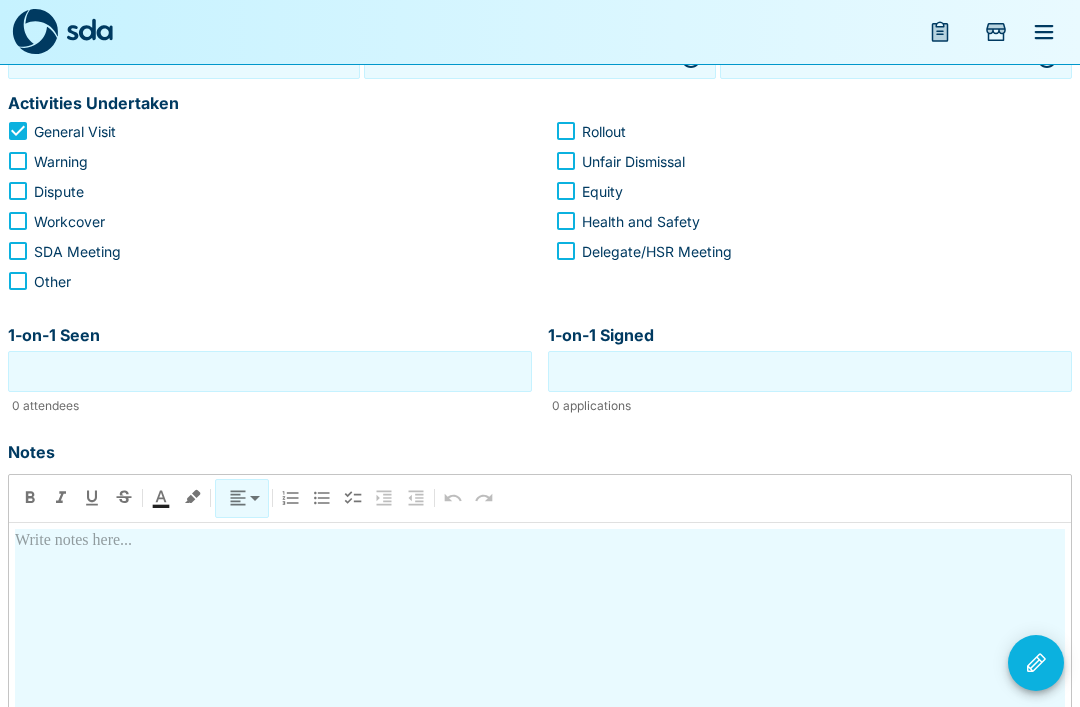 click on "1-on-1 Seen" at bounding box center [270, 371] 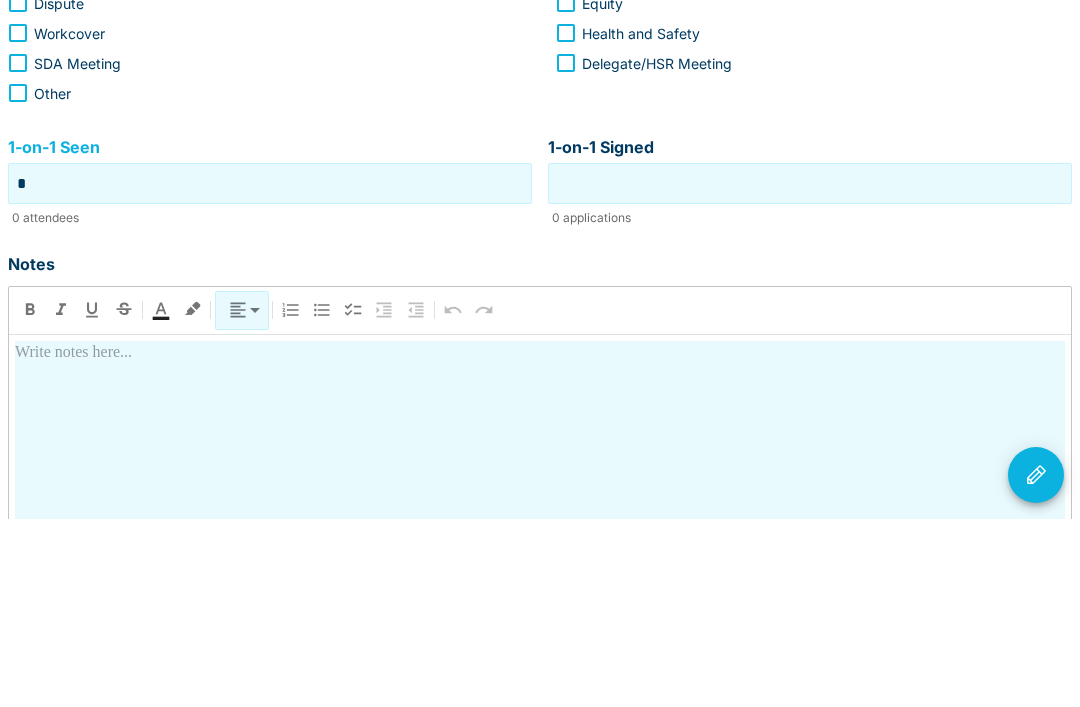 type on "*" 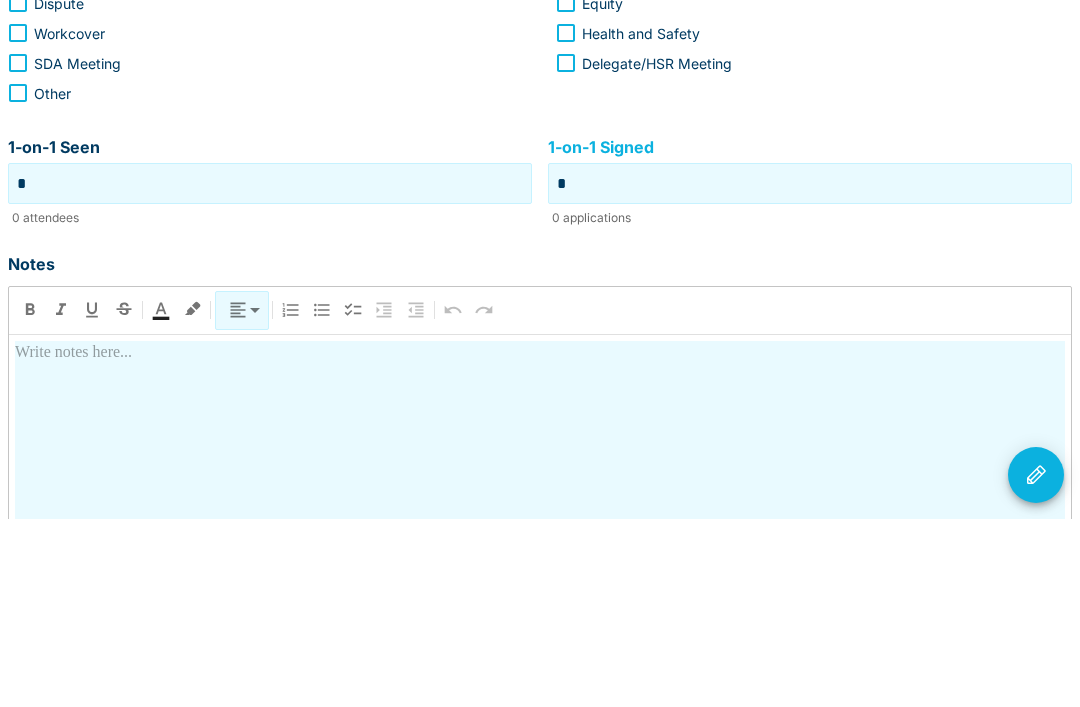 scroll, scrollTop: 500, scrollLeft: 0, axis: vertical 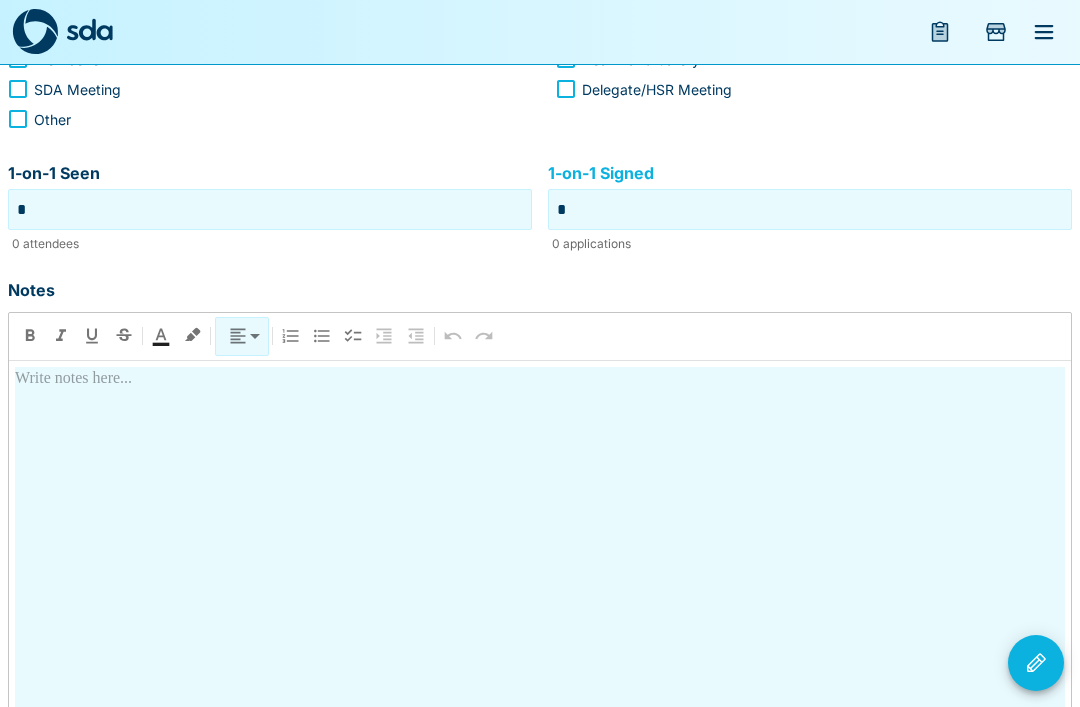 type on "*" 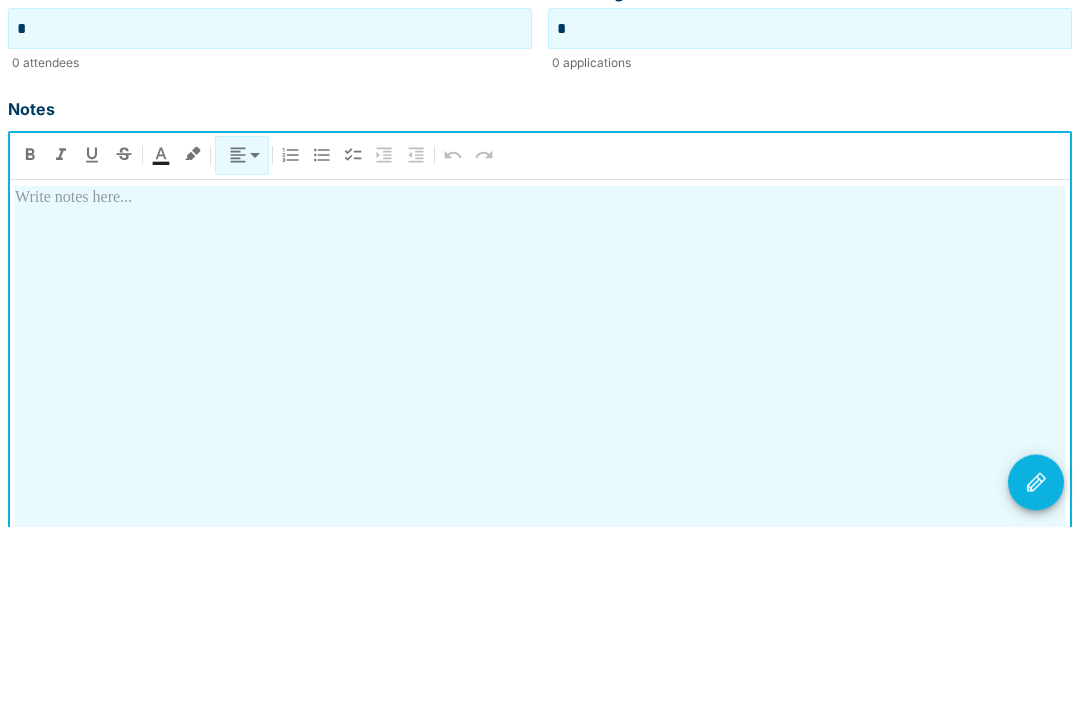 type 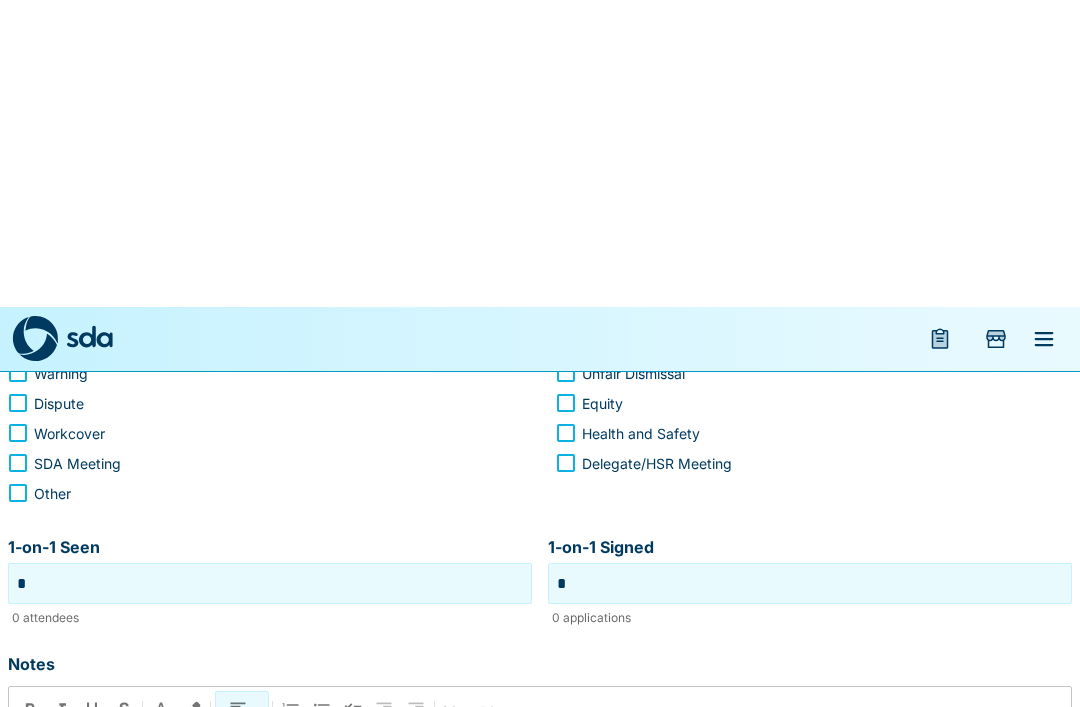 scroll, scrollTop: 0, scrollLeft: 0, axis: both 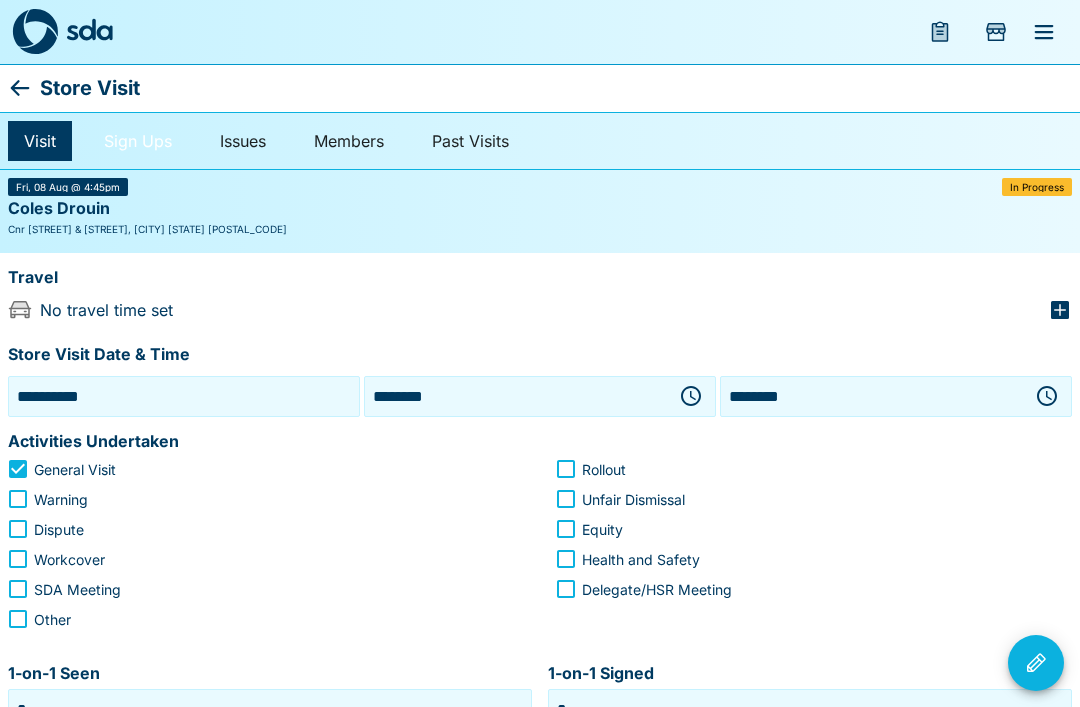 click on "Sign Ups" at bounding box center (138, 141) 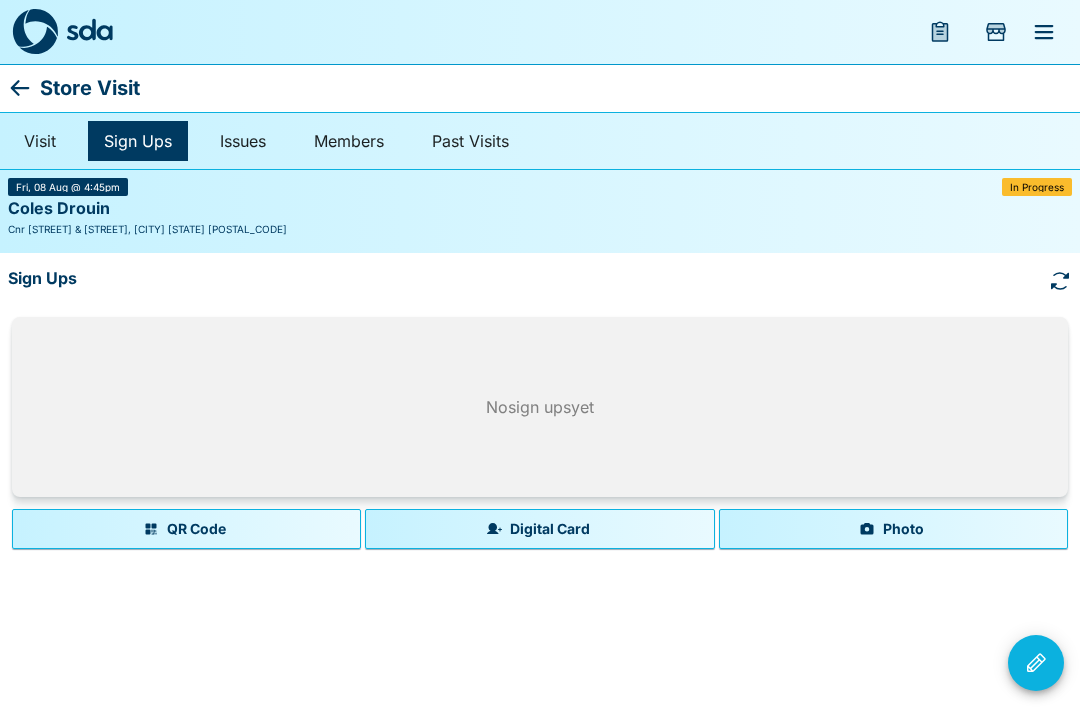 click on "Photo" at bounding box center [893, 529] 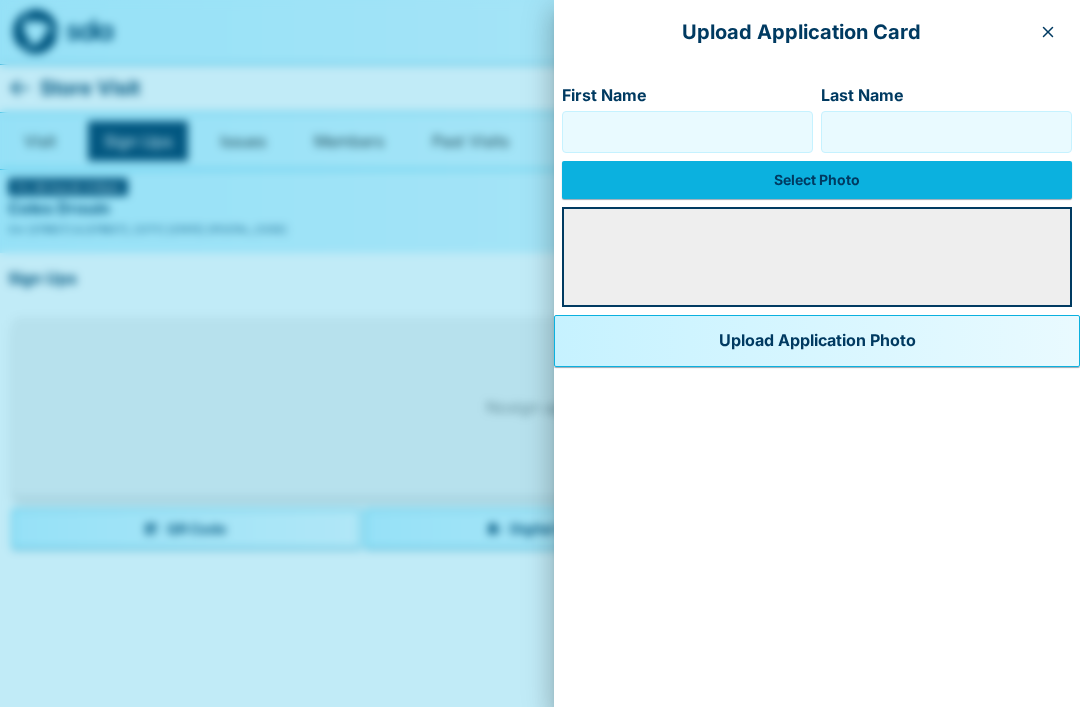 click on "First Name" at bounding box center (687, 132) 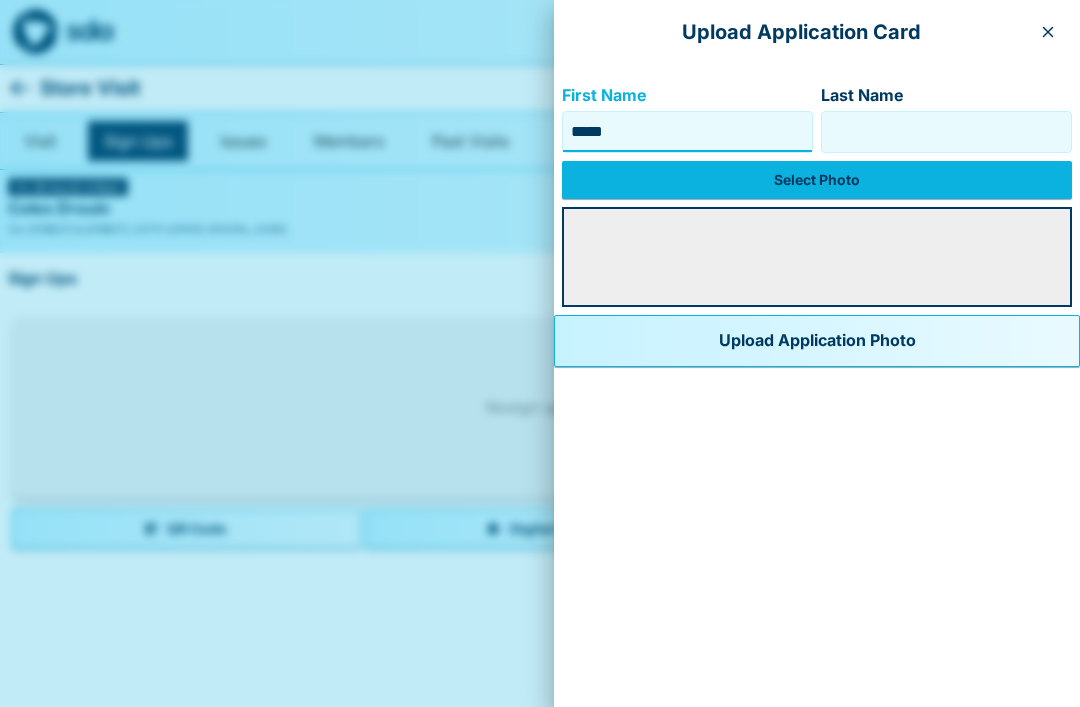 type on "*****" 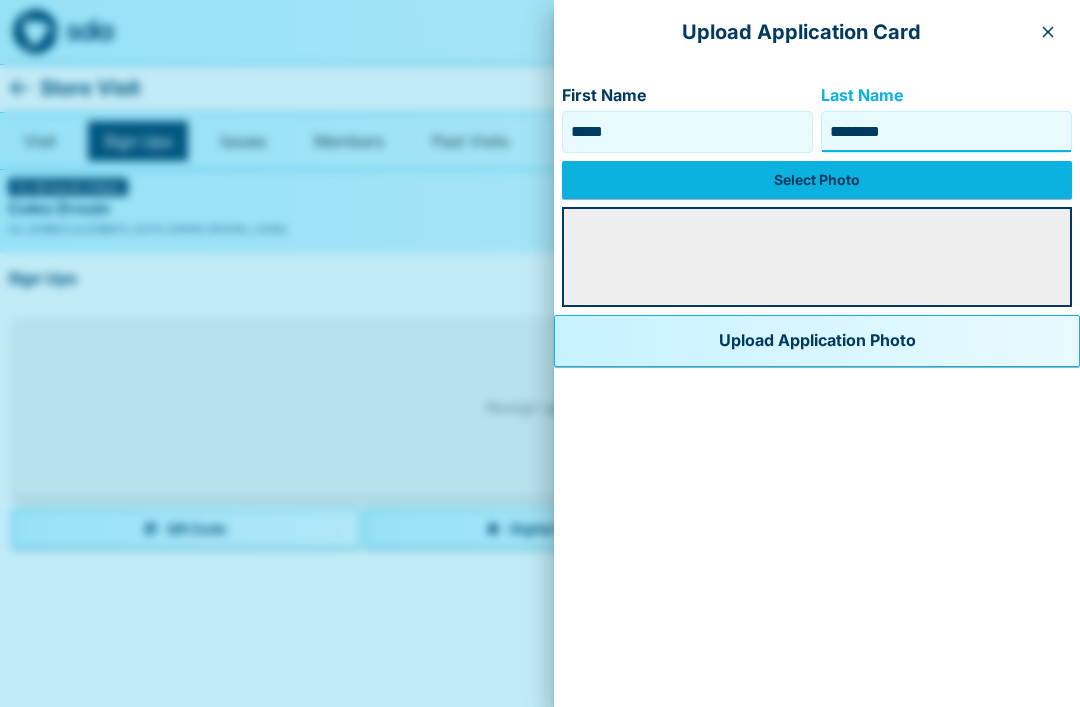 type on "********" 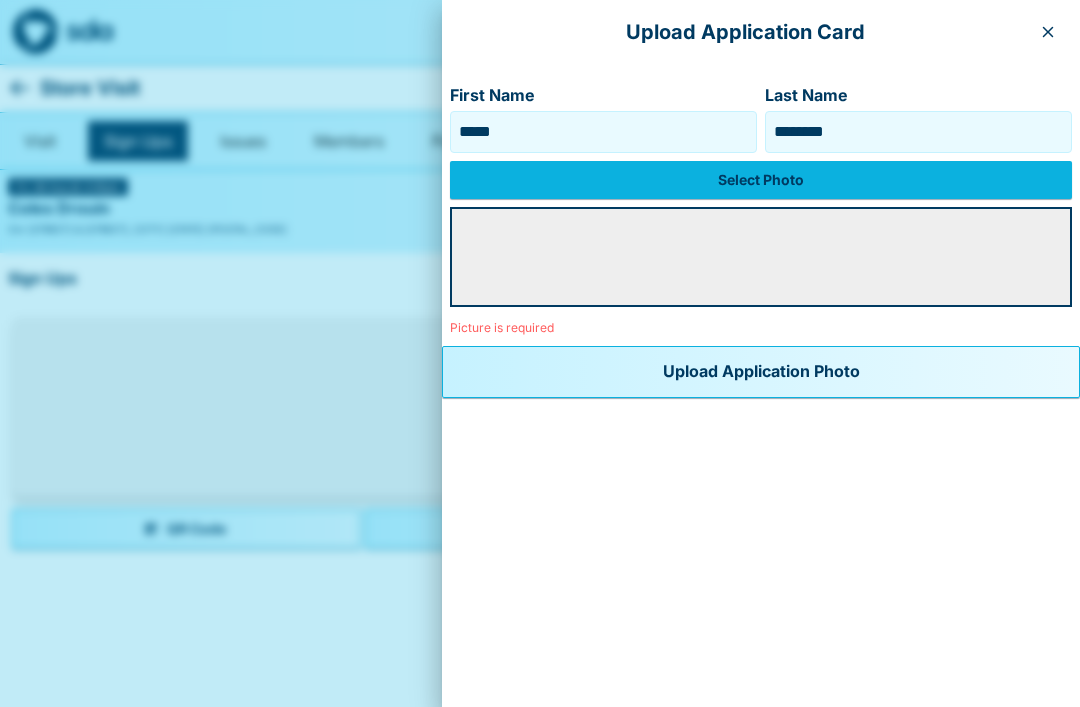 click on "Select Photo" at bounding box center [761, 180] 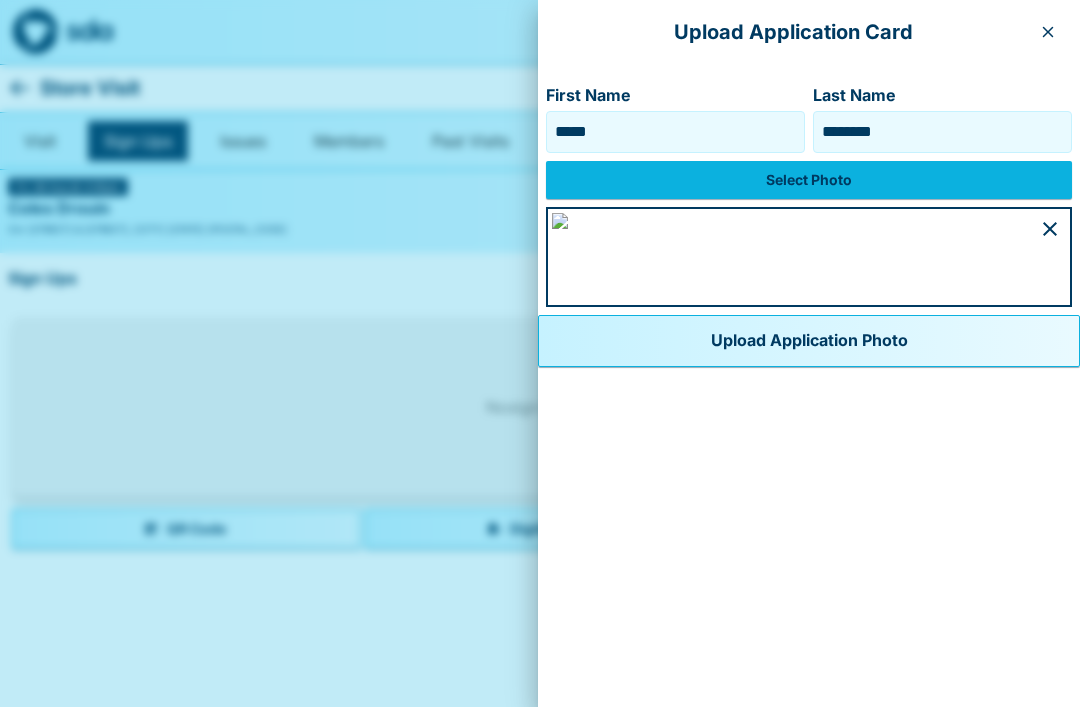 scroll, scrollTop: 974, scrollLeft: 0, axis: vertical 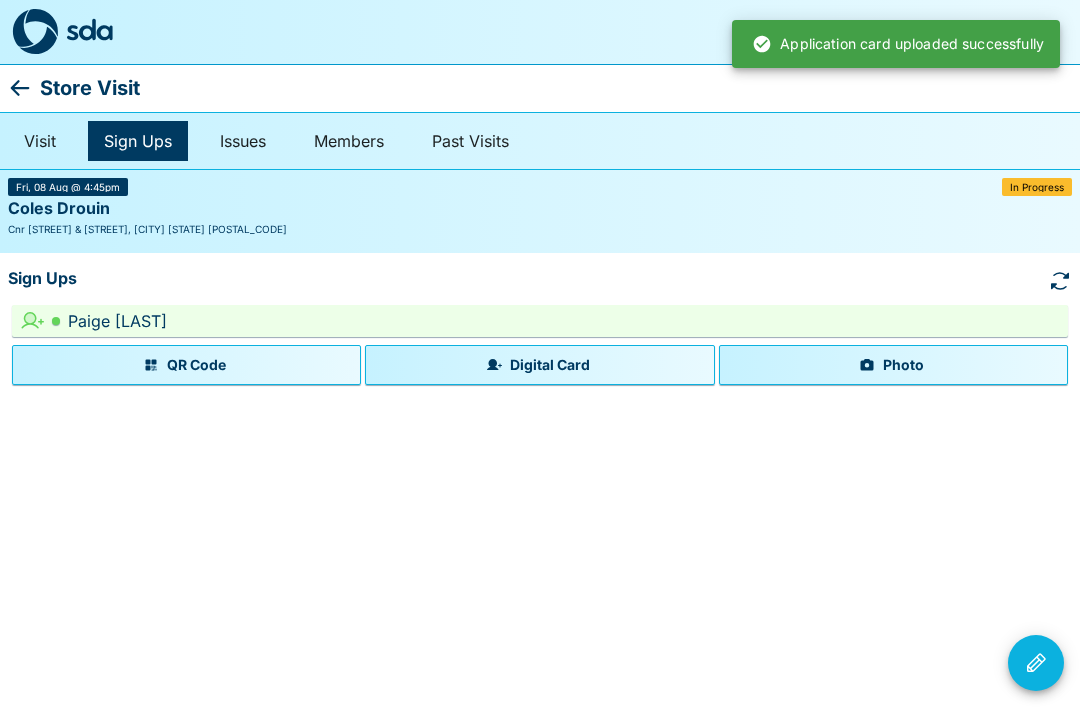 click 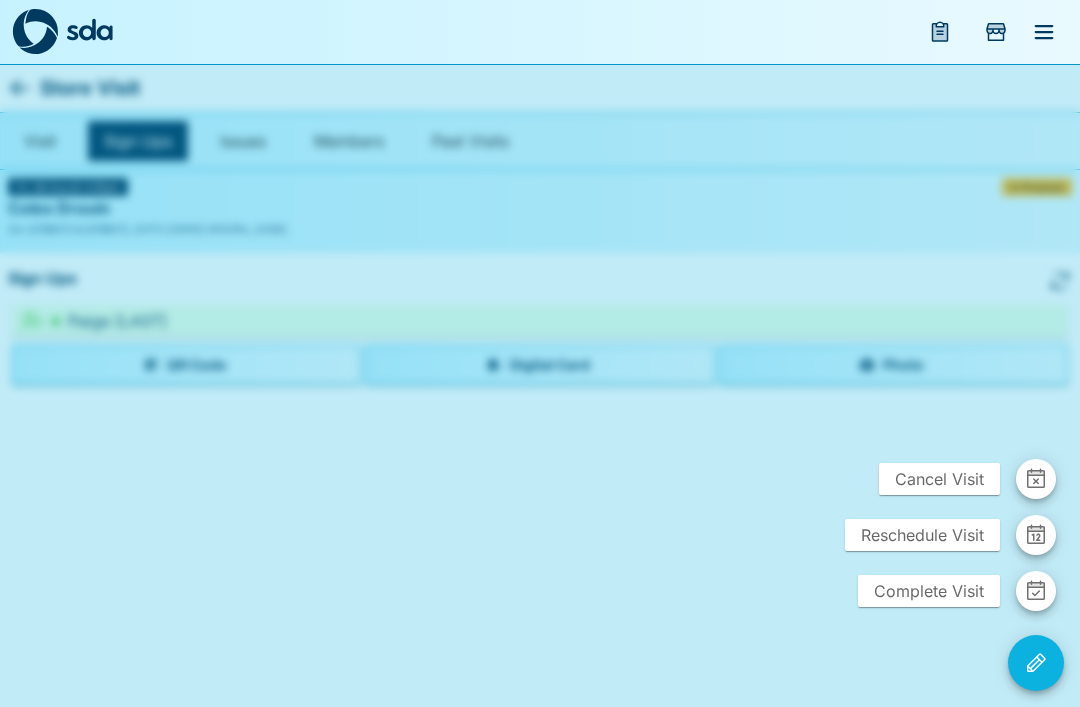 click 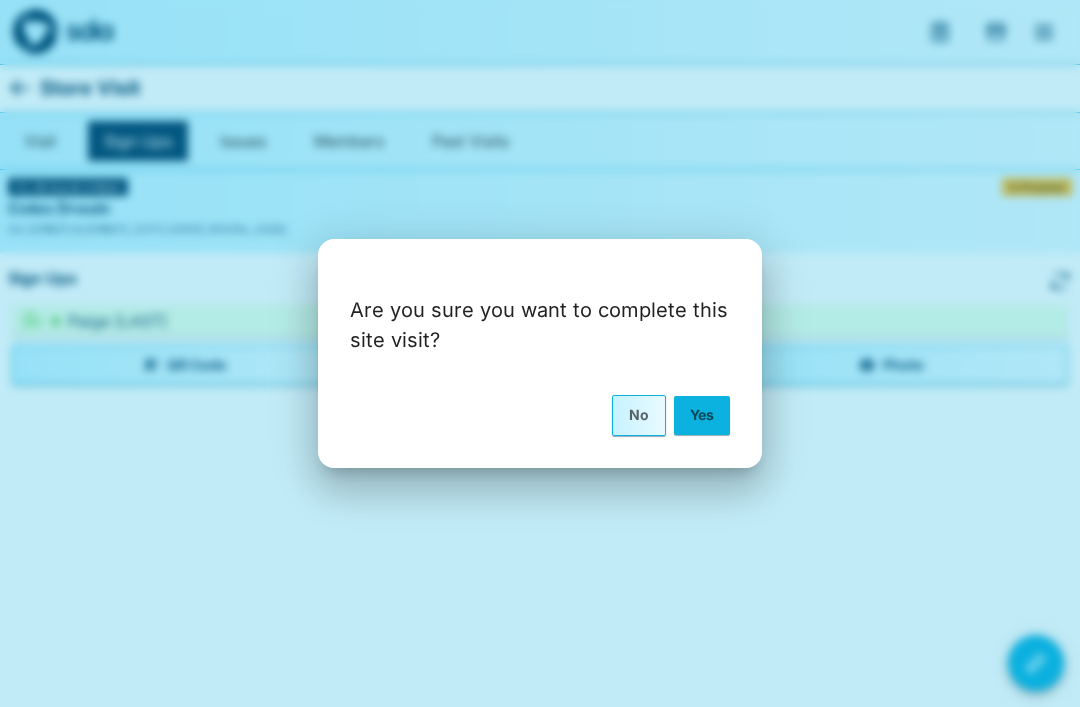 click on "Yes" at bounding box center [702, 415] 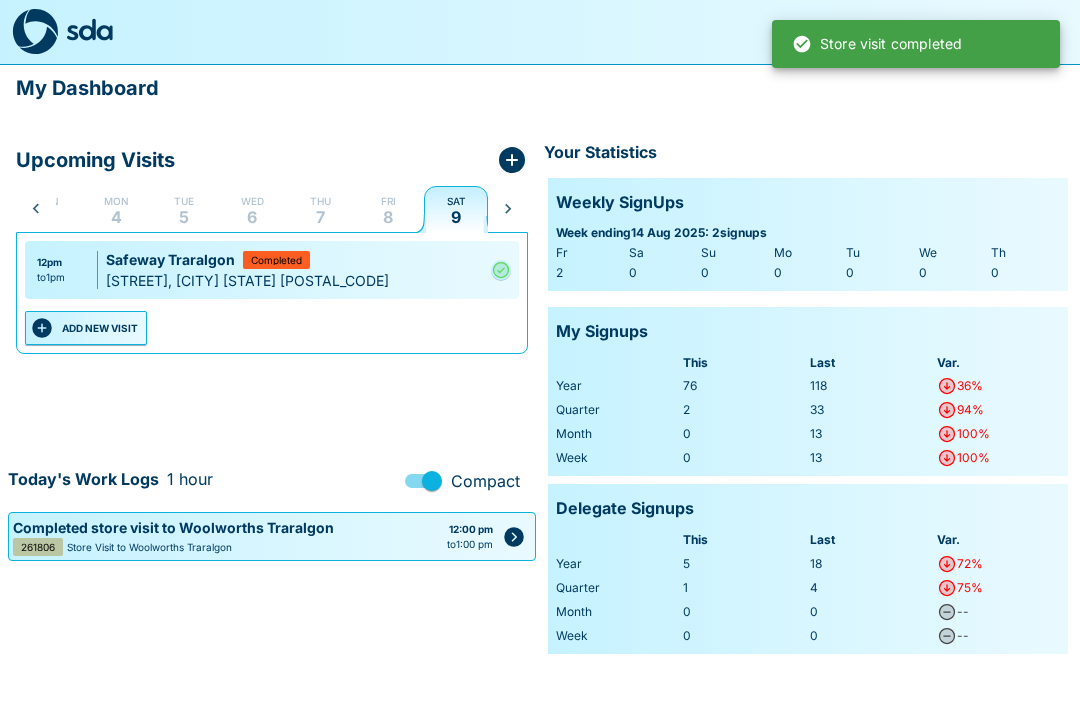 scroll, scrollTop: 0, scrollLeft: 40, axis: horizontal 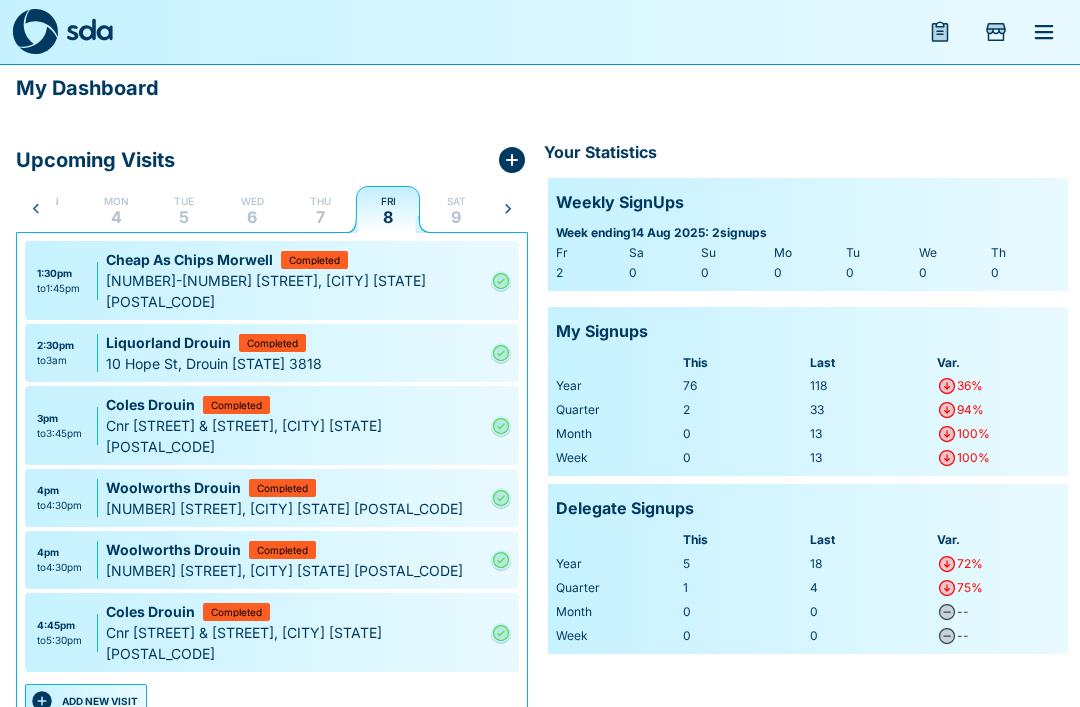 click on "Sat 9" at bounding box center [456, 209] 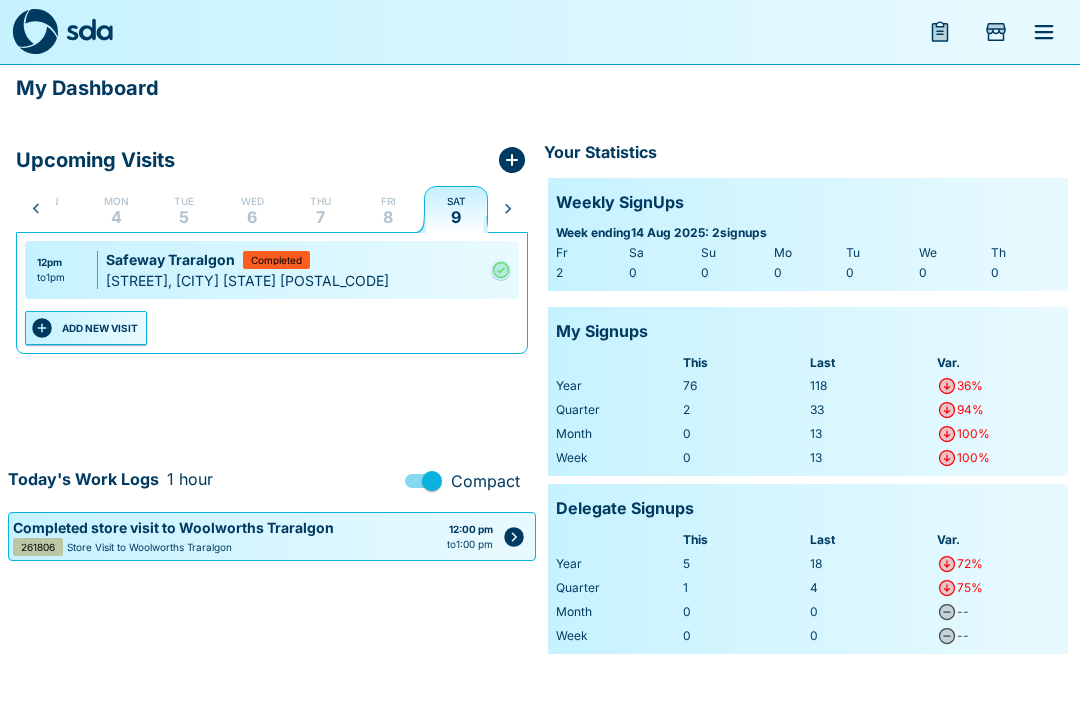 click 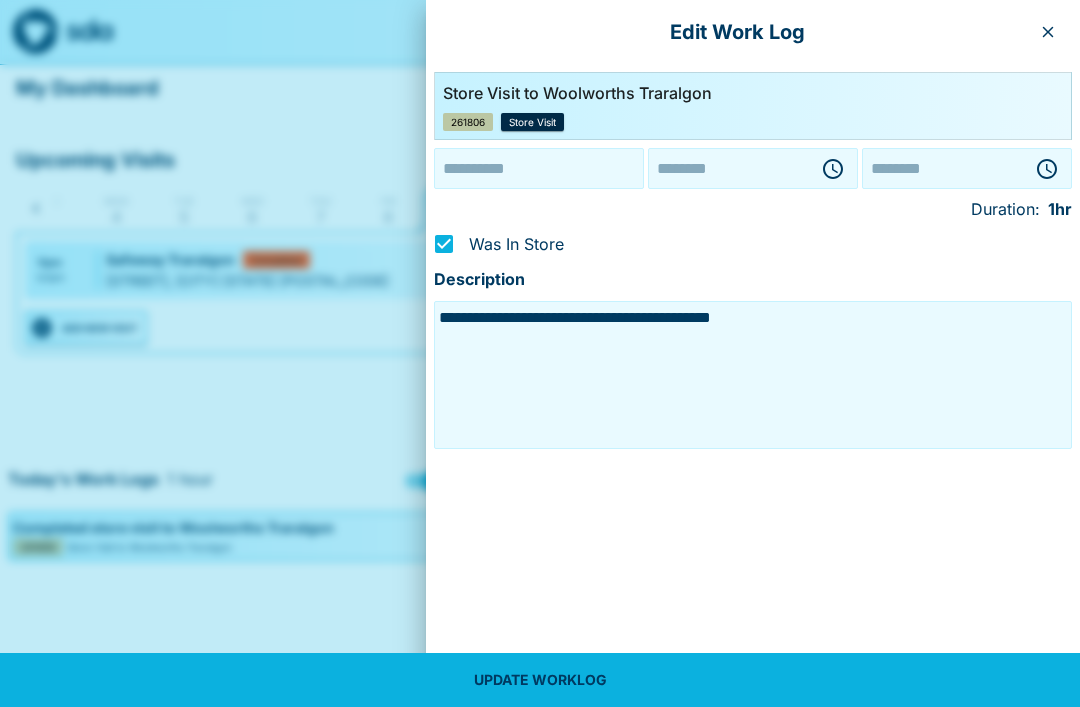 type on "**********" 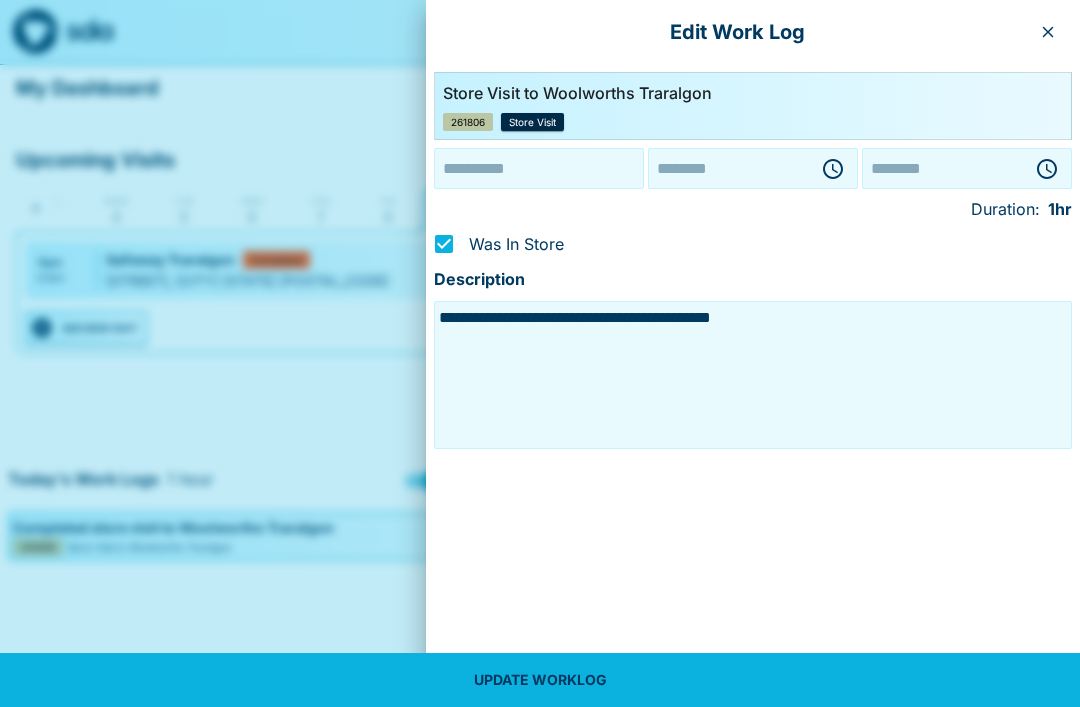 type on "********" 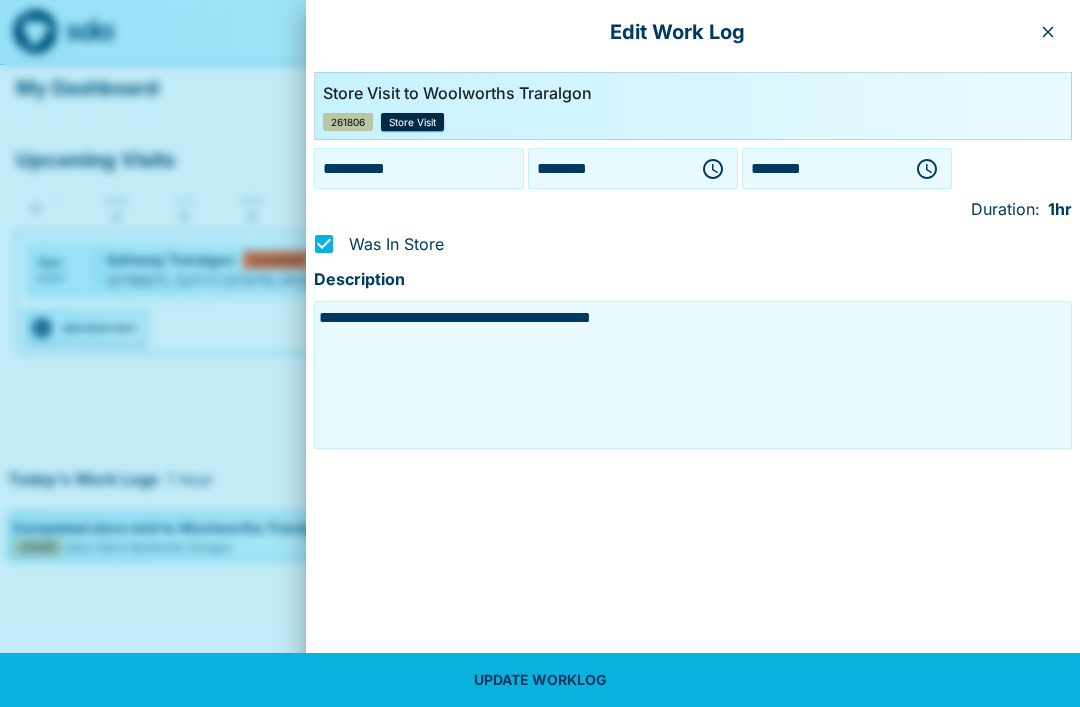 click on "**********" at bounding box center [419, 168] 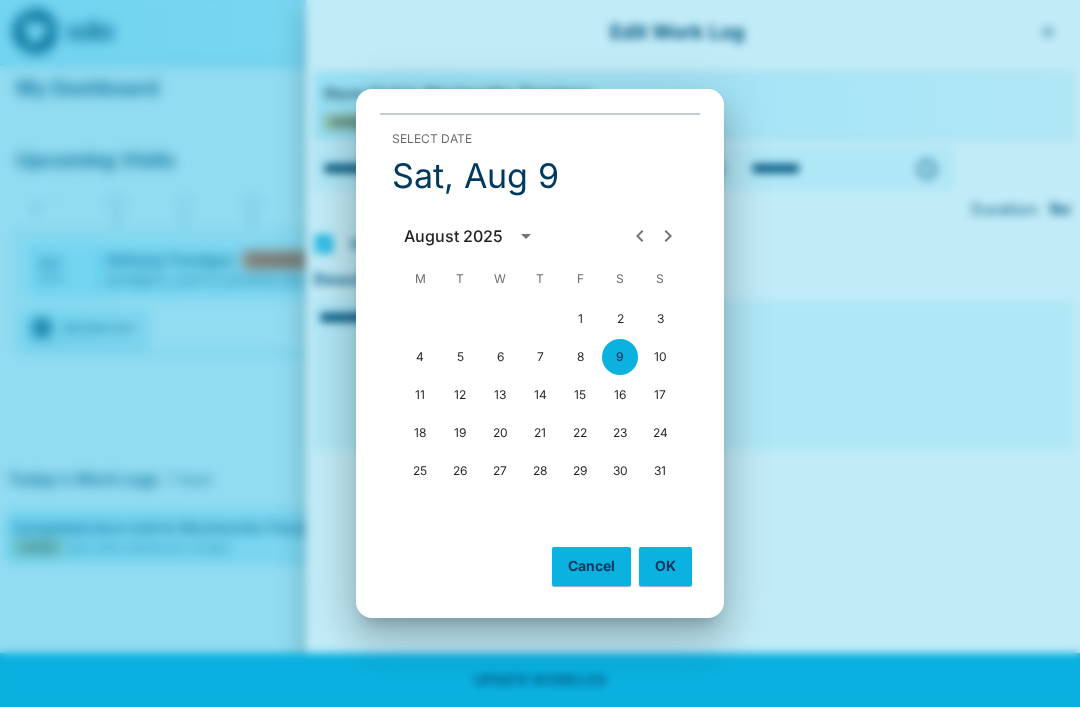 click on "8" at bounding box center [580, 357] 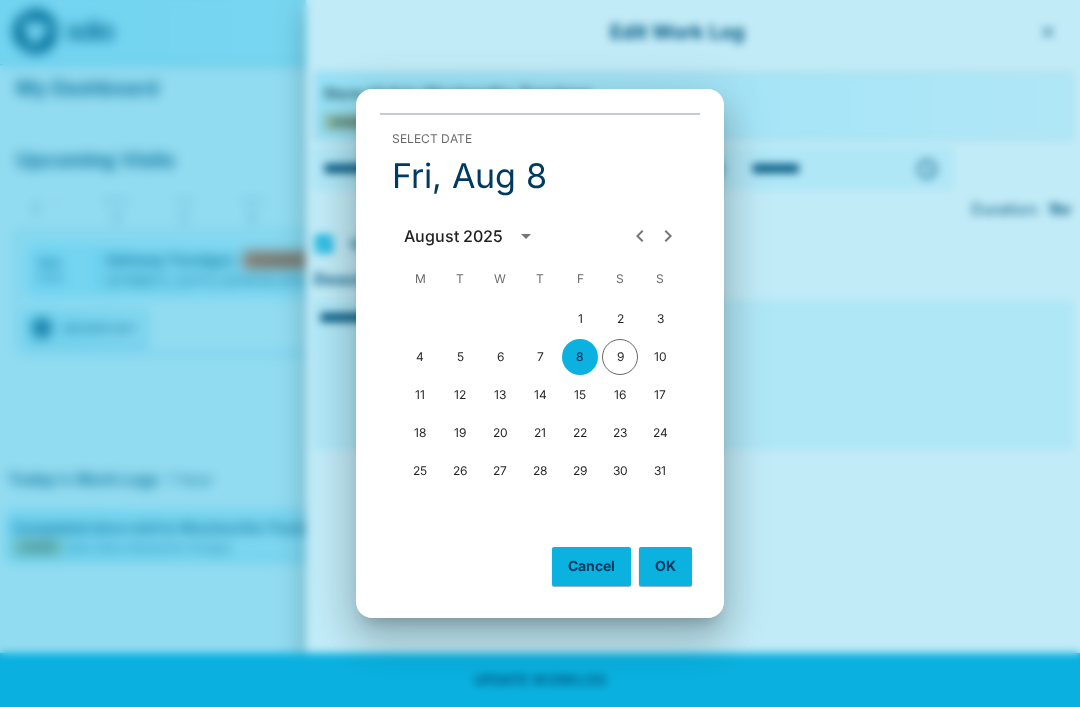click on "OK" at bounding box center [665, 566] 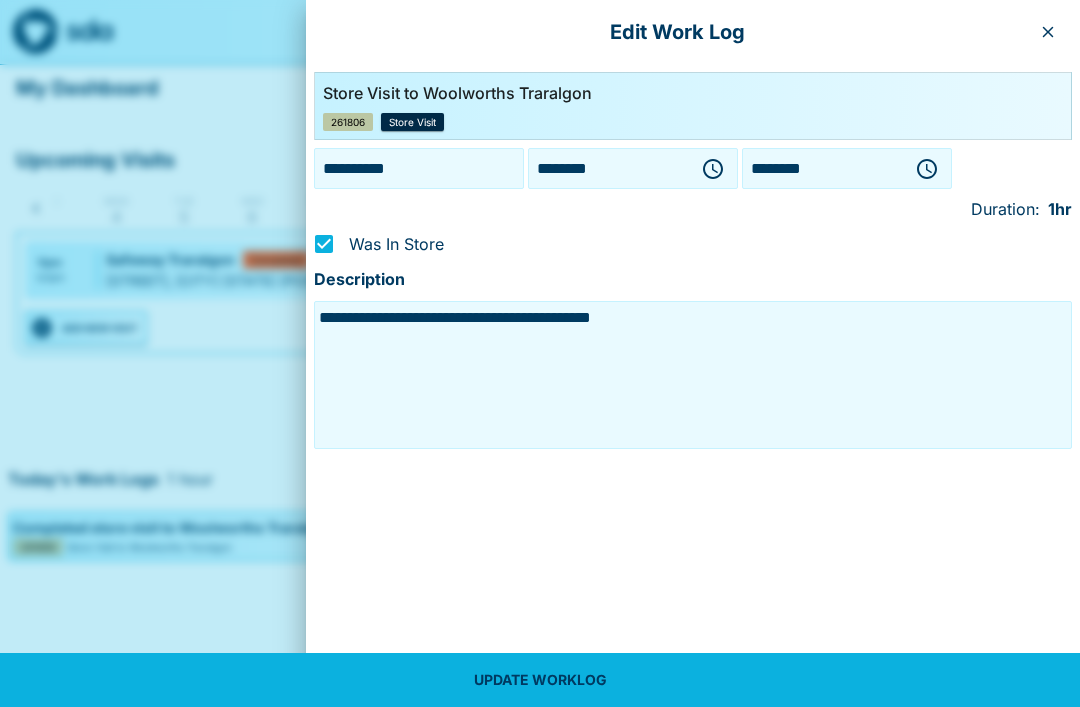 click on "UPDATE WORKLOG" at bounding box center [540, 680] 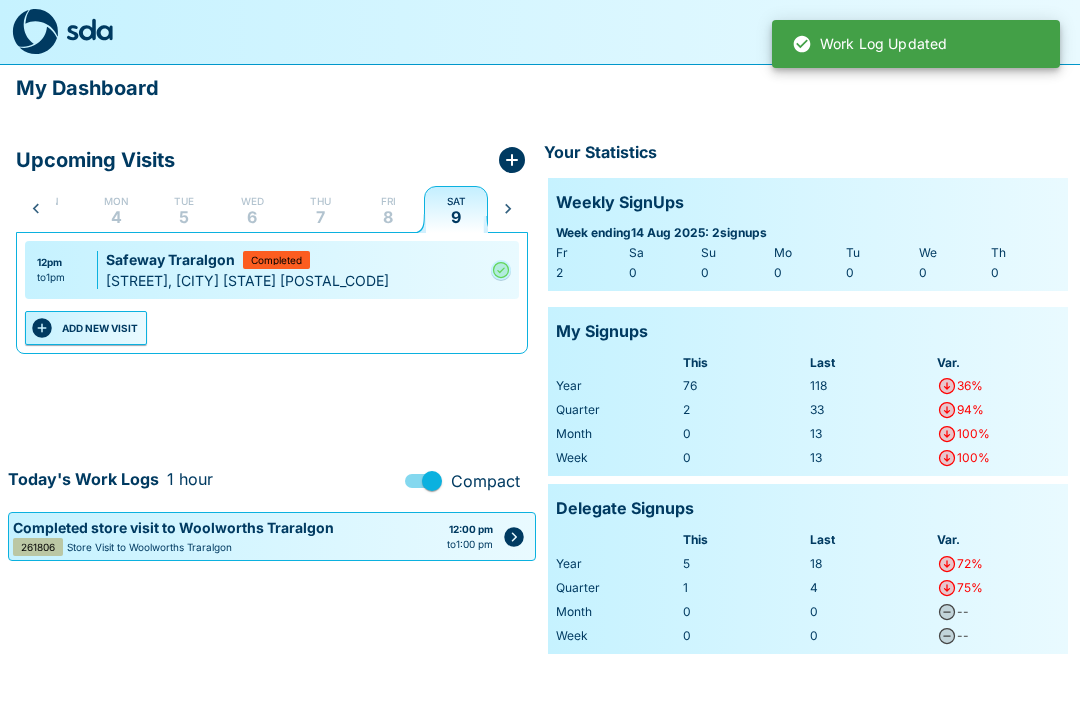 click on "Fri 8" at bounding box center [388, 209] 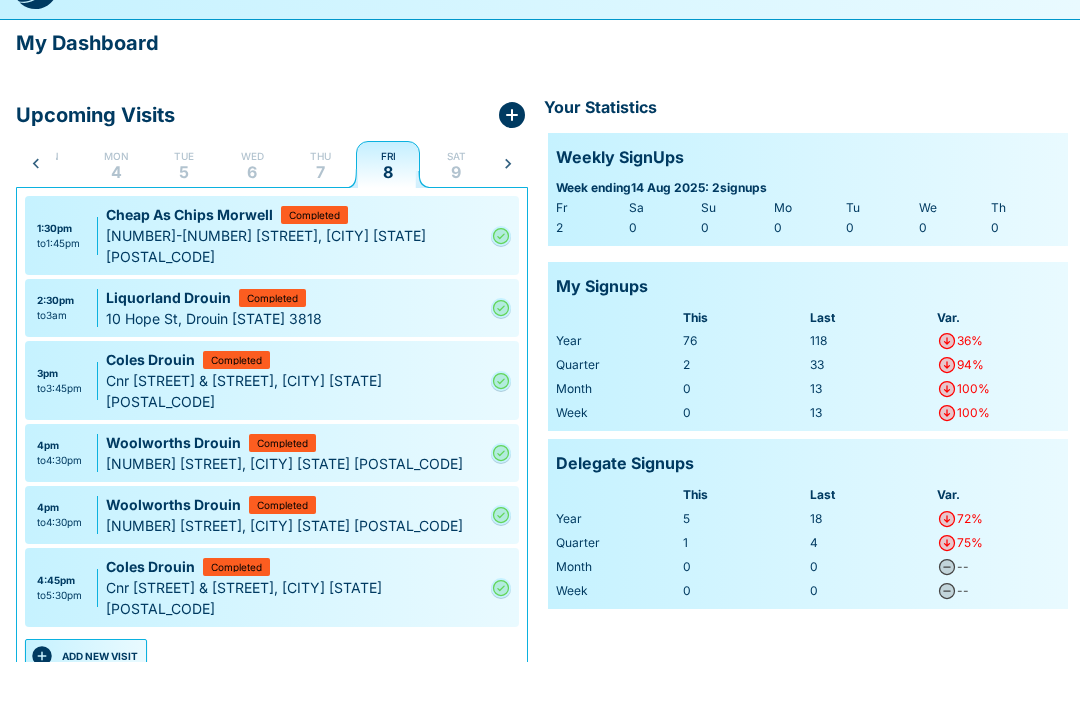 scroll, scrollTop: 20, scrollLeft: 0, axis: vertical 